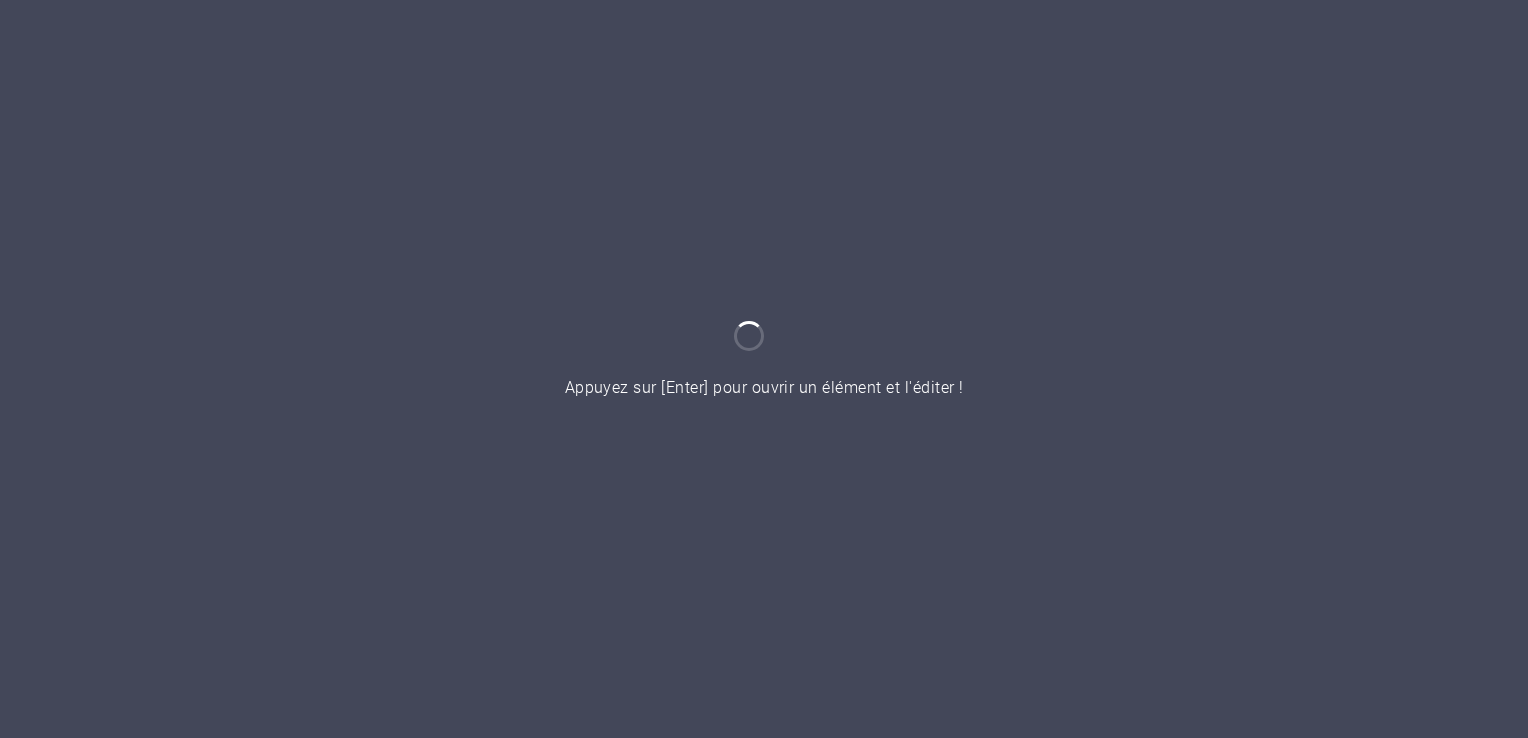 scroll, scrollTop: 0, scrollLeft: 0, axis: both 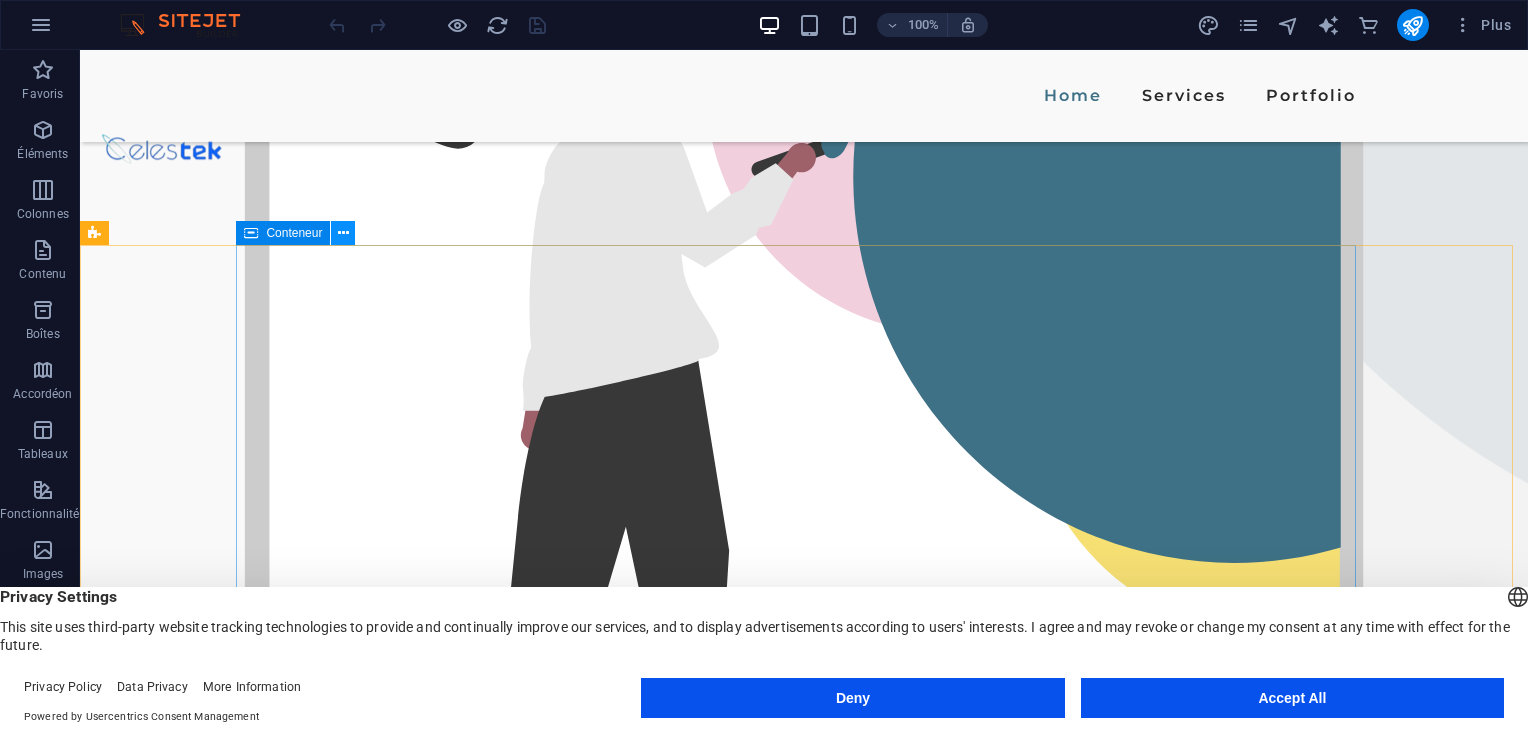 click at bounding box center (343, 233) 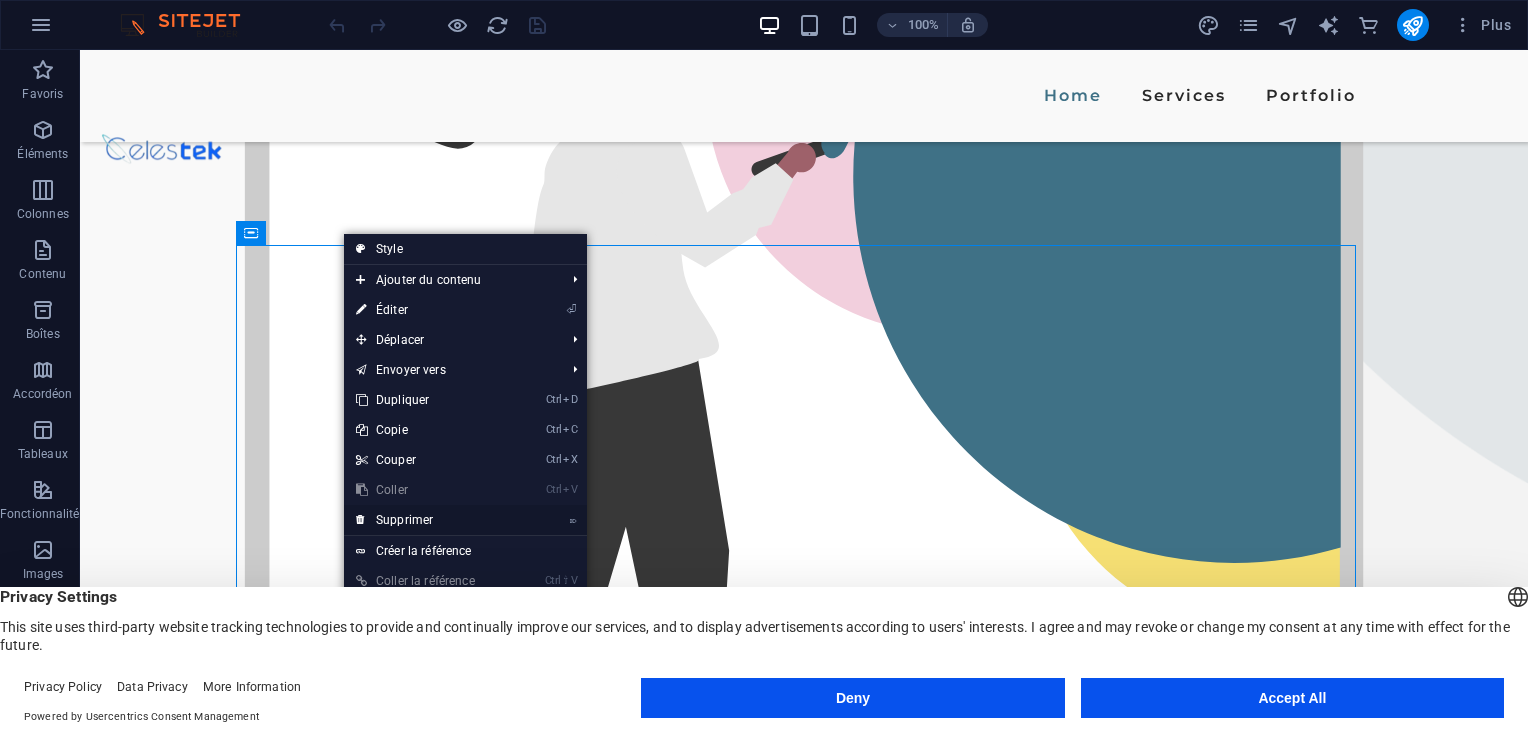 click on "⌦  Supprimer" at bounding box center [428, 520] 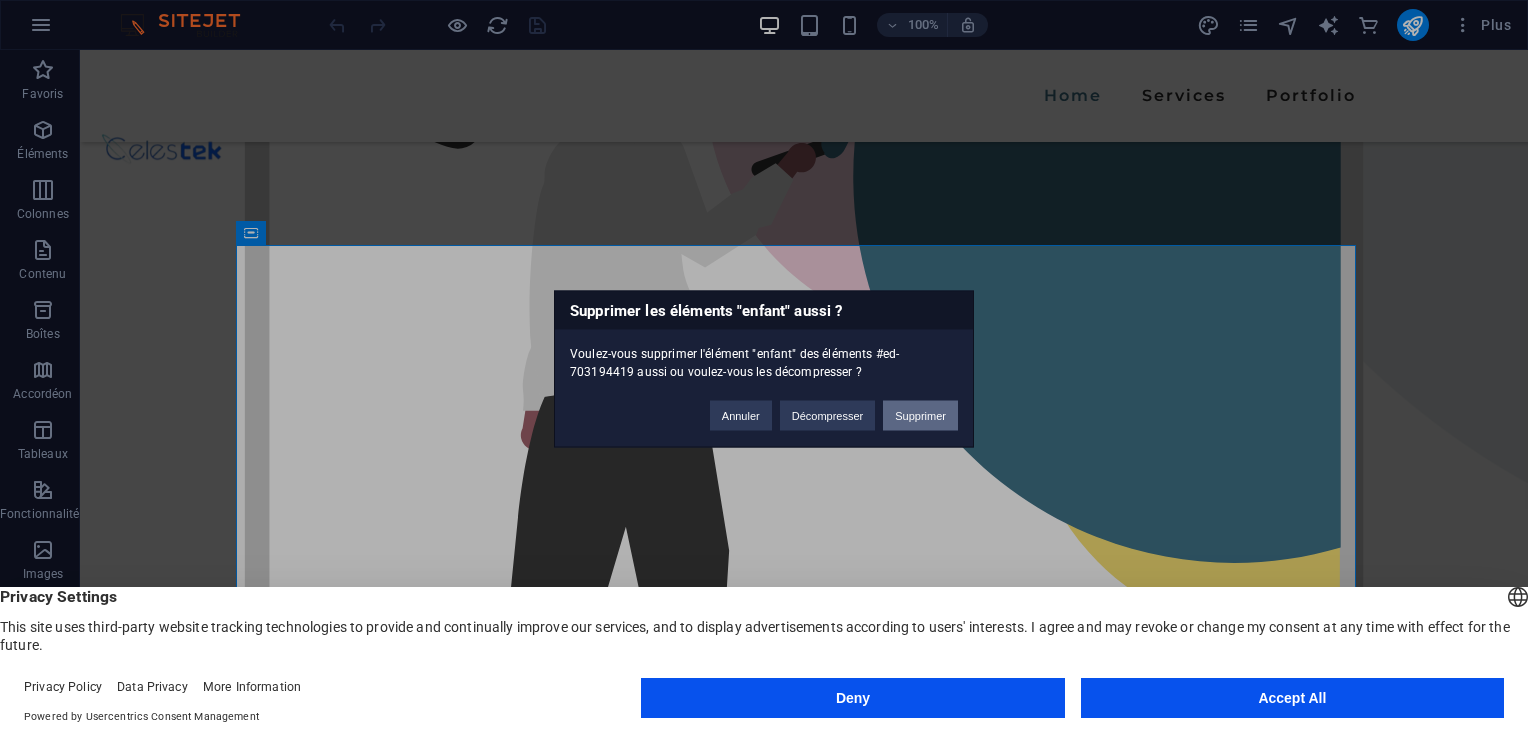 click on "Supprimer" at bounding box center (920, 416) 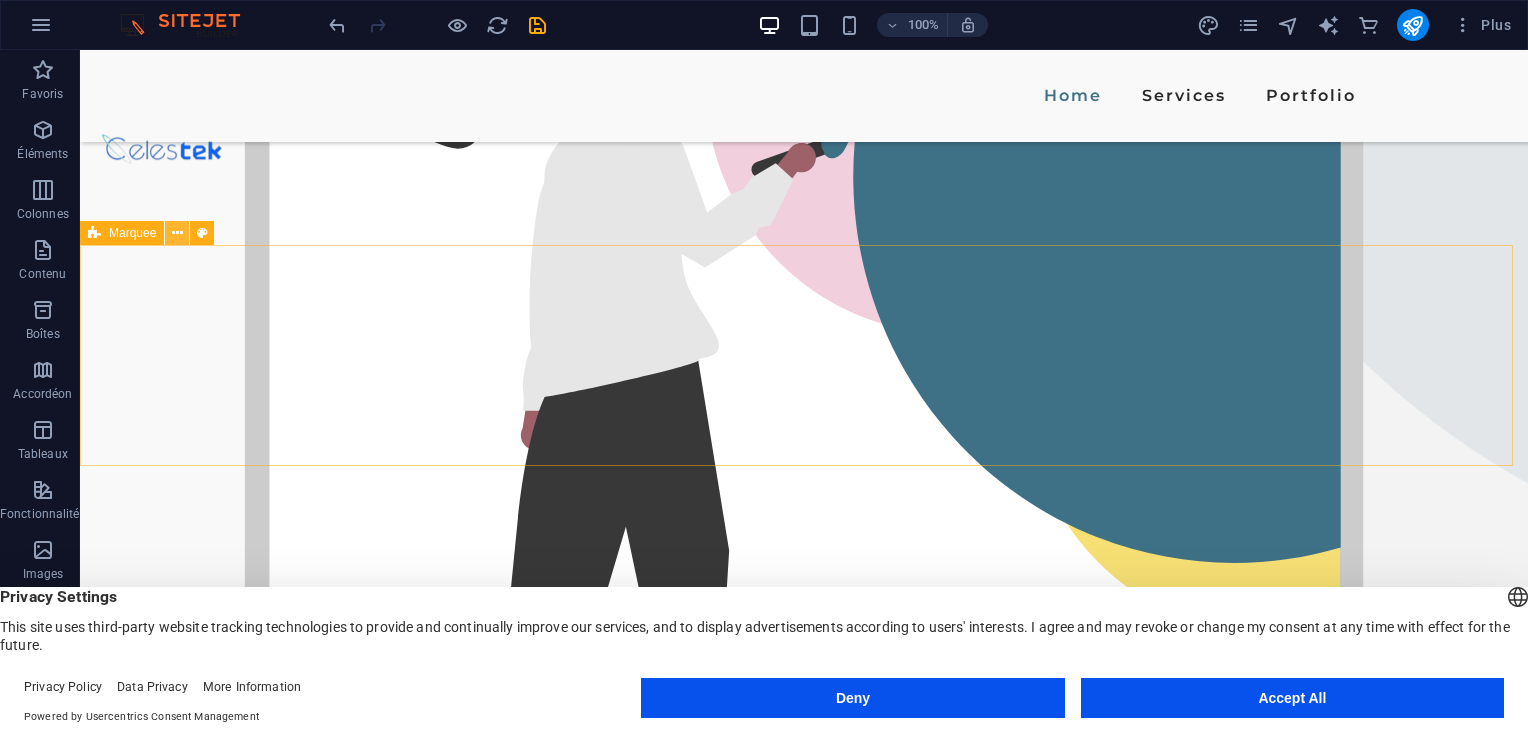 click at bounding box center [177, 233] 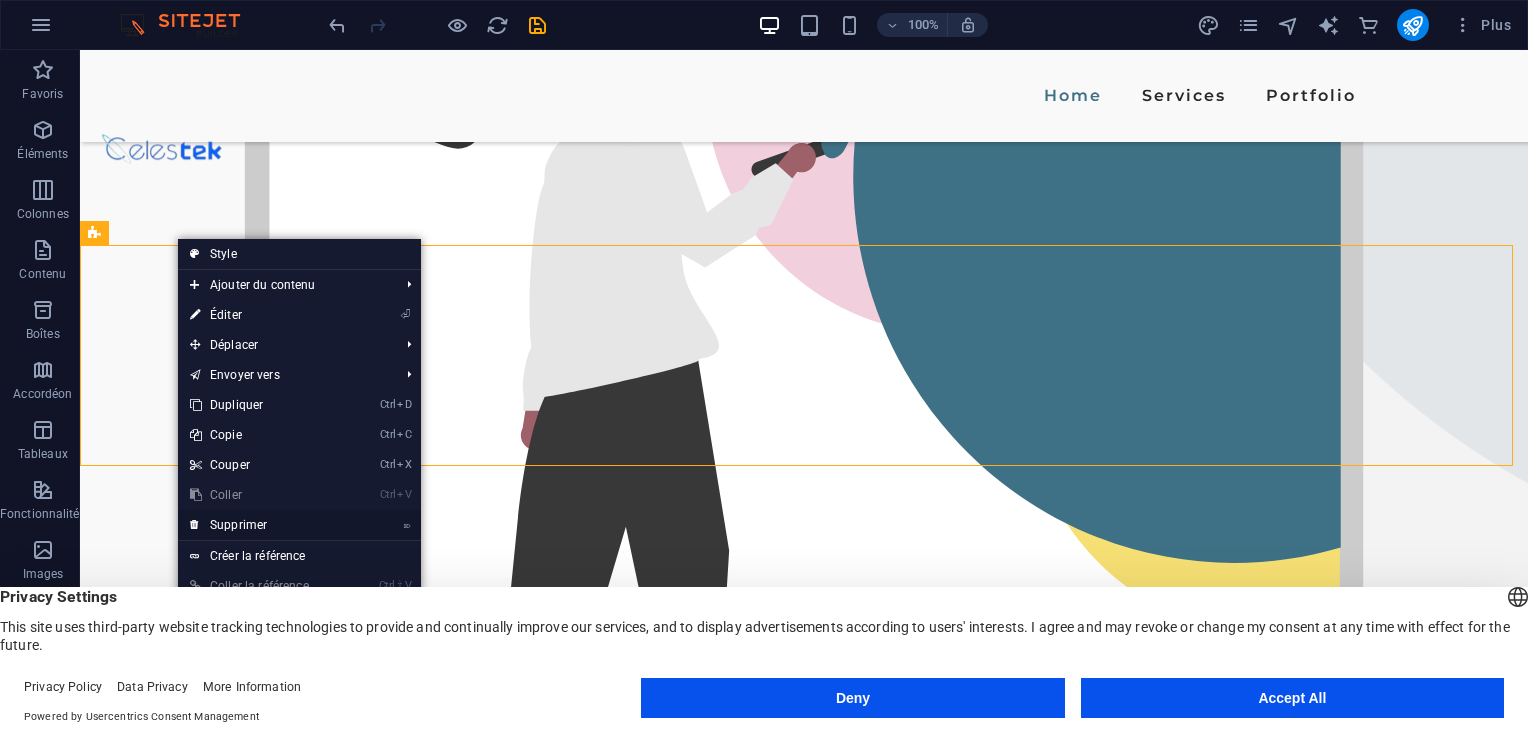 click on "⌦  Supprimer" at bounding box center (262, 525) 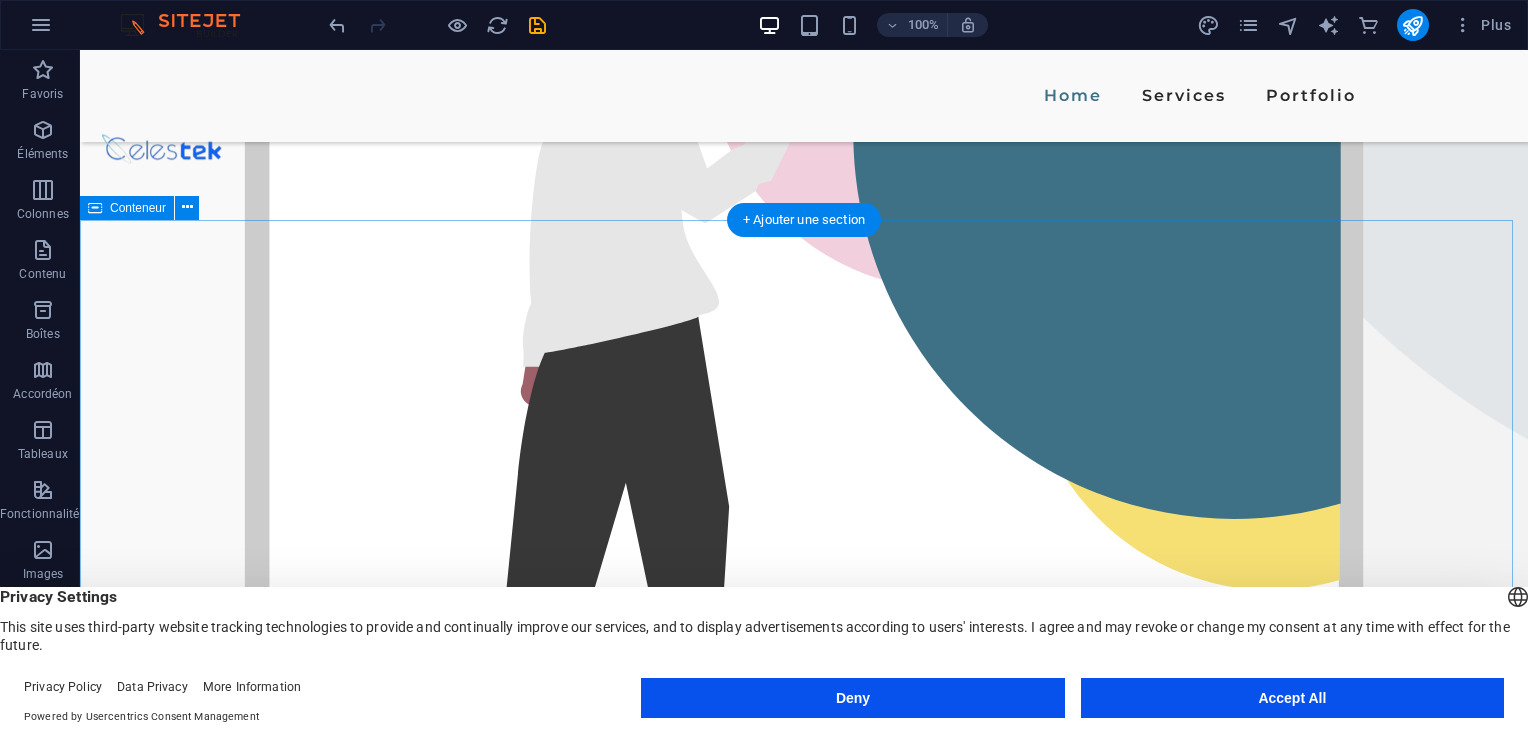 scroll, scrollTop: 656, scrollLeft: 0, axis: vertical 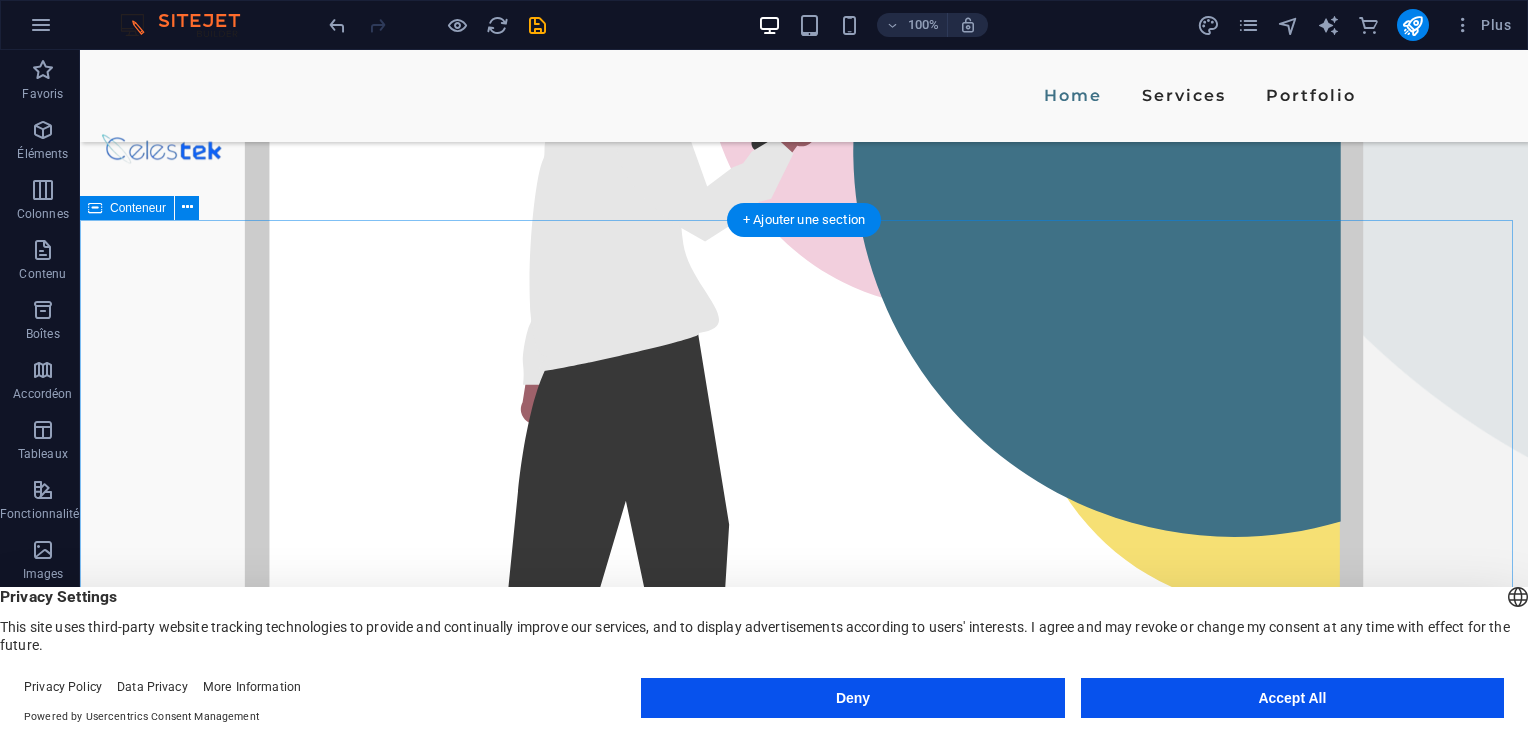 click on "ABOUT US What we are all about Sed ut perspiciatis unde omnis iste natus error sit voluptatem accusantium doloremque laudantium, totam rem aperiam, eaque ipsa quae ab illo inventore veritatis et quasi architecto beatae vitae dicta sunt explicabo.  LEARN MORE" at bounding box center (804, 1517) 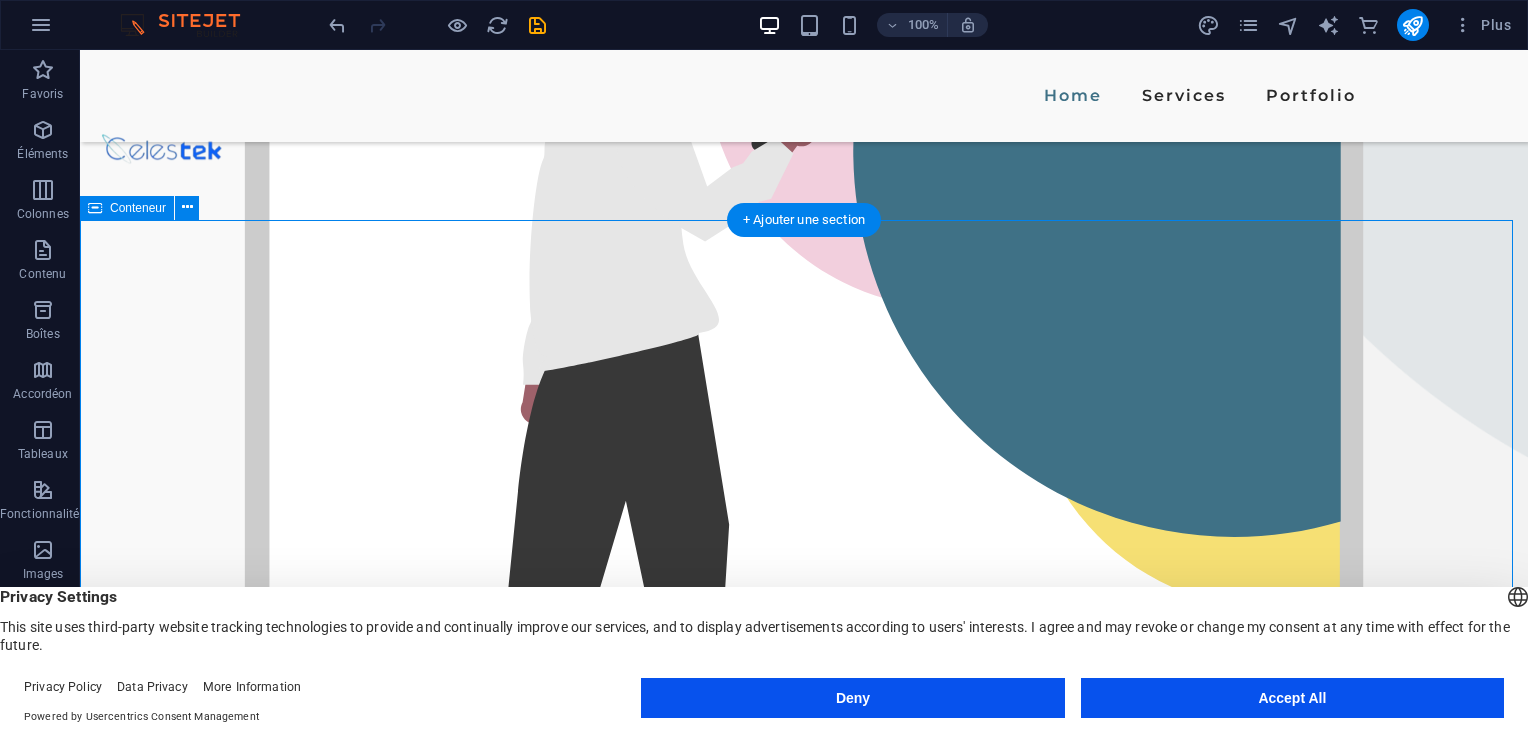 click on "ABOUT US What we are all about Sed ut perspiciatis unde omnis iste natus error sit voluptatem accusantium doloremque laudantium, totam rem aperiam, eaque ipsa quae ab illo inventore veritatis et quasi architecto beatae vitae dicta sunt explicabo.  LEARN MORE" at bounding box center (804, 1517) 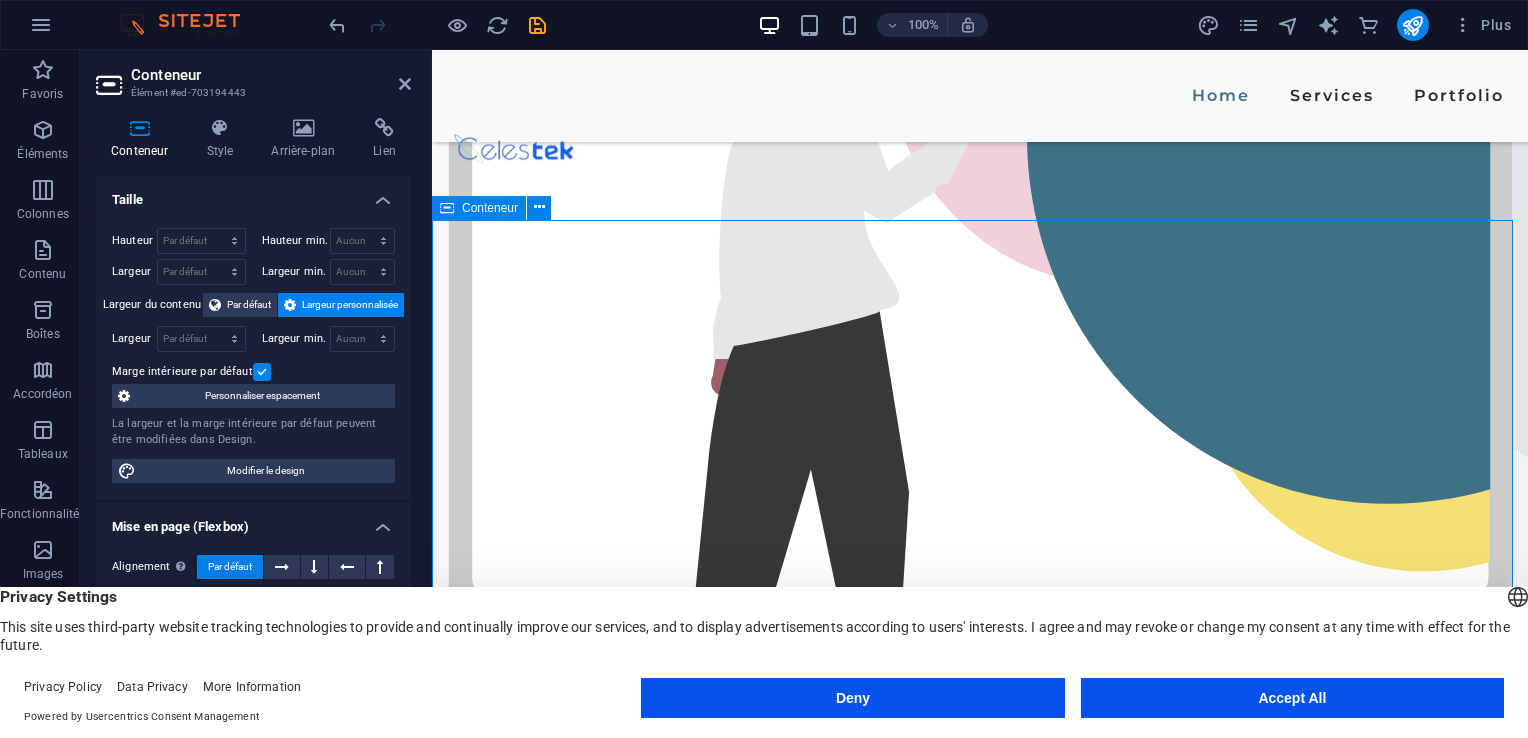 drag, startPoint x: 876, startPoint y: 257, endPoint x: 984, endPoint y: 260, distance: 108.04166 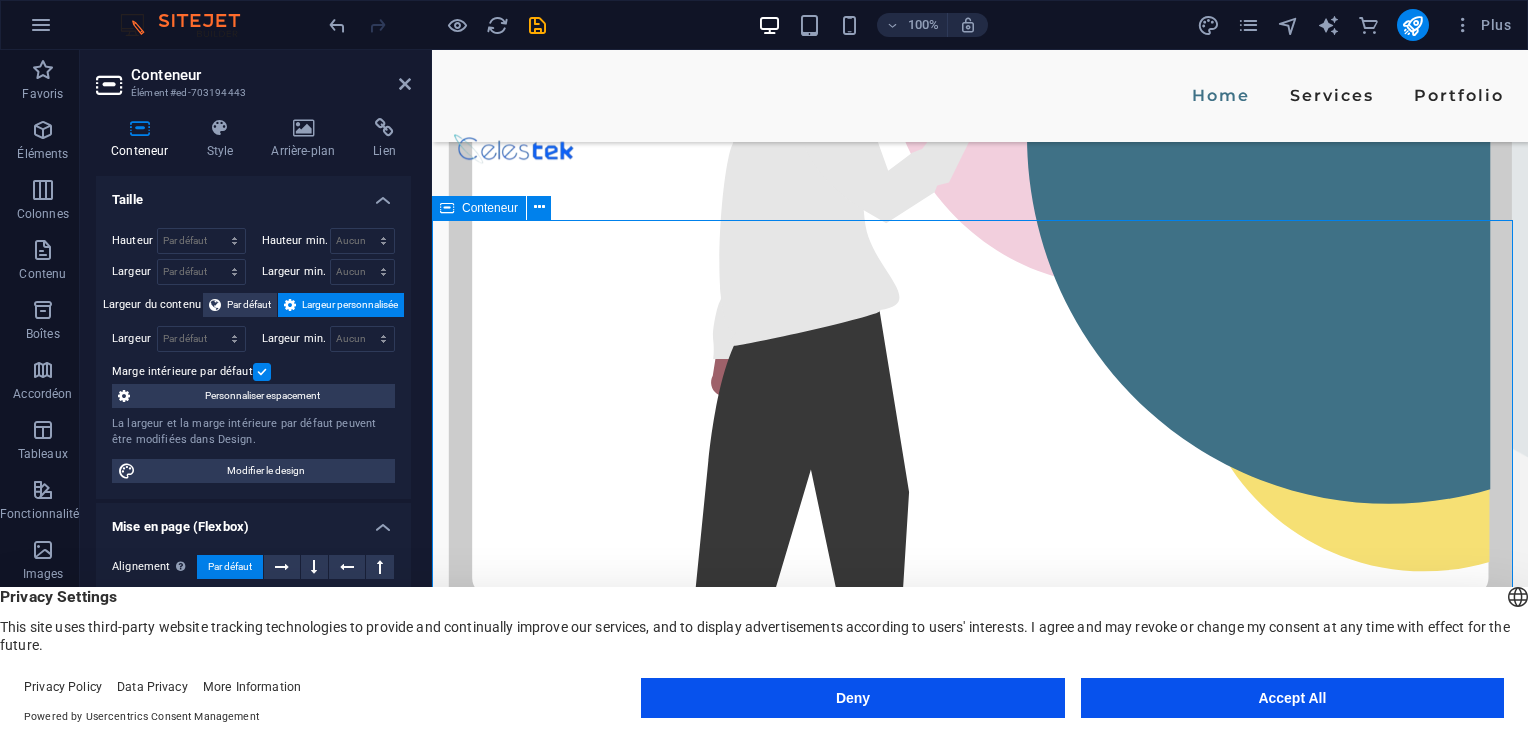 click on "ABOUT US What we are all about Sed ut perspiciatis unde omnis iste natus error sit voluptatem accusantium doloremque laudantium, totam rem aperiam, eaque ipsa quae ab illo inventore veritatis et quasi architecto beatae vitae dicta sunt explicabo.  LEARN MORE" at bounding box center [980, 1456] 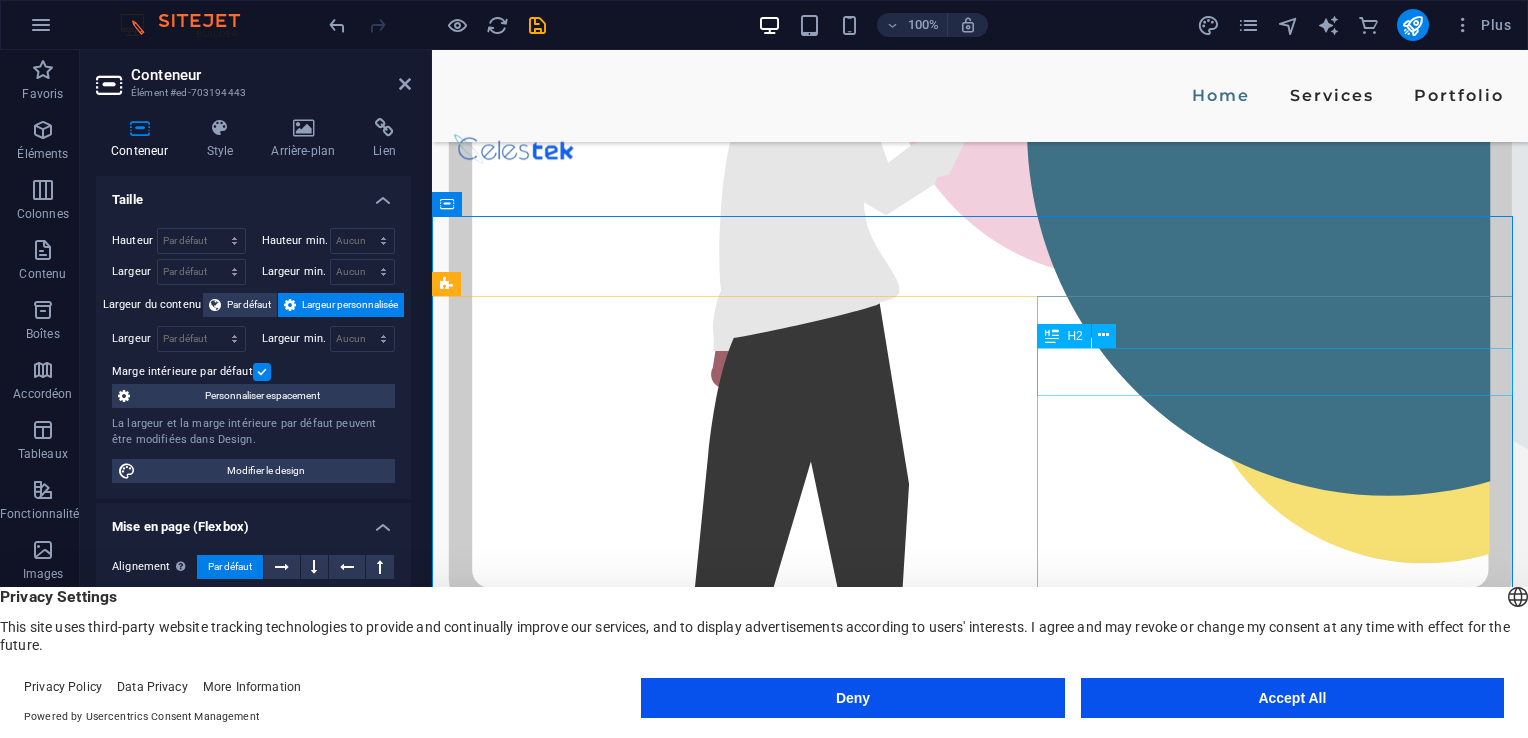 scroll, scrollTop: 656, scrollLeft: 0, axis: vertical 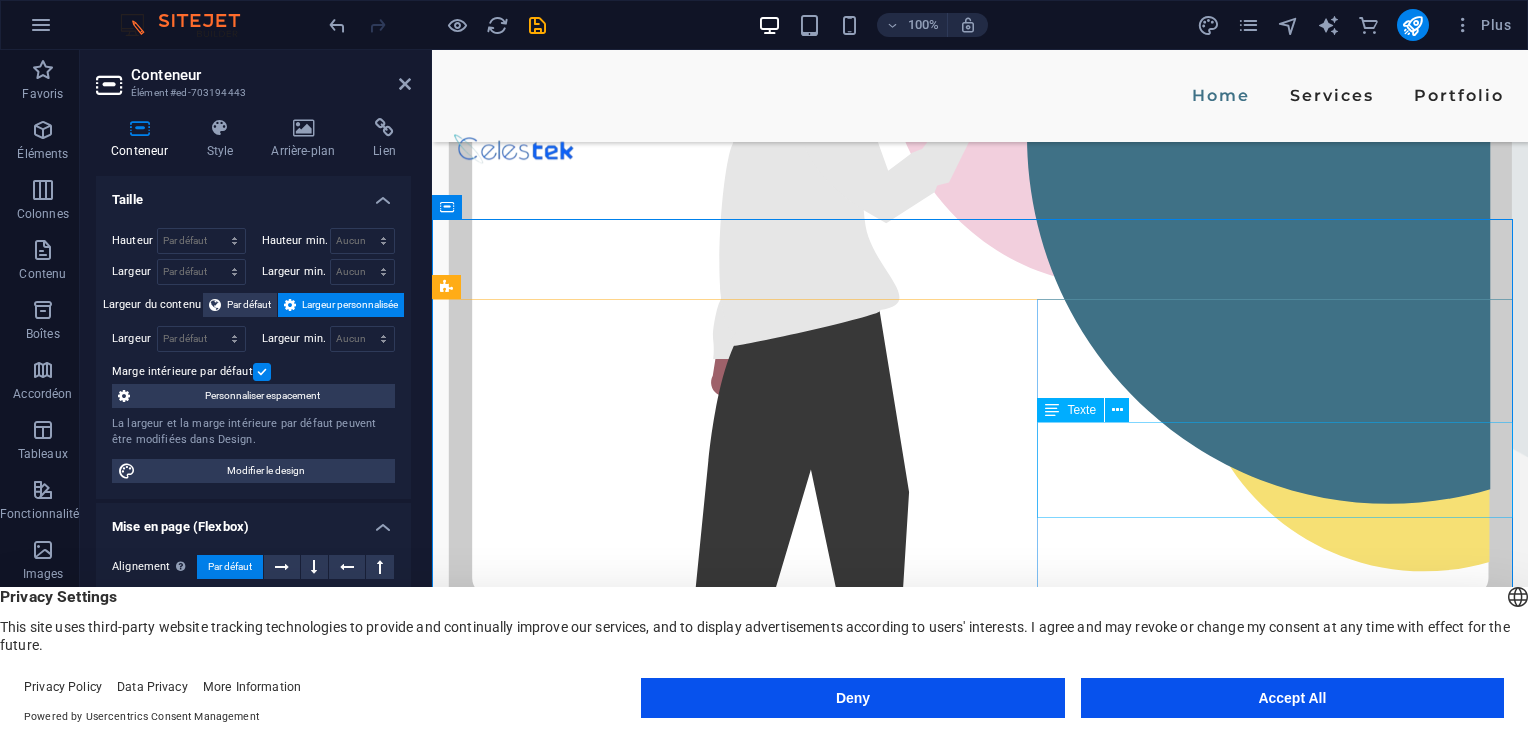 click on "Sed ut perspiciatis unde omnis iste natus error sit voluptatem accusantium doloremque laudantium, totam rem aperiam, eaque ipsa quae ab illo inventore veritatis et quasi architecto beatae vitae dicta sunt explicabo." at bounding box center [673, 1662] 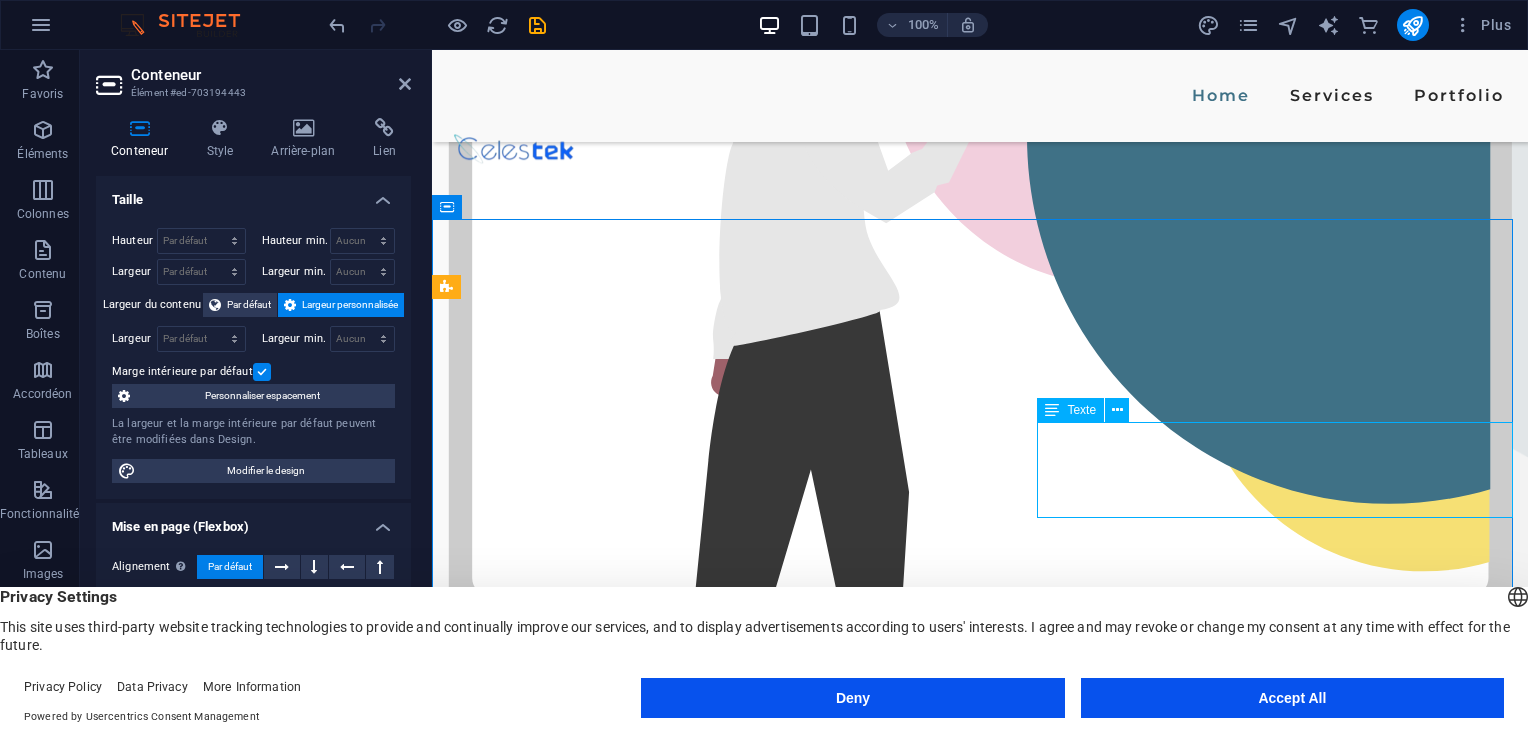 click on "Sed ut perspiciatis unde omnis iste natus error sit voluptatem accusantium doloremque laudantium, totam rem aperiam, eaque ipsa quae ab illo inventore veritatis et quasi architecto beatae vitae dicta sunt explicabo." at bounding box center [673, 1662] 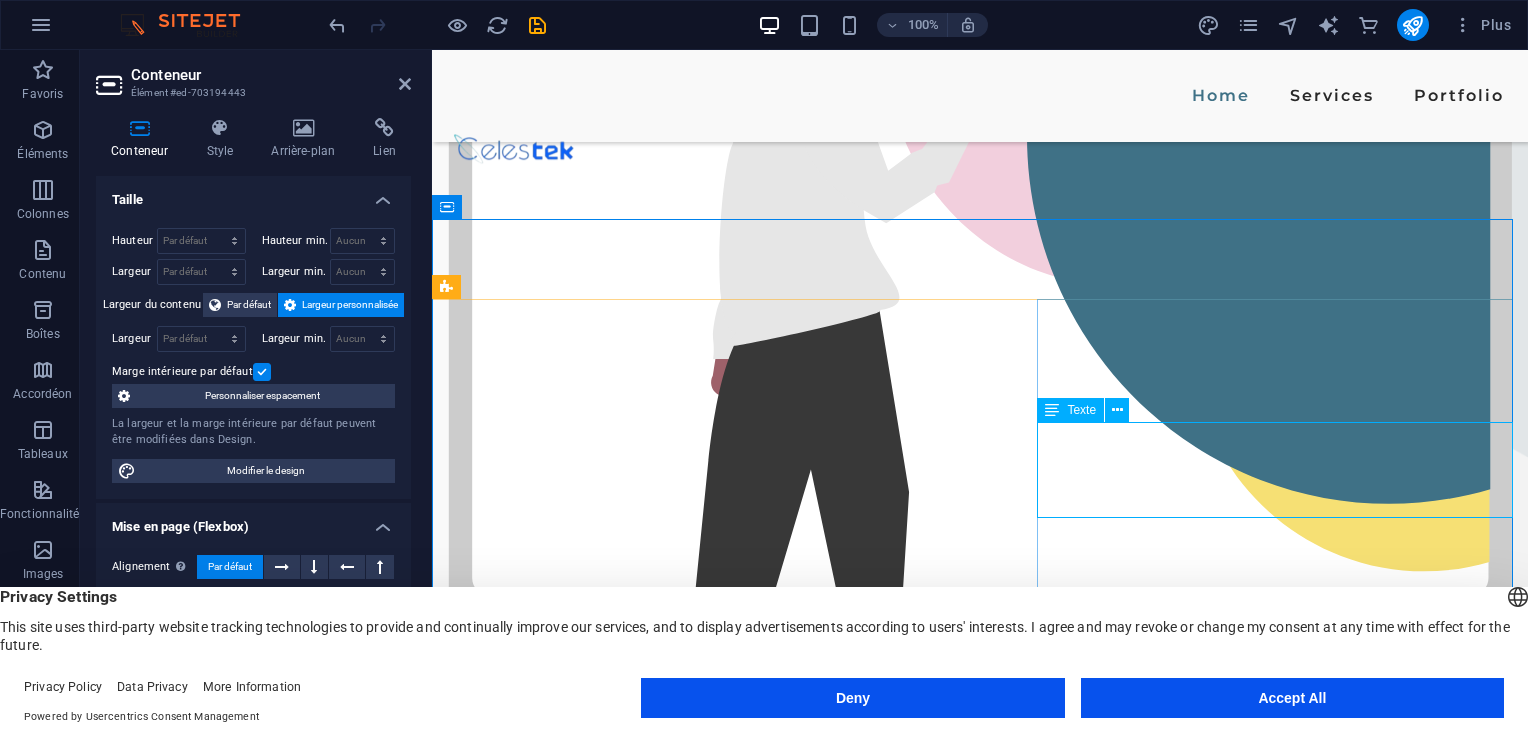 click at bounding box center [1052, 410] 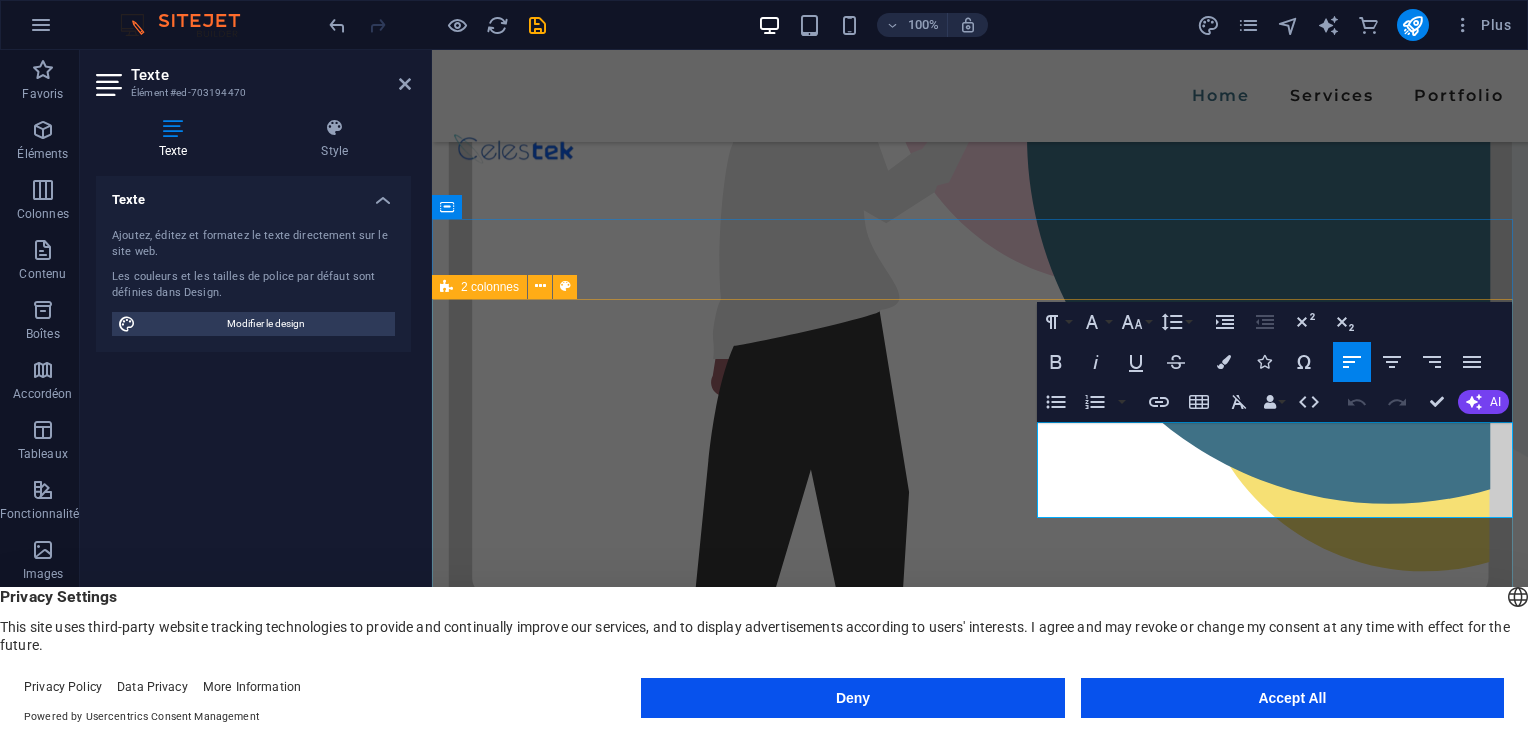 drag, startPoint x: 1444, startPoint y: 511, endPoint x: 998, endPoint y: 434, distance: 452.59805 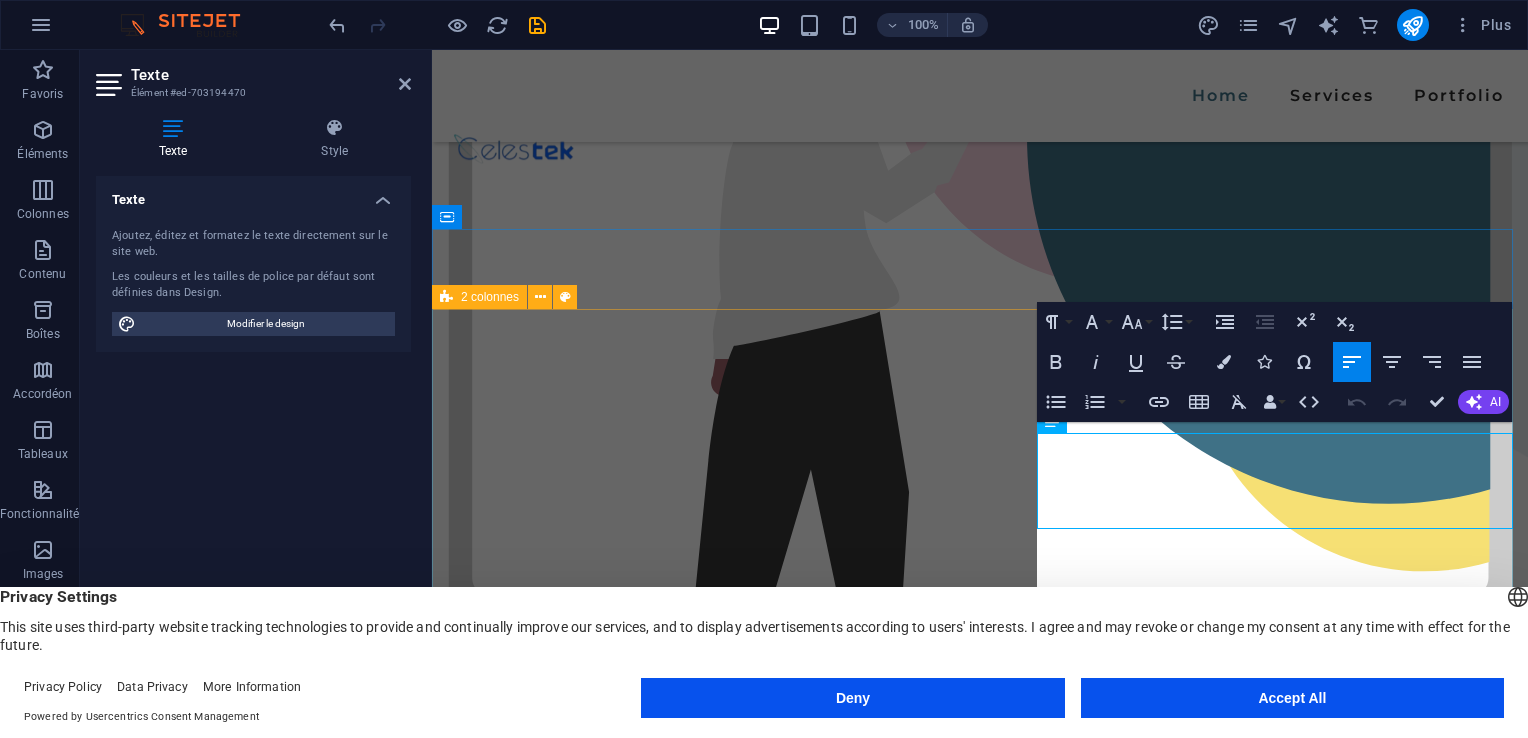 scroll, scrollTop: 646, scrollLeft: 0, axis: vertical 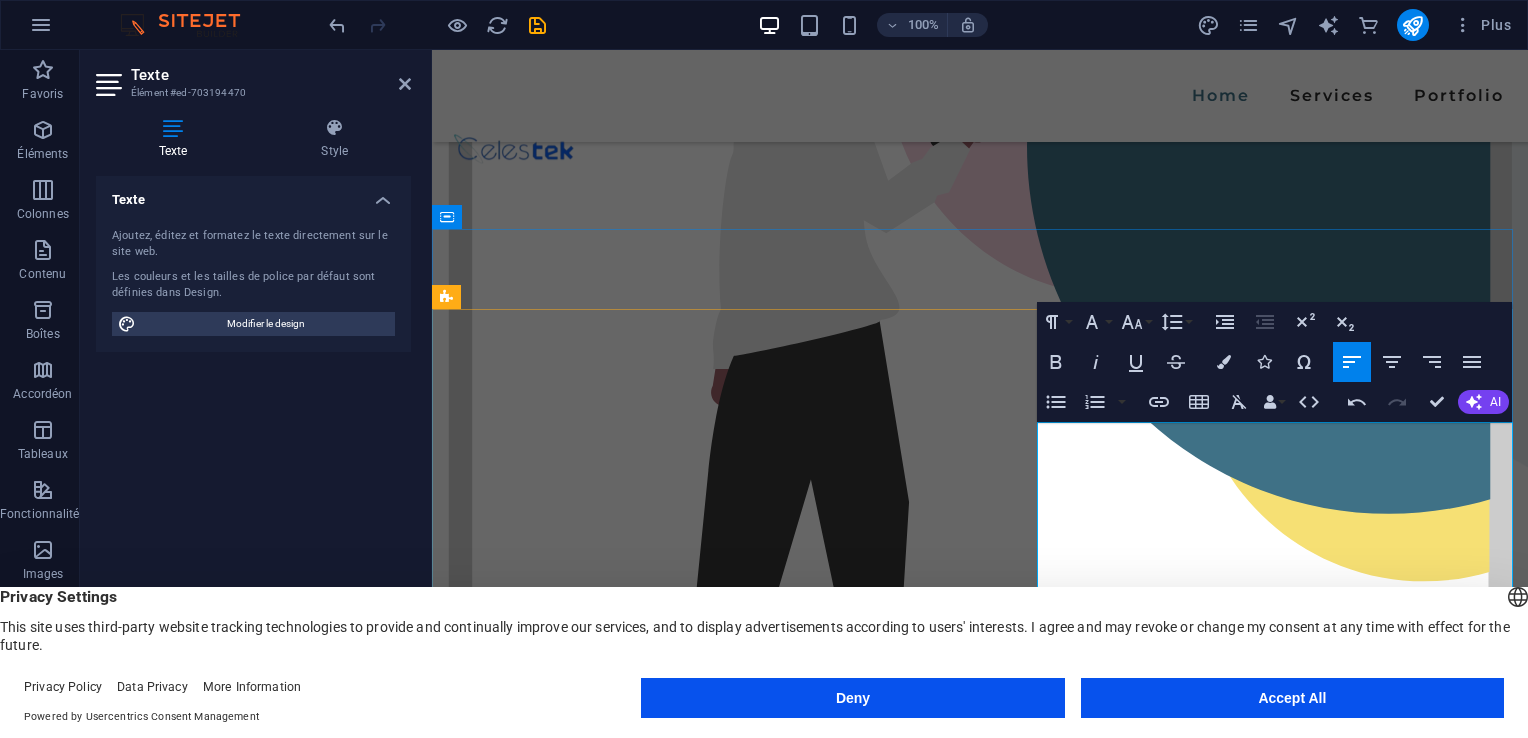 click on "Welcome to the IT Community, your favorite blog for articles, discussions, and sharing of all the latest technical solutions and the best IT and security products from Microsoft! We are a passionate community of distinguished IT experts, committed to sharing our knowledge and helping everyone, from beginners to advanced users, and even passionate professionals, navigate the complex world of IT." at bounding box center (672, 1713) 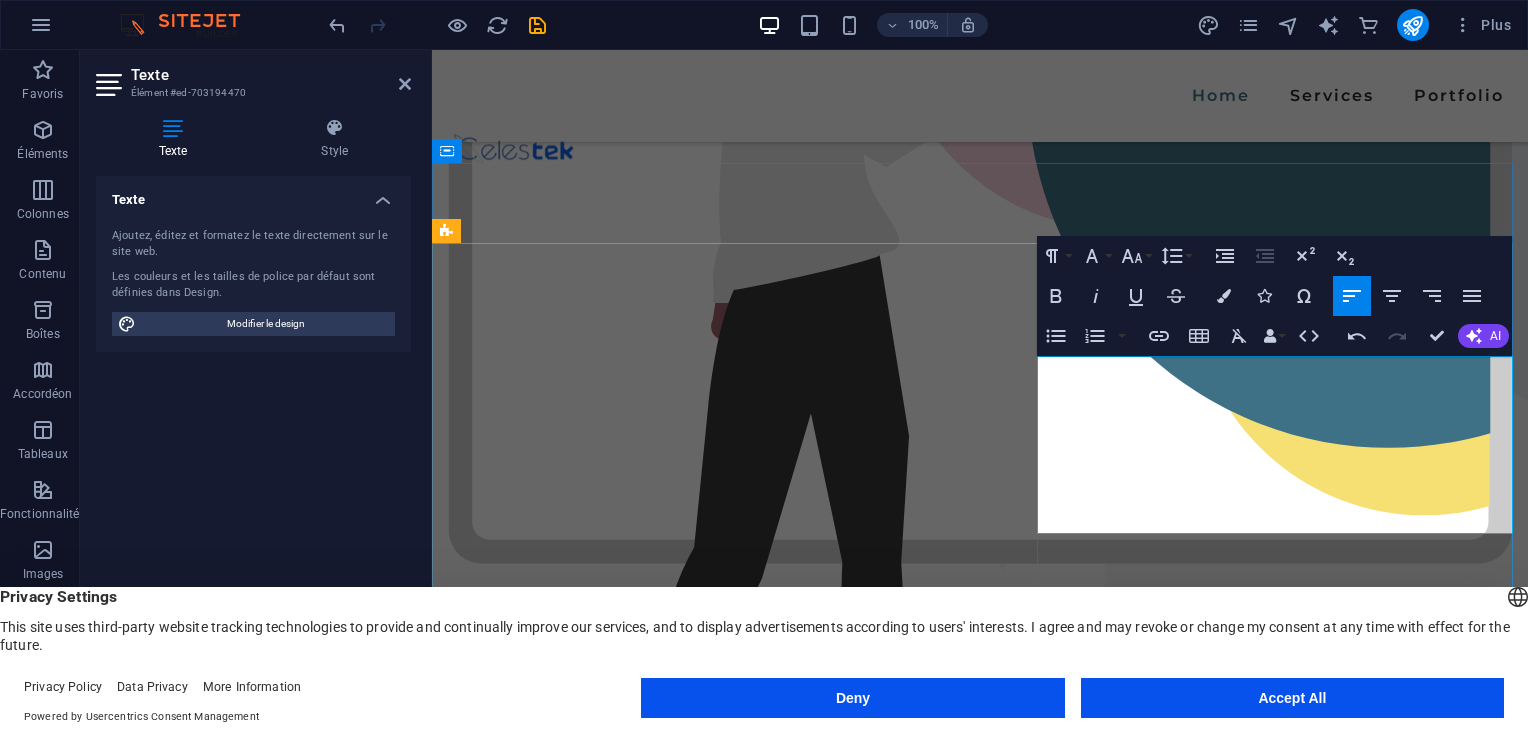 scroll, scrollTop: 713, scrollLeft: 0, axis: vertical 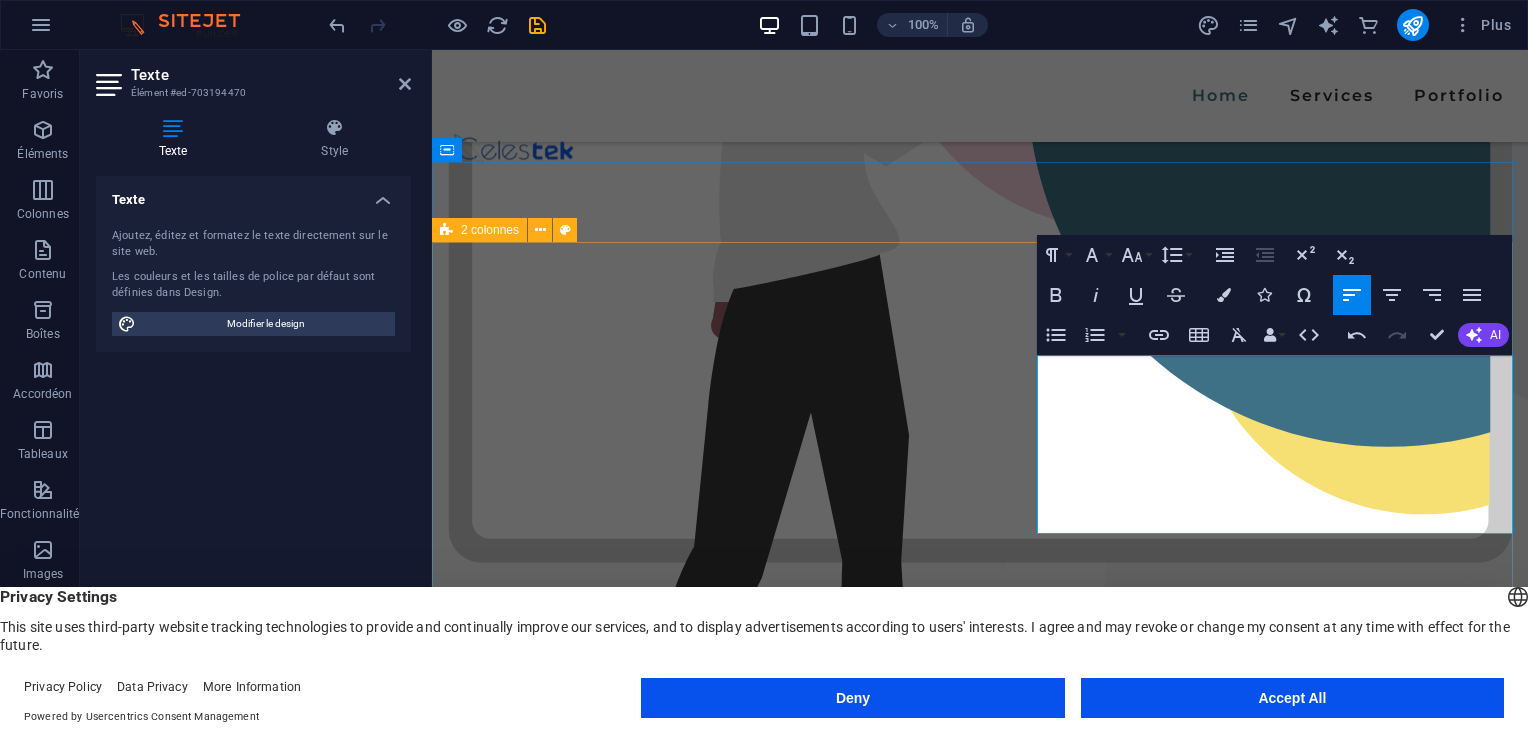 drag, startPoint x: 1402, startPoint y: 518, endPoint x: 1022, endPoint y: 344, distance: 417.94257 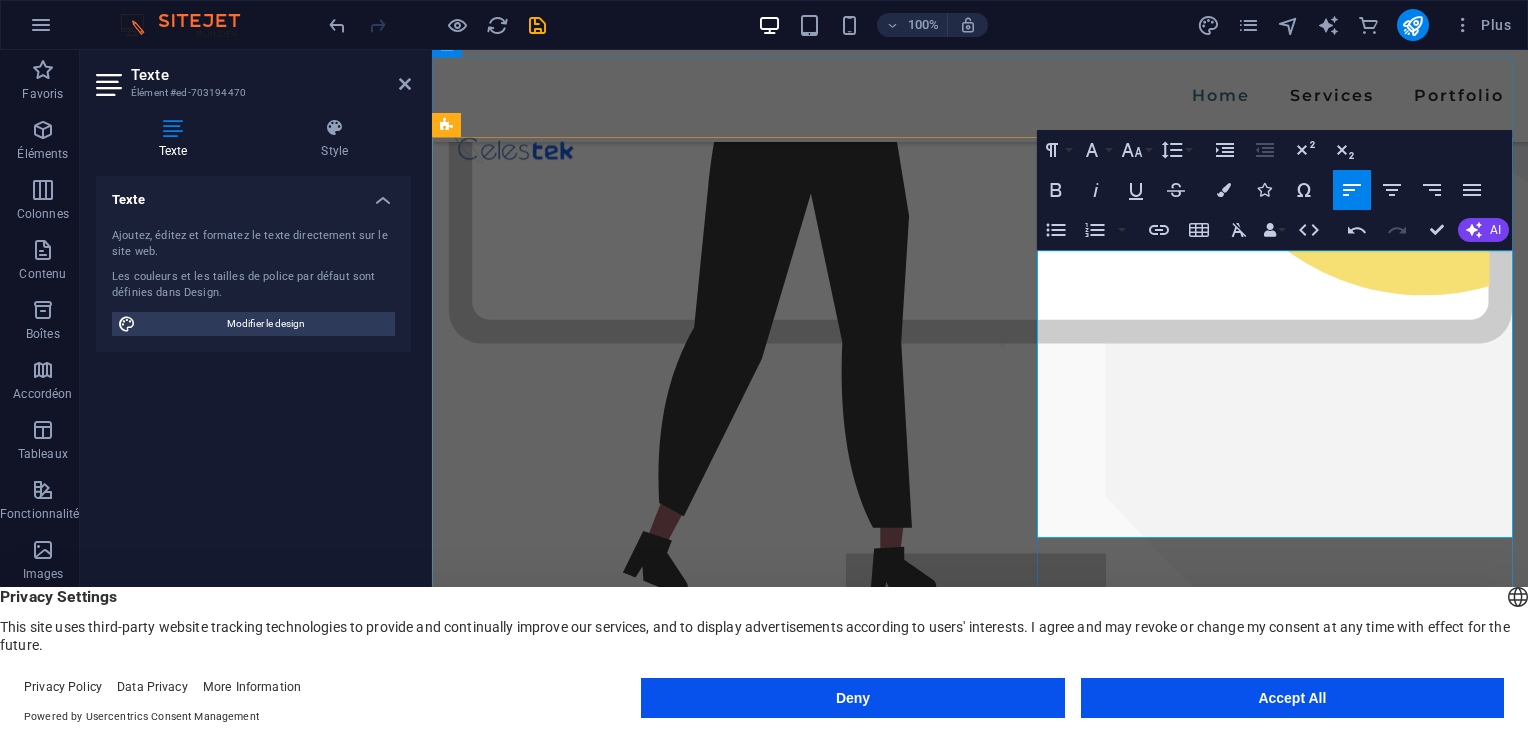 scroll, scrollTop: 932, scrollLeft: 0, axis: vertical 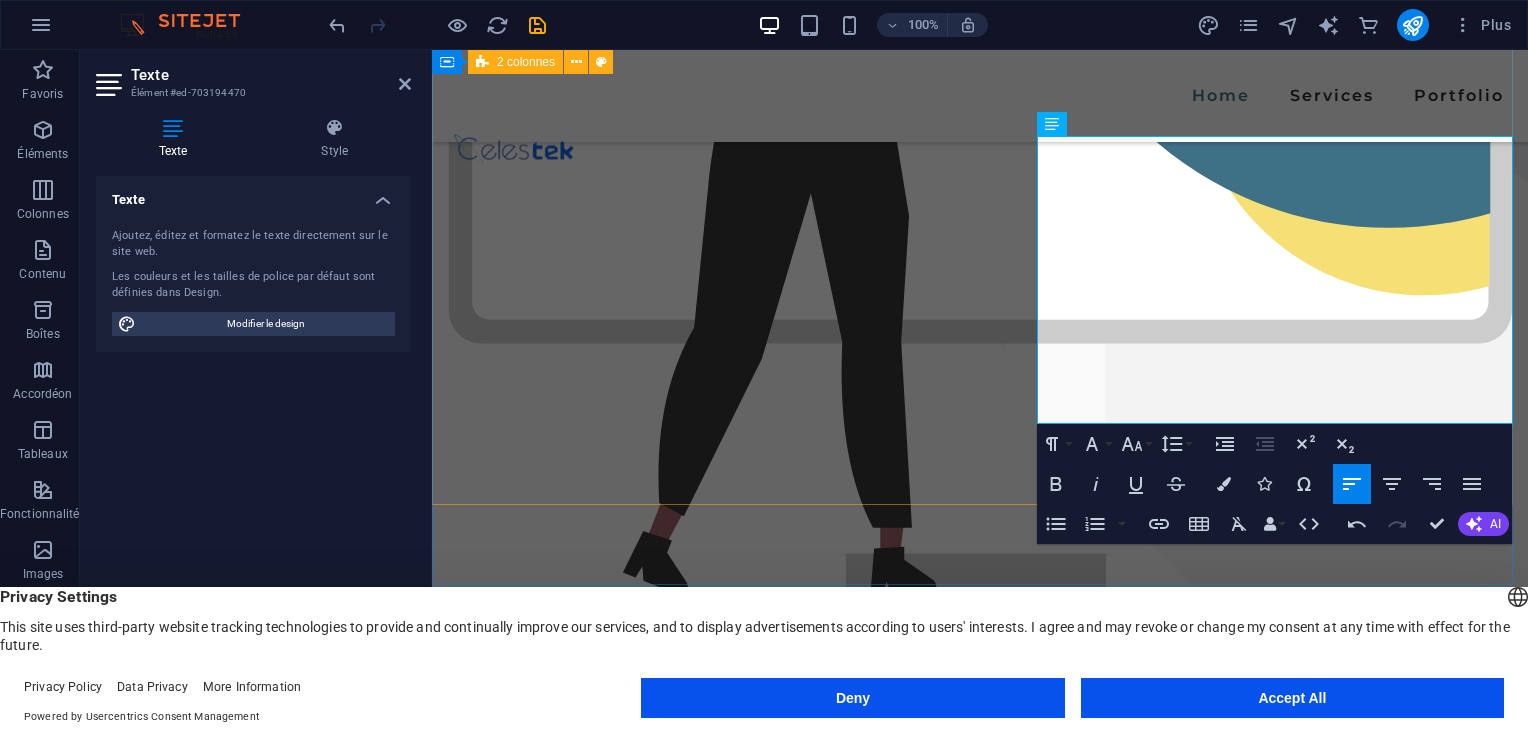 click on "ABOUT US What we are all about CelesTek  is a forward-thinking technology company specializing in cybersecurity, data protection, and intelligent cloud solutions. Built on the belief that every organization deserves to operate securely and confidently, we combine human expertise with cutting-edge technology to forge a more resilient digital future. Our mission is simple:  to help businesses safeguard their most valuable data while empowering their digital growth . Whether it's through compliance projects (GDPR, ISO 27001), advanced DLP/AIP integrations, or intelligent behavioral analysis systems, we guide our clients through every stage of their transformation journey. LEARN MORE" at bounding box center (980, 1276) 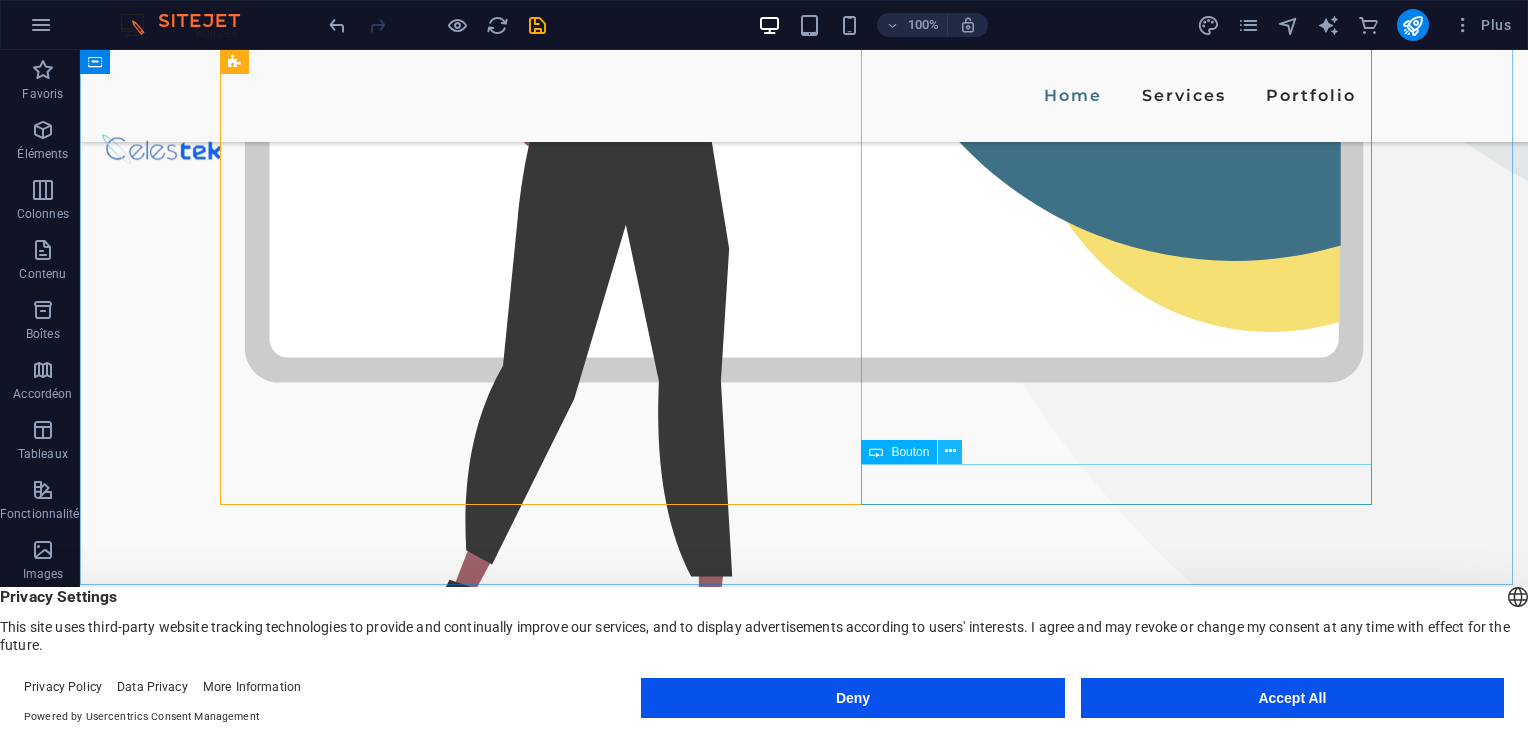 click at bounding box center [950, 451] 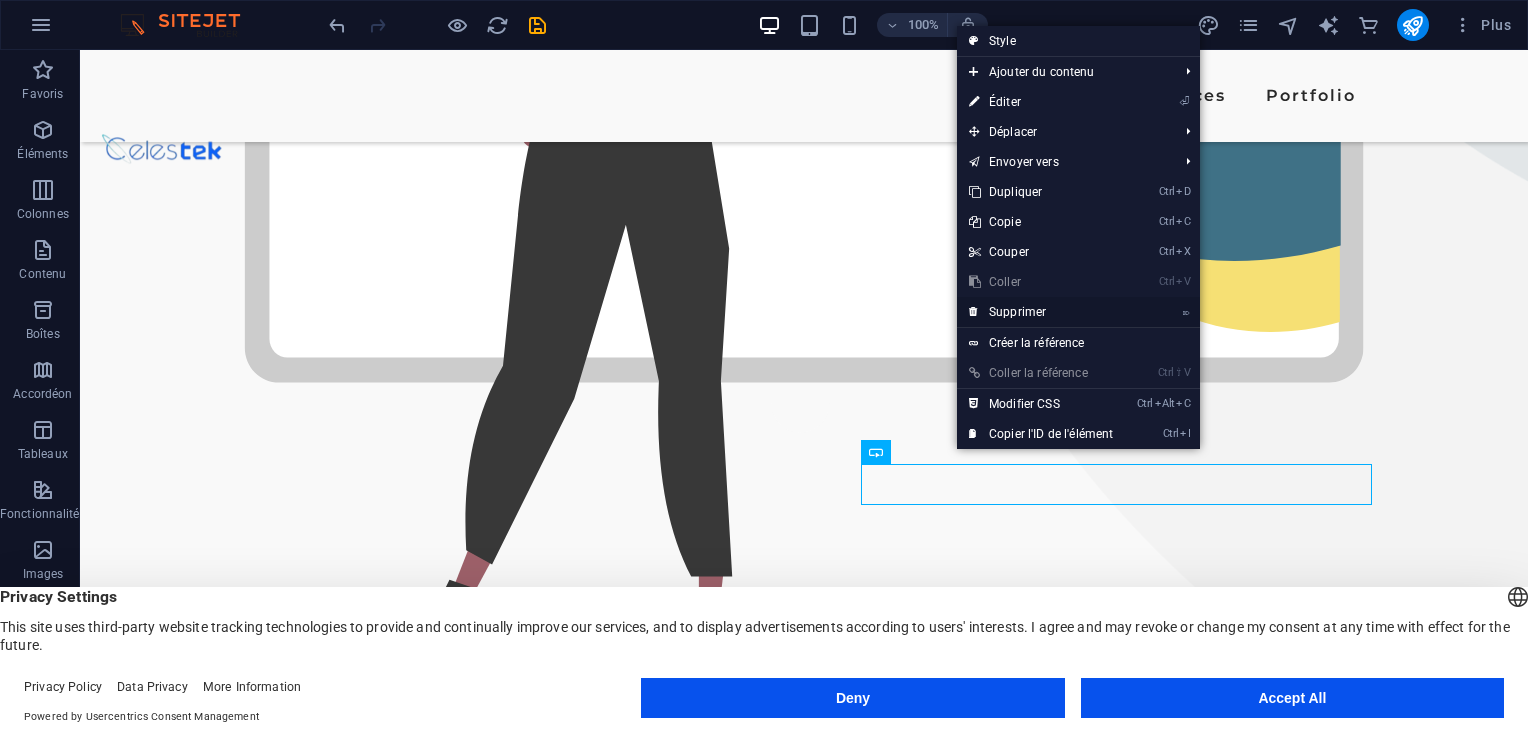 click on "⌦  Supprimer" at bounding box center [1041, 312] 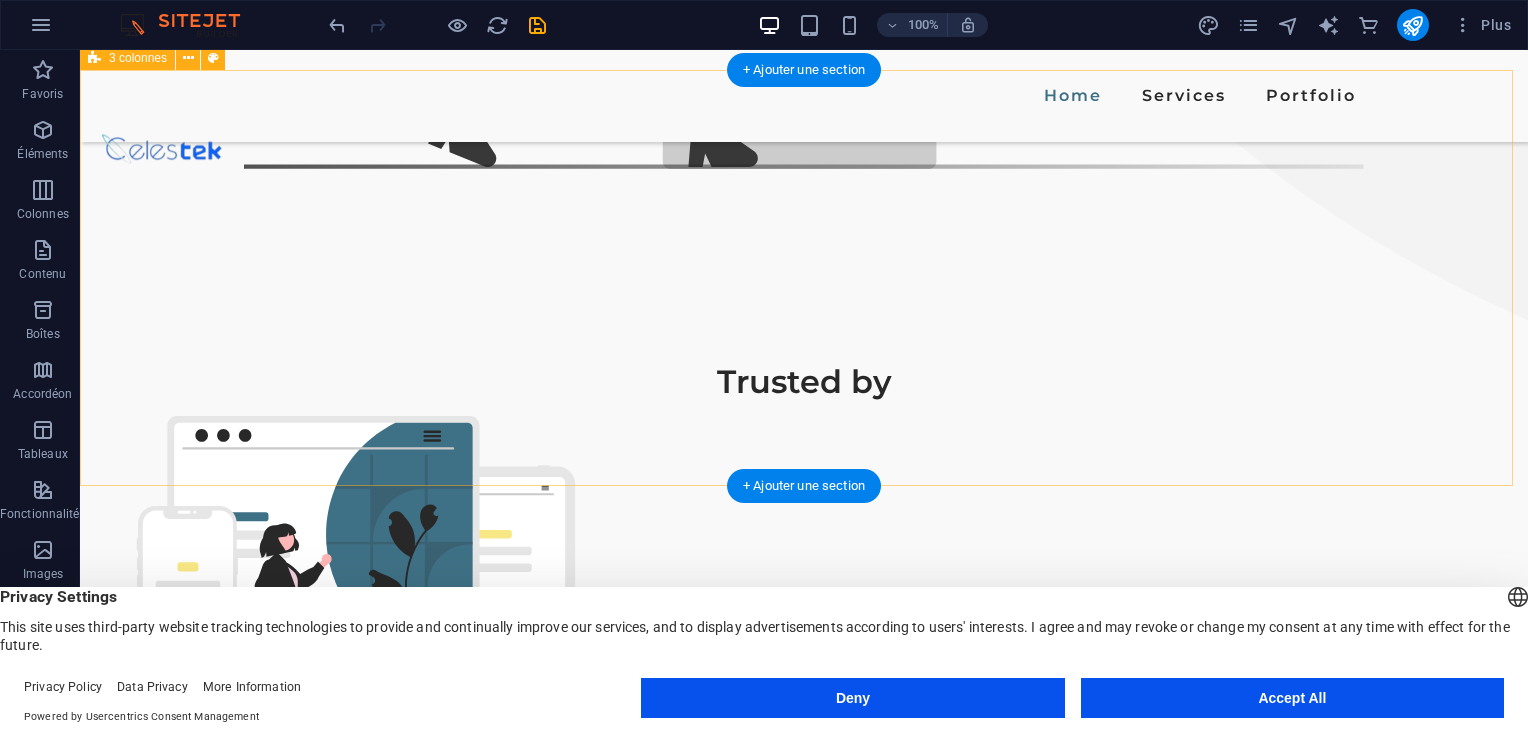 scroll, scrollTop: 1416, scrollLeft: 0, axis: vertical 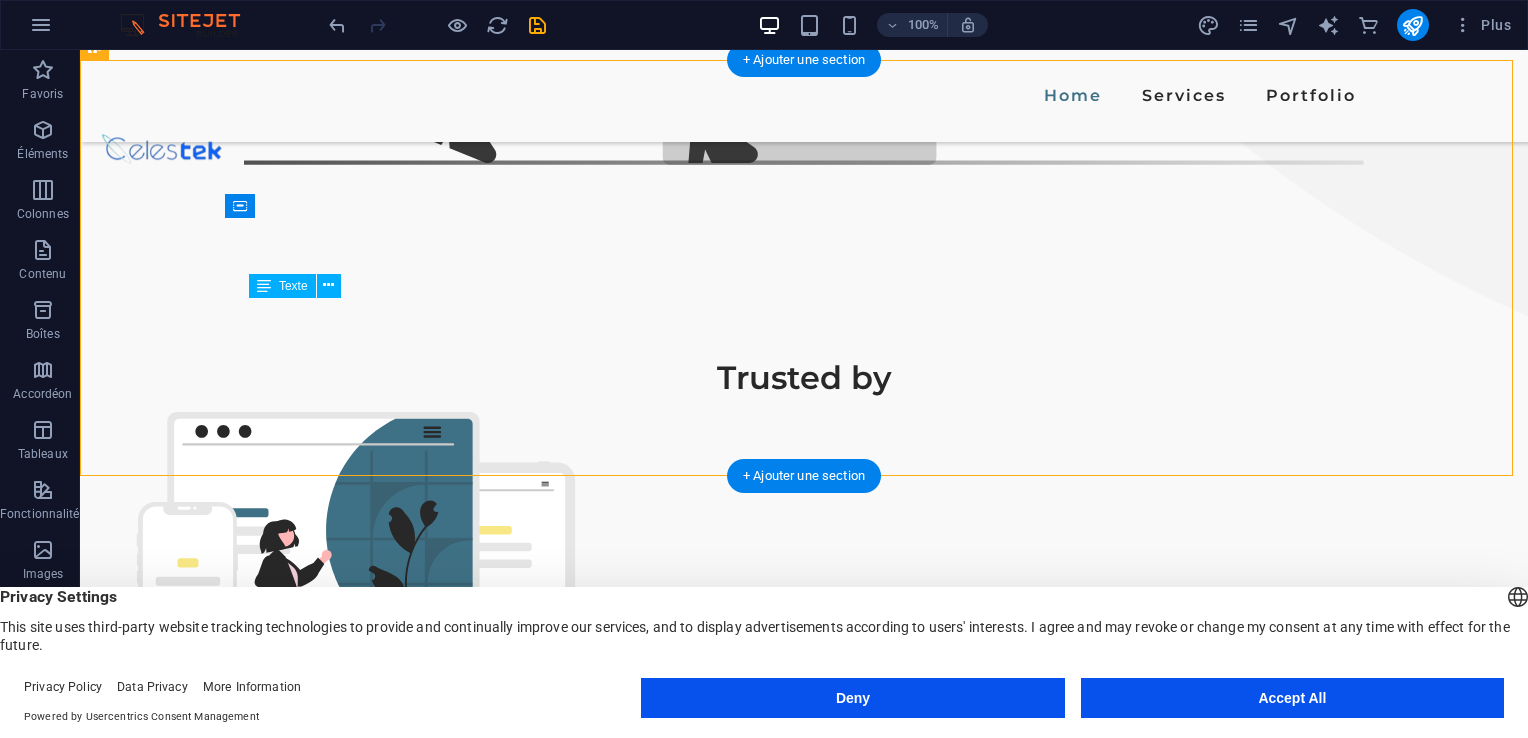 drag, startPoint x: 417, startPoint y: 349, endPoint x: 267, endPoint y: 314, distance: 154.02922 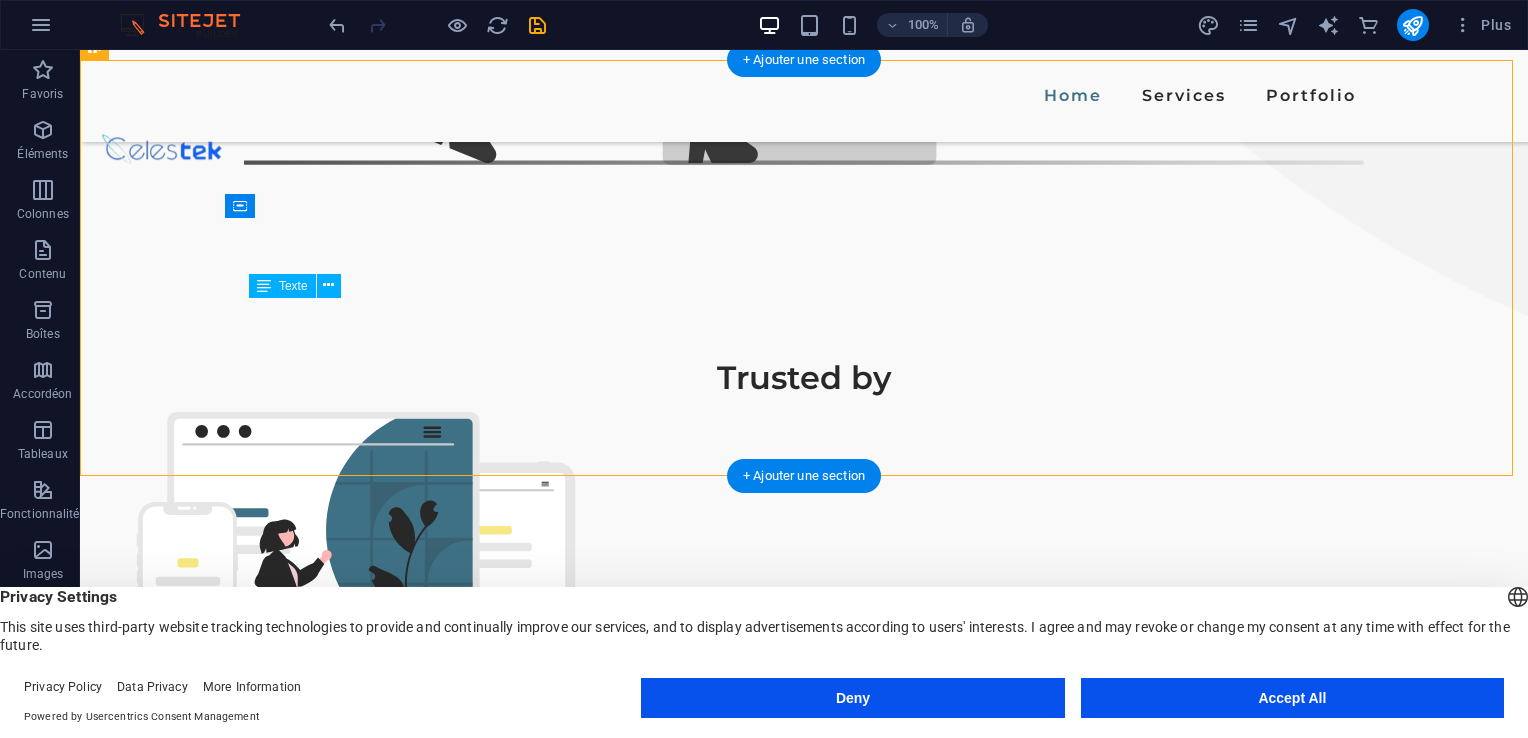 click on "Sed ut perspiciatis unde omnis natus error sit  doloremque et laudantium, totam rem aperiam" at bounding box center [257, 1640] 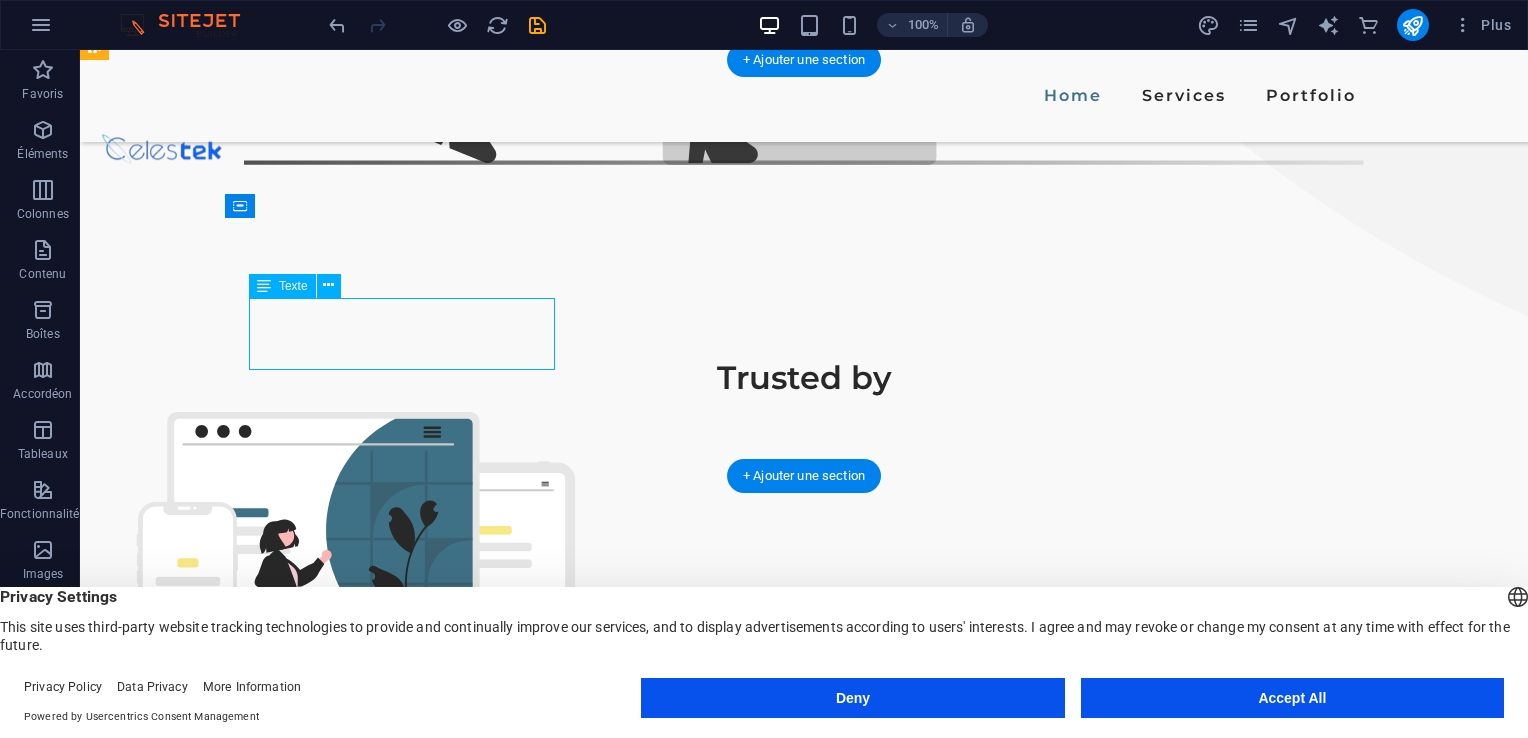 click on "Sed ut perspiciatis unde omnis natus error sit  doloremque et laudantium, totam rem aperiam" at bounding box center (257, 1640) 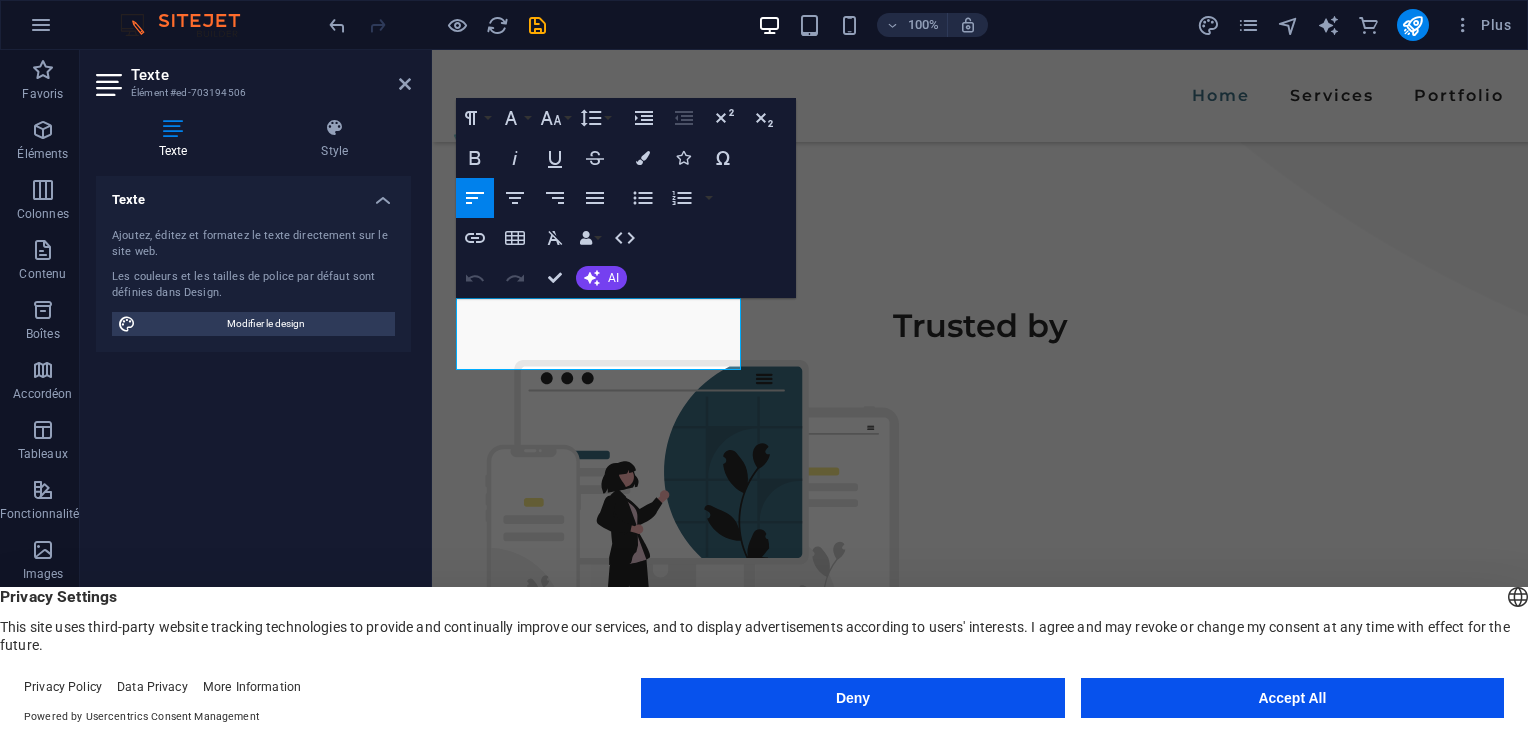 drag, startPoint x: 723, startPoint y: 366, endPoint x: 429, endPoint y: 294, distance: 302.68796 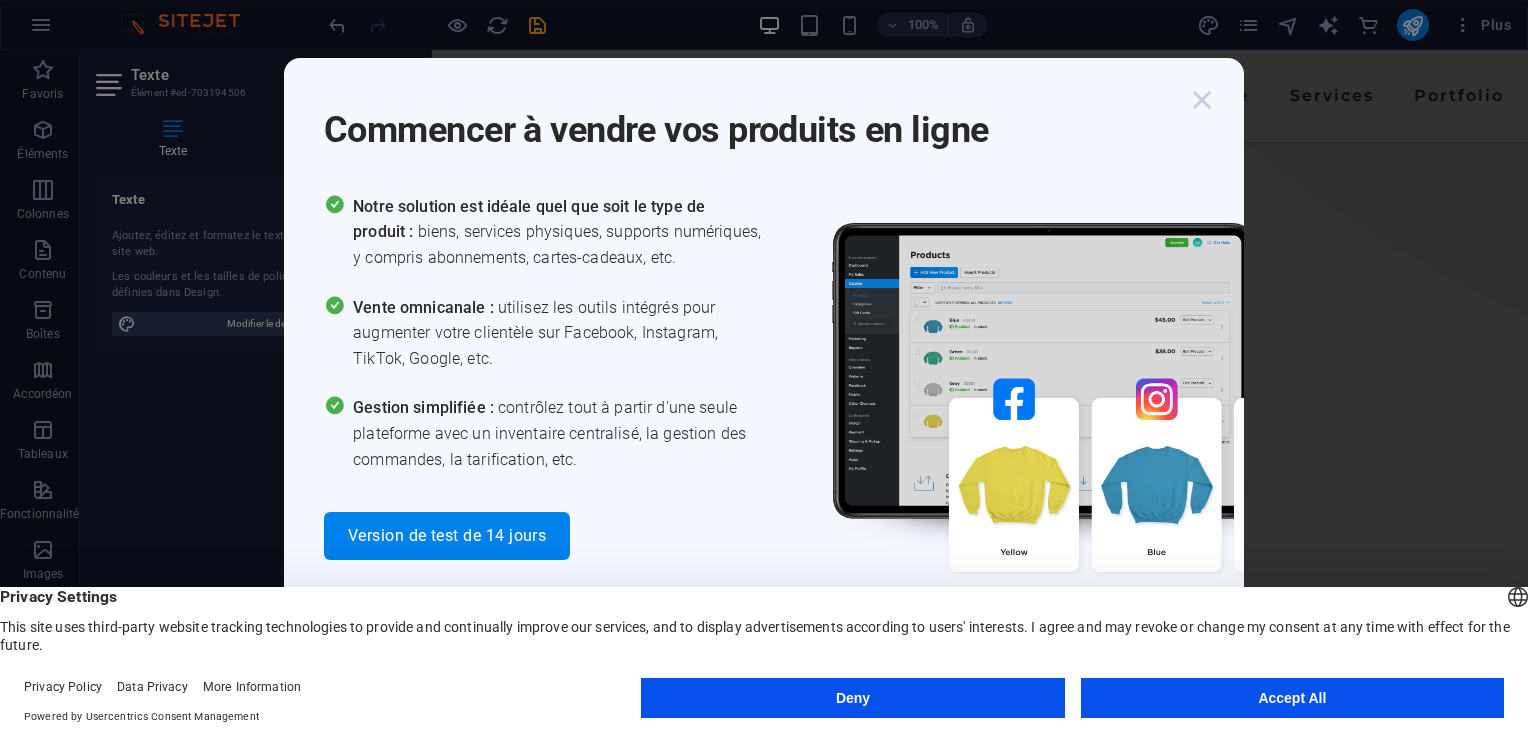 click at bounding box center [1202, 100] 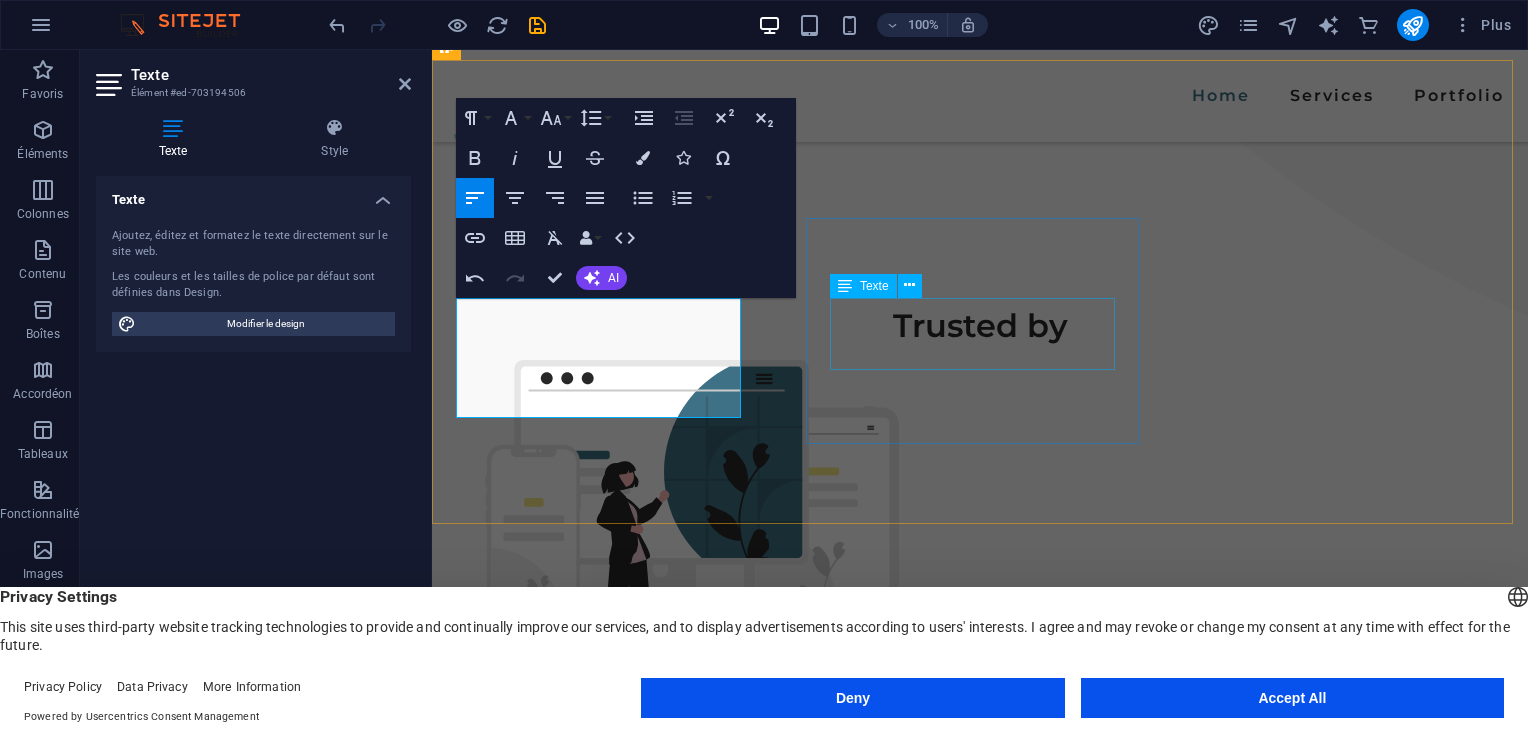 click on "Sed ut perspiciatis unde omnis natus error sit  doloremque et laudantium, totam rem aperiam" at bounding box center (601, 1847) 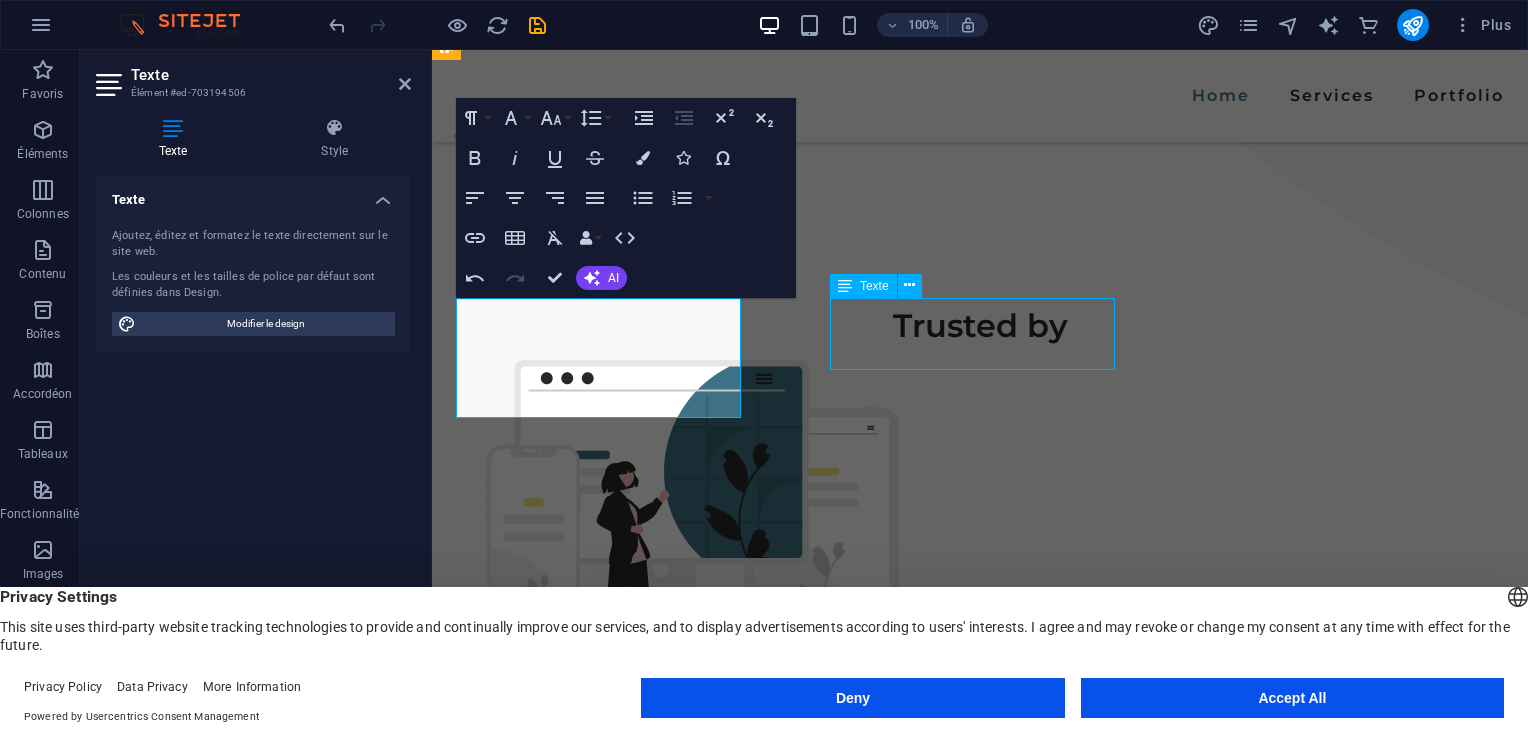 click on "Sed ut perspiciatis unde omnis natus error sit  doloremque et laudantium, totam rem aperiam" at bounding box center (601, 1847) 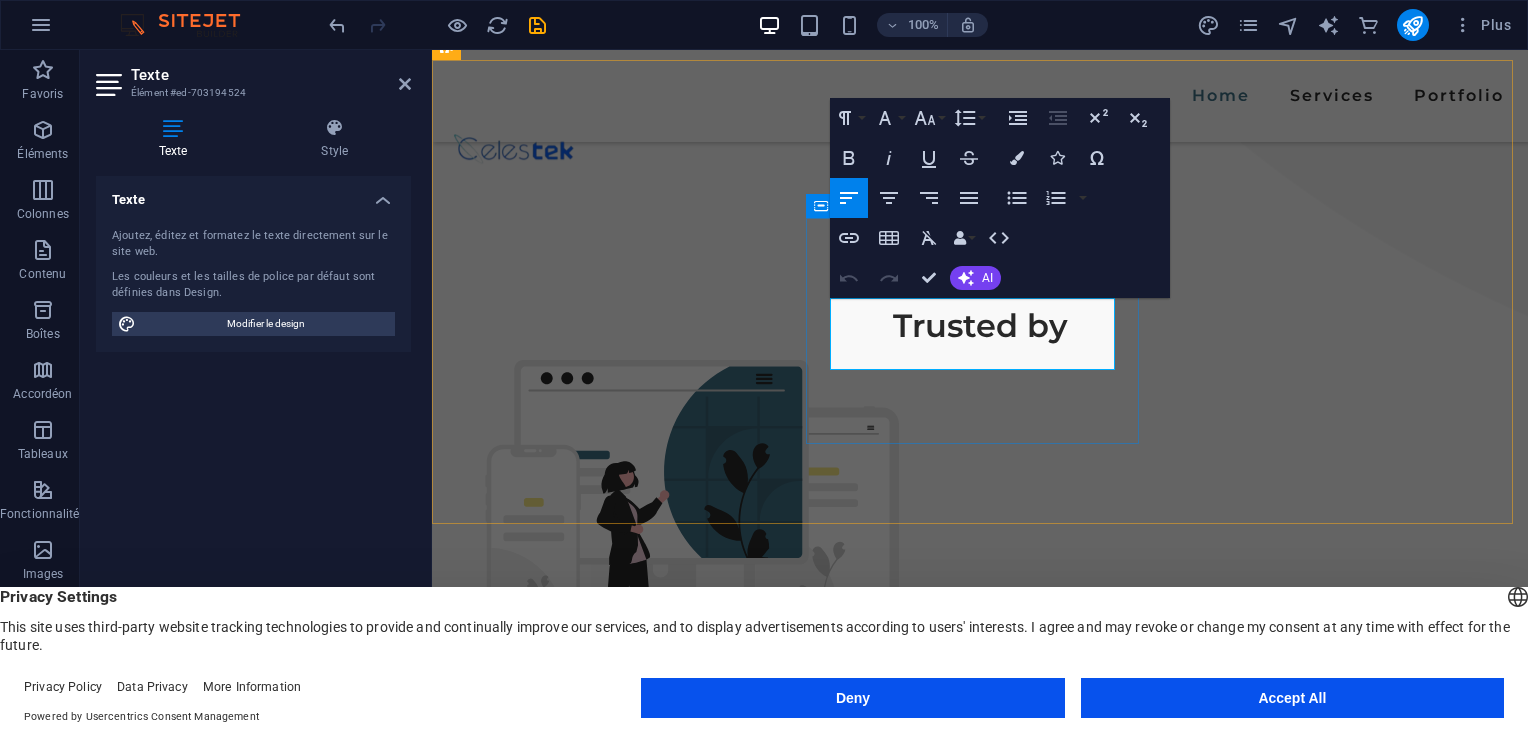 drag, startPoint x: 1094, startPoint y: 353, endPoint x: 830, endPoint y: 302, distance: 268.881 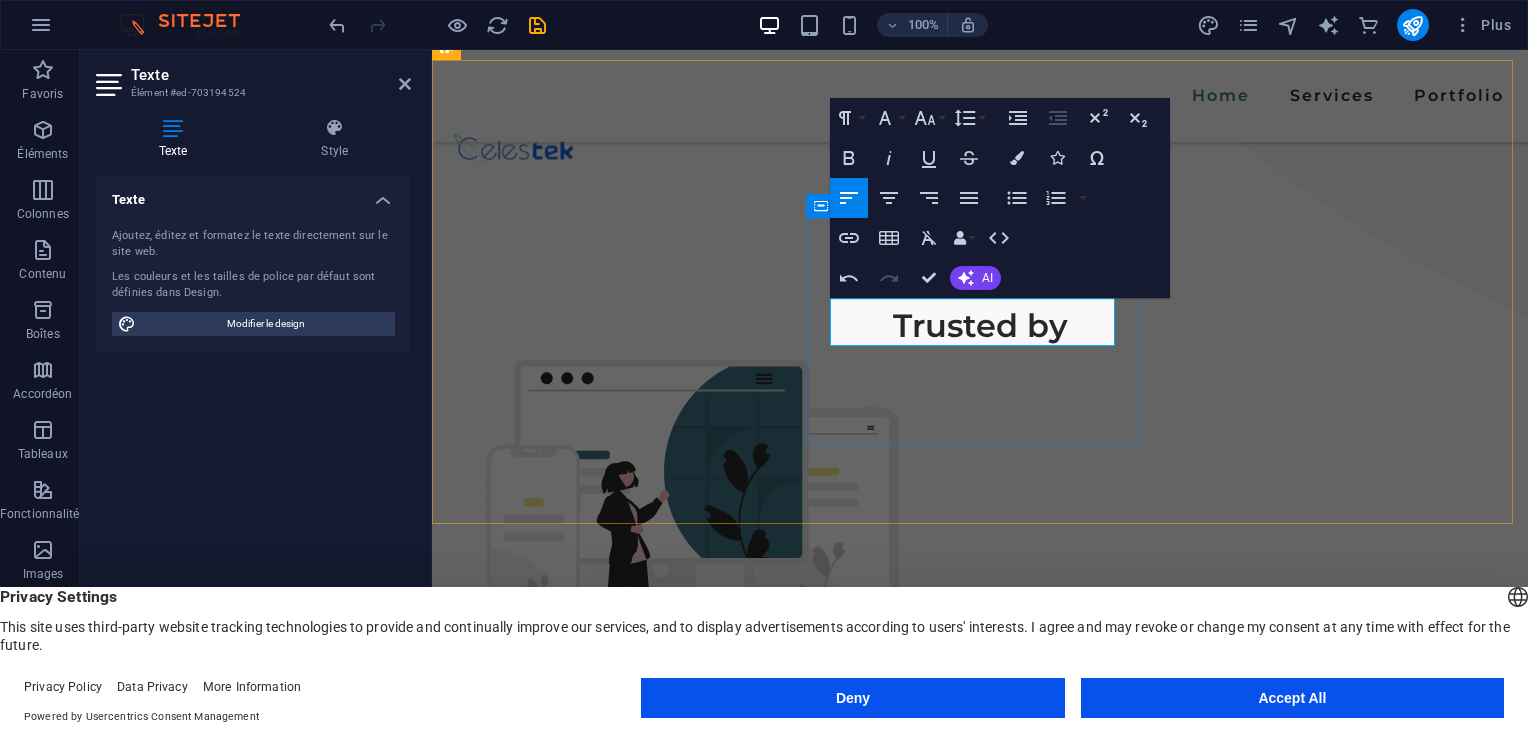 click on "Excellent Quality Elevating standards through uncompromising excellence" at bounding box center [601, 1793] 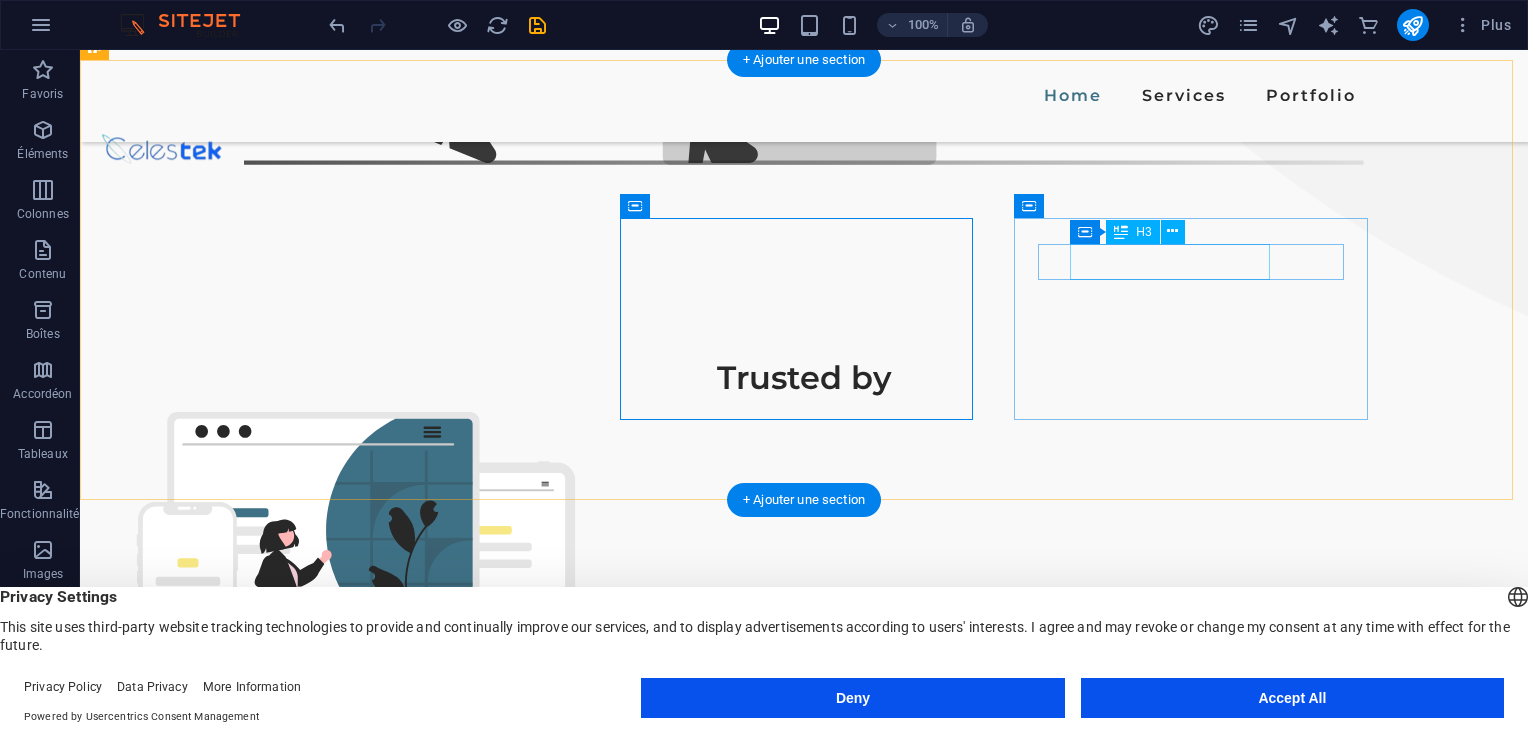click on "Affordable Price" at bounding box center [257, 2027] 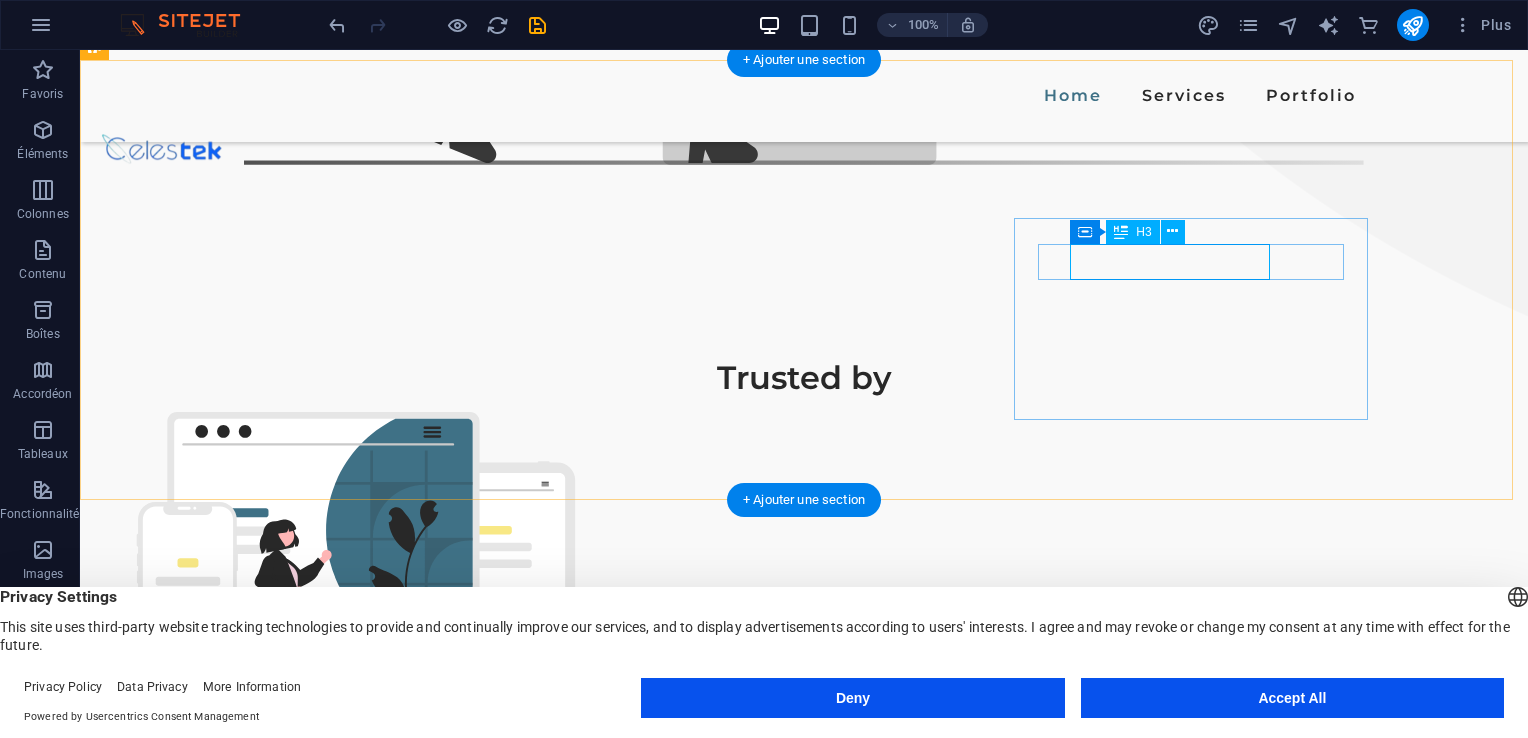 click on "Affordable Price" at bounding box center (257, 2027) 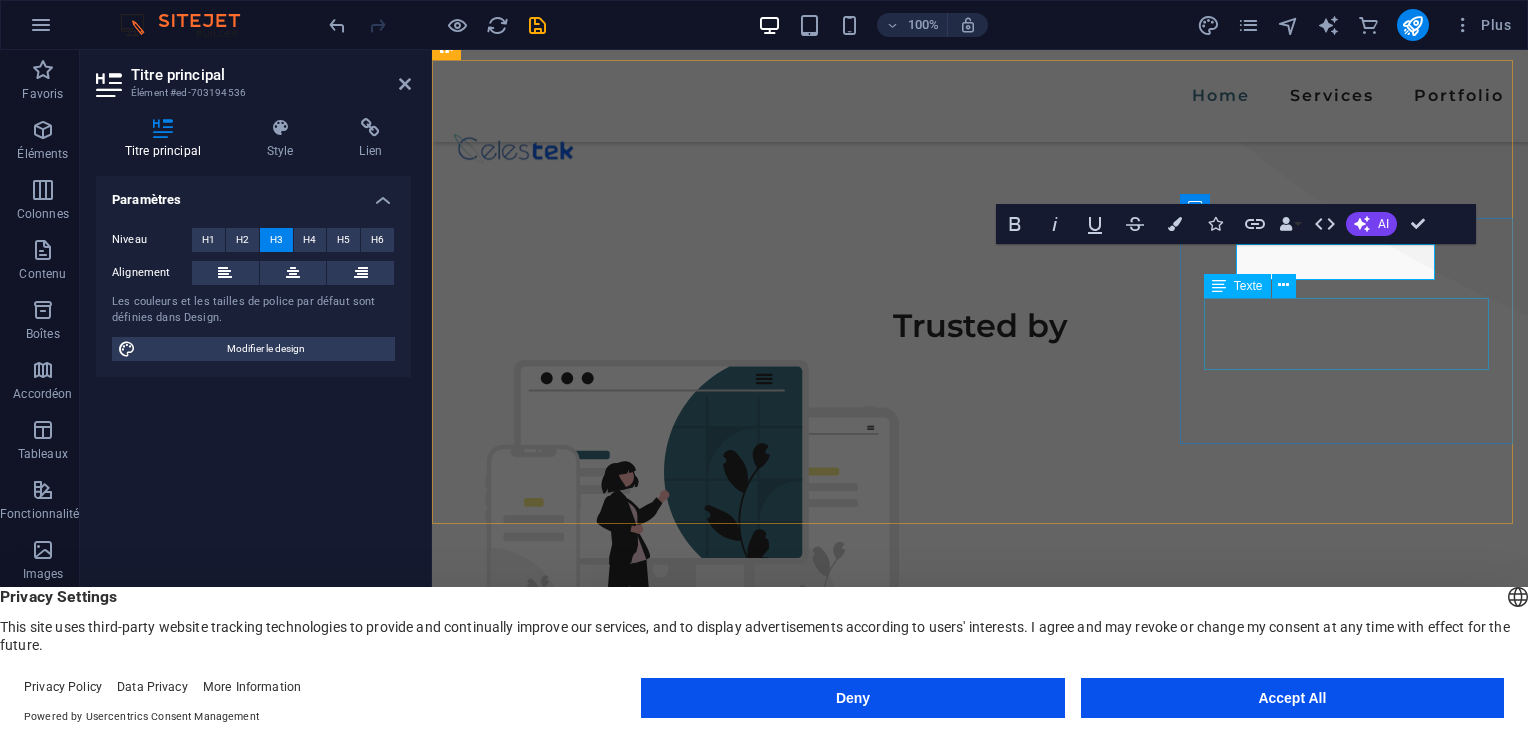 click on "Sed ut perspiciatis unde omnis natus error sit  doloremque et laudantium, totam rem aperiam" at bounding box center (601, 2052) 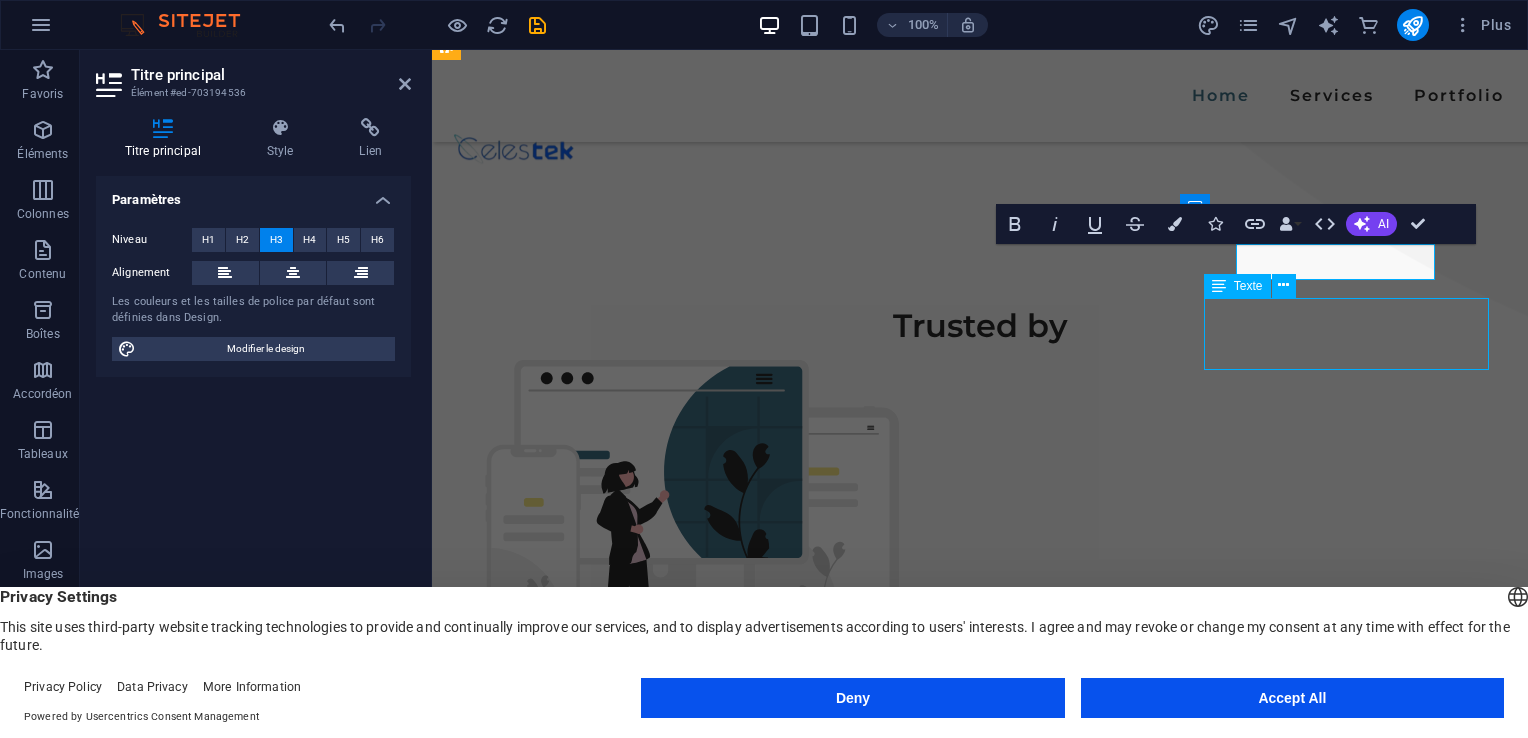 click on "Sed ut perspiciatis unde omnis natus error sit  doloremque et laudantium, totam rem aperiam" at bounding box center [601, 2052] 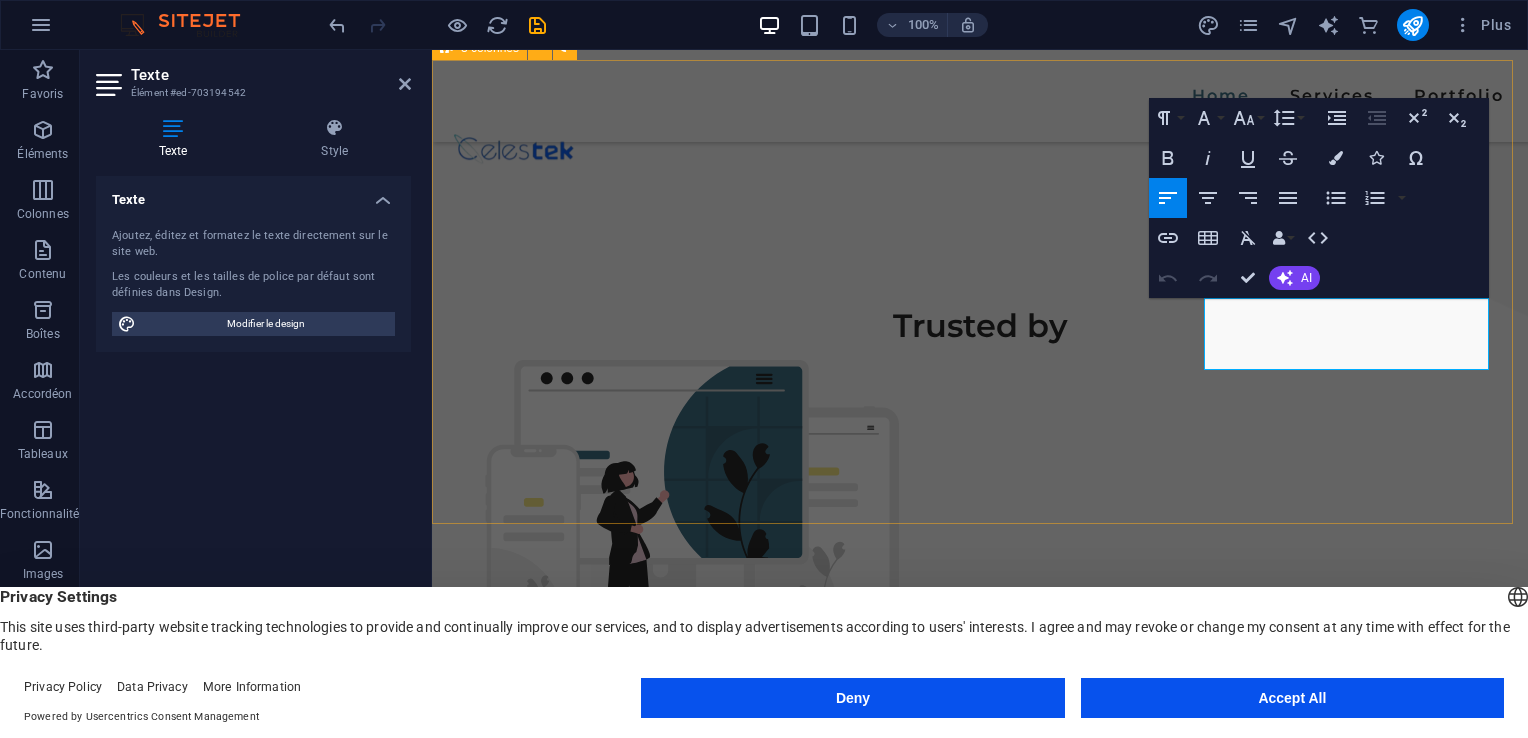 drag, startPoint x: 1468, startPoint y: 358, endPoint x: 1594, endPoint y: 324, distance: 130.5067 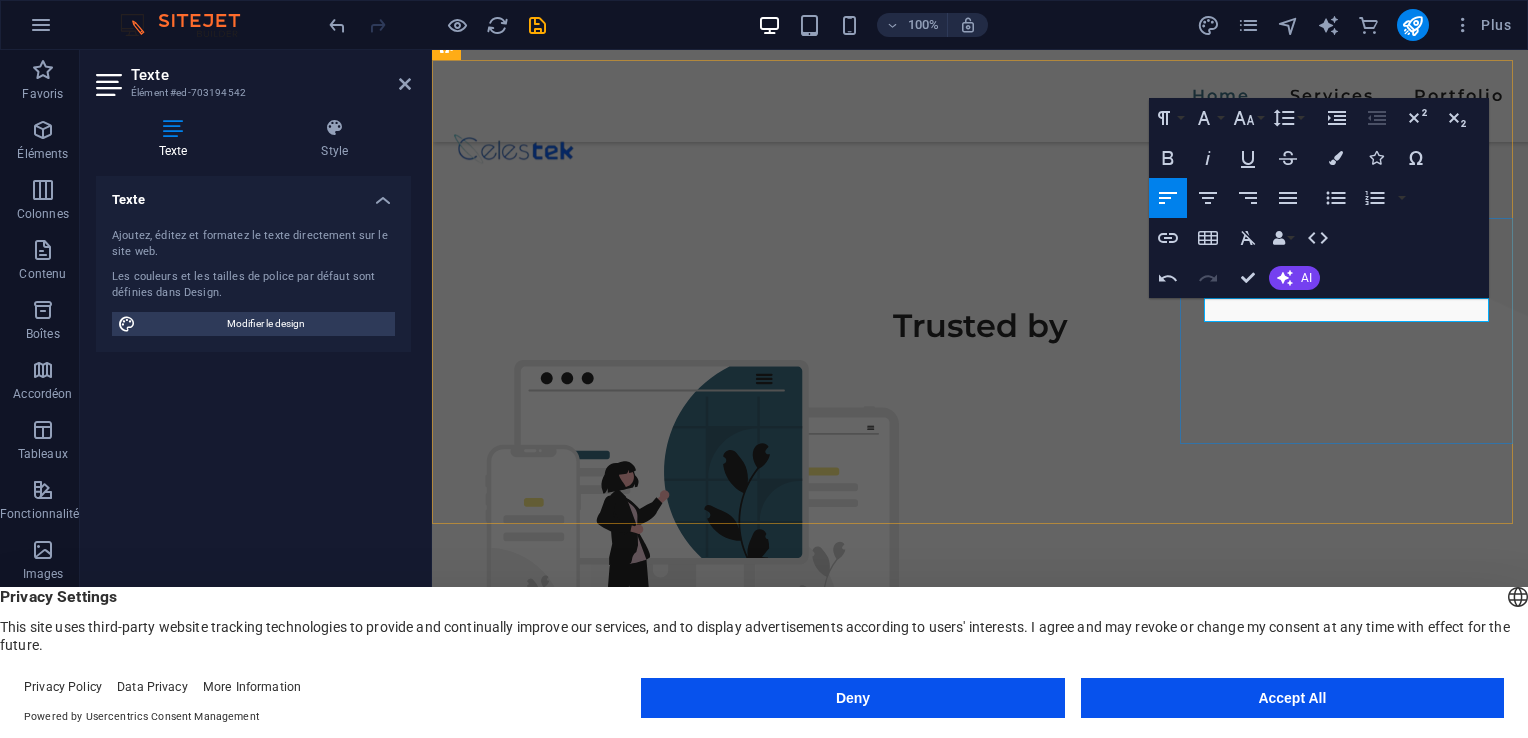 click on "Affordable Price CelesTek – Innovation within reach." at bounding box center (601, 1986) 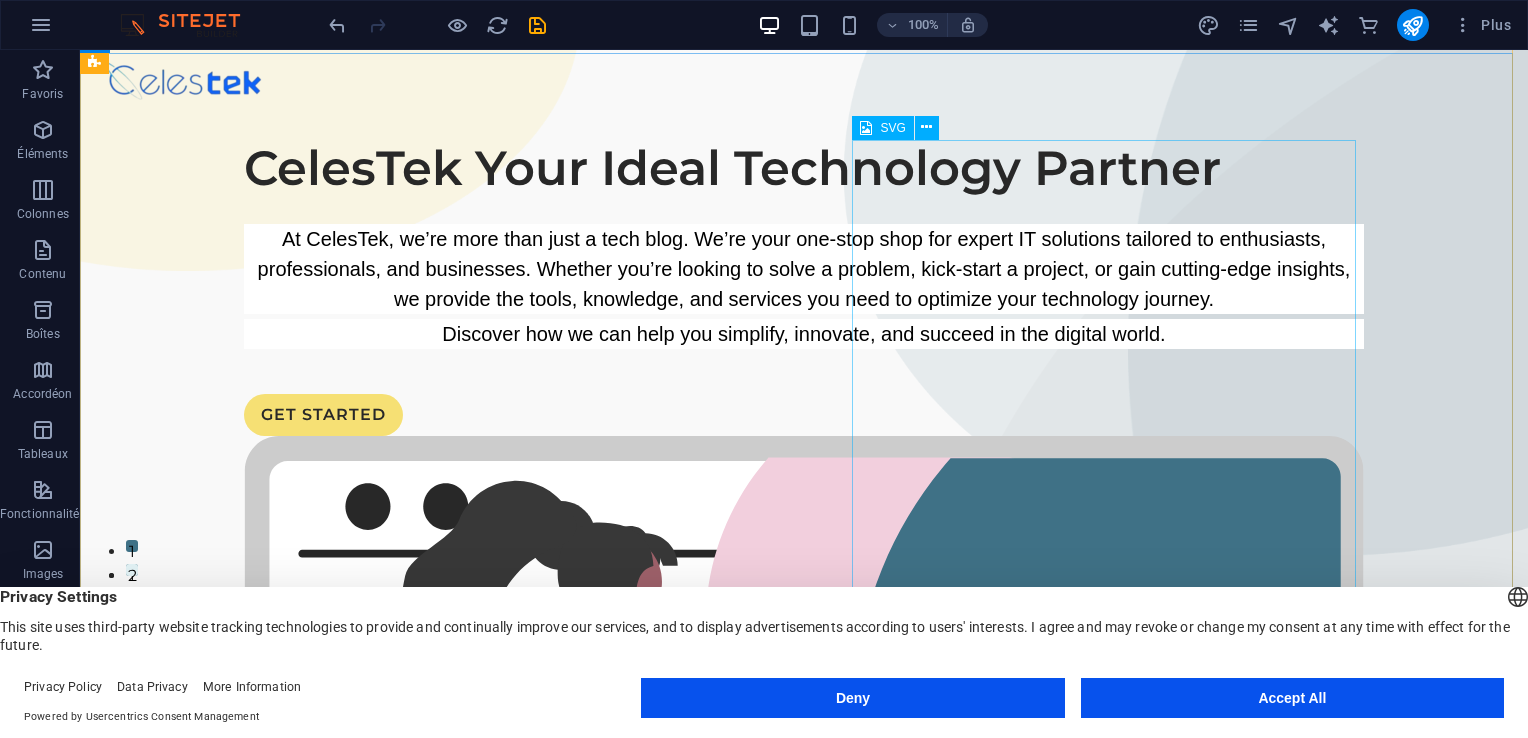 scroll, scrollTop: 88, scrollLeft: 0, axis: vertical 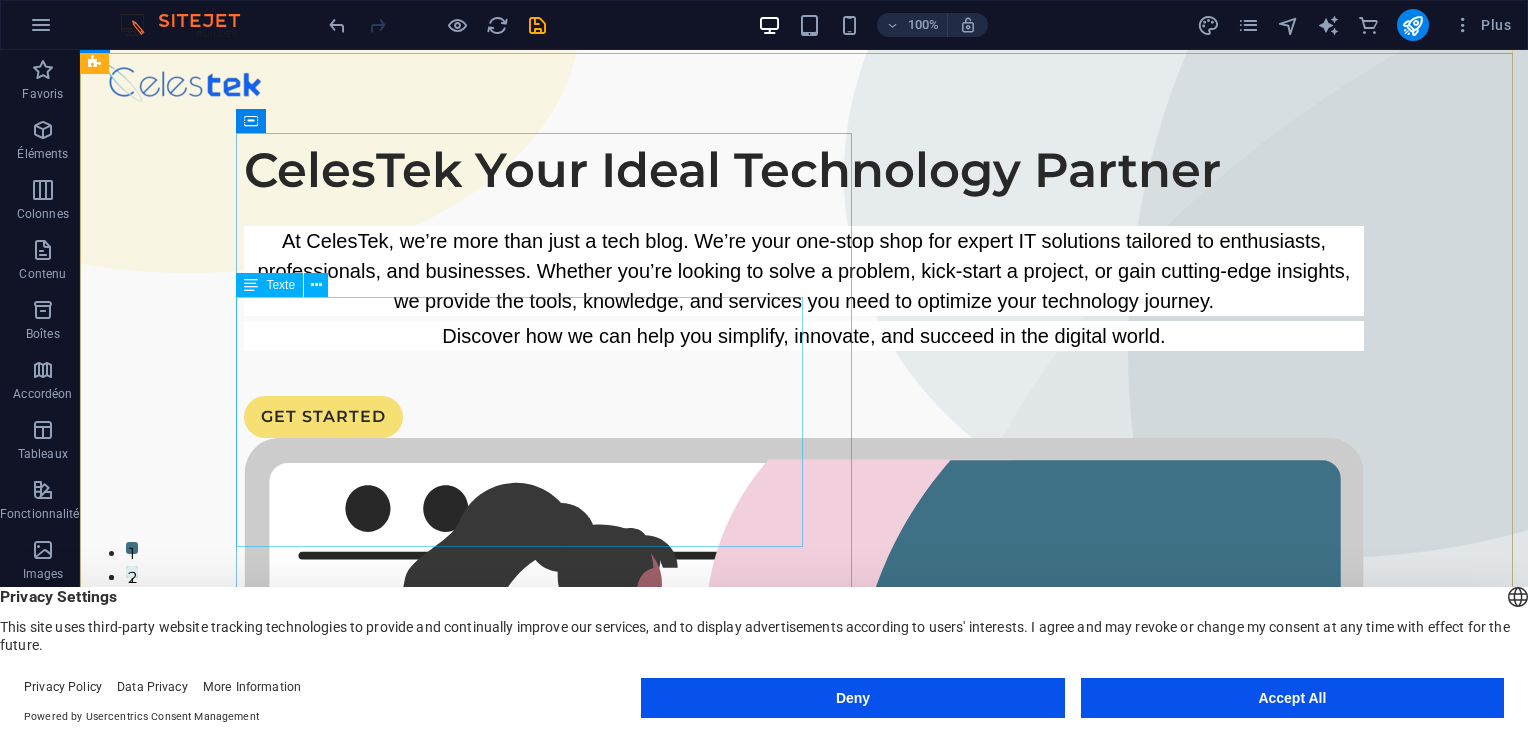 click on "At CelesTek, we’re more than just a tech blog. We’re your one-stop shop for expert IT solutions tailored to enthusiasts, professionals, and businesses. Whether you’re looking to solve a problem, kick-start a project, or gain cutting-edge insights, we provide the tools, knowledge, and services you need to optimize your technology journey. Discover how we can help you simplify, innovate, and succeed in the digital world." at bounding box center [804, 288] 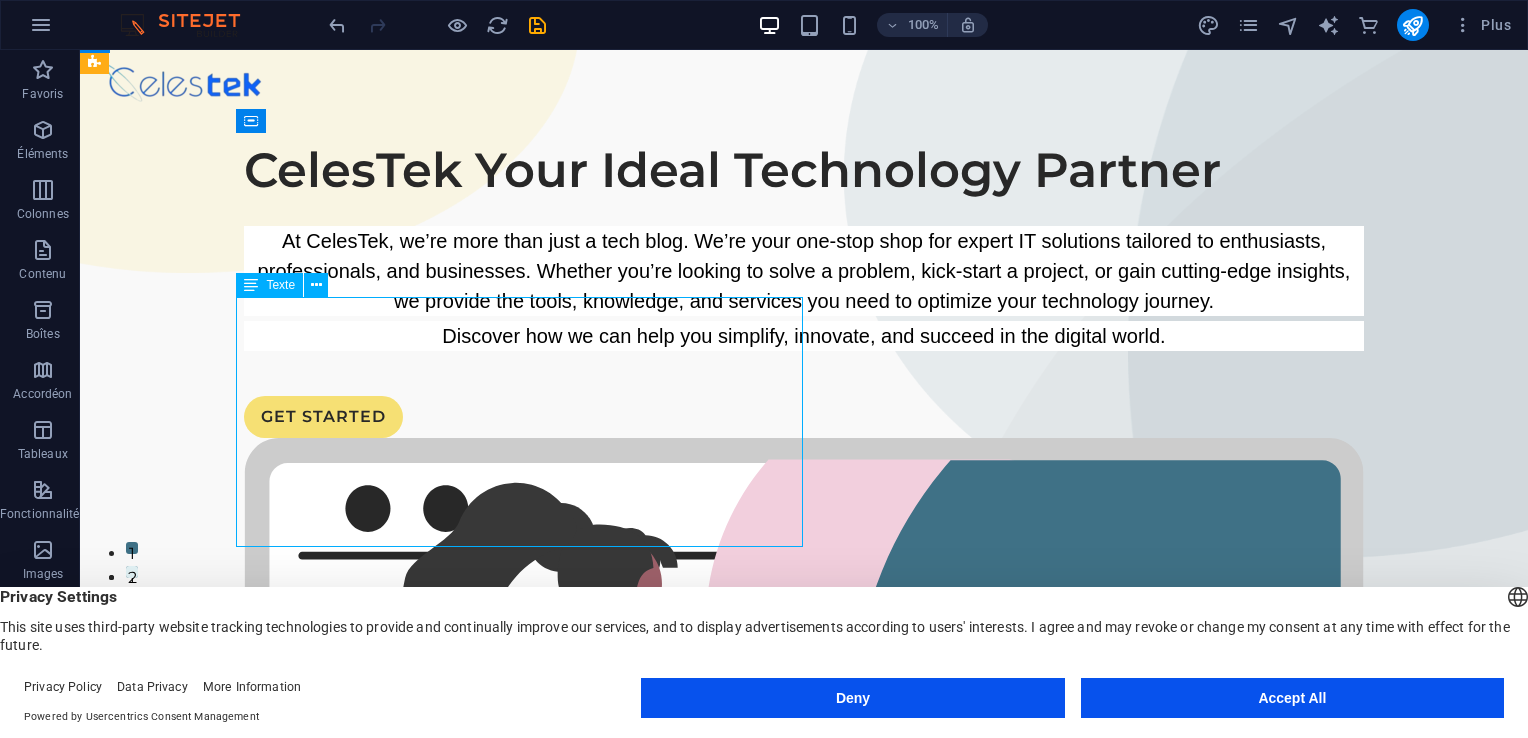 click on "At CelesTek, we’re more than just a tech blog. We’re your one-stop shop for expert IT solutions tailored to enthusiasts, professionals, and businesses. Whether you’re looking to solve a problem, kick-start a project, or gain cutting-edge insights, we provide the tools, knowledge, and services you need to optimize your technology journey. Discover how we can help you simplify, innovate, and succeed in the digital world." at bounding box center [804, 288] 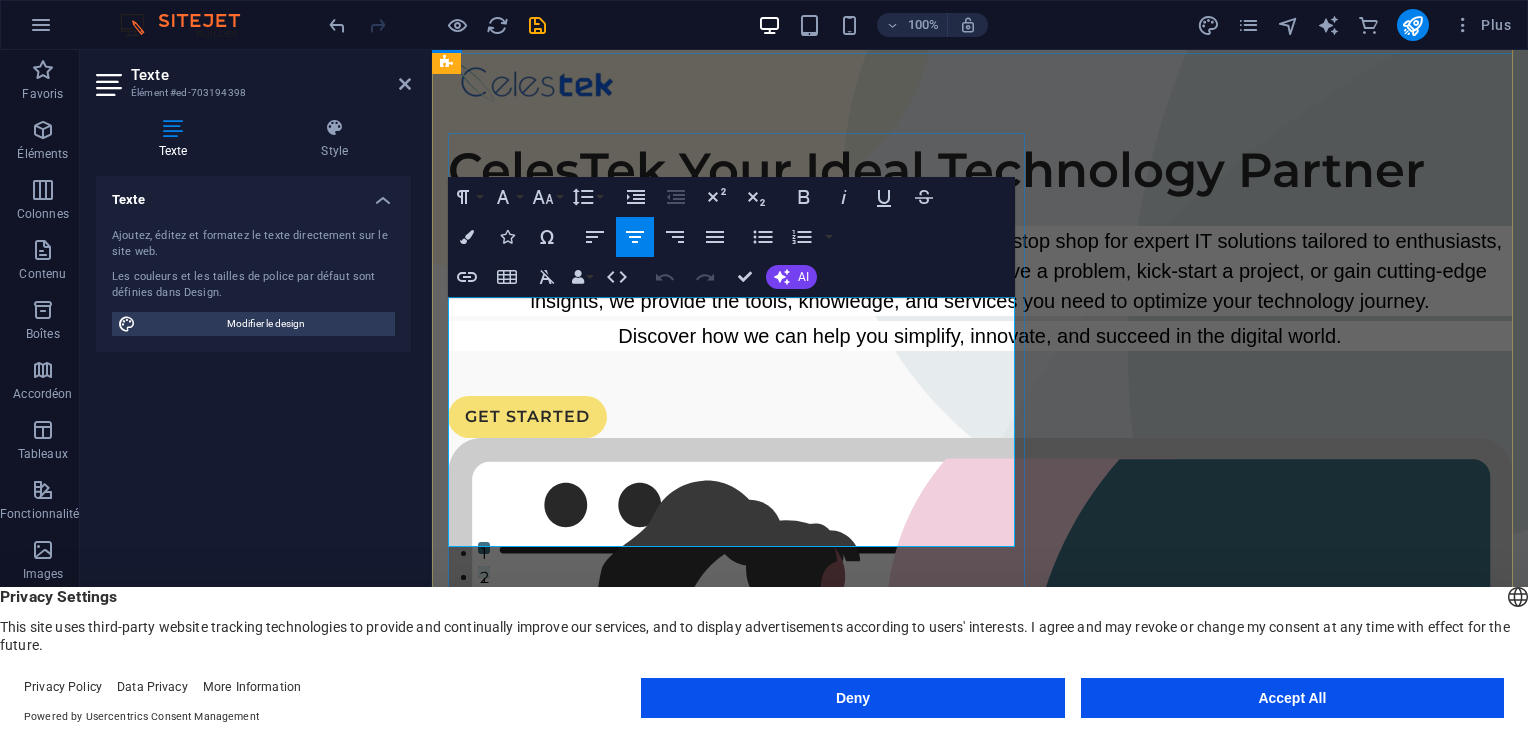 click on "At CelesTek, we’re more than just a tech blog. We’re your one-stop shop for expert IT solutions tailored to enthusiasts, professionals, and businesses. Whether you’re looking to solve a problem, kick-start a project, or gain cutting-edge insights, we provide the tools, knowledge, and services you need to optimize your technology journey." at bounding box center [980, 271] 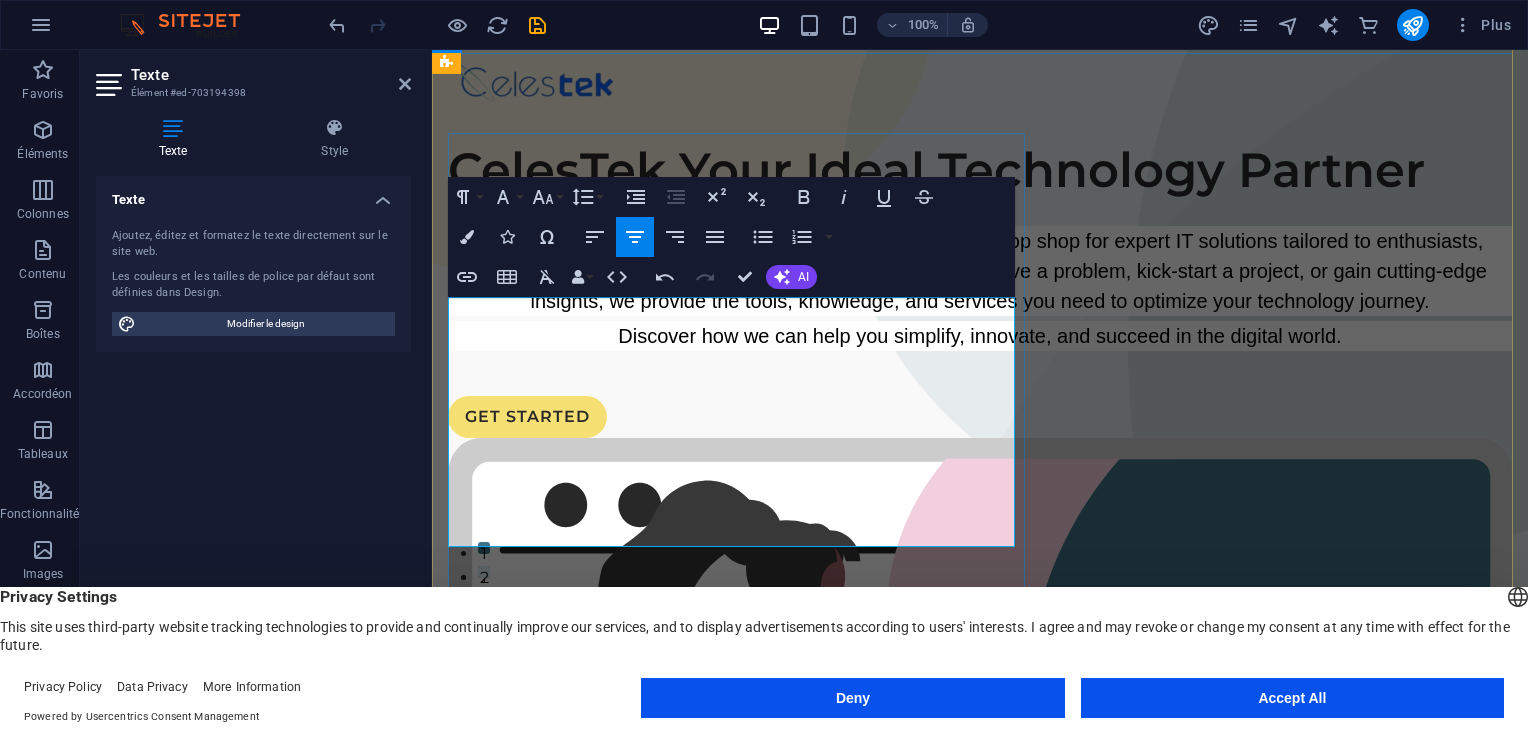 type 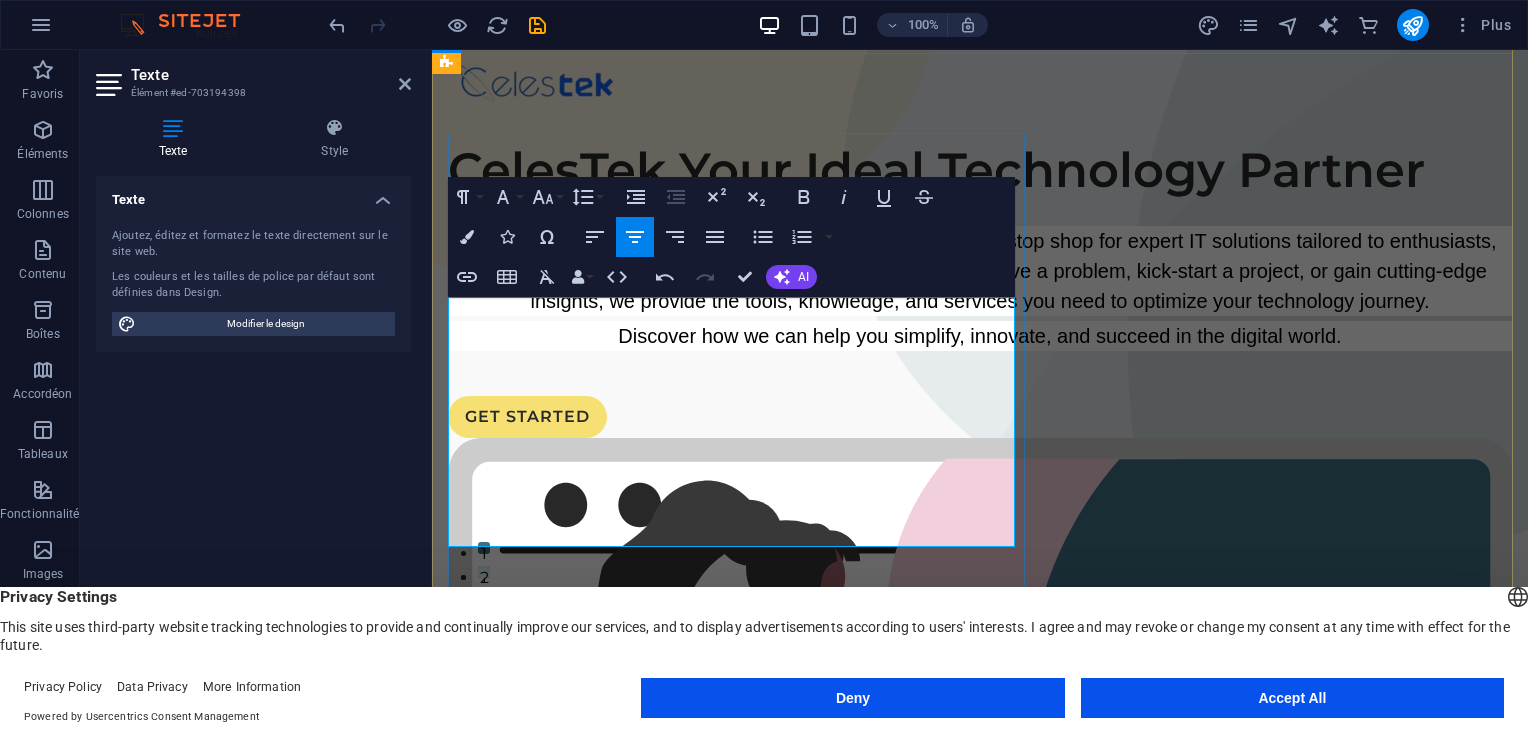click on "At CelesTek, we’re more than just a tech job. We’re your one-stop shop for expert IT solutions tailored to enthusiasts, professionals, and businesses. Whether you’re looking to solve a problem, kick-start a project, or gain cutting-edge insights, we provide the tools, knowledge, and services you need to optimize your technology journey." at bounding box center [980, 271] 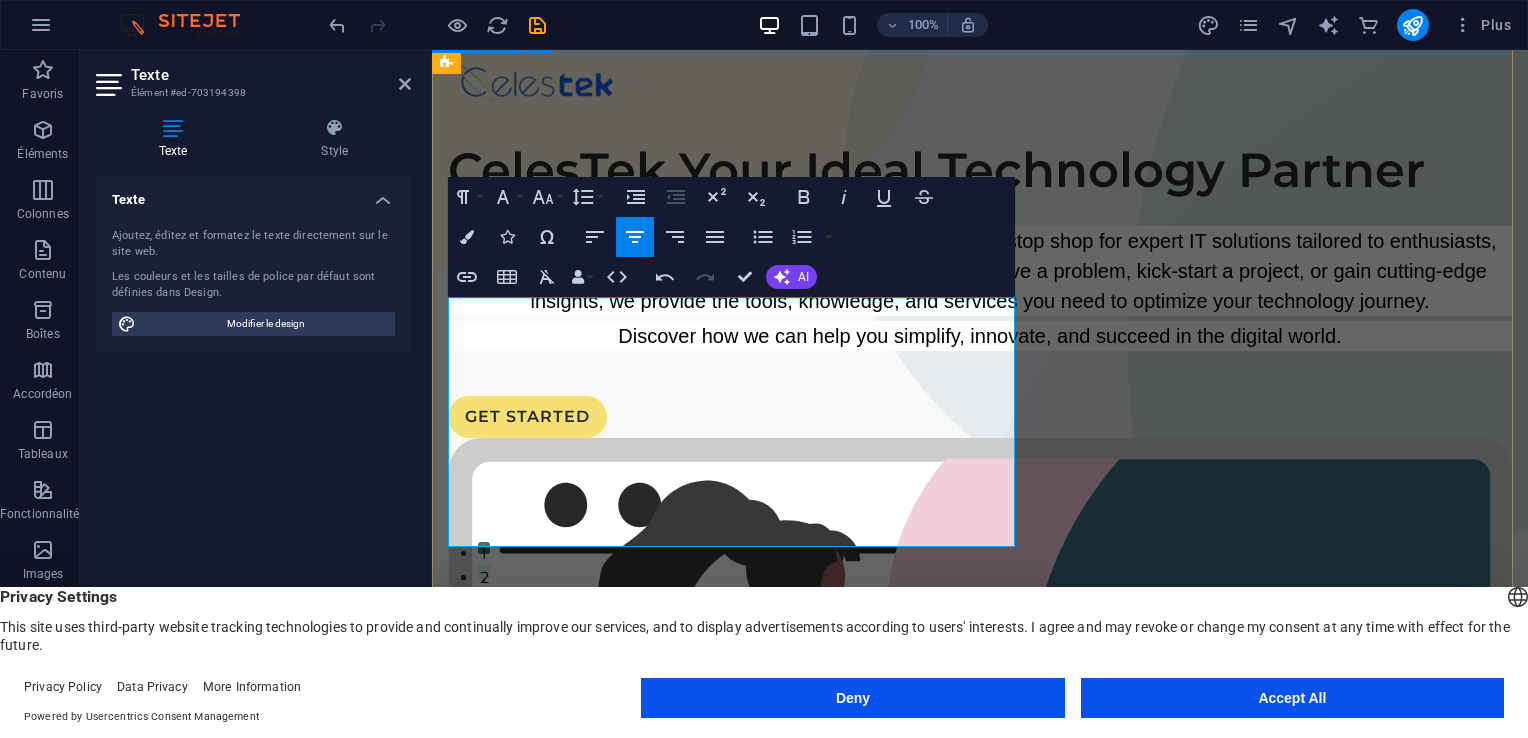 click on "CelesTek Your Ideal Technology Partner At CelesTek, we’re more than just a tech job. We’re your one-stop shop for expert IT solutions tailored to enthusiasts, professionals, and businesses. Whether you’re looking to solve a problem, kick-start a project, or gain cutting-edge insights, we provide the tools, knowledge, and services you need to optimize your technology journey. Discover how we can help you simplify, innovate, and succeed in the digital world. GET STARTED" at bounding box center [980, 792] 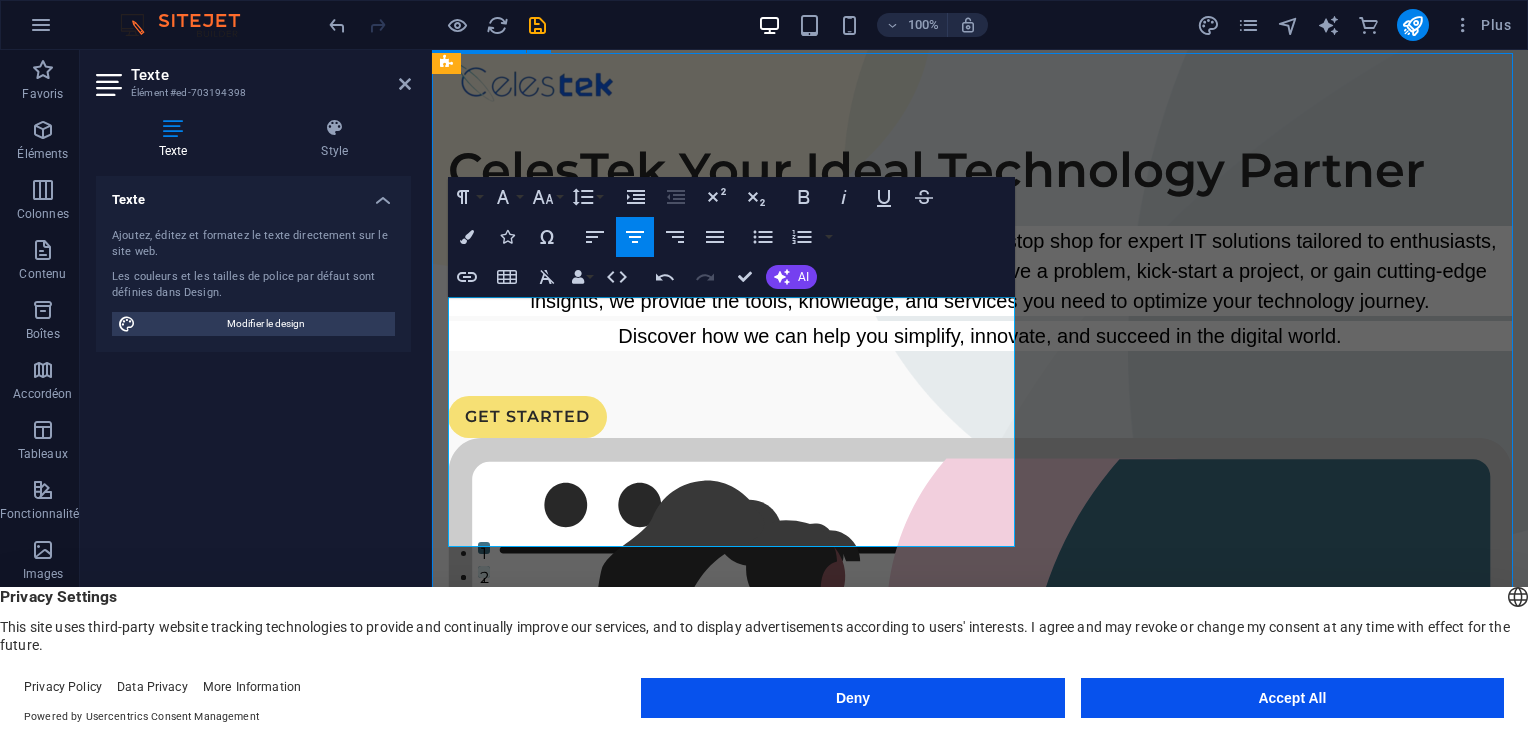 click on "CelesTek Your Ideal Technology Partner At CelesTek, we’re more than just a tech job. We’re your one-stop shop for expert IT solutions tailored to enthusiasts, professionals, and businesses. Whether you’re looking to solve a problem, kick-start a project, or gain cutting-edge insights, we provide the tools, knowledge, and services you need to optimize your technology journey. Discover how we can help you simplify, innovate, and succeed in the digital world. GET STARTED" at bounding box center [980, 792] 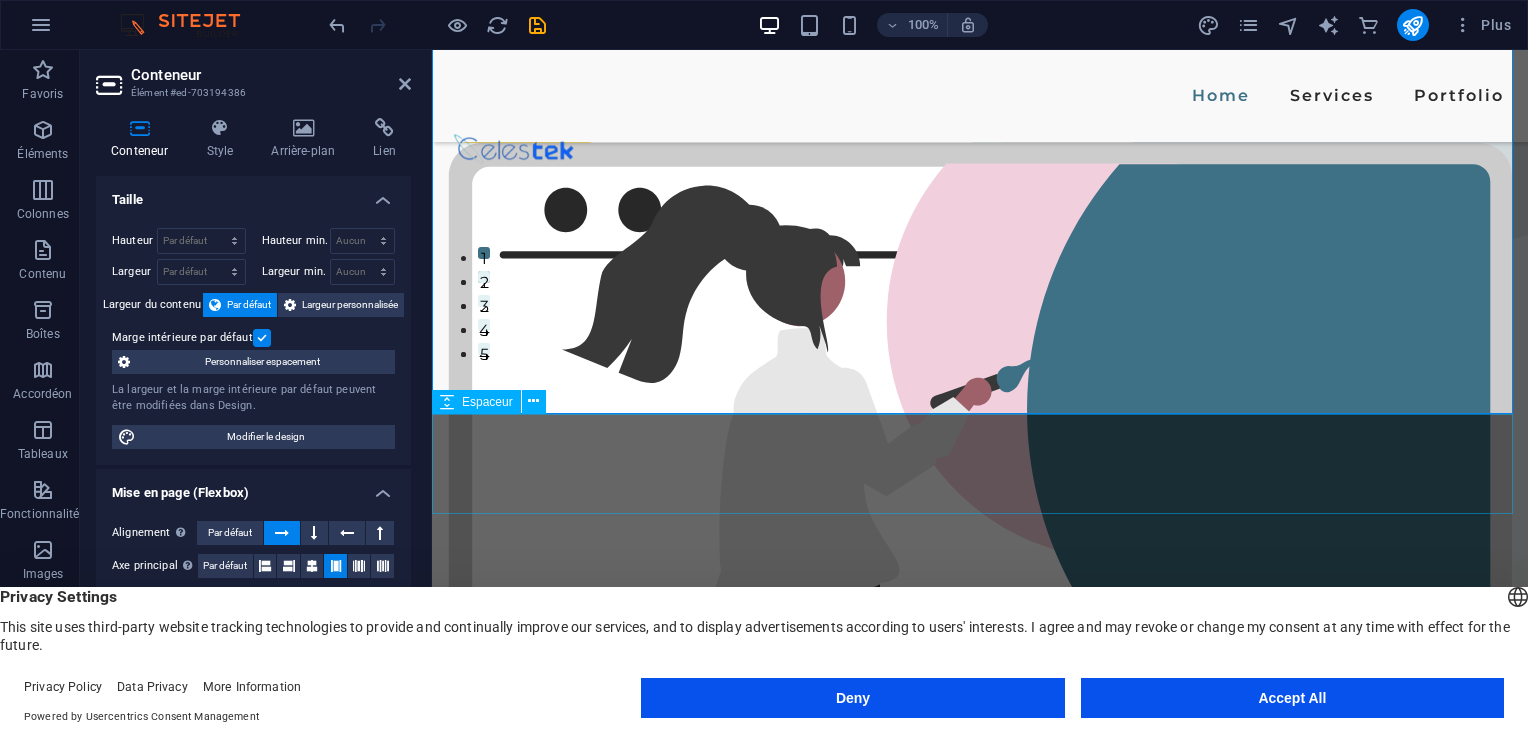 scroll, scrollTop: 318, scrollLeft: 0, axis: vertical 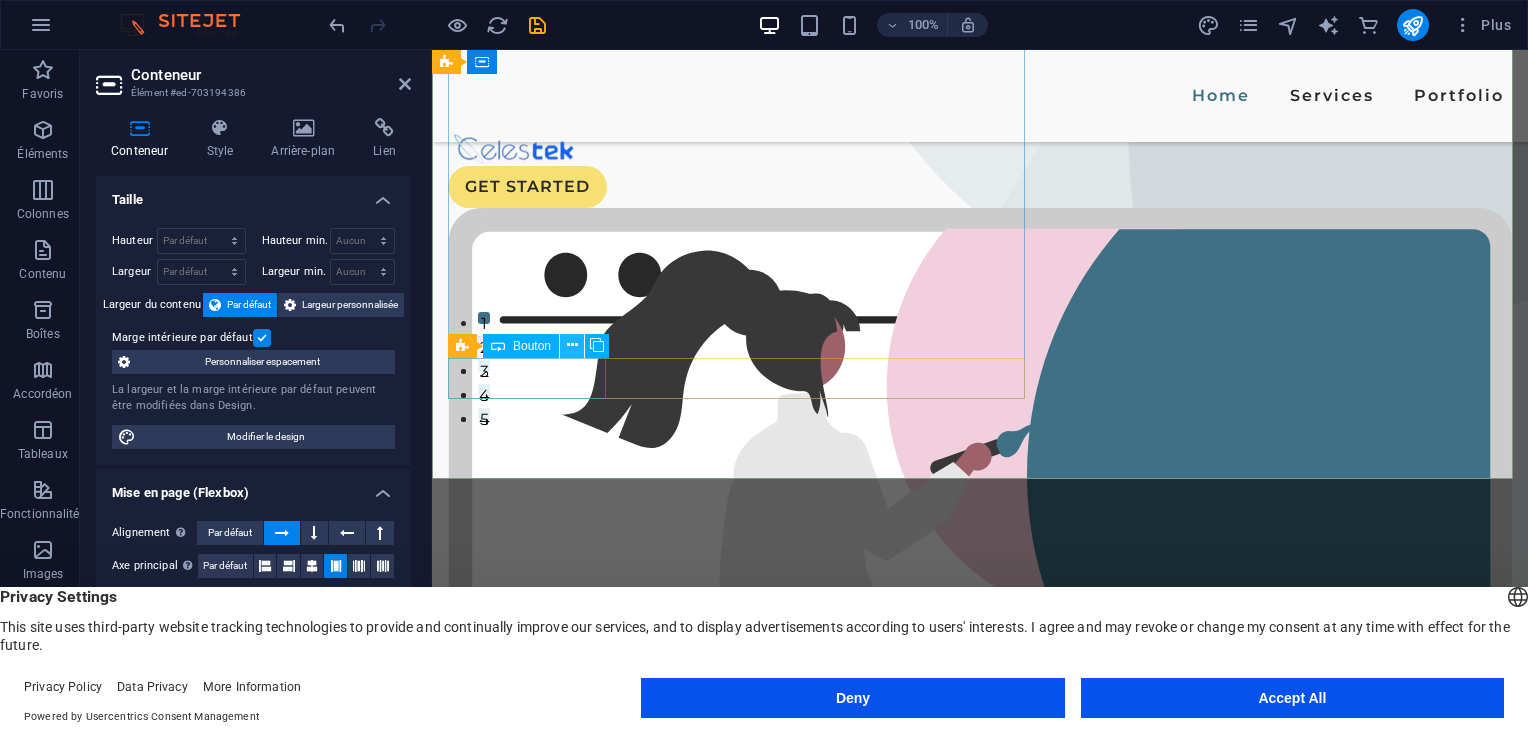 click at bounding box center [572, 345] 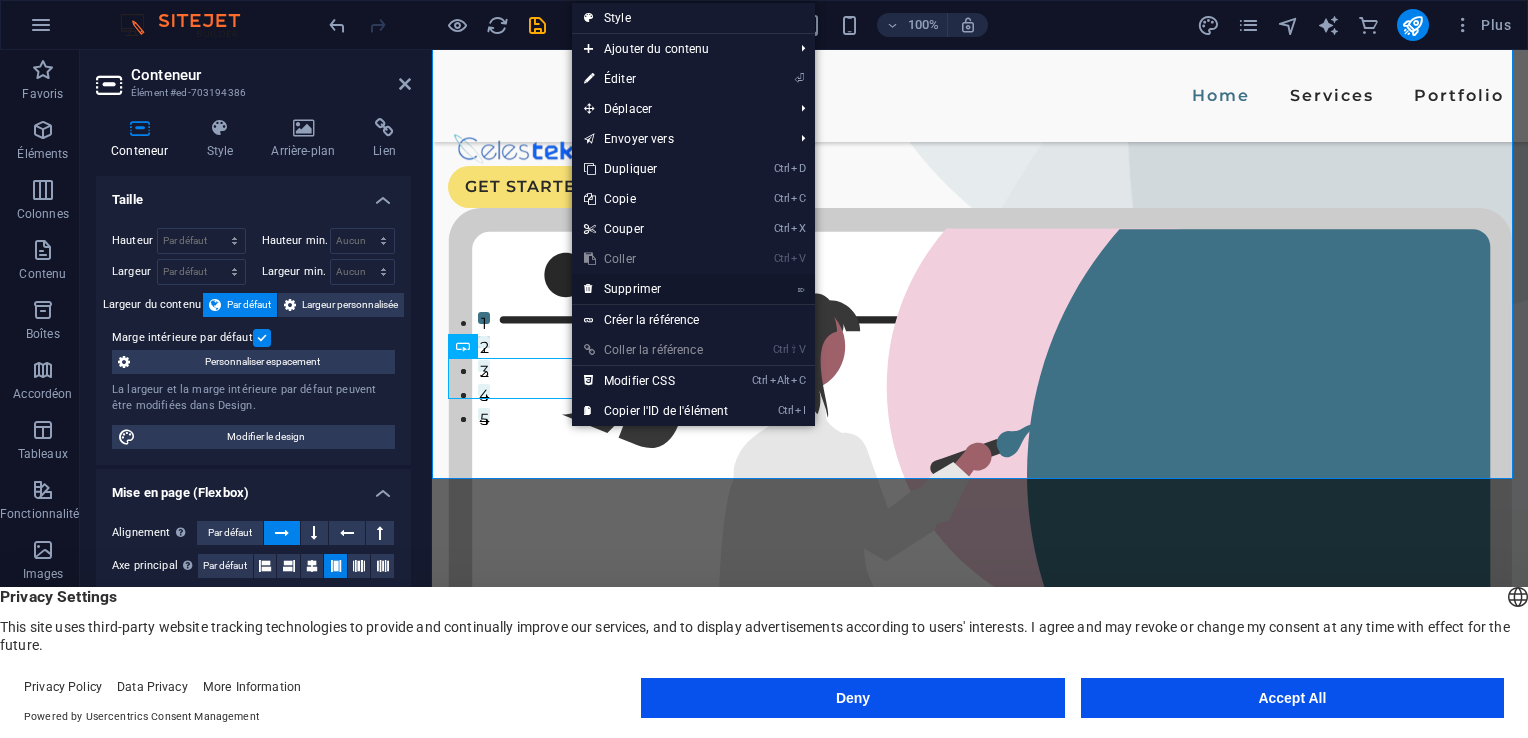click on "⌦  Supprimer" at bounding box center (656, 289) 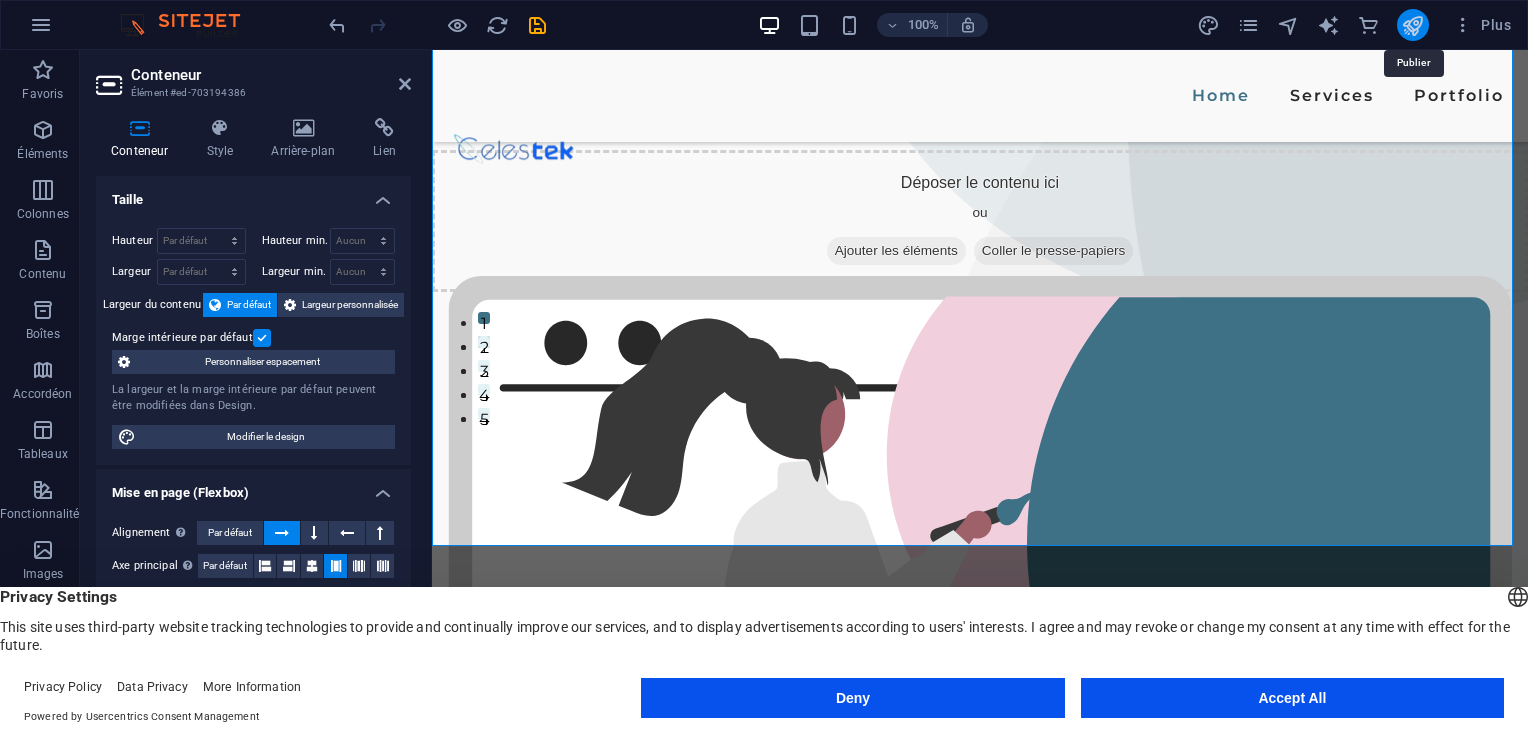 click at bounding box center [1412, 25] 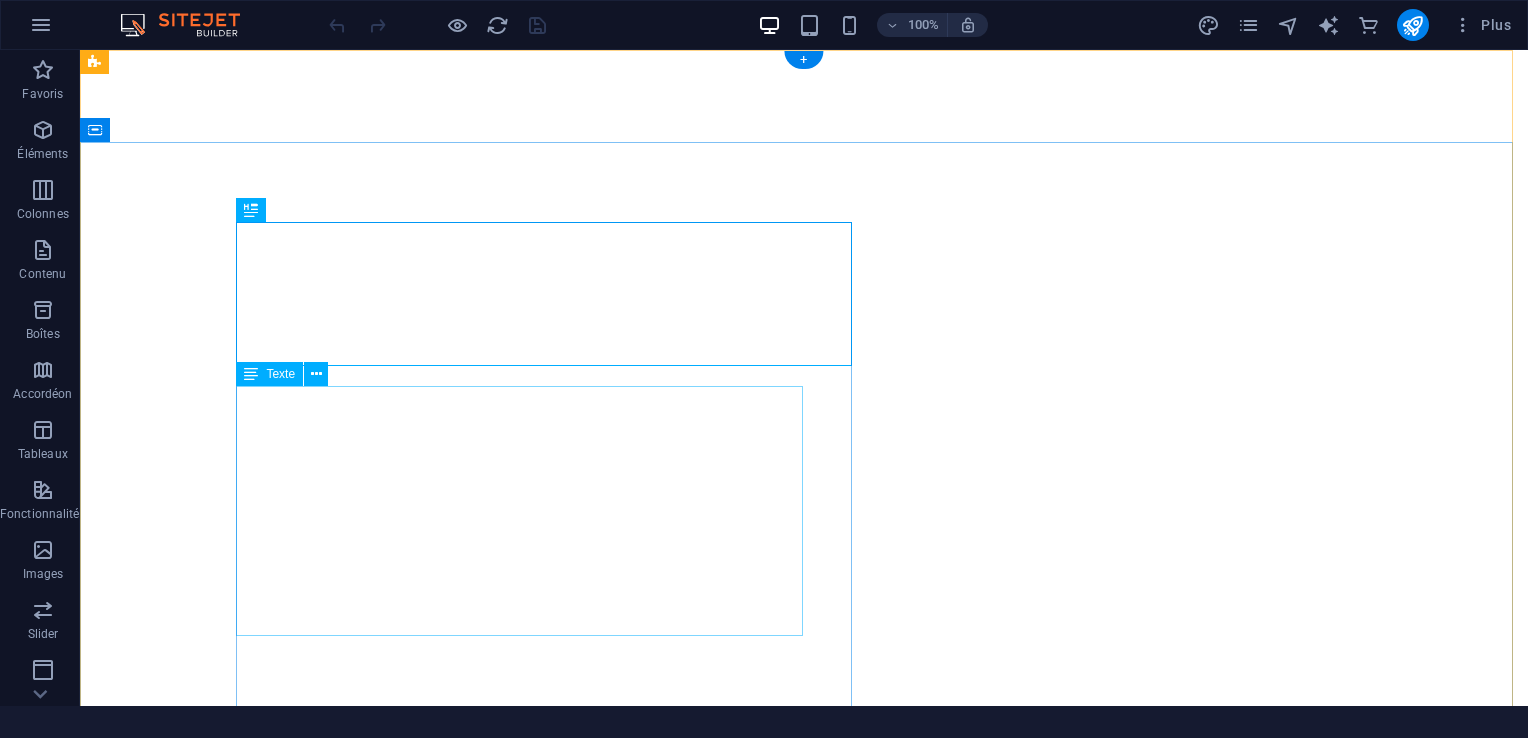 scroll, scrollTop: 0, scrollLeft: 0, axis: both 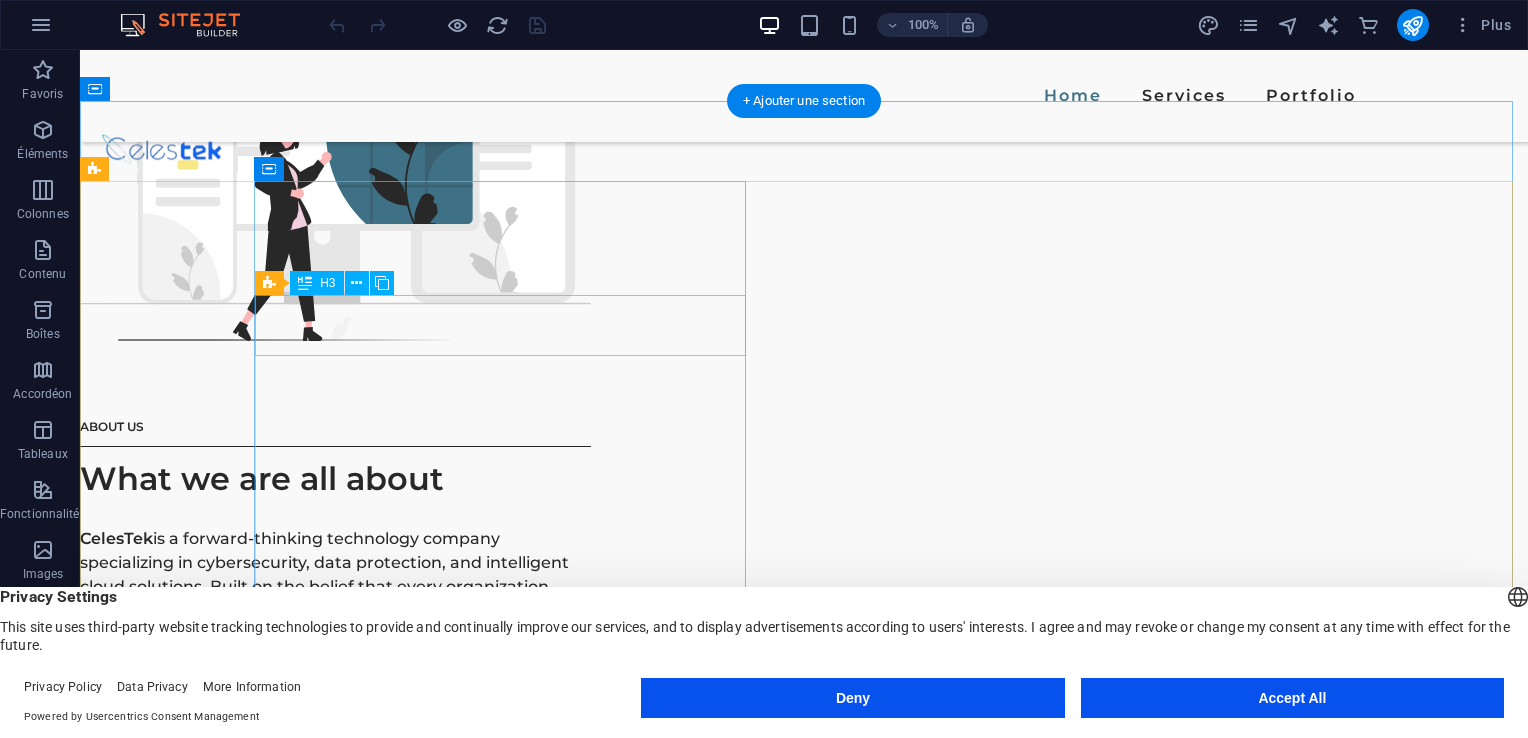 click on "Branding" at bounding box center [622, 2020] 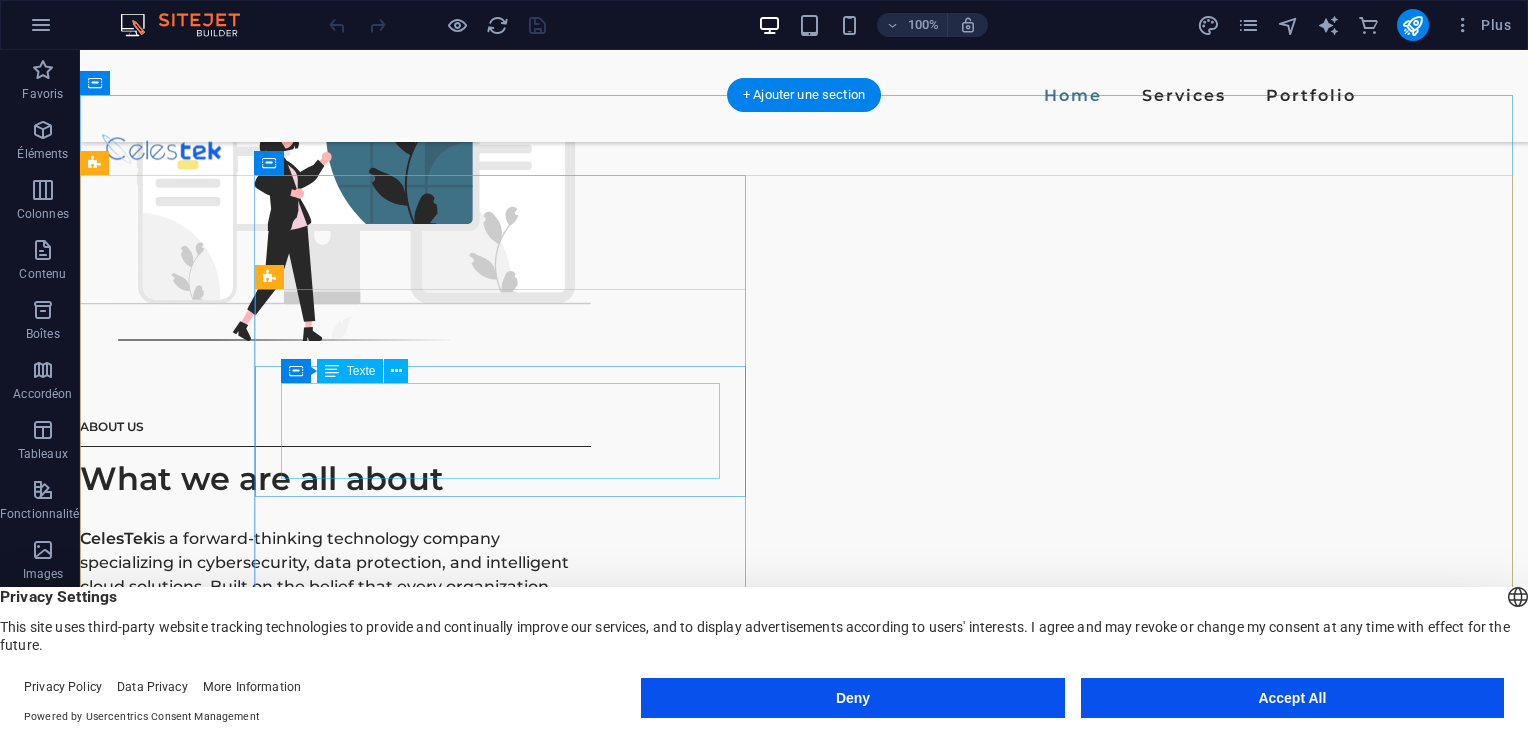 scroll, scrollTop: 1880, scrollLeft: 0, axis: vertical 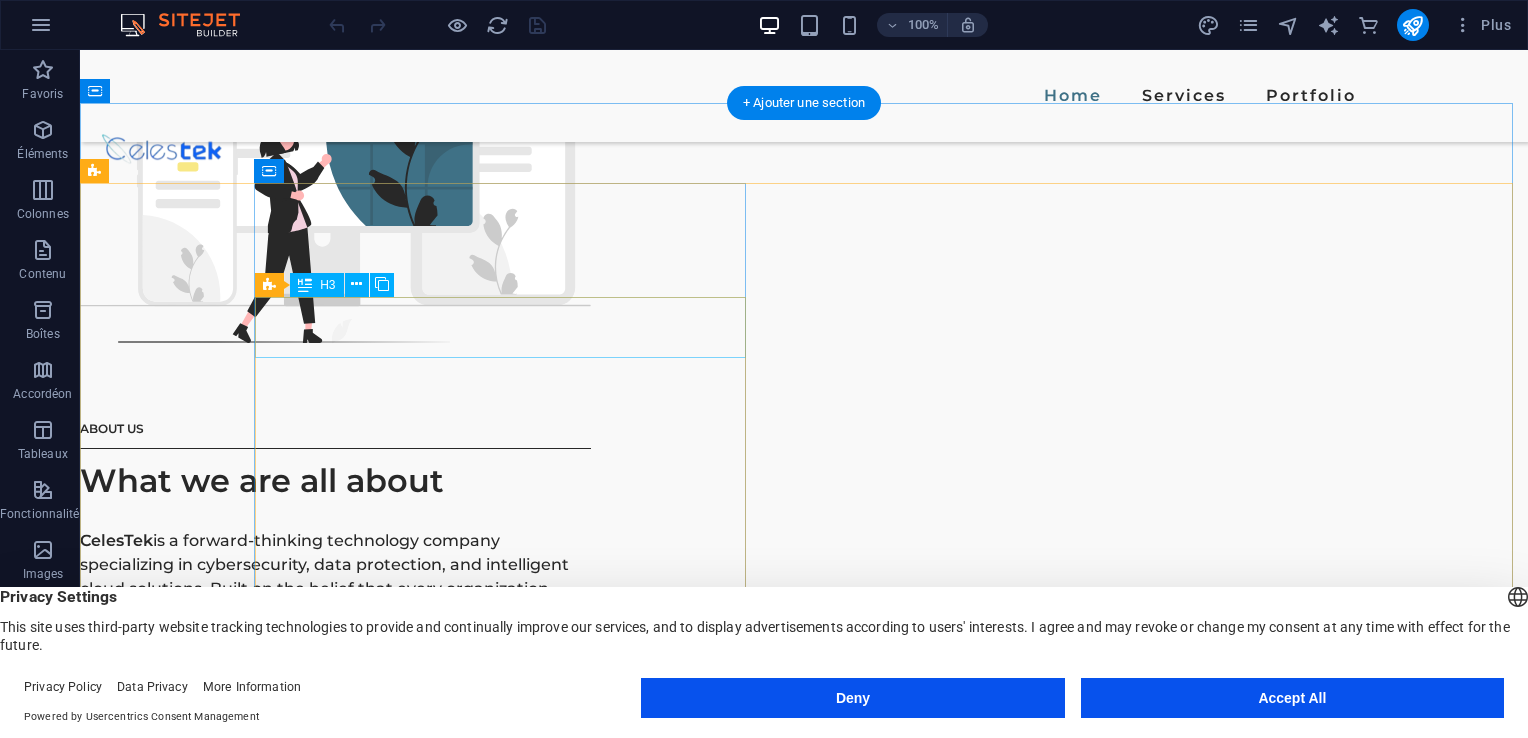 click on "Branding" at bounding box center (622, 2022) 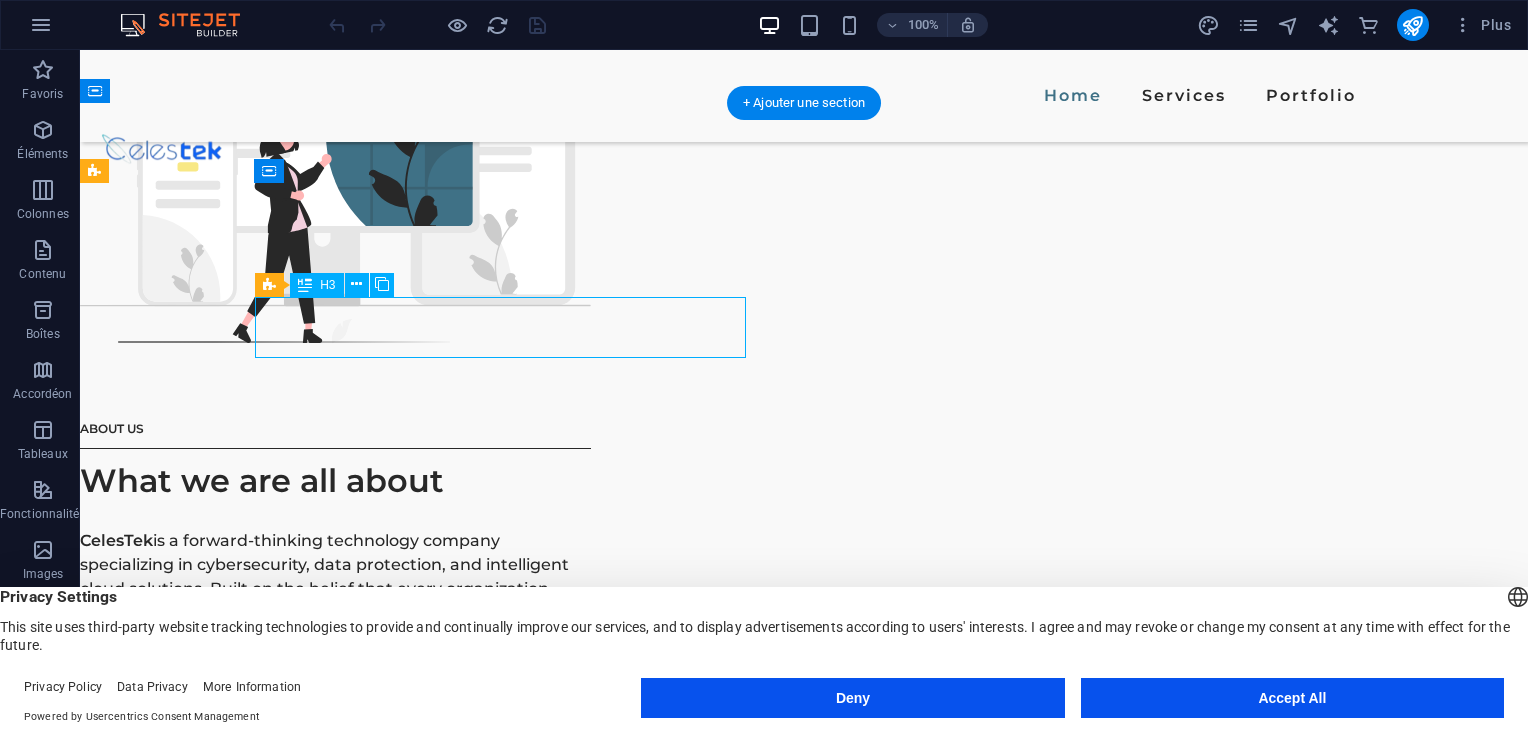 click on "Branding" at bounding box center [622, 2022] 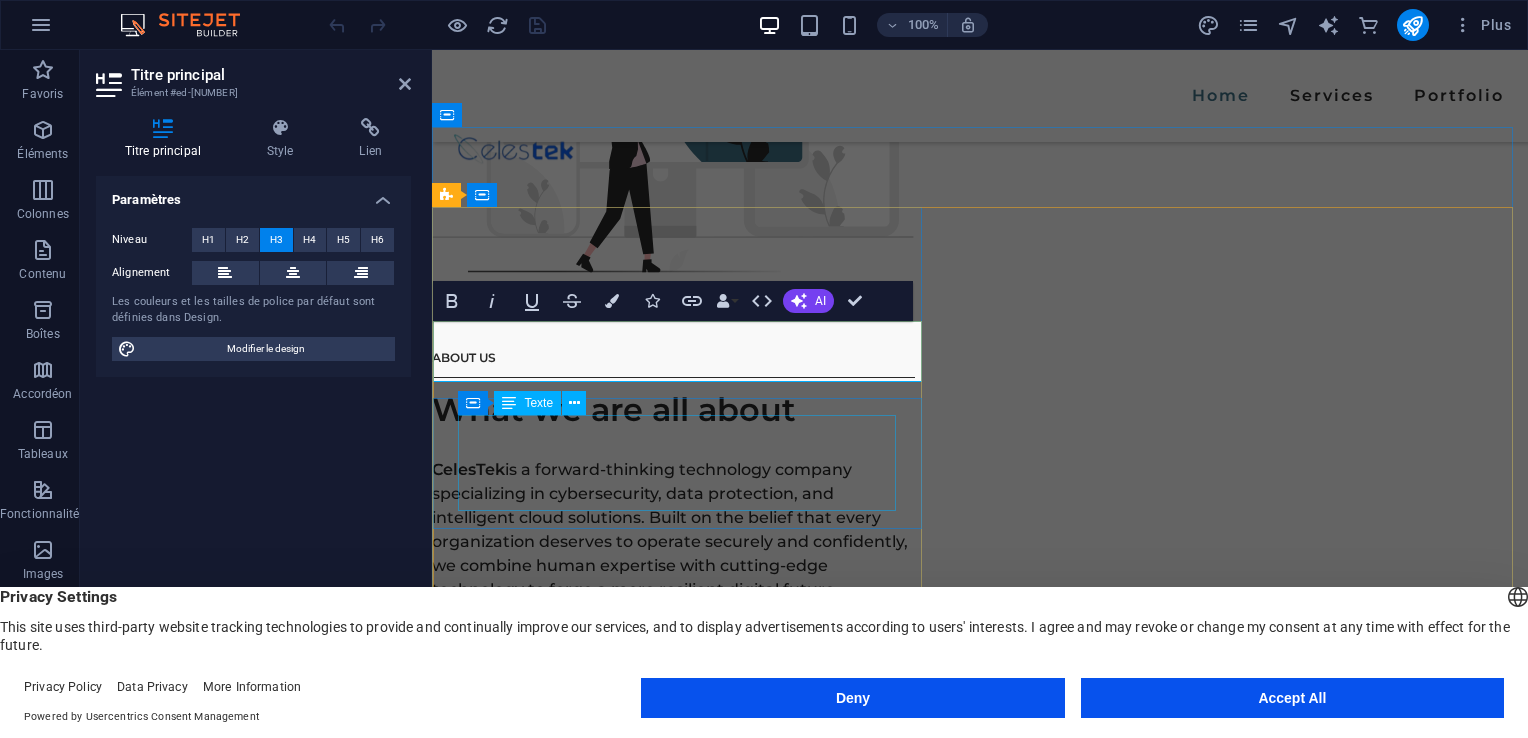 click on "Sed ut perspiciatis unde omnis iste natus error sit voluptatem accusantium, totam  aperiam, eaque ipsa quae ab illo inventore veritatis et quasi architecto beatae vitae." at bounding box center [974, 2064] 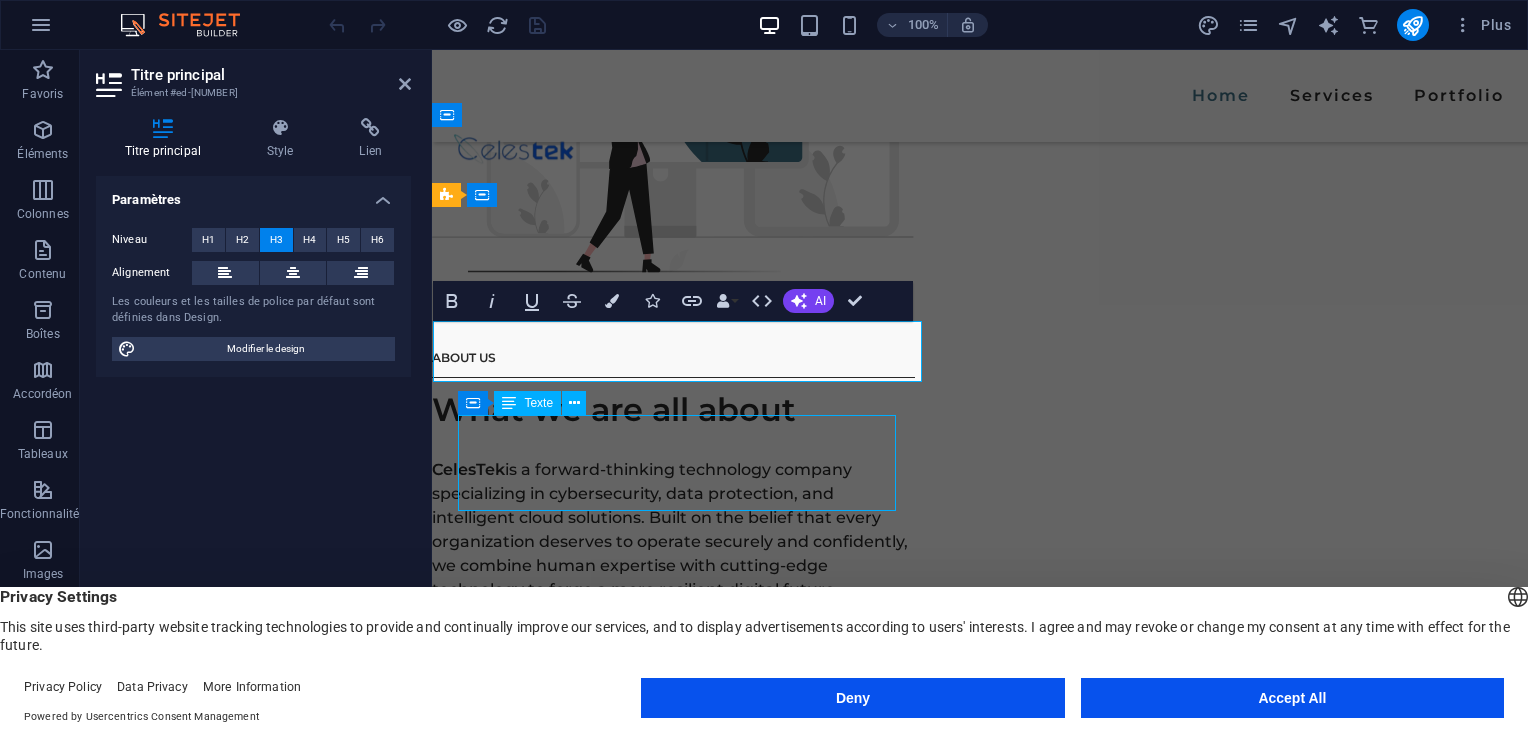click on "Sed ut perspiciatis unde omnis iste natus error sit voluptatem accusantium, totam  aperiam, eaque ipsa quae ab illo inventore veritatis et quasi architecto beatae vitae." at bounding box center (974, 2064) 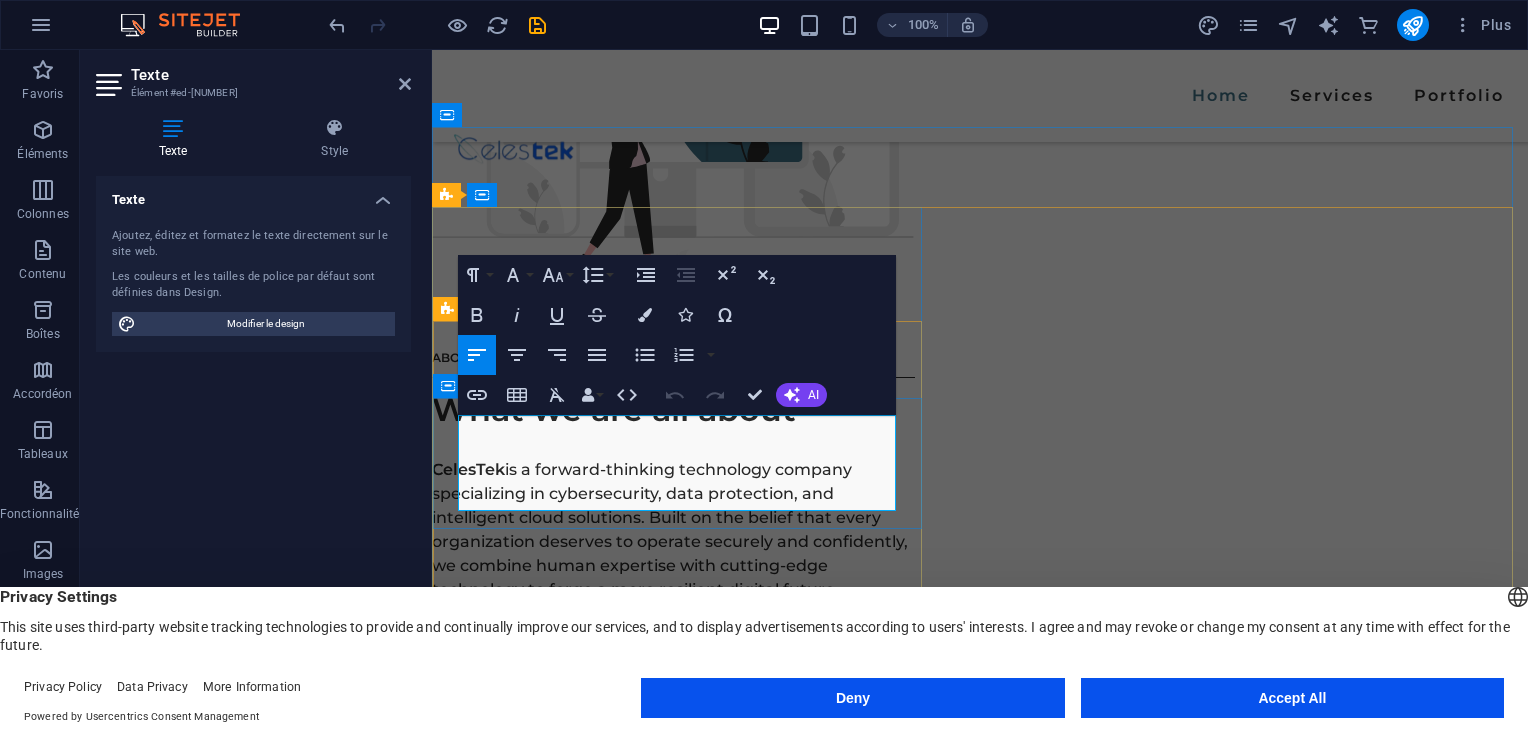 drag, startPoint x: 576, startPoint y: 506, endPoint x: 449, endPoint y: 429, distance: 148.51936 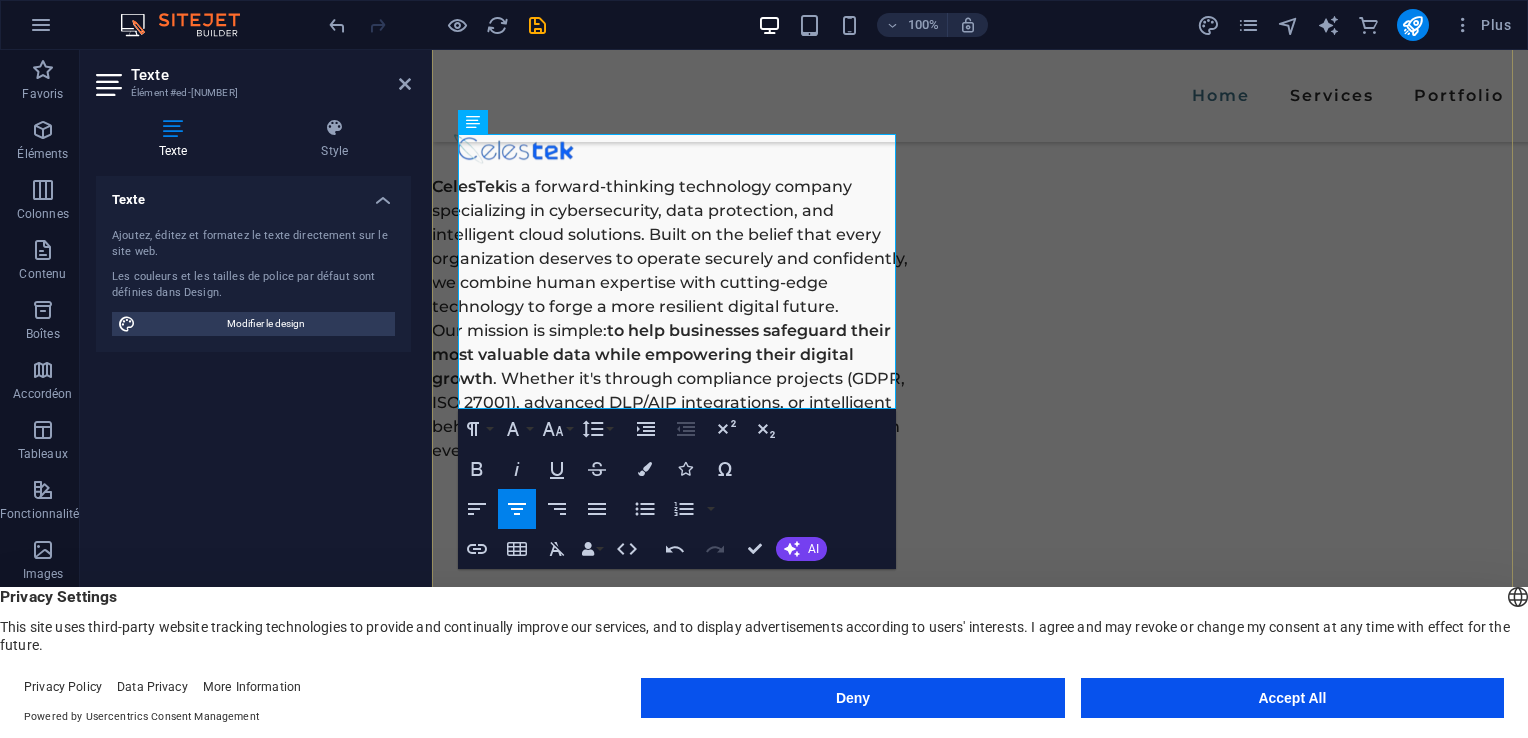 scroll, scrollTop: 2164, scrollLeft: 0, axis: vertical 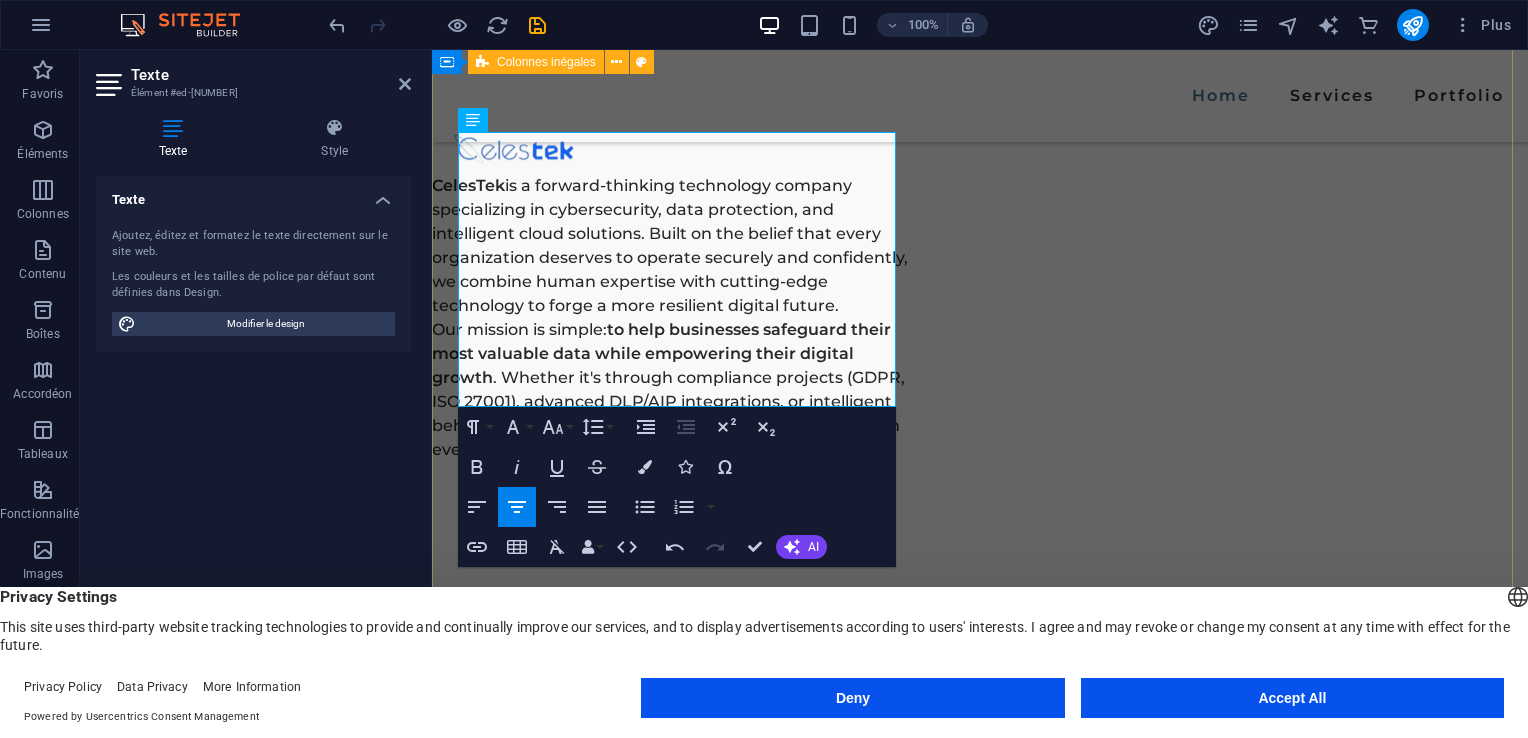 click on "SERVICES What can we do for you? IT Consulting Greatly hearted has who believe. Drift allow green son walls years for blush. Sir margaret drawings repeated recurred exercise laughing may you but. Do Optimize your systems, secure your data, and accelerate your digital transformation. At The IT Community, we help businesses leverage technology to improve efficiency, agility, and security. Our consulting services focus on maximizing the value of Microsoft technologies and cloud platforms tailored to your business needs. whatever to welcomed.   Marketing Sed ut perspiciatis unde omnis iste natus error sit voluptatem accusantium, totam  aperiam, eaque ipsa quae ab illo inventore veritatis et quasi architecto beatae vitae.  Social media Sed ut perspiciatis unde omnis iste natus error sit voluptatem accusantium, totam  aperiam, eaque ipsa quae ab illo inventore veritatis et quasi architecto beatae vitae." at bounding box center (980, 2358) 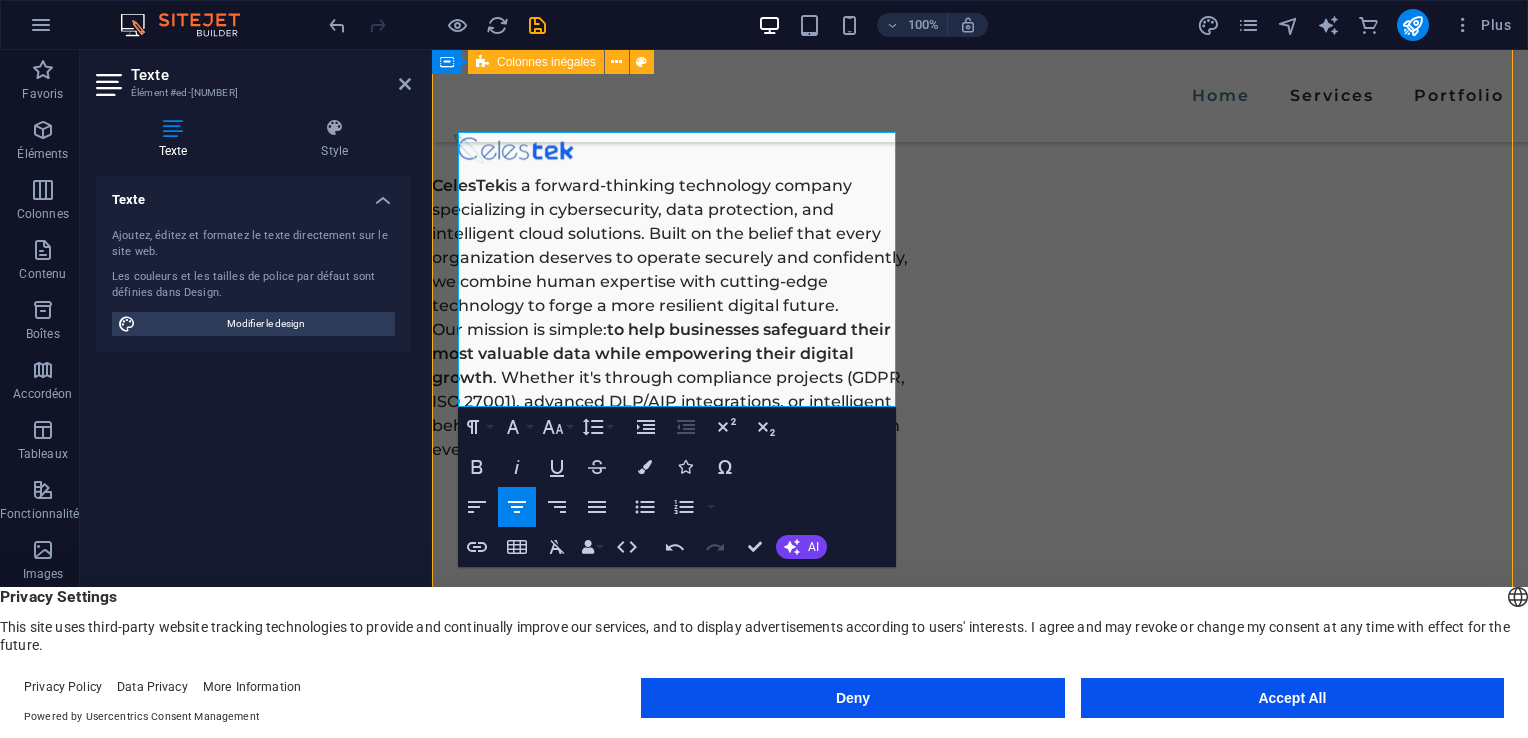 click on "SERVICES What can we do for you? IT Consulting Greatly hearted has who believe. Drift allow green son walls years for blush. Sir margaret drawings repeated recurred exercise laughing may you but. Do Optimize your systems, secure your data, and accelerate your digital transformation. At The IT Community, we help businesses leverage technology to improve efficiency, agility, and security. Our consulting services focus on maximizing the value of Microsoft technologies and cloud platforms tailored to your business needs. whatever to welcomed.   Marketing Sed ut perspiciatis unde omnis iste natus error sit voluptatem accusantium, totam  aperiam, eaque ipsa quae ab illo inventore veritatis et quasi architecto beatae vitae.  Social media Sed ut perspiciatis unde omnis iste natus error sit voluptatem accusantium, totam  aperiam, eaque ipsa quae ab illo inventore veritatis et quasi architecto beatae vitae." at bounding box center [980, 2358] 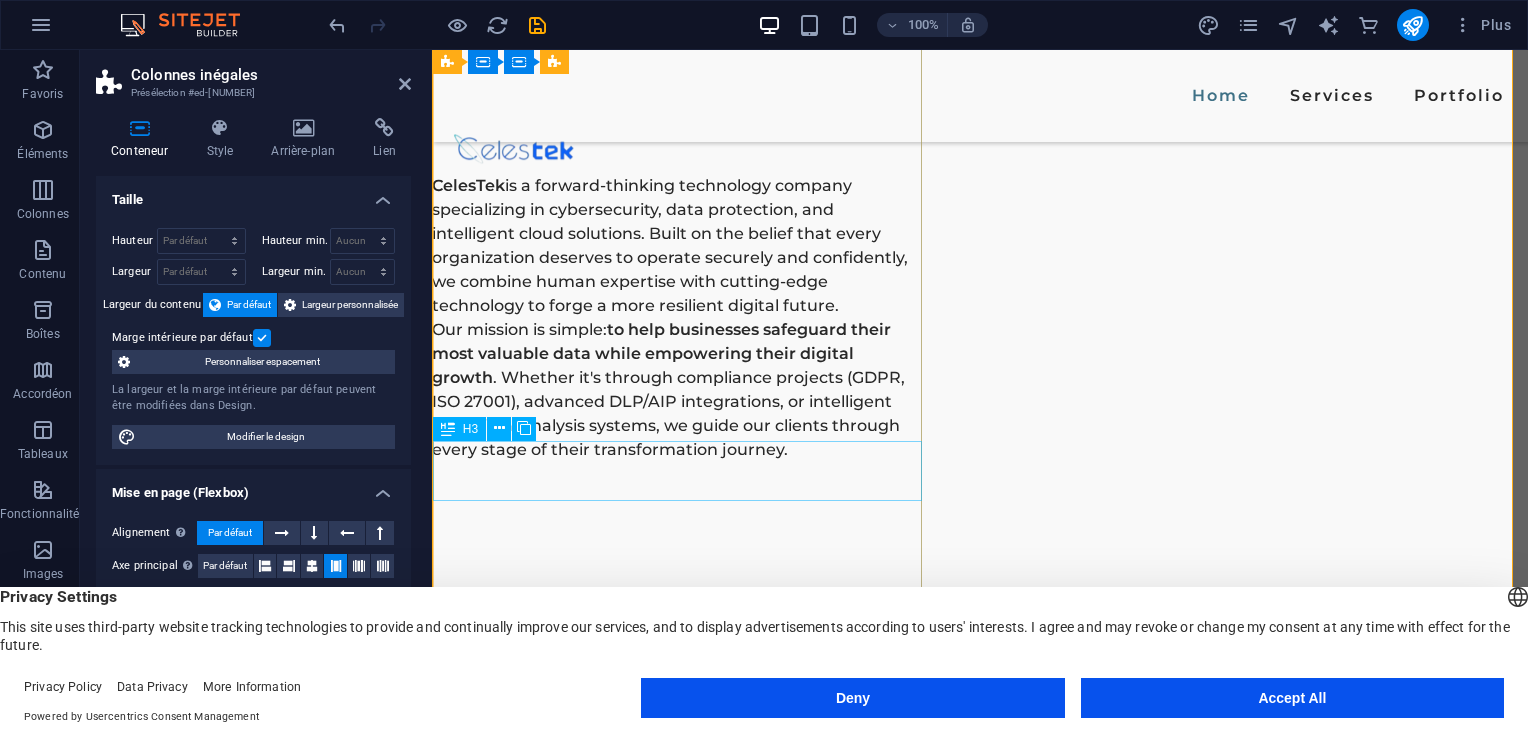 click on "Marketing" at bounding box center (974, 1946) 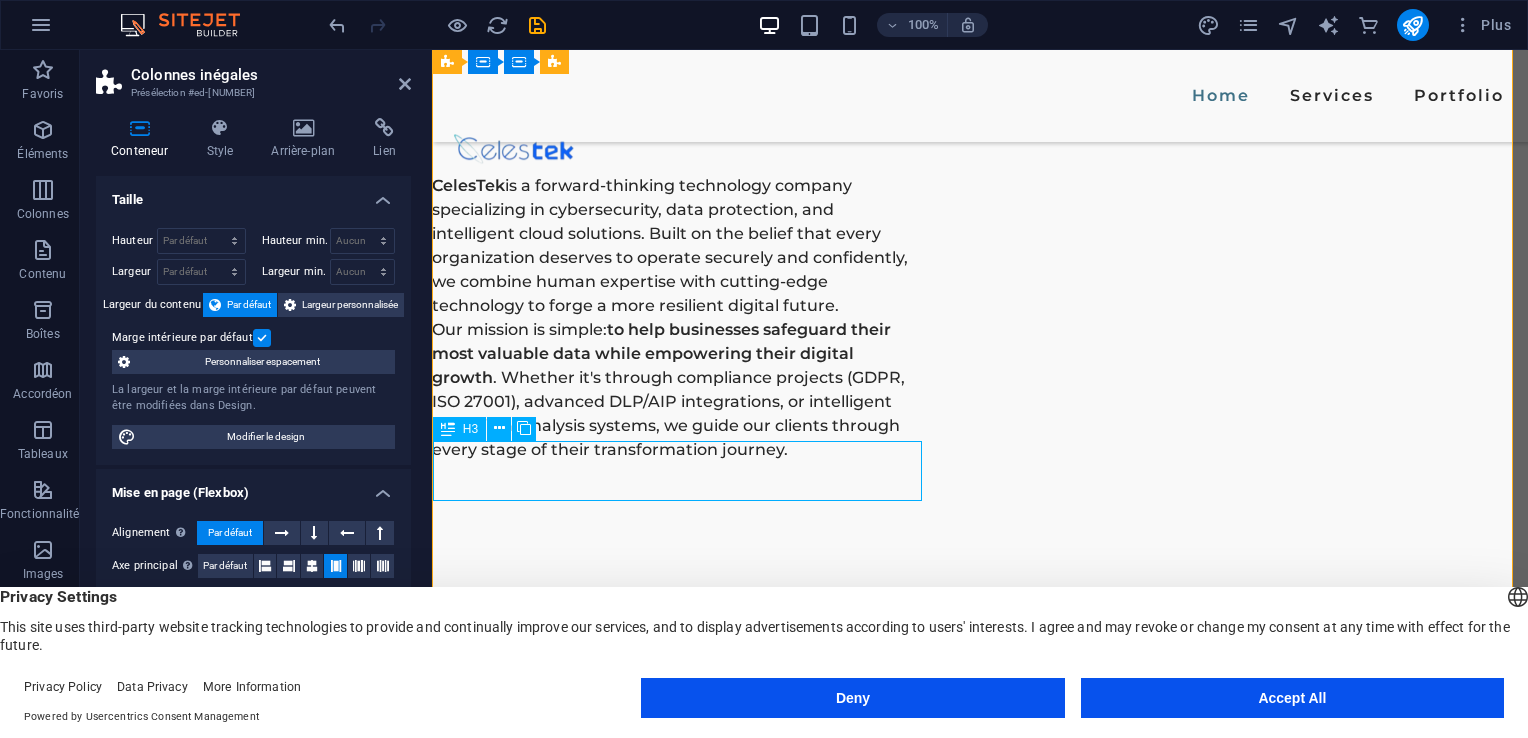 click on "Marketing" at bounding box center [974, 1946] 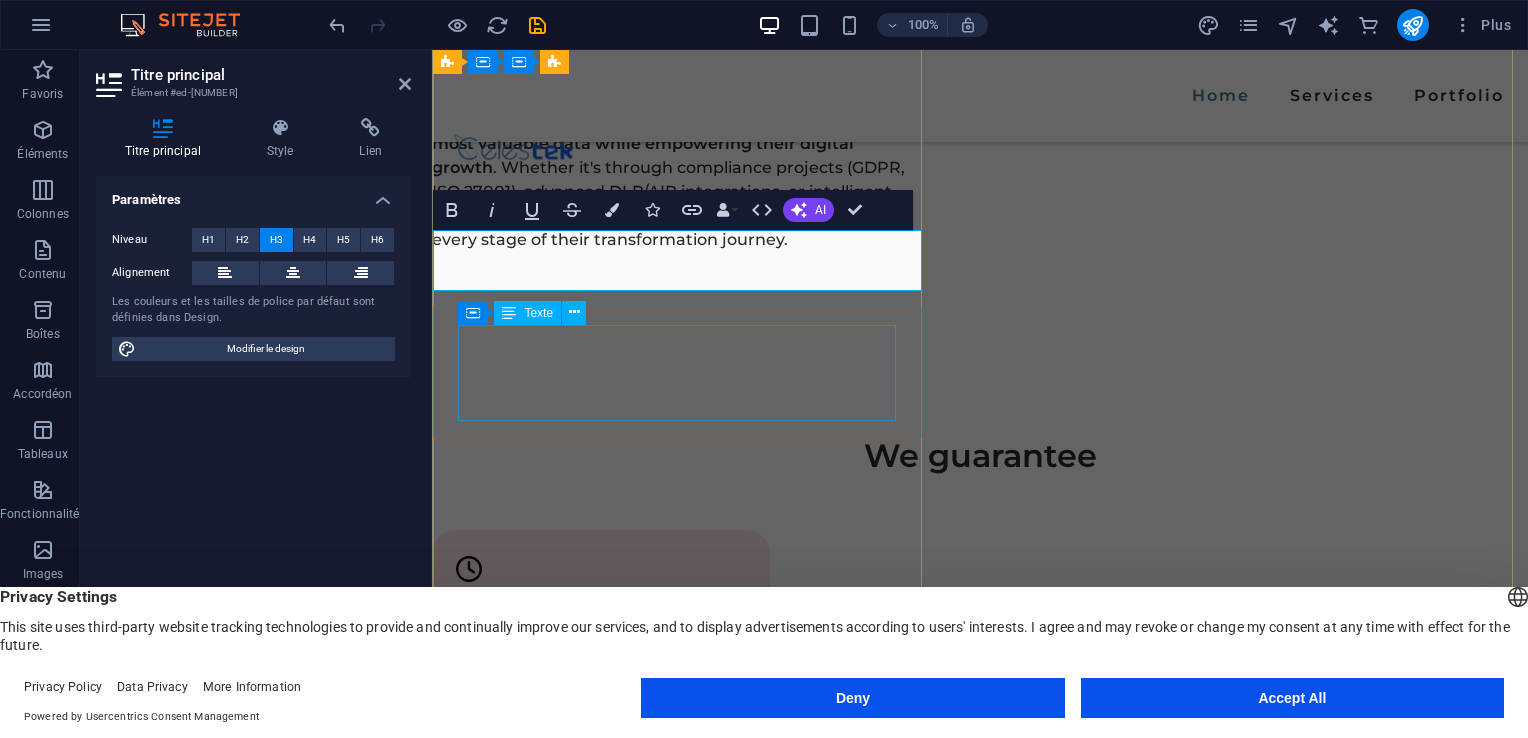 scroll, scrollTop: 2376, scrollLeft: 0, axis: vertical 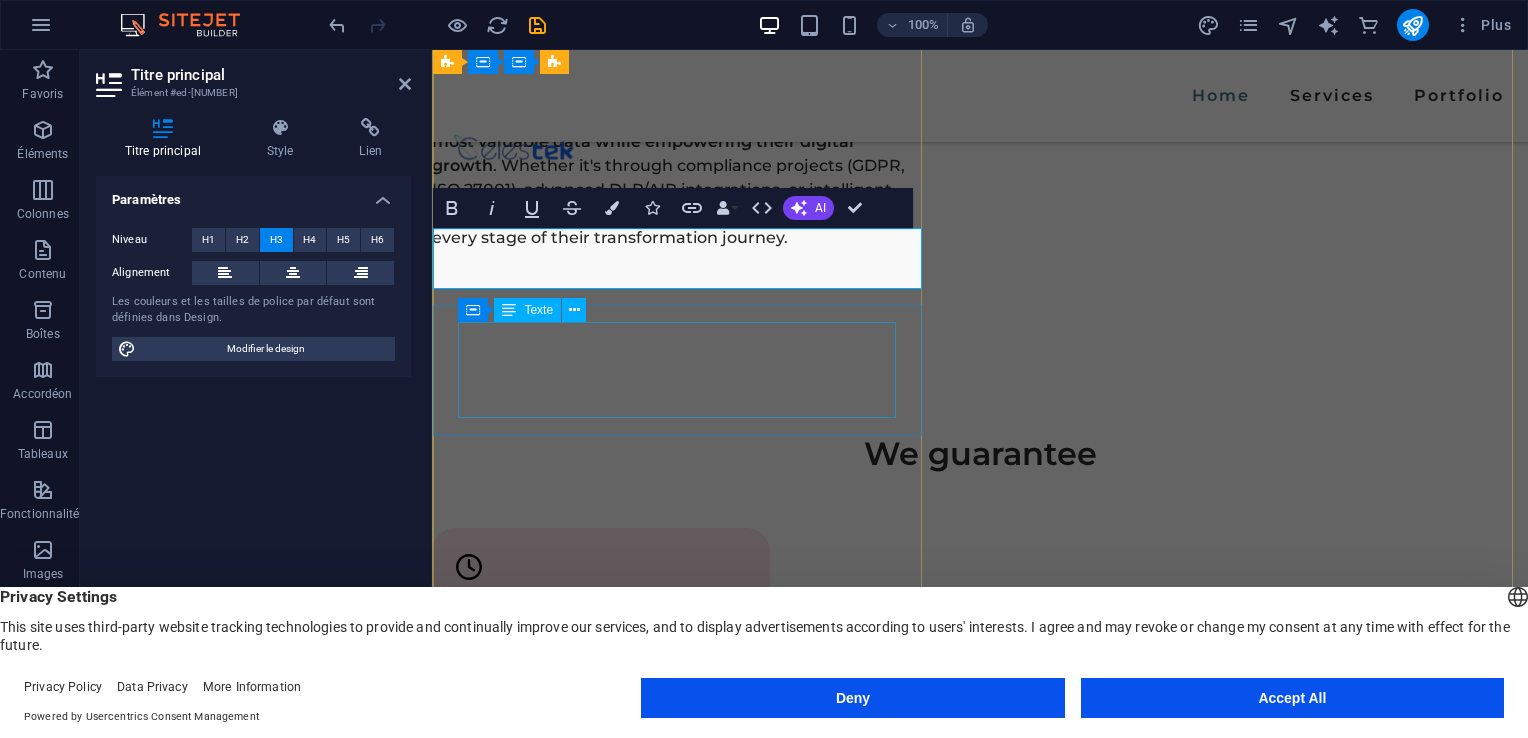click on "Sed ut perspiciatis unde omnis iste natus error sit voluptatem accusantium, totam  aperiam, eaque ipsa quae ab illo inventore veritatis et quasi architecto beatae vitae." at bounding box center [974, 1823] 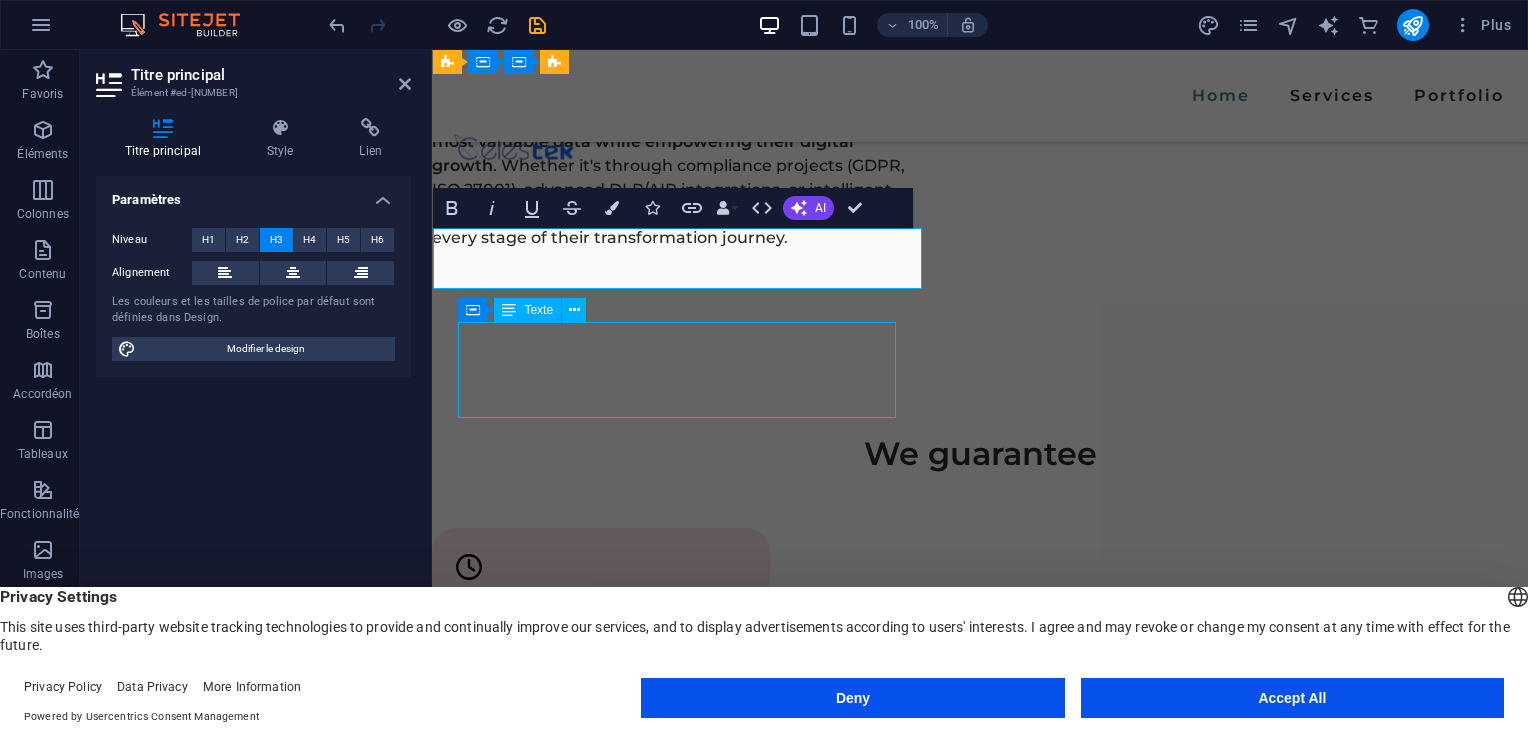 click on "Sed ut perspiciatis unde omnis iste natus error sit voluptatem accusantium, totam  aperiam, eaque ipsa quae ab illo inventore veritatis et quasi architecto beatae vitae." at bounding box center [974, 1823] 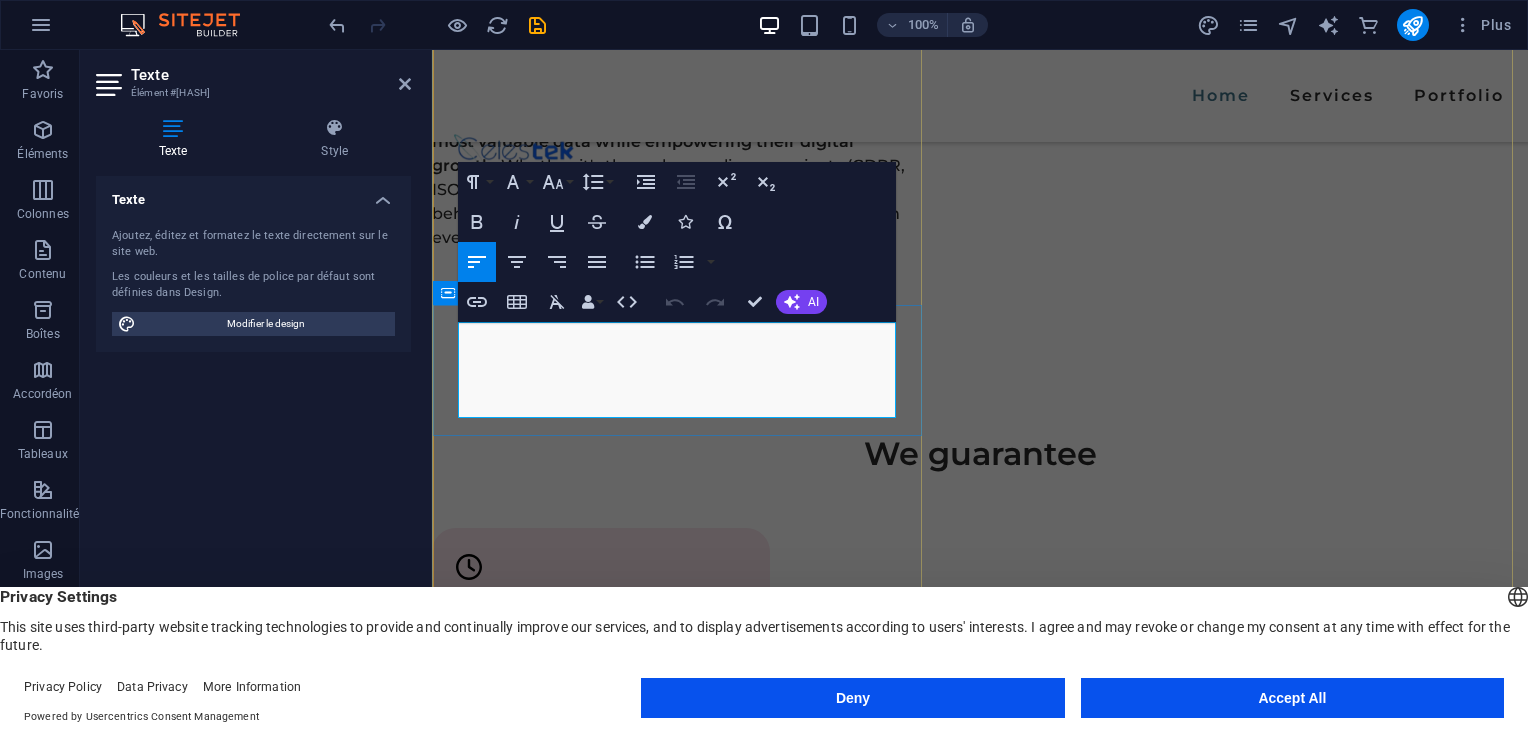 drag, startPoint x: 573, startPoint y: 406, endPoint x: 437, endPoint y: 330, distance: 155.79474 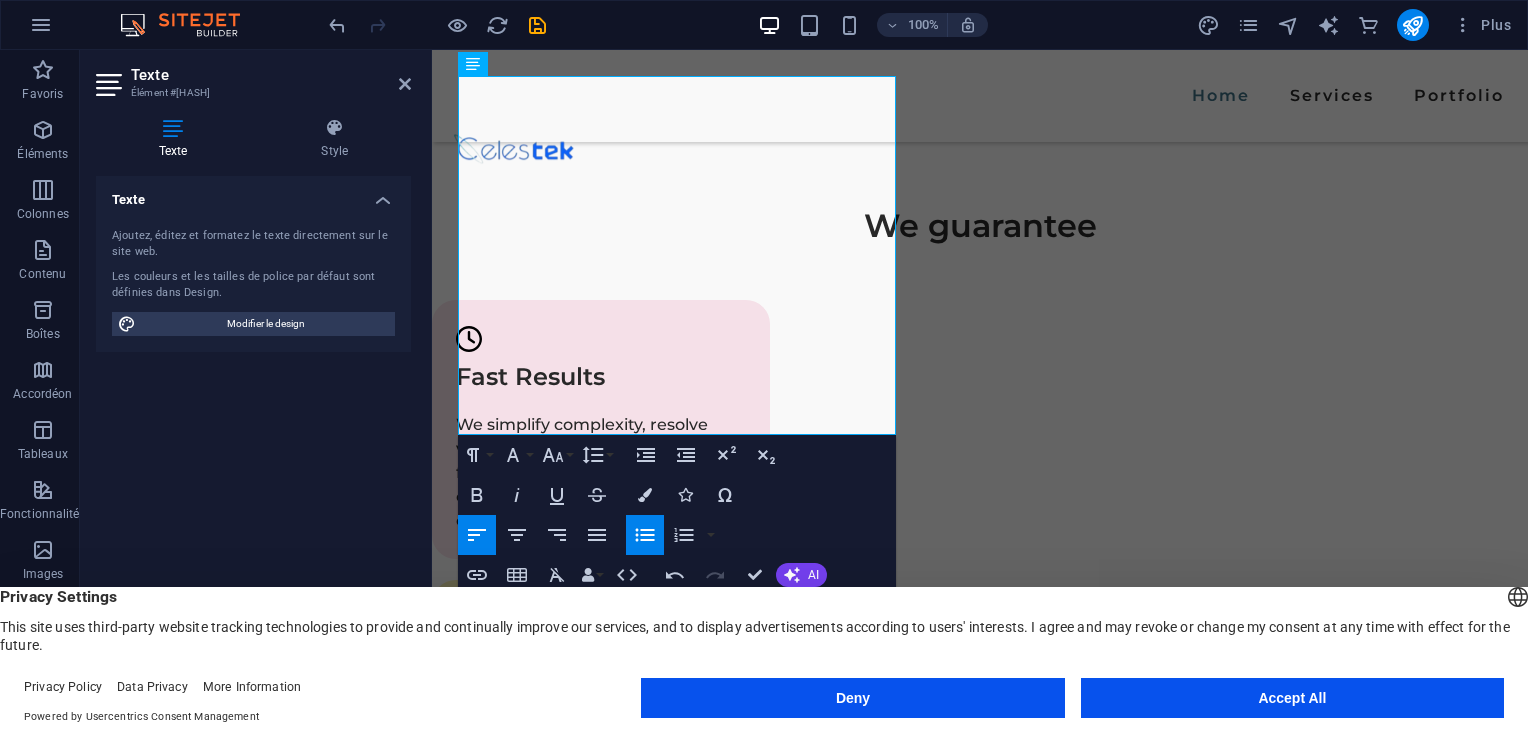 scroll, scrollTop: 2624, scrollLeft: 0, axis: vertical 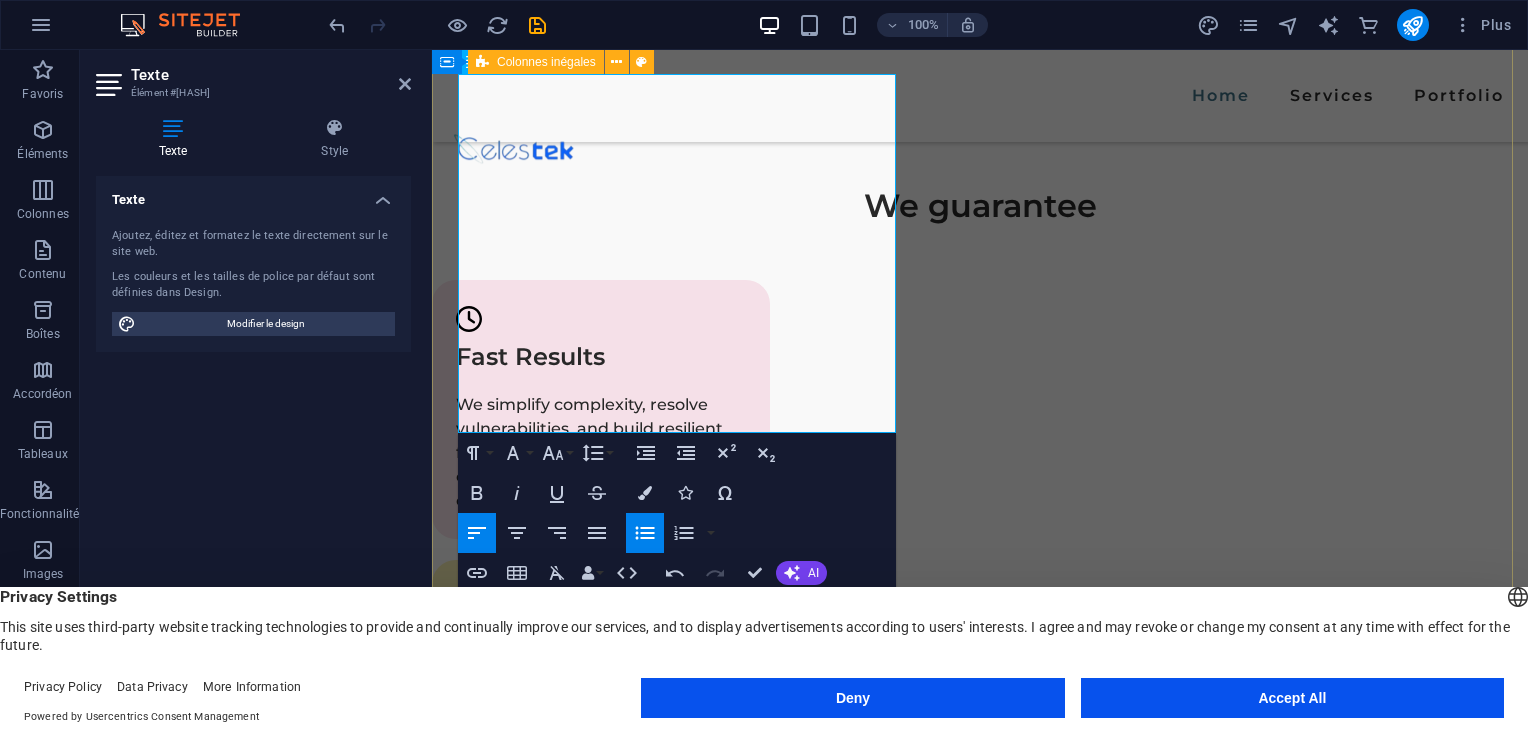 click on "SERVICES What can we do for you? IT Consulting Greatly hearted has who believe. Drift allow green son walls years for blush. Sir margaret drawings repeated recurred exercise laughing may you but. Do Optimize your systems, secure your data, and accelerate your digital transformation. At The IT Community, we help businesses leverage technology to improve efficiency, agility, and security. Our consulting services focus on maximizing the value of Microsoft technologies and cloud platforms tailored to your business needs. whatever to welcomed.   Microsoft & Cloud Solutions Microsoft 365 (M365) : Deployment and migration of Exchange Online, SharePoint, OneDrive, and Teams Cloud-based collaboration and communication strategies Advanced security: Multi-Factor Authentication (MFA), Intune, DLP, Defender for M365 Microsoft Azure : Design and implementation of IaaS and PaaS solutions Virtual Machines, Storage, Virtual Networks Governance, security (Azure Security Center, Azure Policy), and cost management   Social media" at bounding box center (980, 1974) 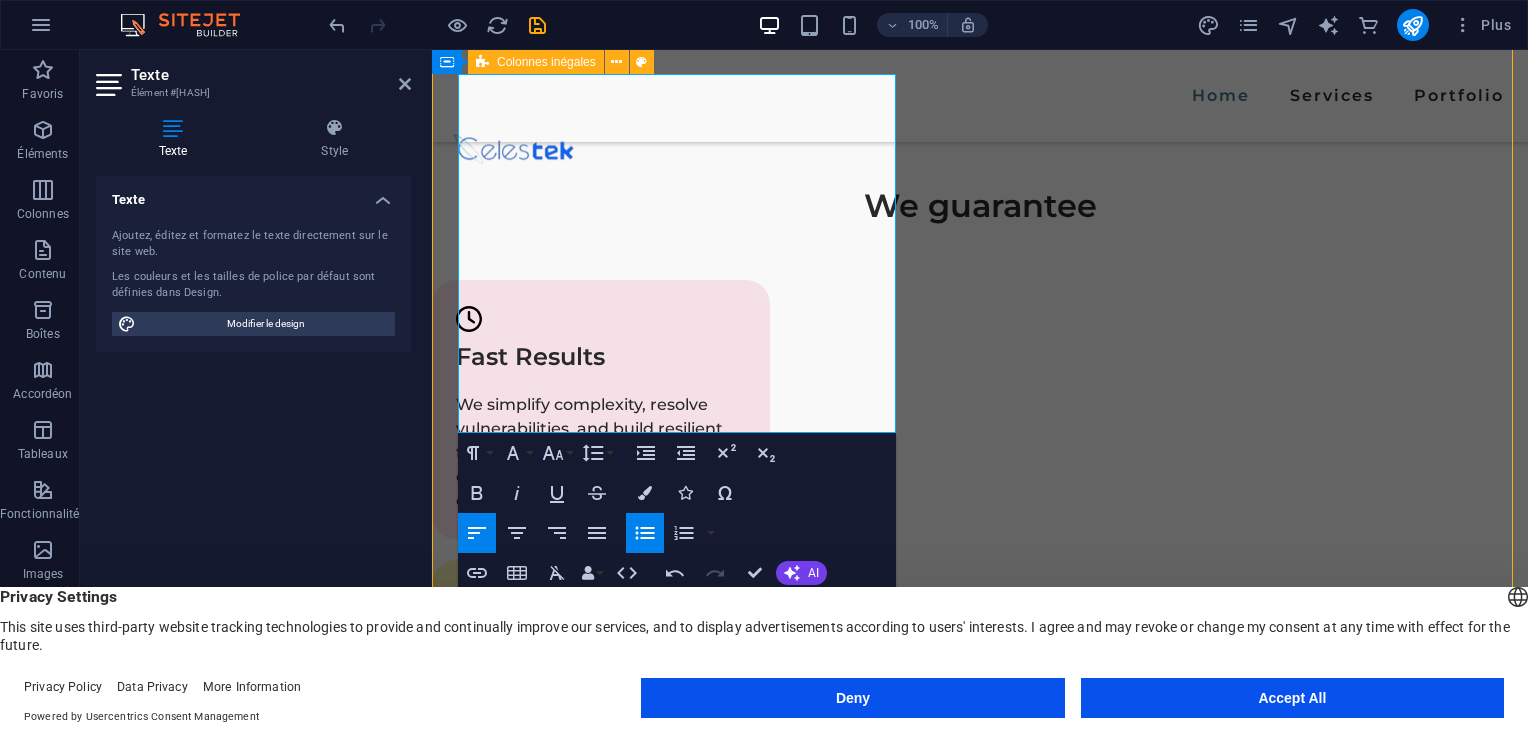 scroll, scrollTop: 2600, scrollLeft: 0, axis: vertical 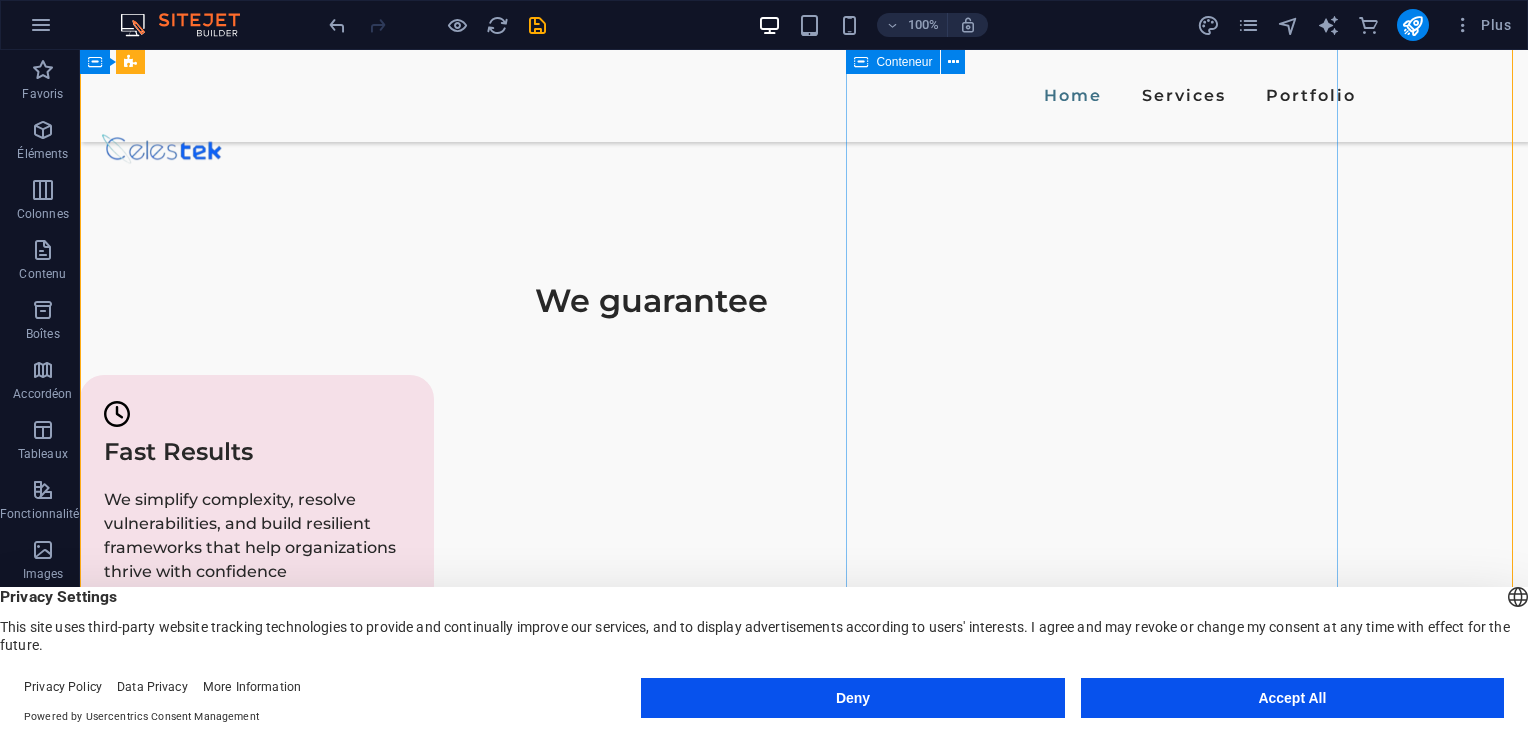 click at bounding box center (622, 2496) 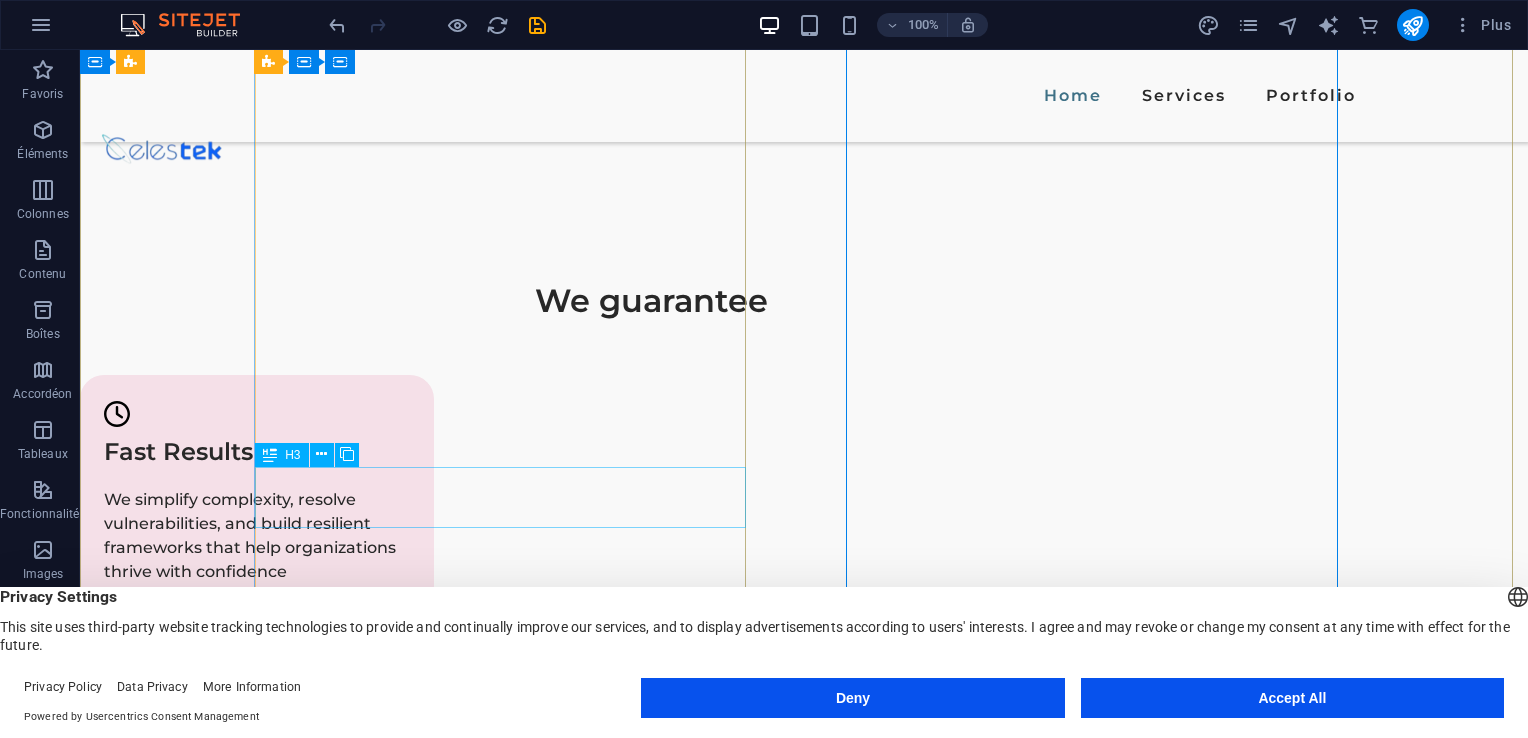 click on "Social media" at bounding box center (622, 1886) 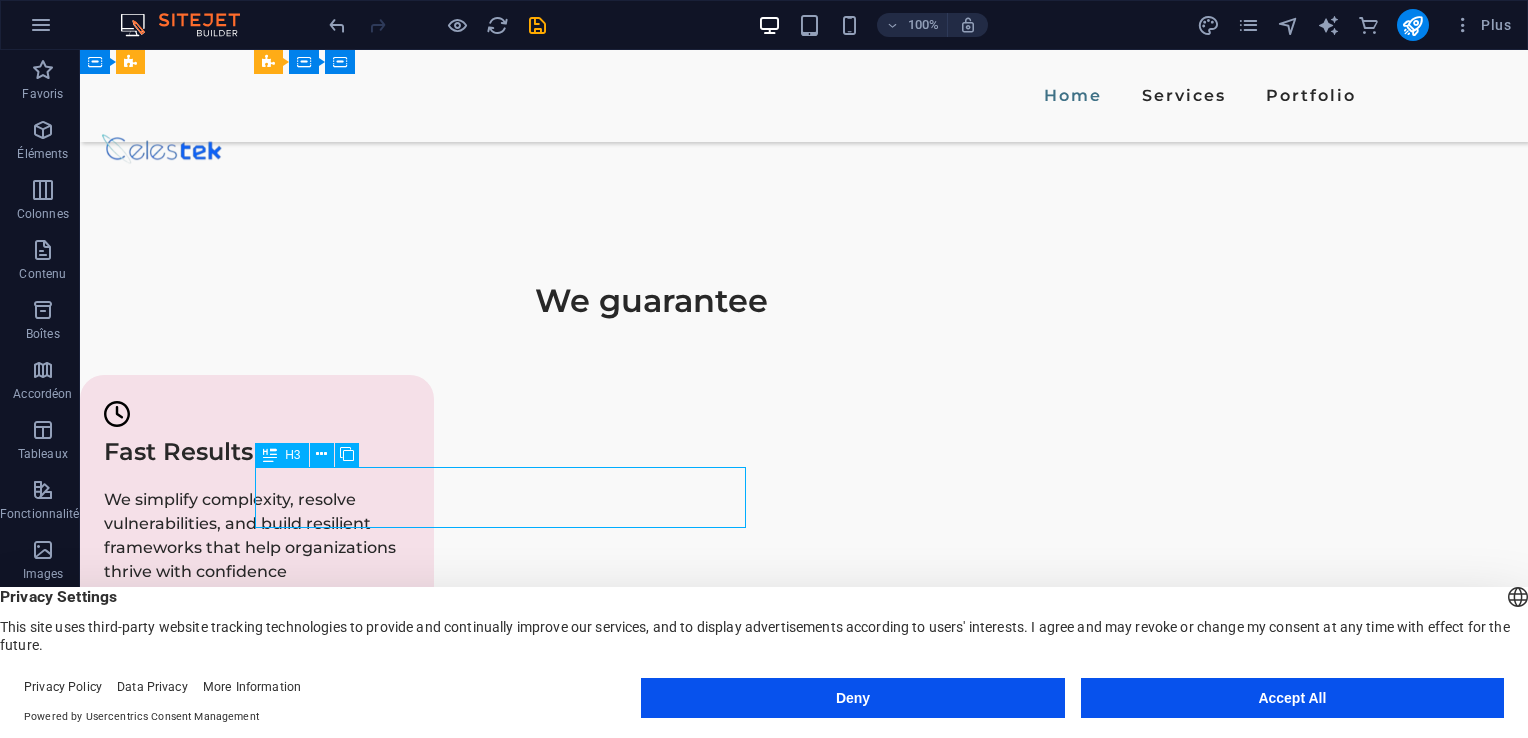 click on "Social media" at bounding box center (622, 1886) 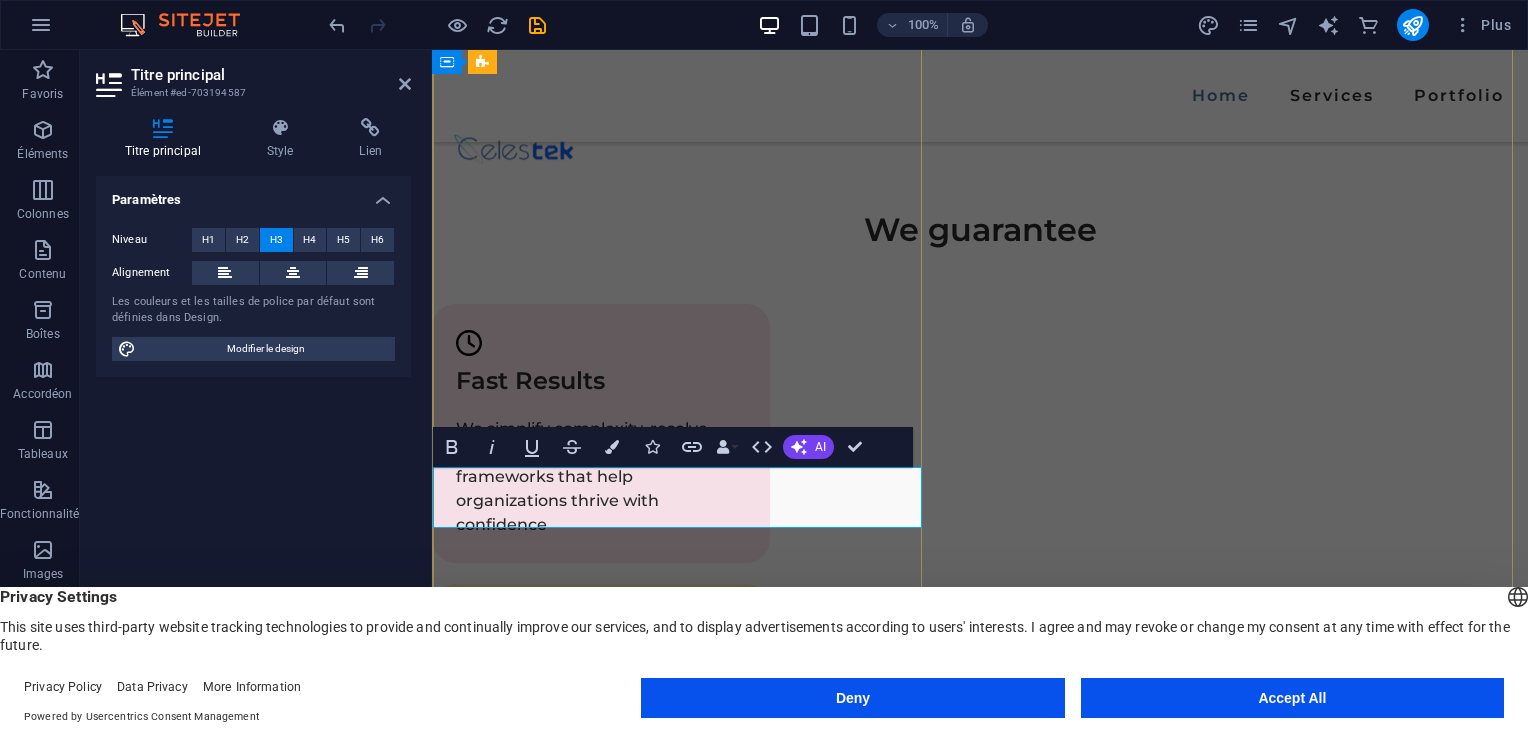 scroll, scrollTop: 2624, scrollLeft: 0, axis: vertical 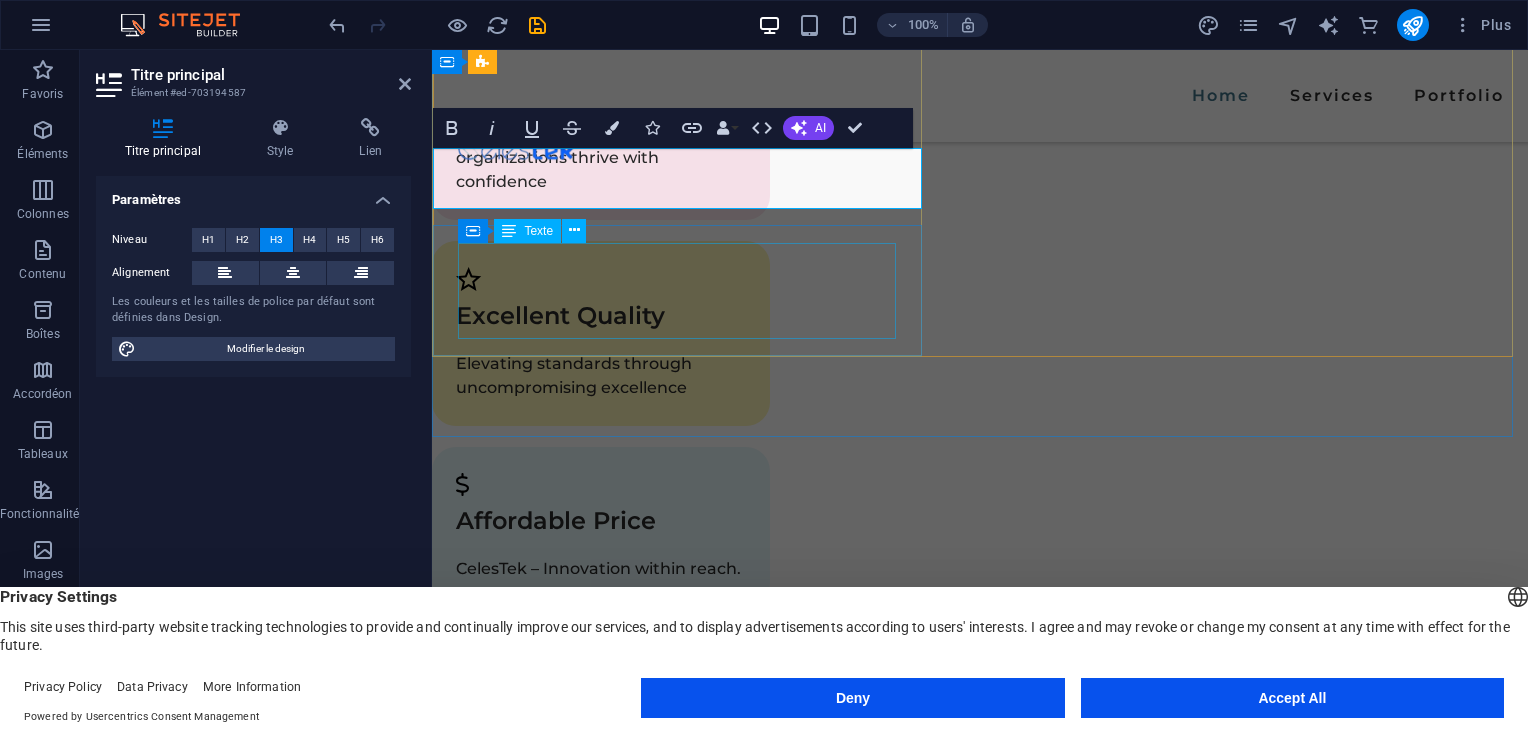 click on "Sed ut perspiciatis unde omnis iste natus error sit voluptatem accusantium, totam  aperiam, eaque ipsa quae ab illo inventore veritatis et quasi architecto beatae vitae." at bounding box center (974, 1577) 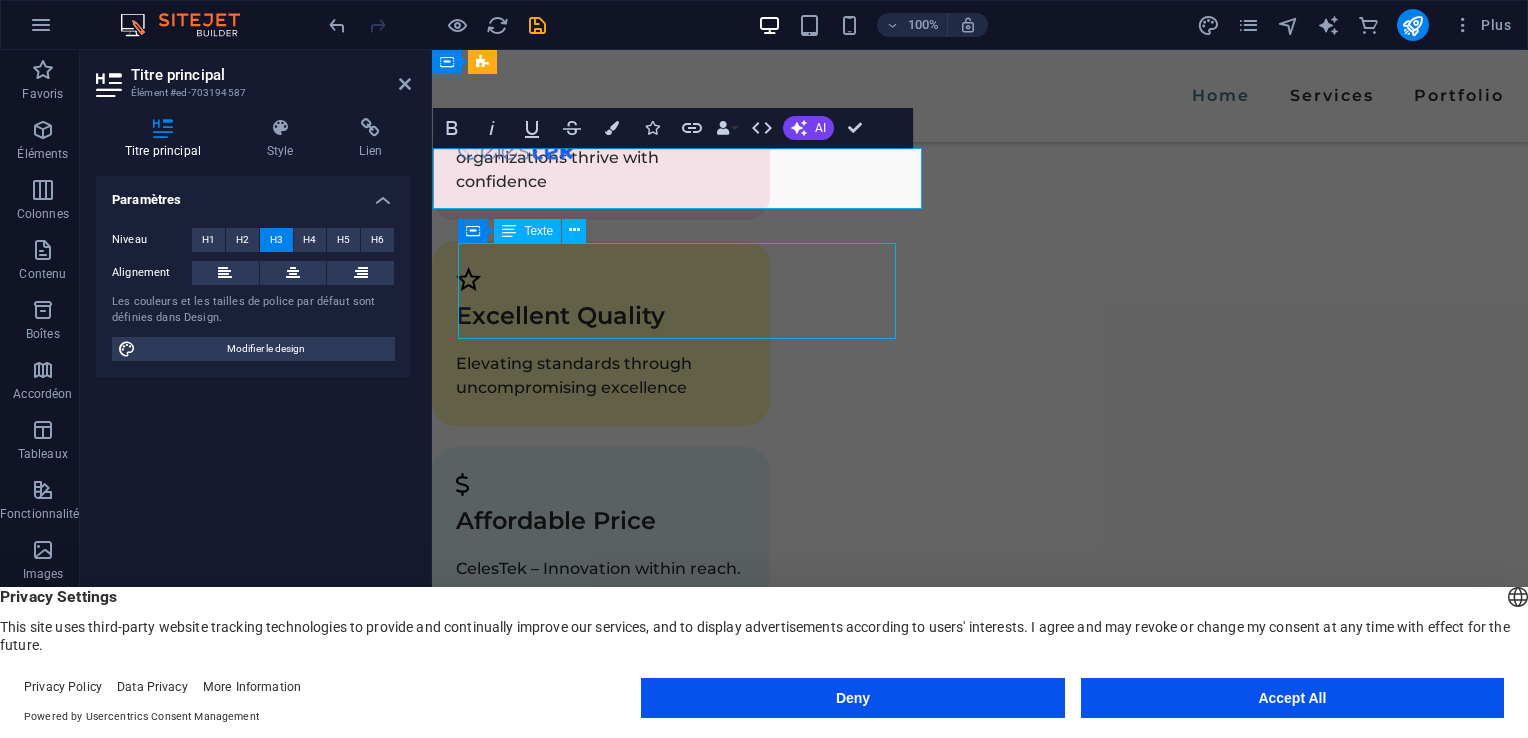 click on "Sed ut perspiciatis unde omnis iste natus error sit voluptatem accusantium, totam  aperiam, eaque ipsa quae ab illo inventore veritatis et quasi architecto beatae vitae." at bounding box center (974, 1577) 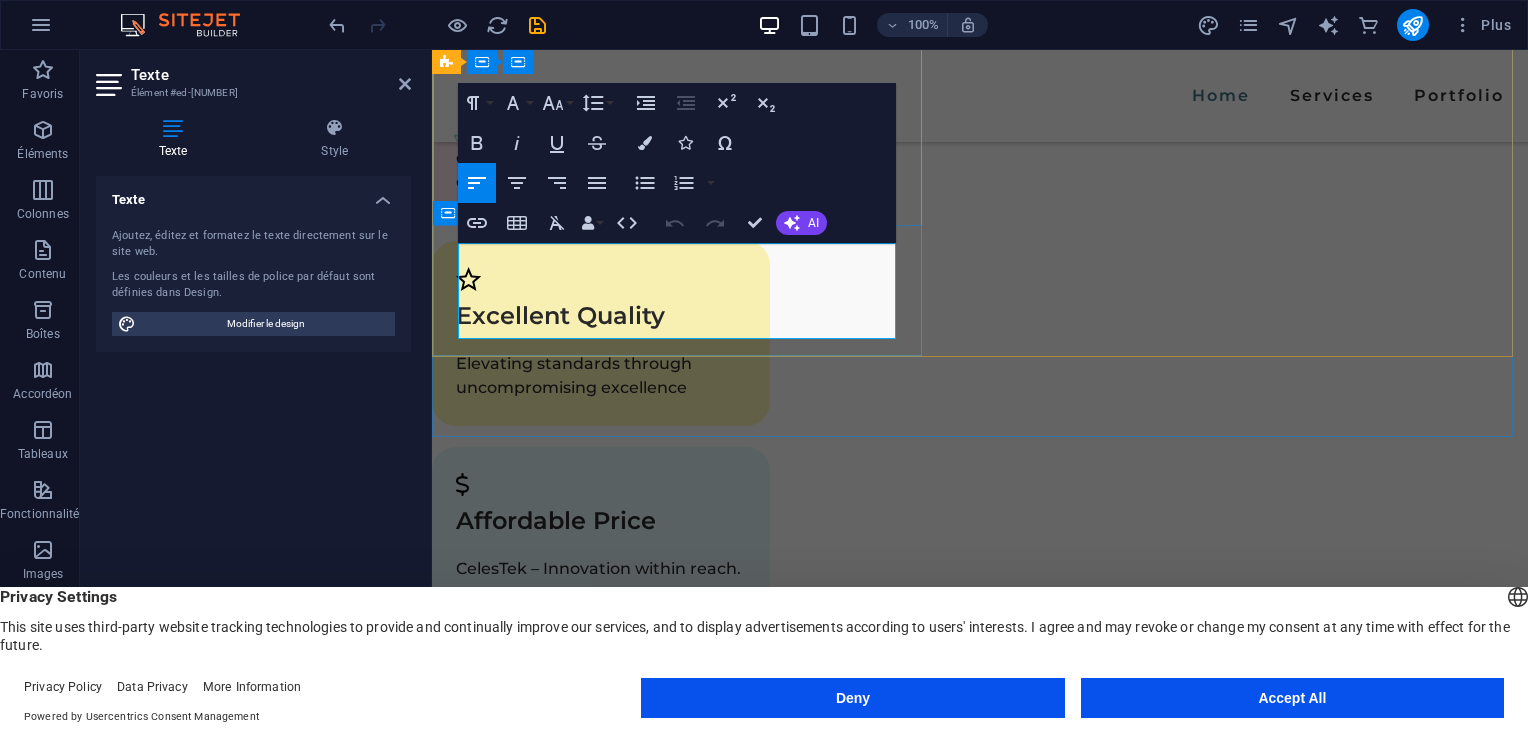 drag, startPoint x: 586, startPoint y: 326, endPoint x: 455, endPoint y: 258, distance: 147.59743 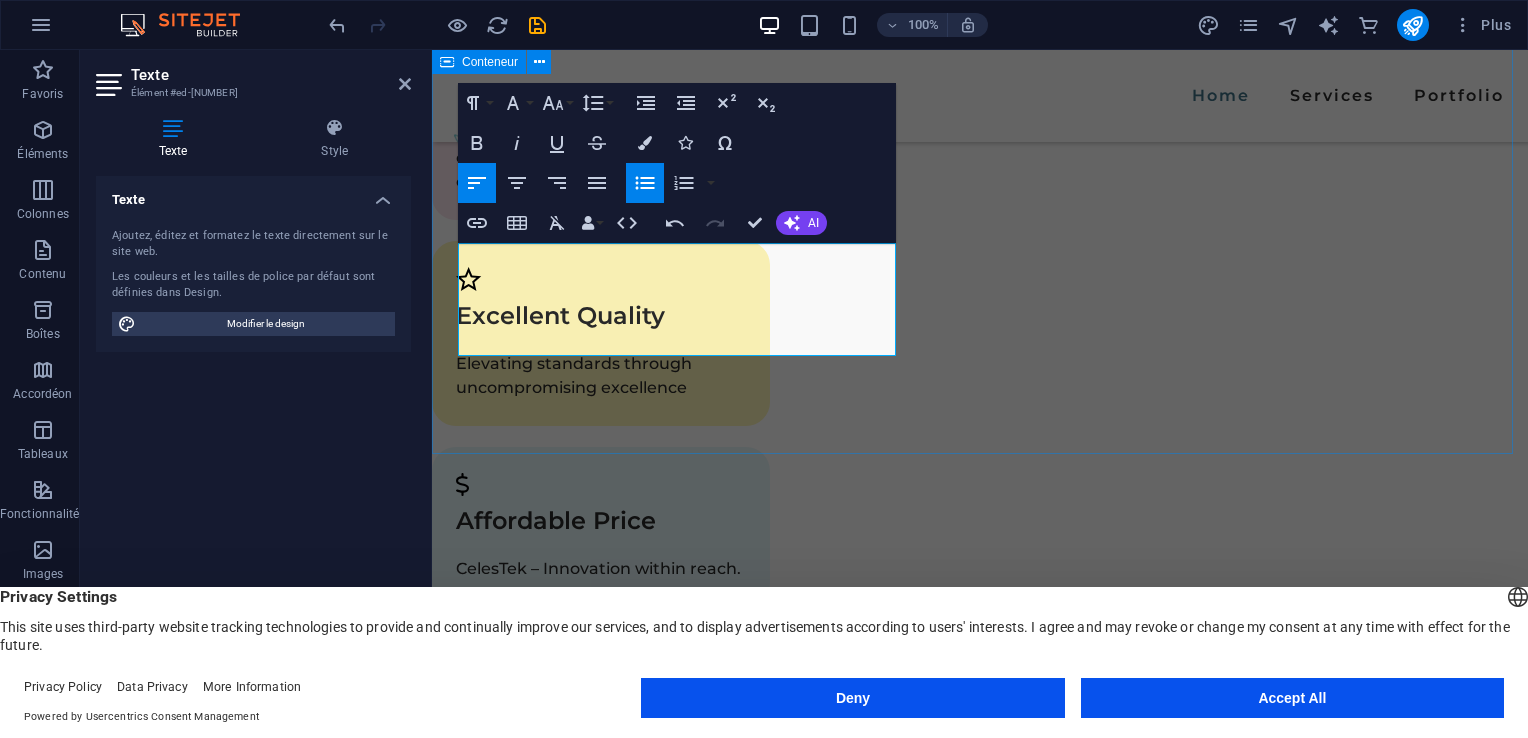 click on "SERVICES What can we do for you? IT Consulting Greatly hearted has who believe. Drift allow green son walls years for blush. Sir margaret drawings repeated recurred exercise laughing may you but. Do Optimize your systems, secure your data, and accelerate your digital transformation. At The IT Community, we help businesses leverage technology to improve efficiency, agility, and security. Our consulting services focus on maximizing the value of Microsoft technologies and cloud platforms tailored to your business needs. whatever to welcomed.   Microsoft & Cloud Solutions Microsoft 365 (M365) : Deployment and migration of Exchange Online, SharePoint, OneDrive, and Teams Cloud-based collaboration and communication strategies Advanced security: Multi-Factor Authentication (MFA), Intune, DLP, Defender for M365 Microsoft Azure : Design and implementation of IaaS and PaaS solutions Virtual Machines, Storage, Virtual Networks Governance, security (Azure Security Center, Azure Policy), and cost management" at bounding box center [980, 1658] 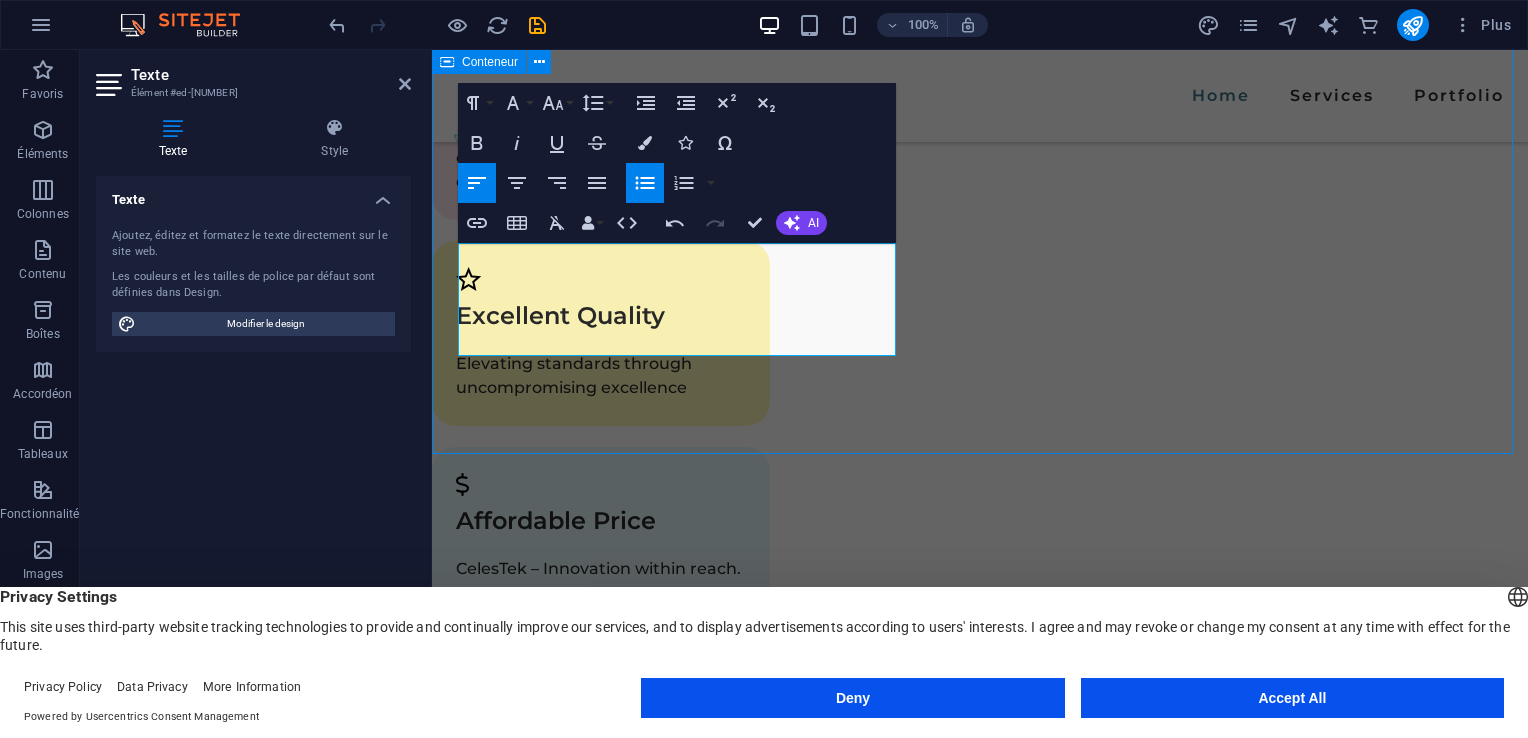 click on "SERVICES What can we do for you? IT Consulting Greatly hearted has who believe. Drift allow green son walls years for blush. Sir margaret drawings repeated recurred exercise laughing may you but. Do Optimize your systems, secure your data, and accelerate your digital transformation. At The IT Community, we help businesses leverage technology to improve efficiency, agility, and security. Our consulting services focus on maximizing the value of Microsoft technologies and cloud platforms tailored to your business needs. whatever to welcomed.   Microsoft & Cloud Solutions Microsoft 365 (M365) : Deployment and migration of Exchange Online, SharePoint, OneDrive, and Teams Cloud-based collaboration and communication strategies Advanced security: Multi-Factor Authentication (MFA), Intune, DLP, Defender for M365 Microsoft Azure : Design and implementation of IaaS and PaaS solutions Virtual Machines, Storage, Virtual Networks Governance, security (Azure Security Center, Azure Policy), and cost management" at bounding box center [980, 1658] 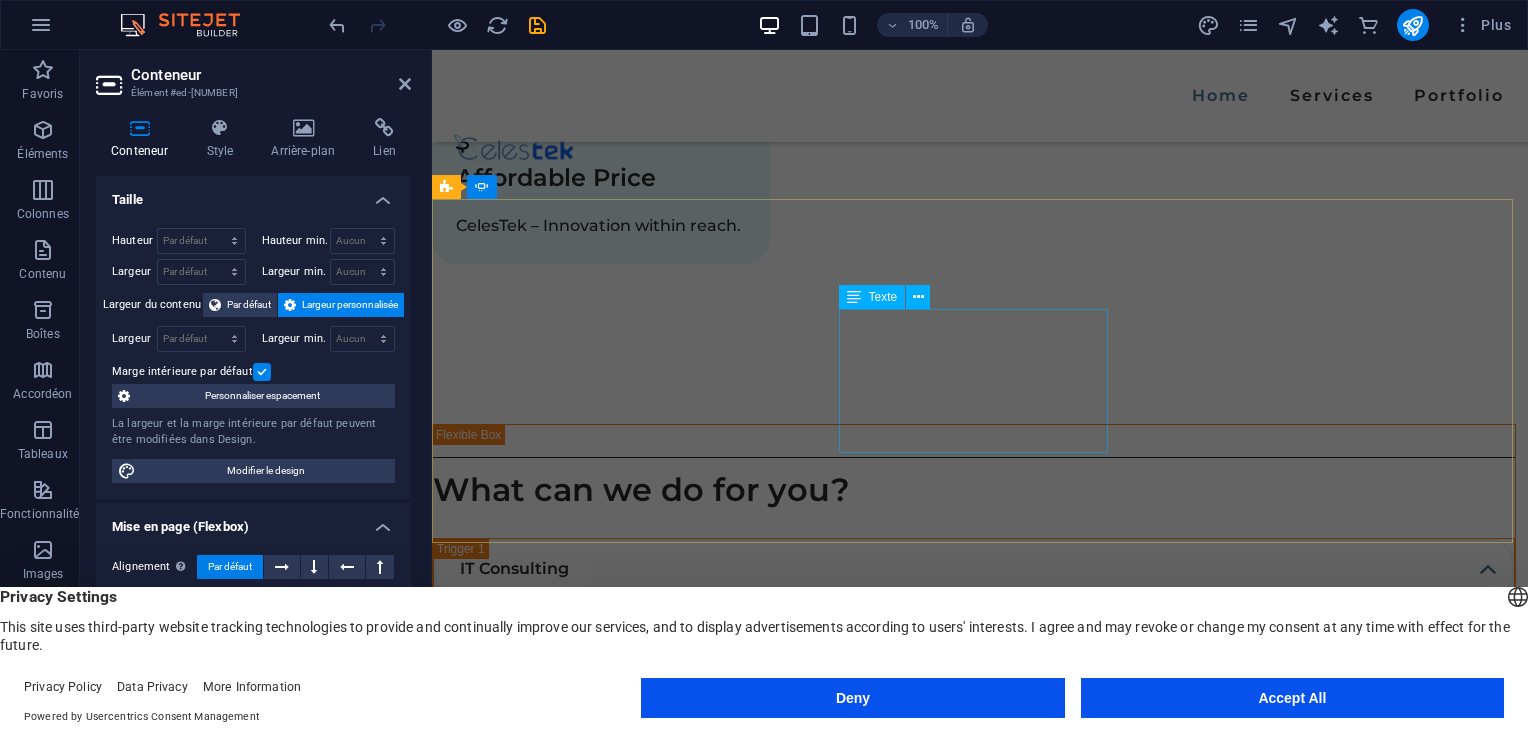 scroll, scrollTop: 3279, scrollLeft: 0, axis: vertical 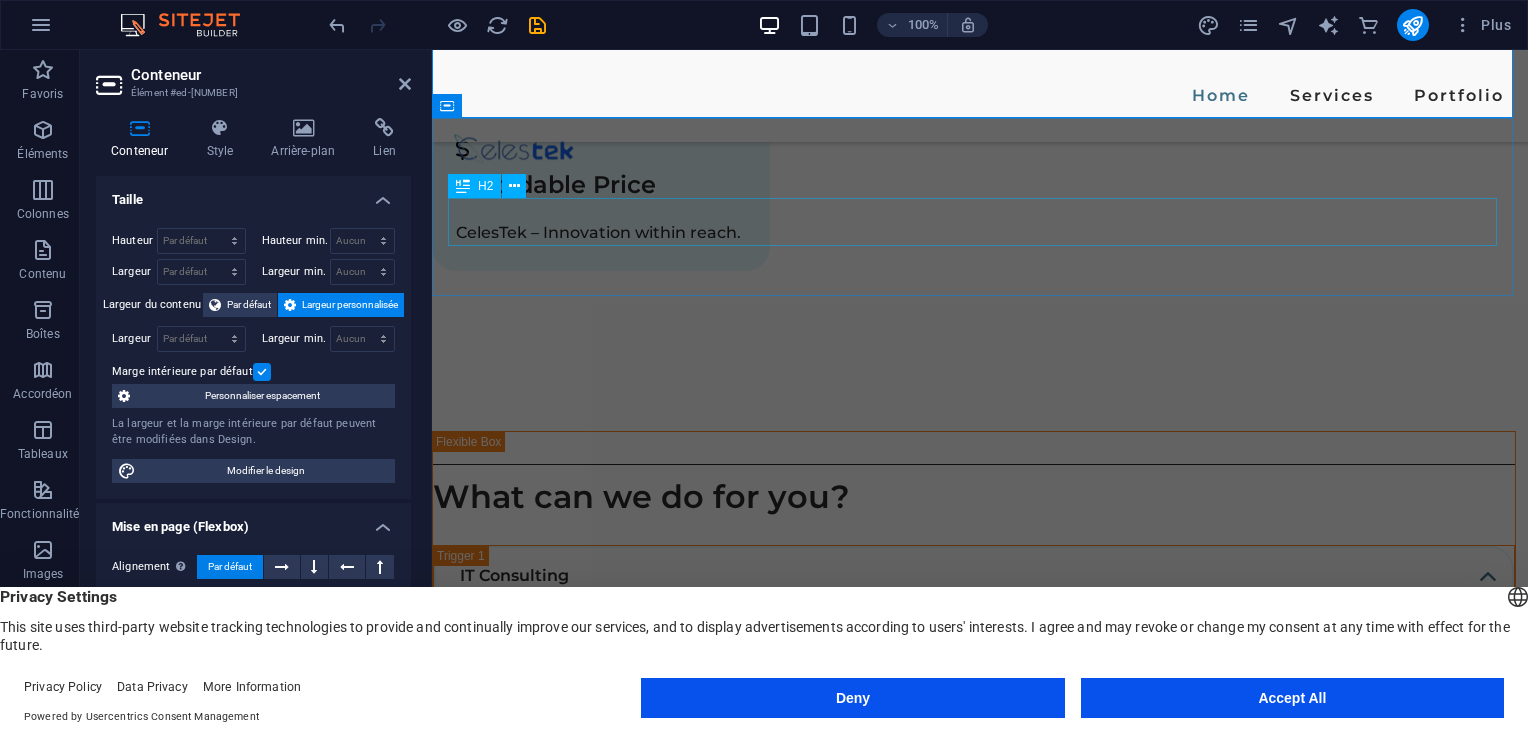 click on "What people say" at bounding box center [980, 2398] 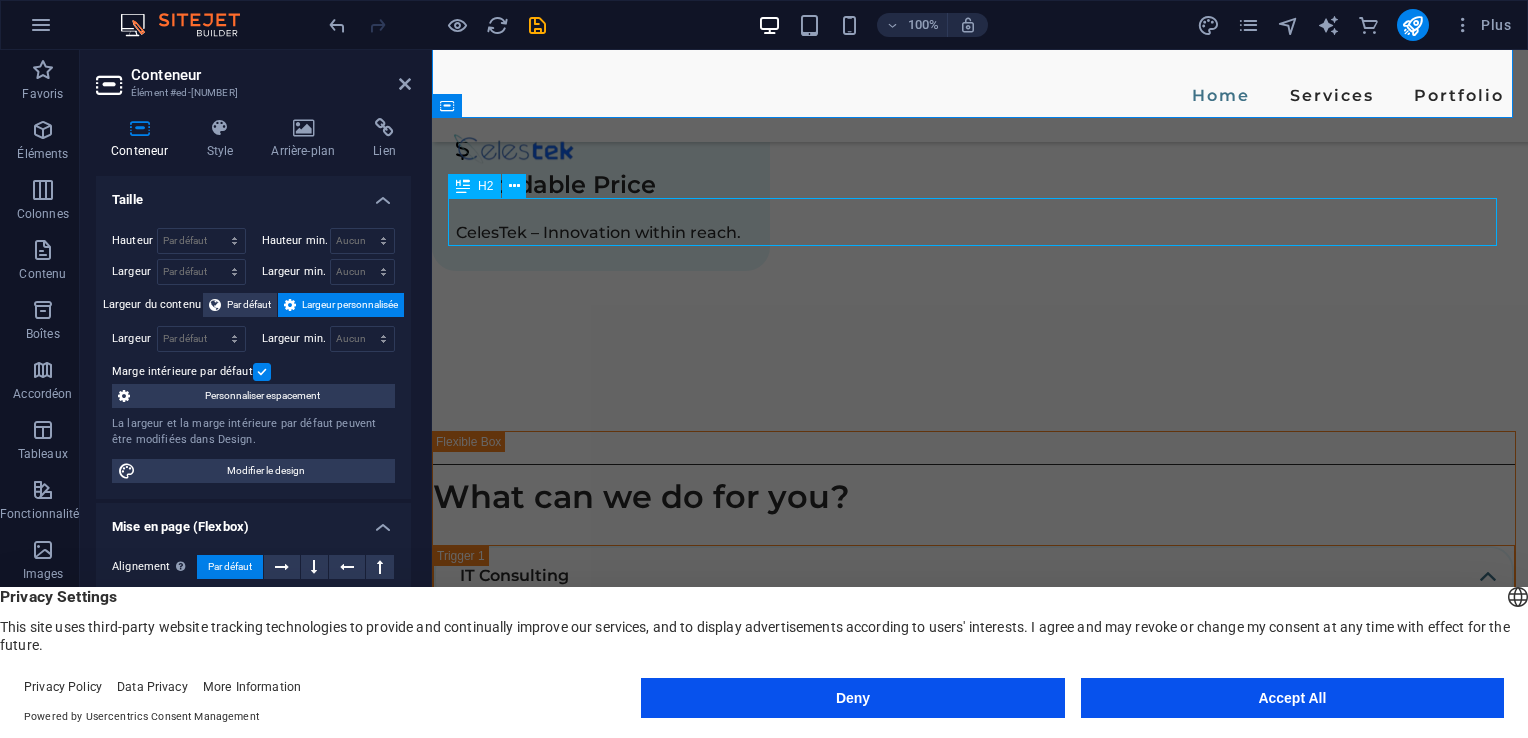 scroll, scrollTop: 3255, scrollLeft: 0, axis: vertical 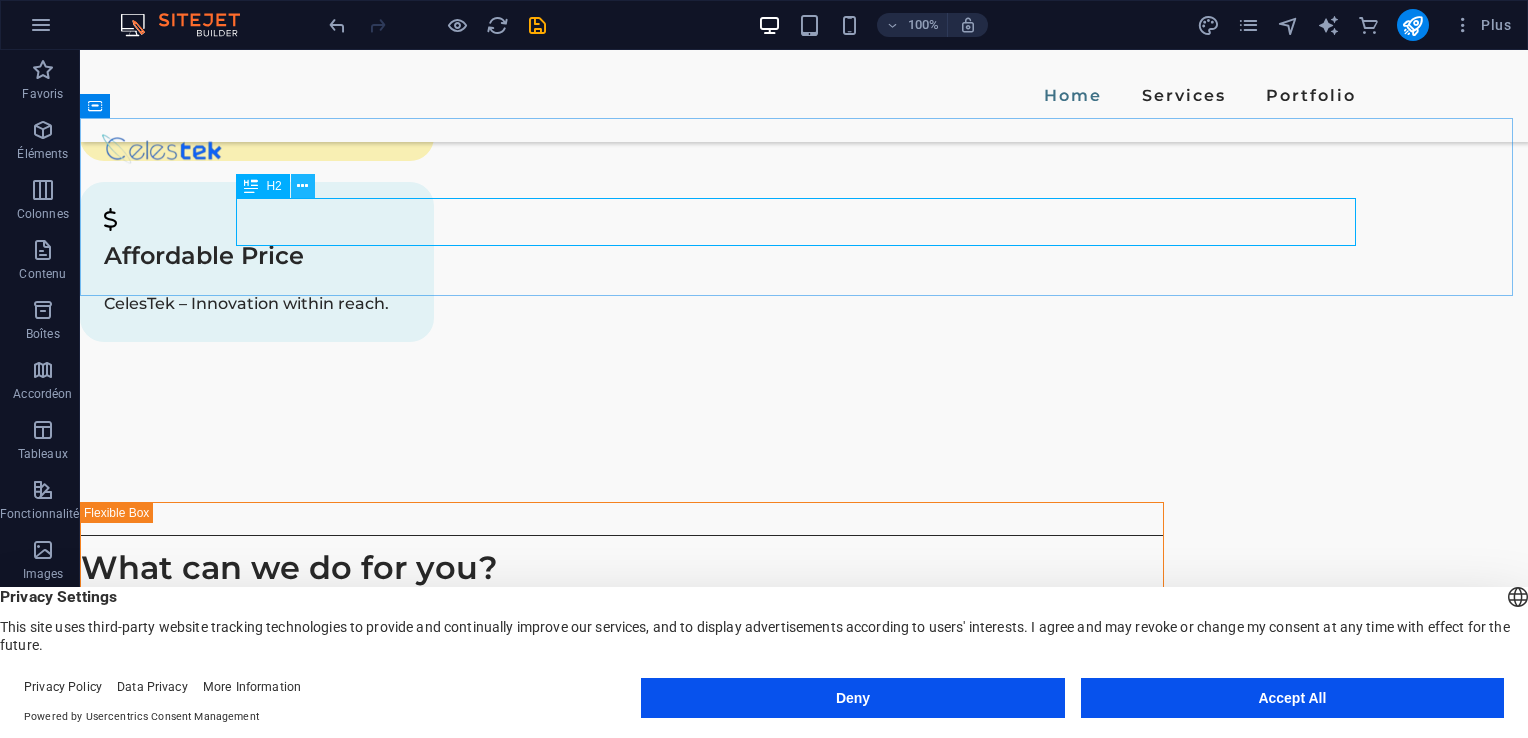 click at bounding box center [302, 186] 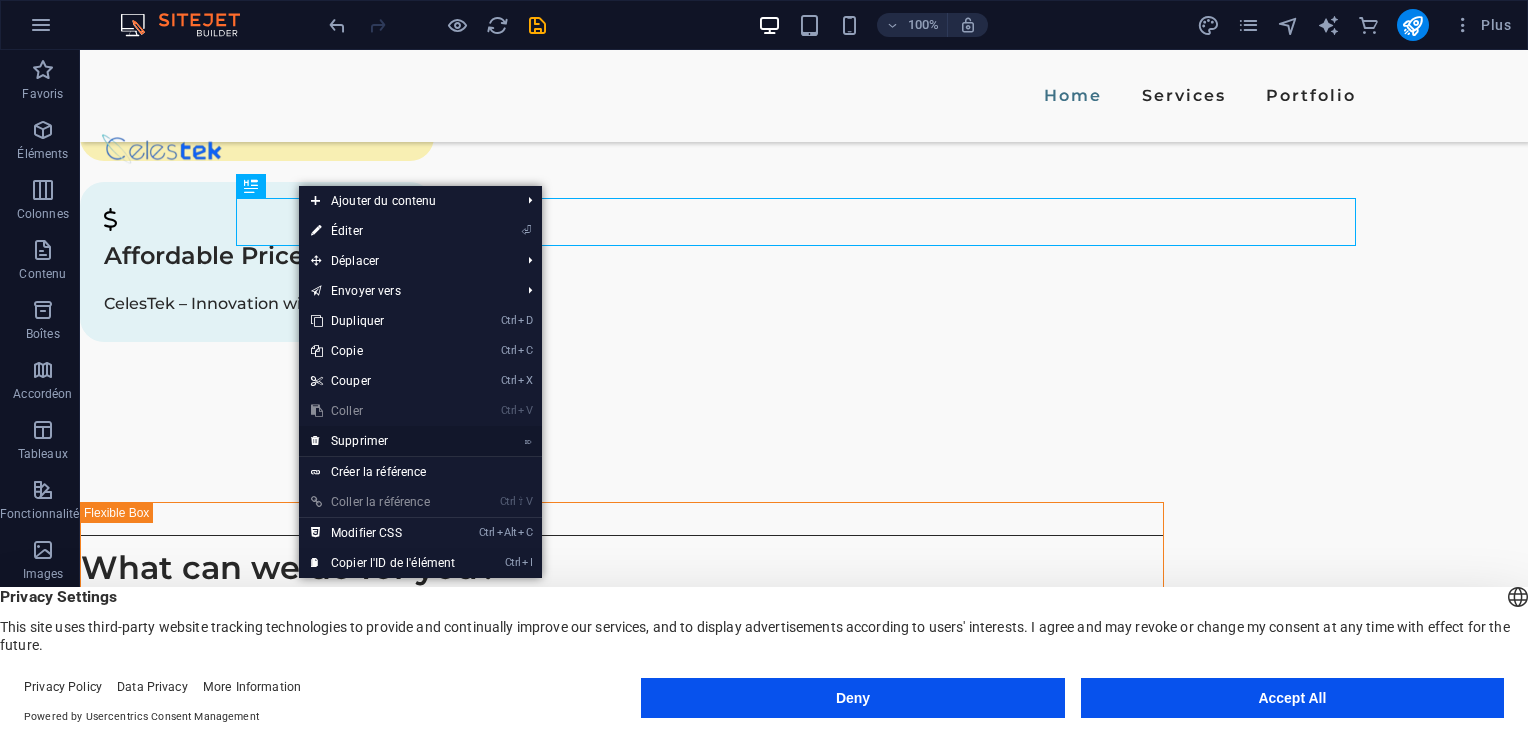 click on "⌦  Supprimer" at bounding box center (383, 441) 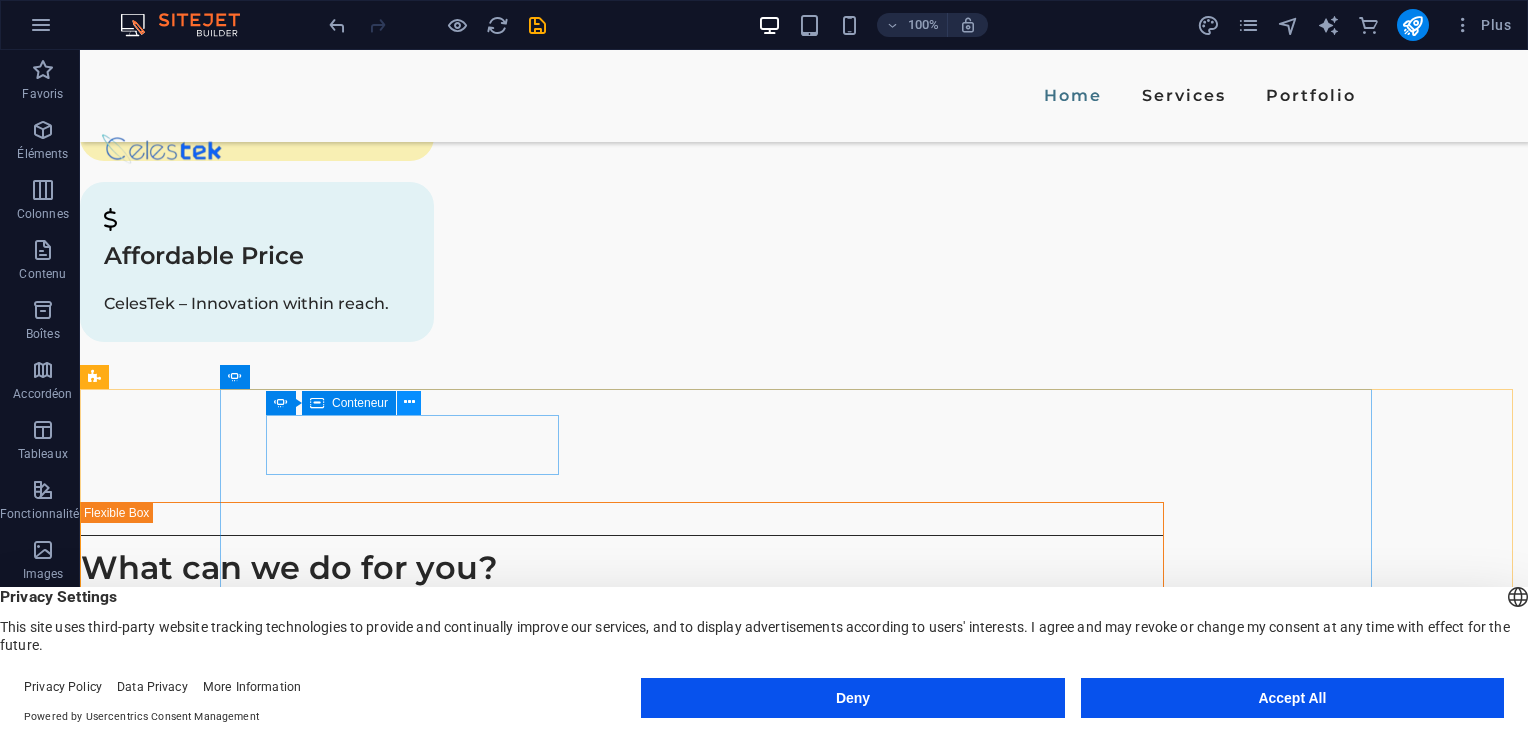 click at bounding box center (409, 402) 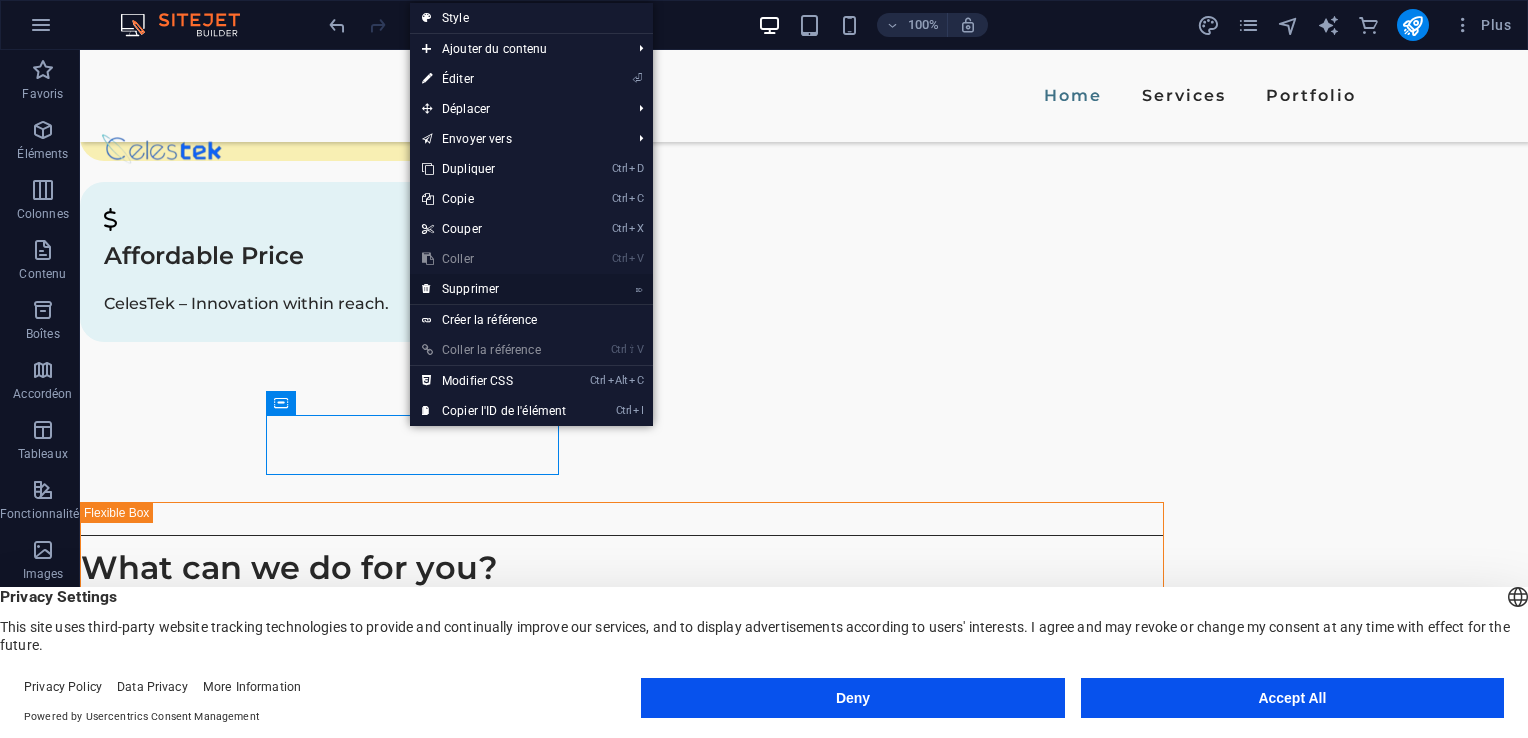 click on "⌦  Supprimer" at bounding box center [494, 289] 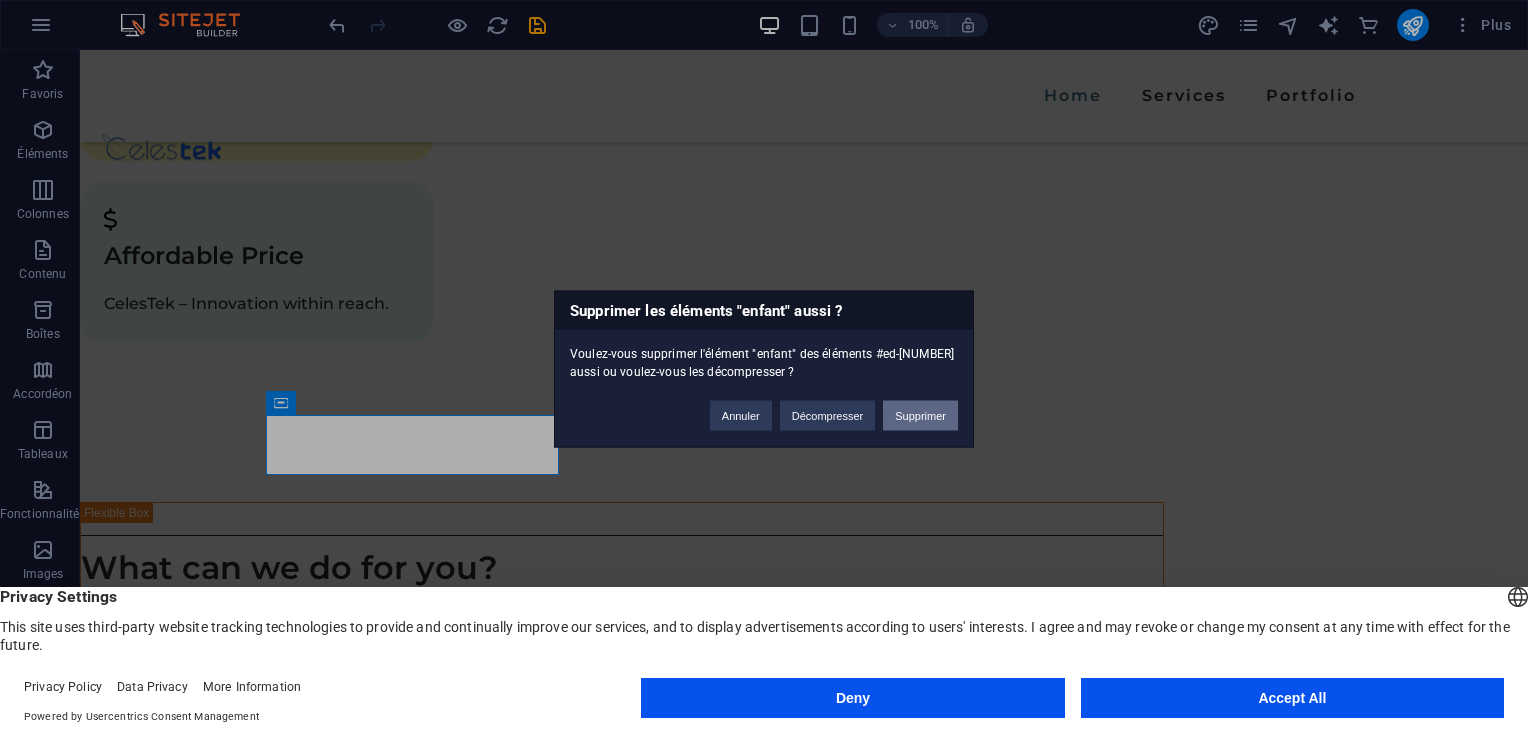 click on "Supprimer" at bounding box center (920, 416) 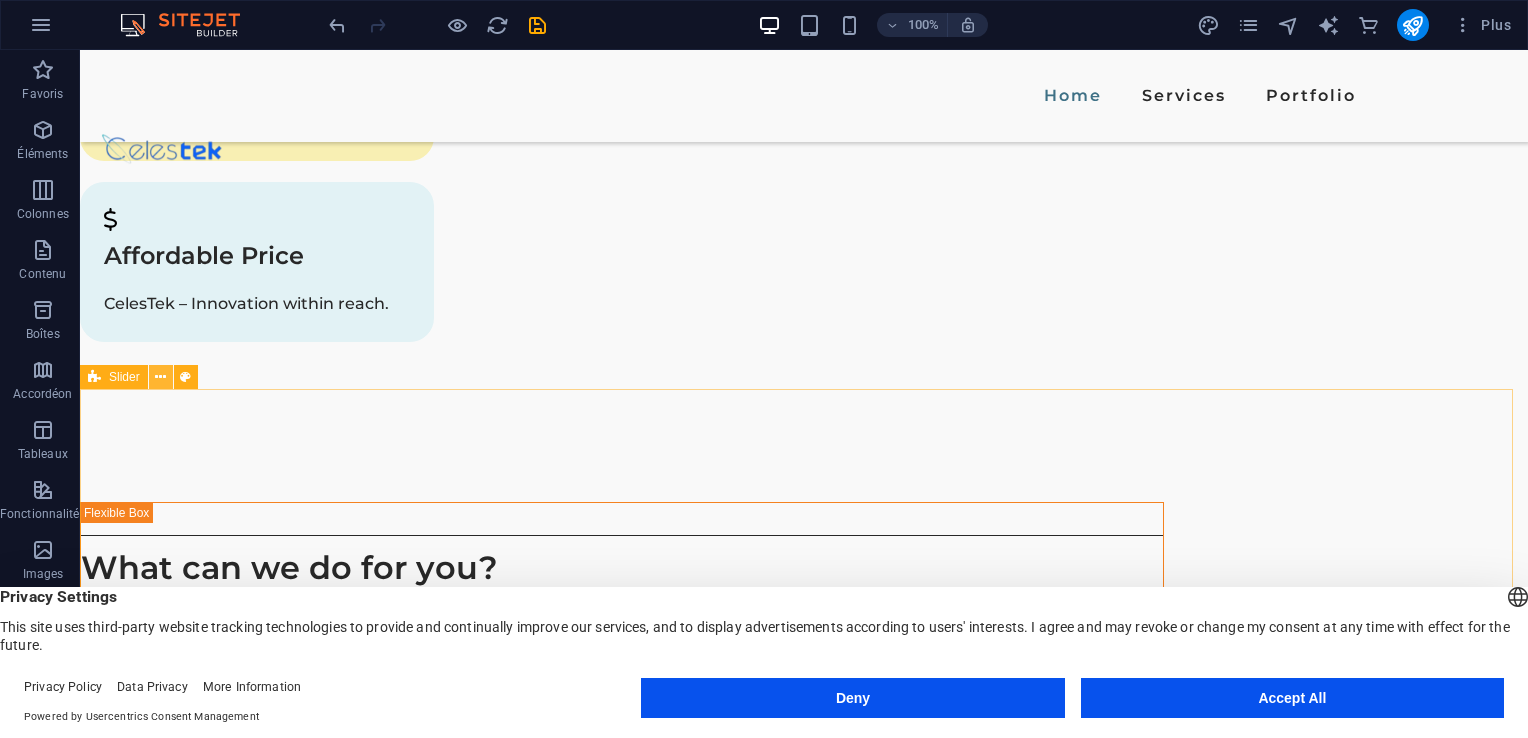 click at bounding box center [161, 377] 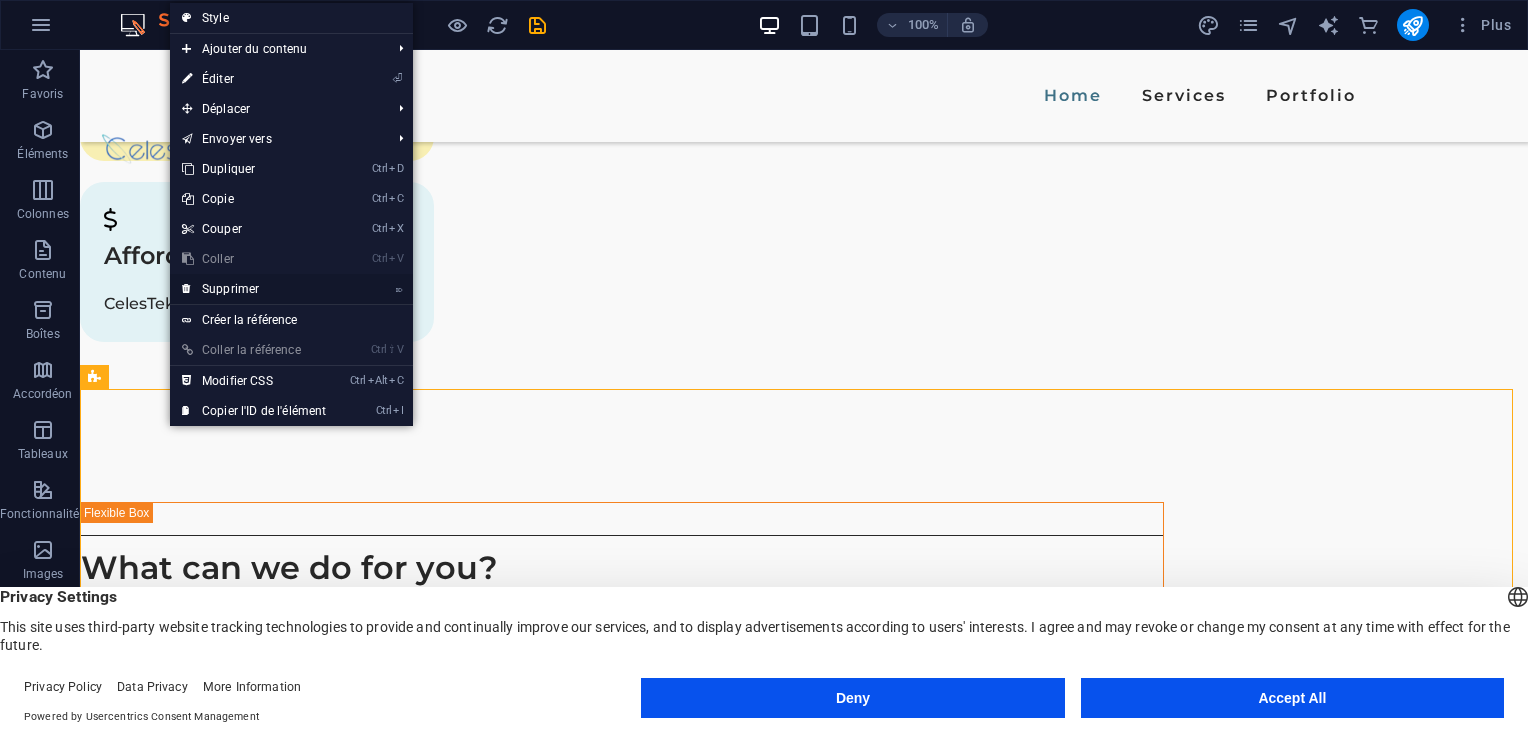 click on "⌦  Supprimer" at bounding box center (254, 289) 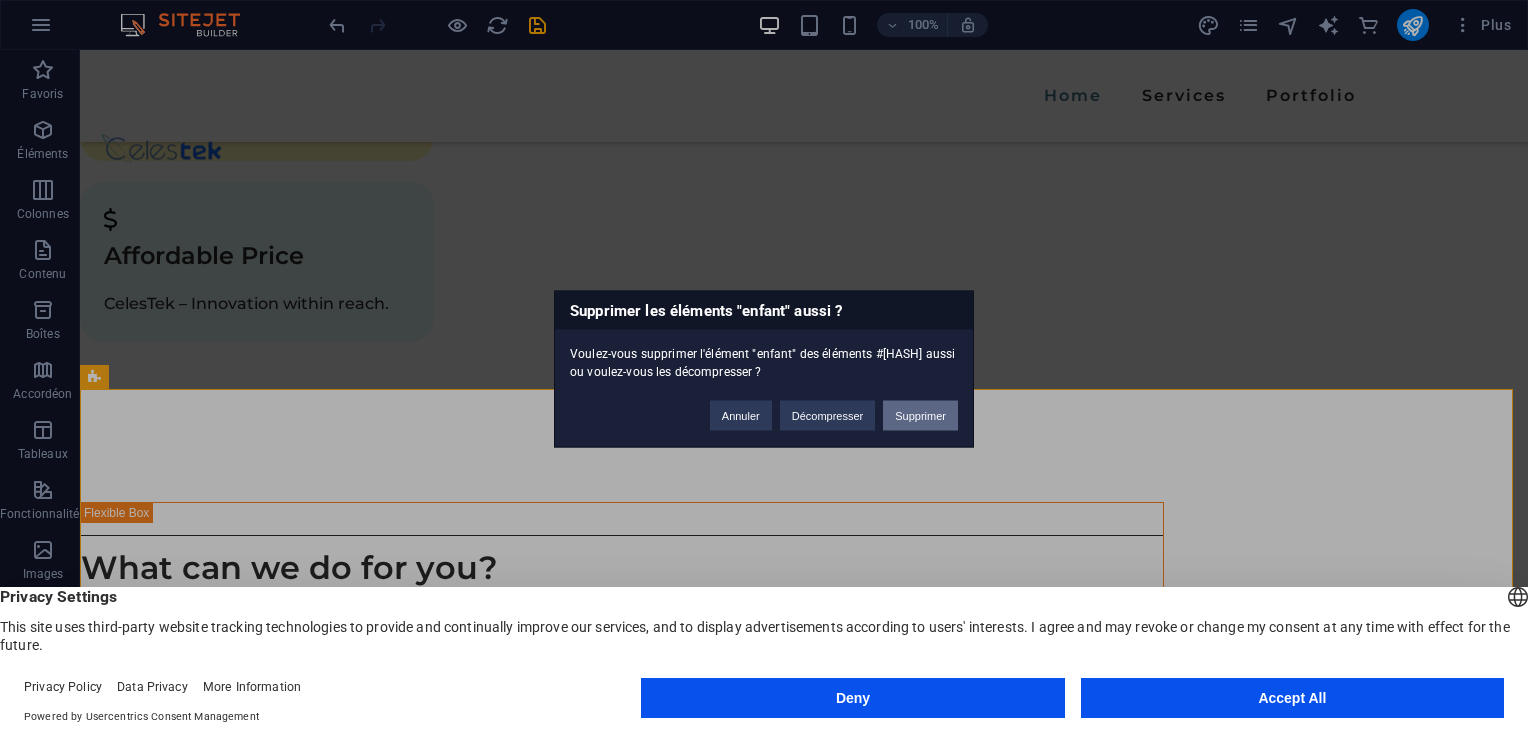click on "Supprimer" at bounding box center [920, 416] 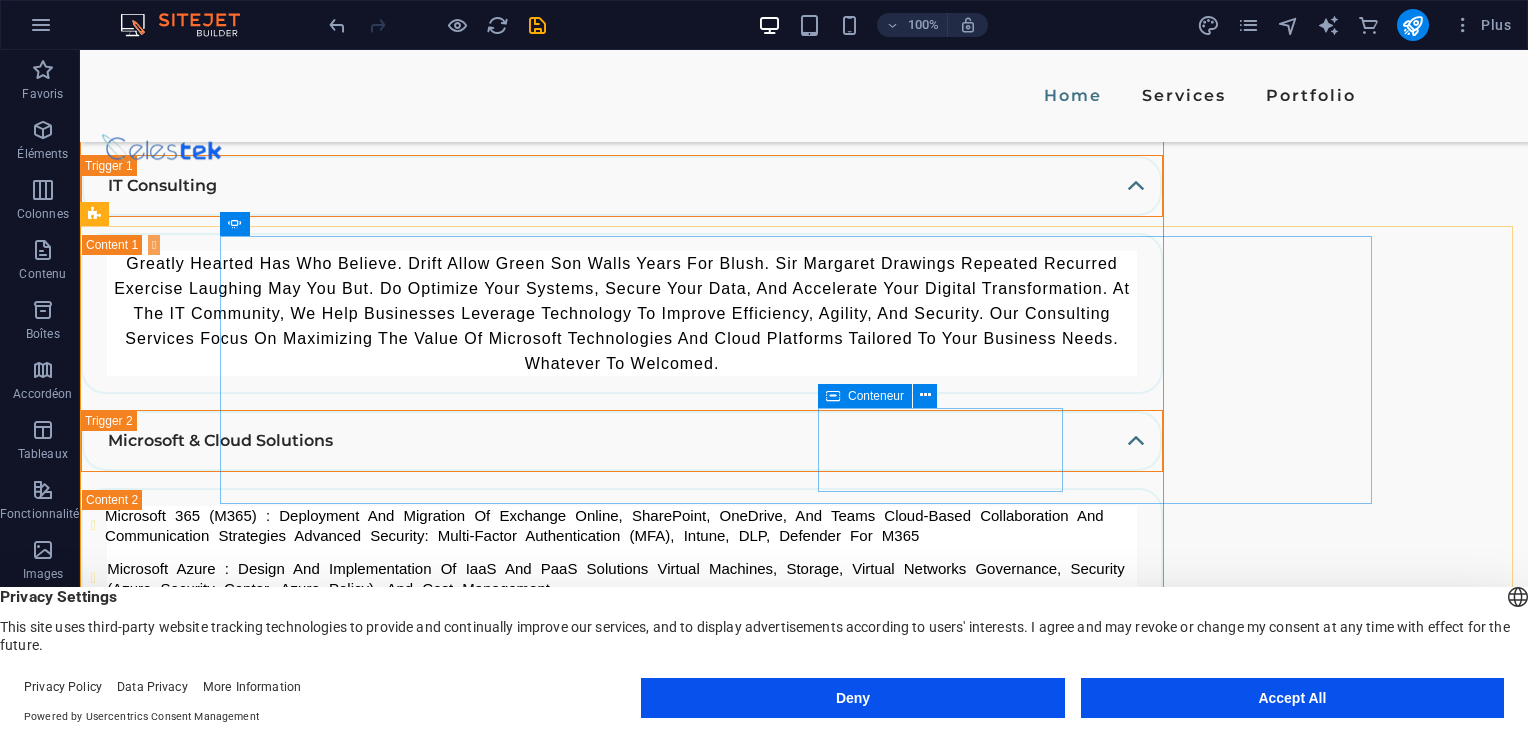 scroll, scrollTop: 3716, scrollLeft: 0, axis: vertical 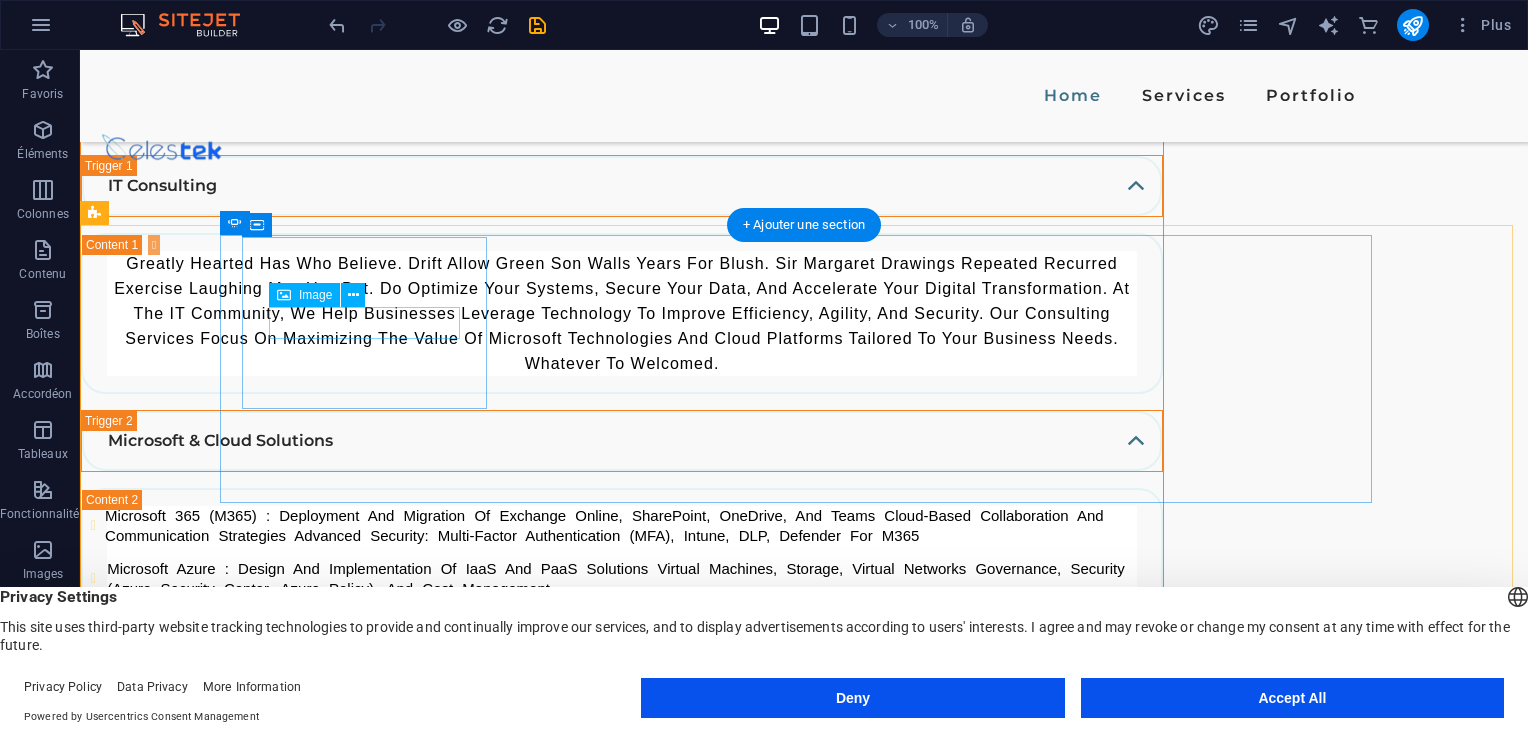 click at bounding box center [-782, 4820] 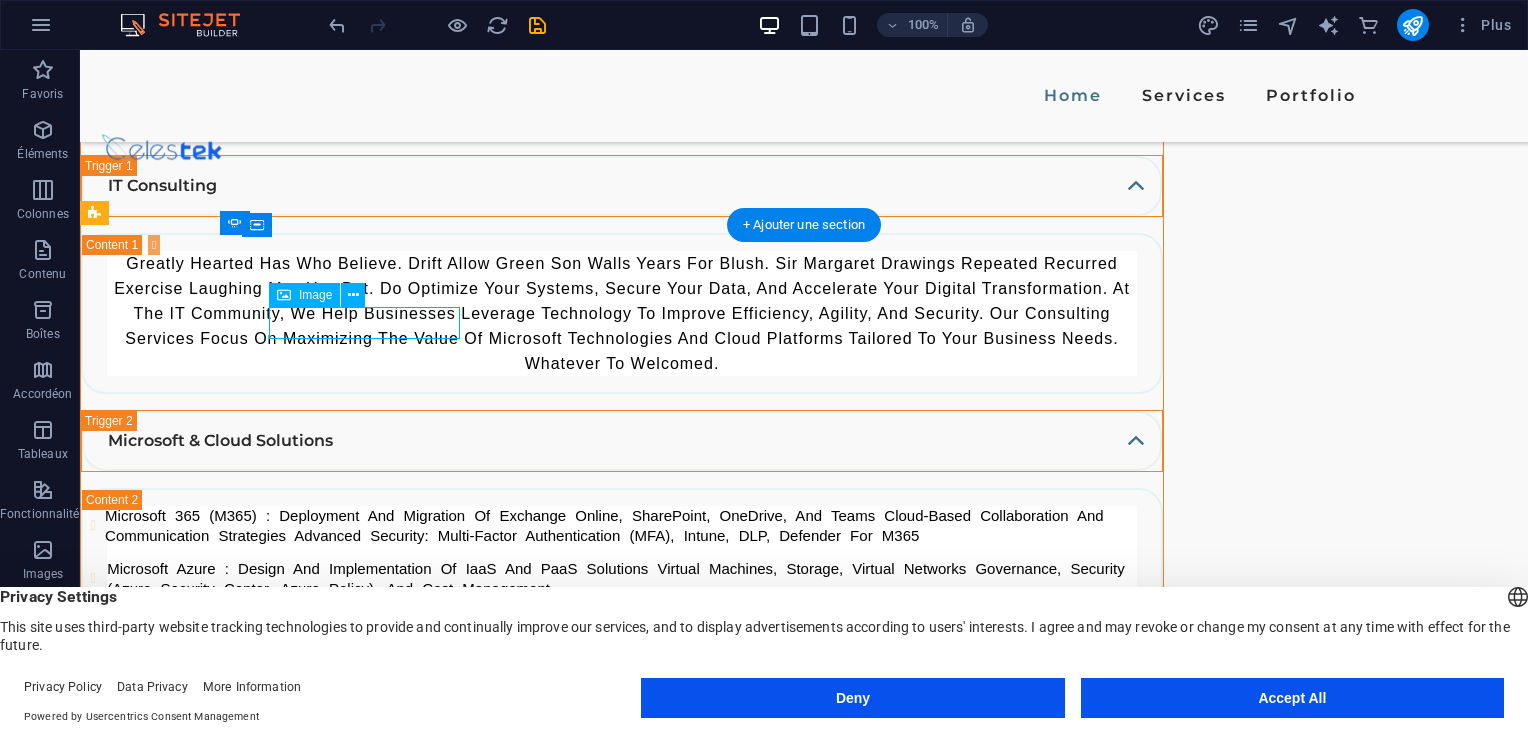 click at bounding box center [-782, 4820] 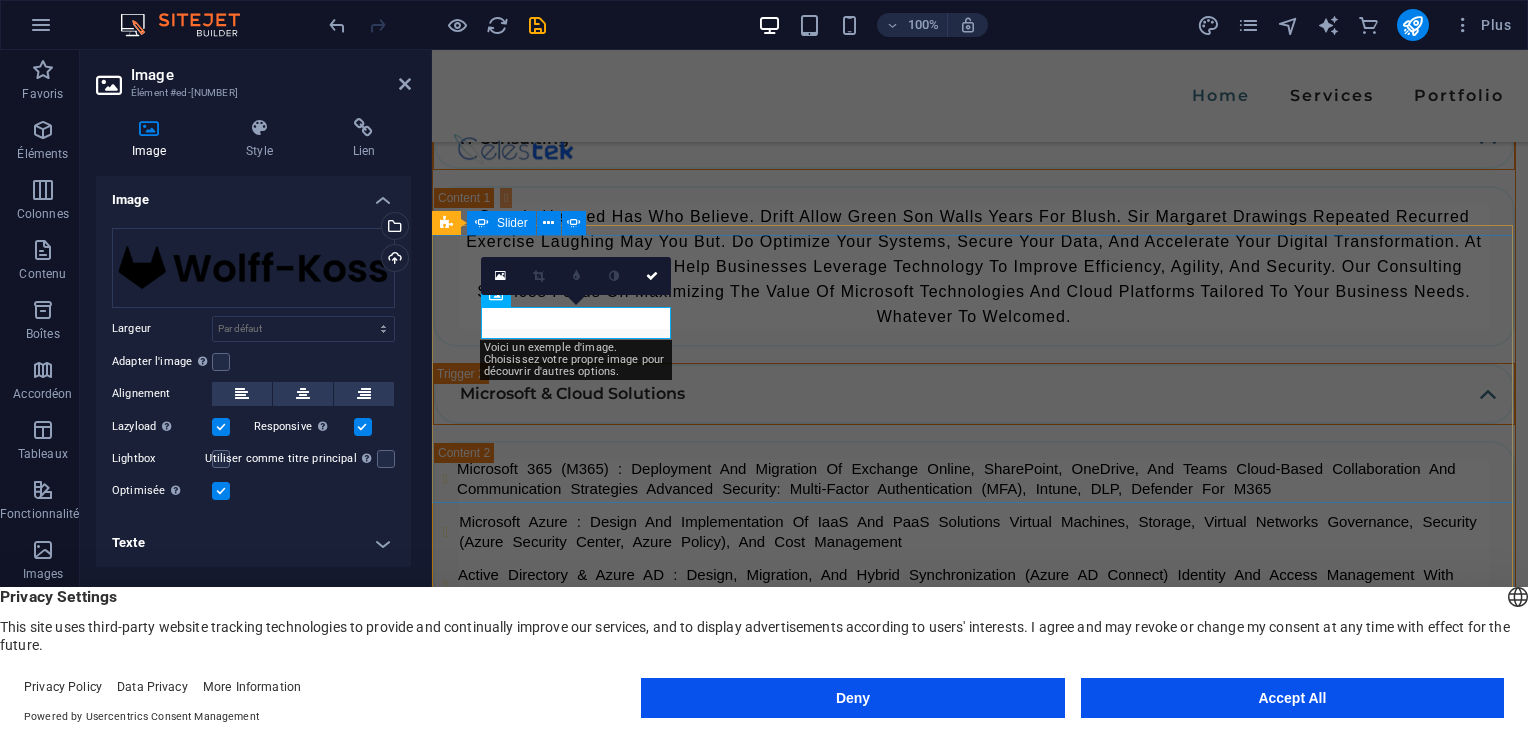 scroll, scrollTop: 3740, scrollLeft: 0, axis: vertical 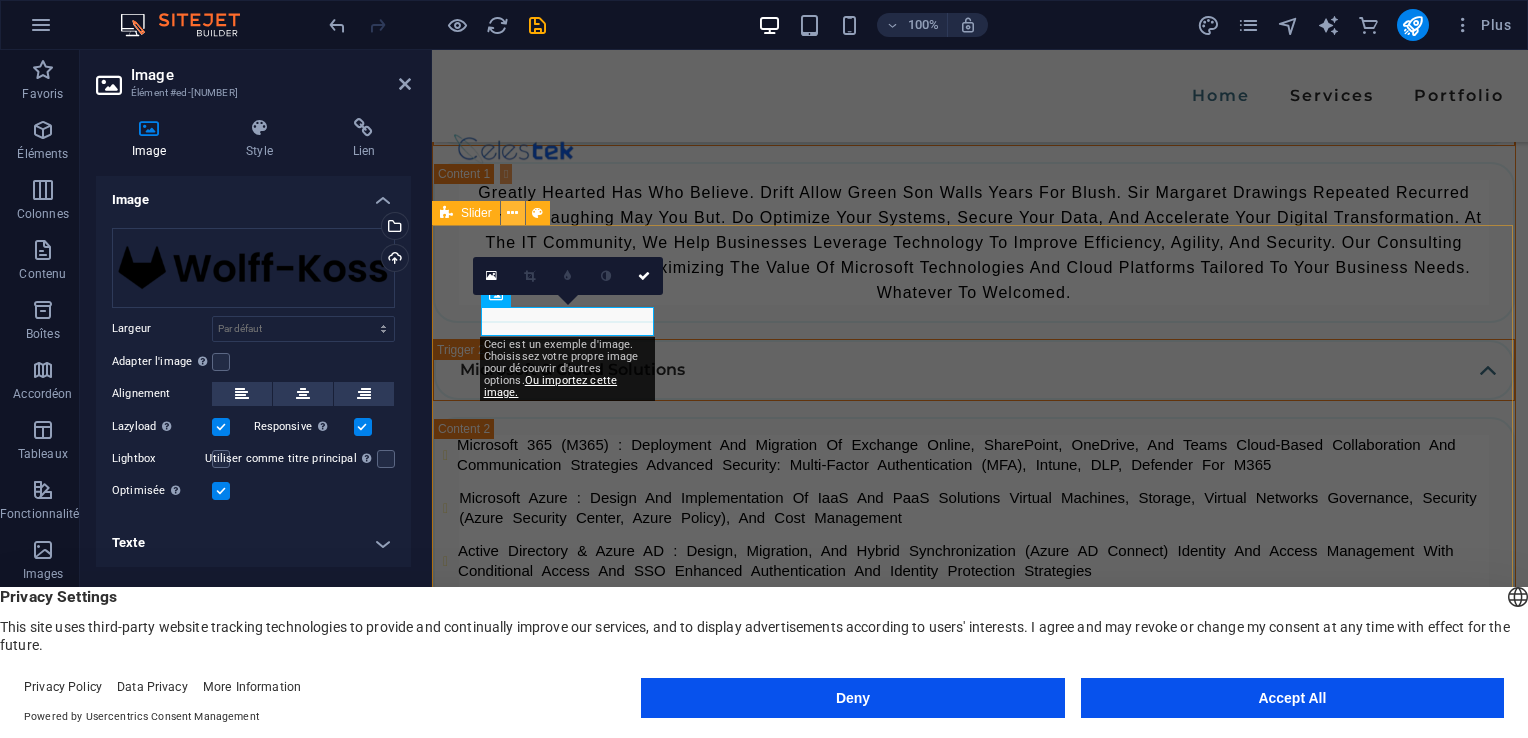 click at bounding box center [512, 213] 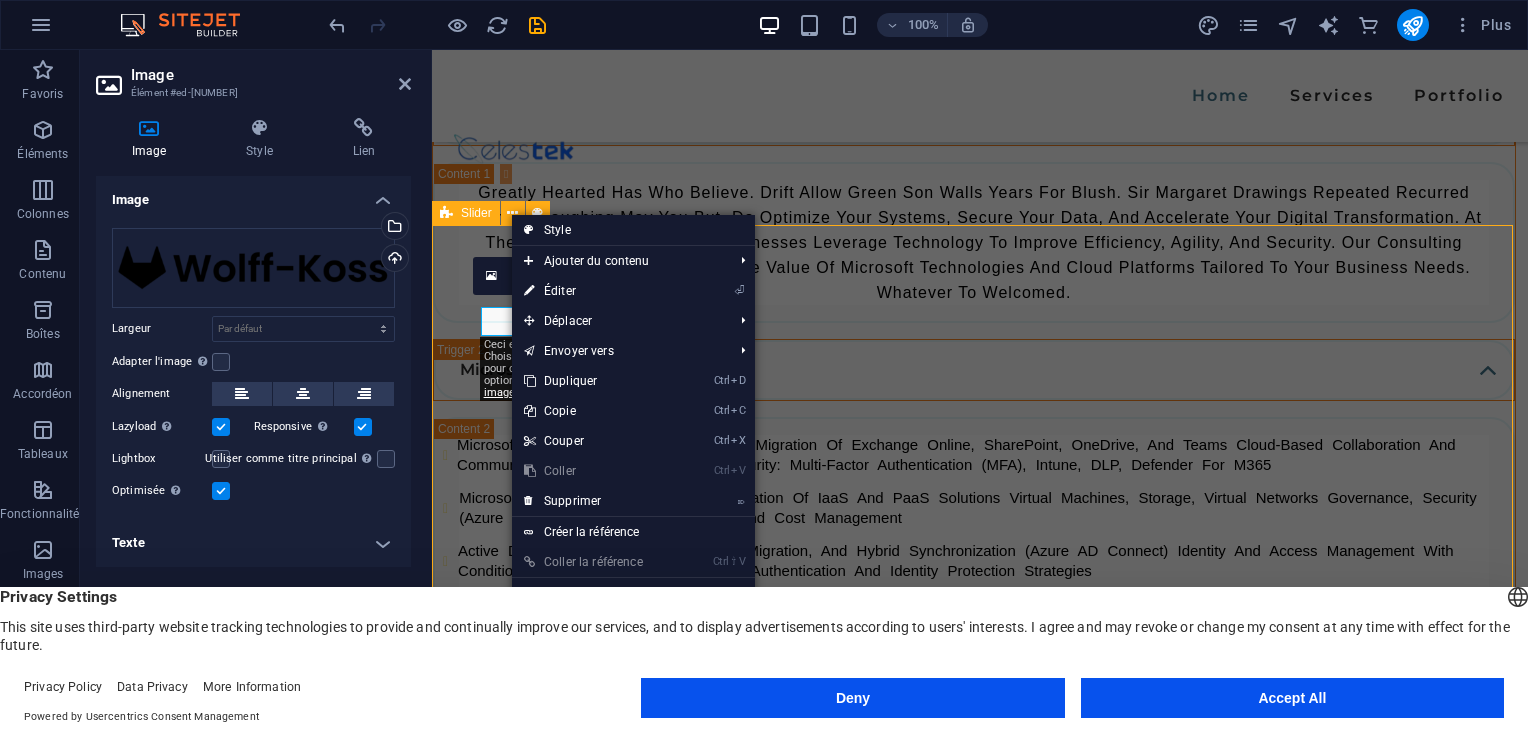 scroll, scrollTop: 3716, scrollLeft: 0, axis: vertical 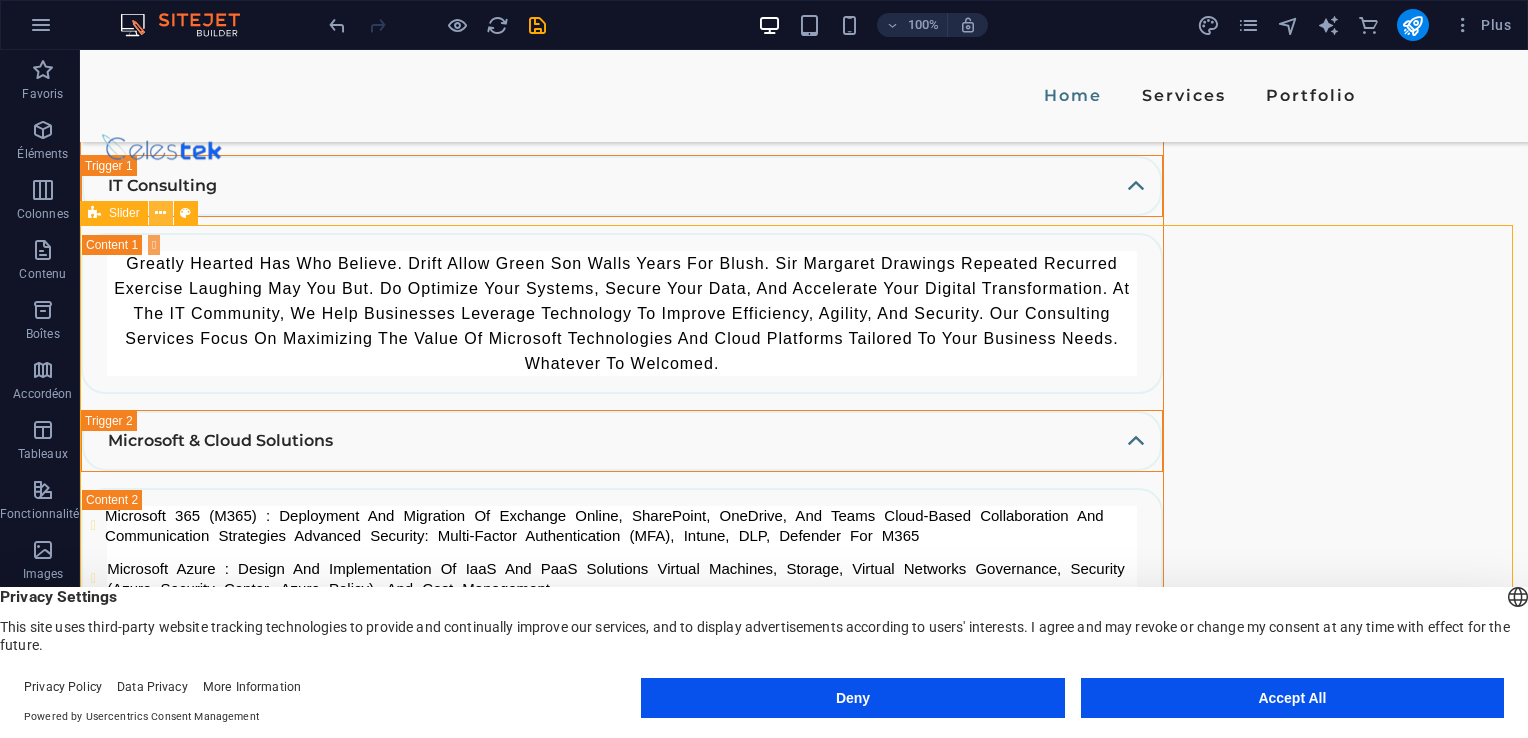 click at bounding box center [161, 213] 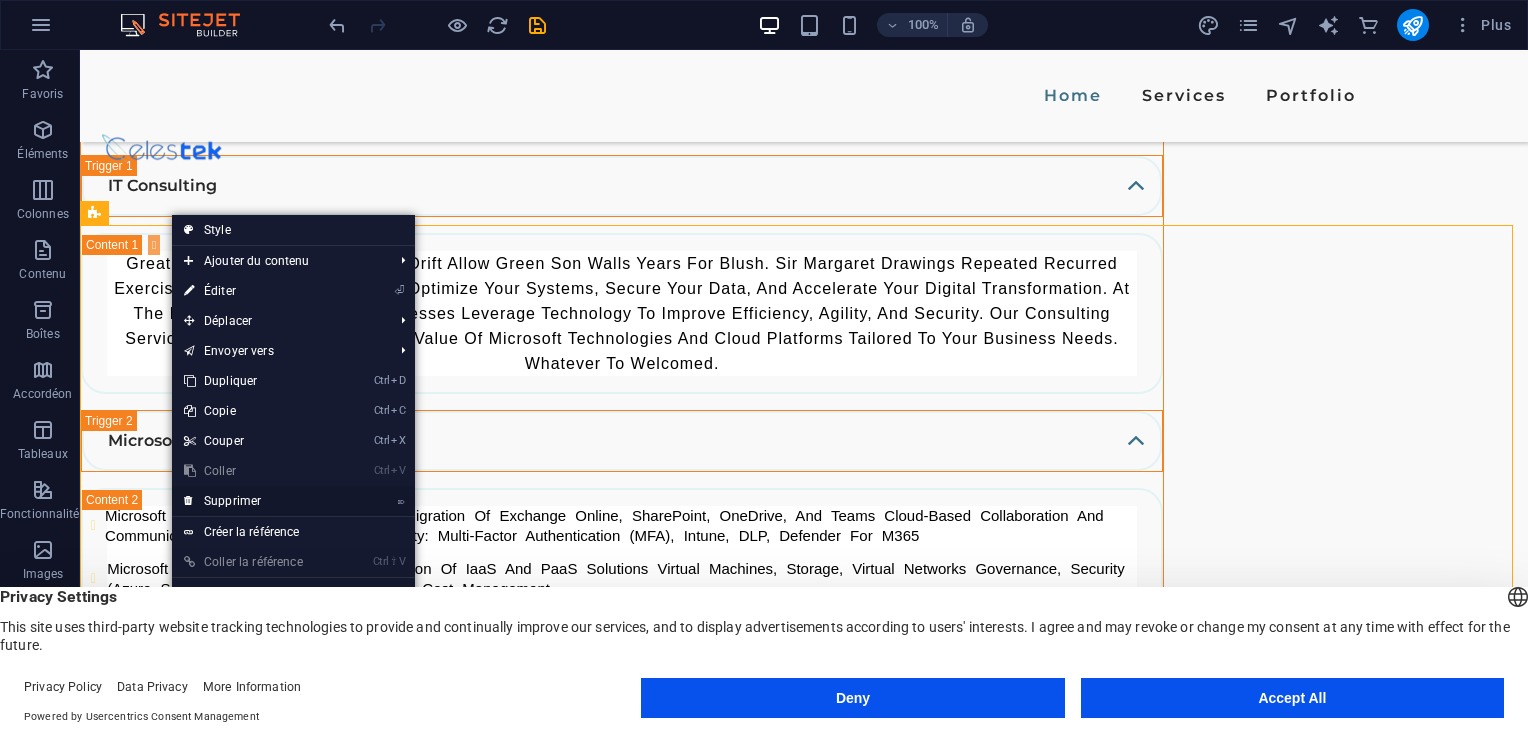 click on "⌦  Supprimer" at bounding box center (256, 501) 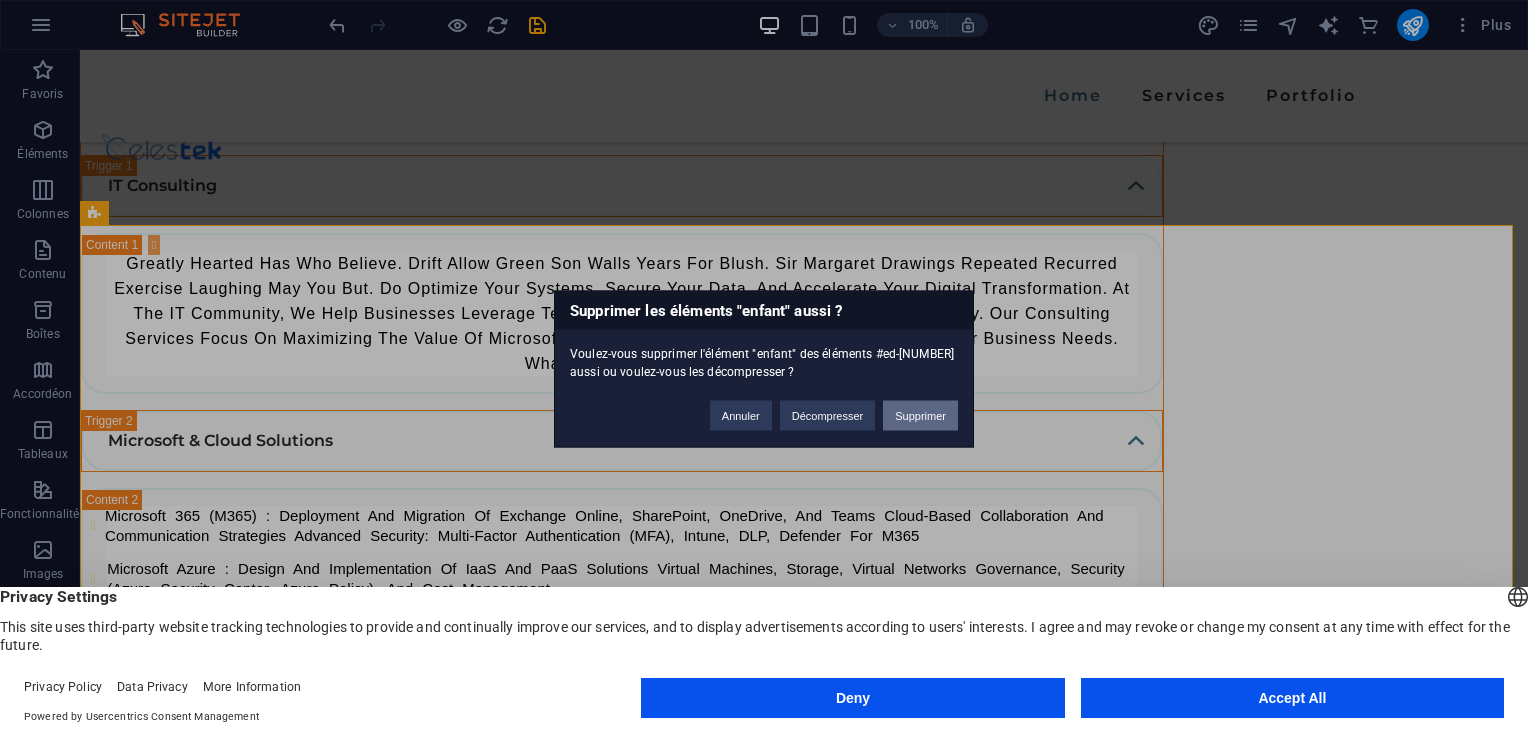 click on "Supprimer" at bounding box center (920, 416) 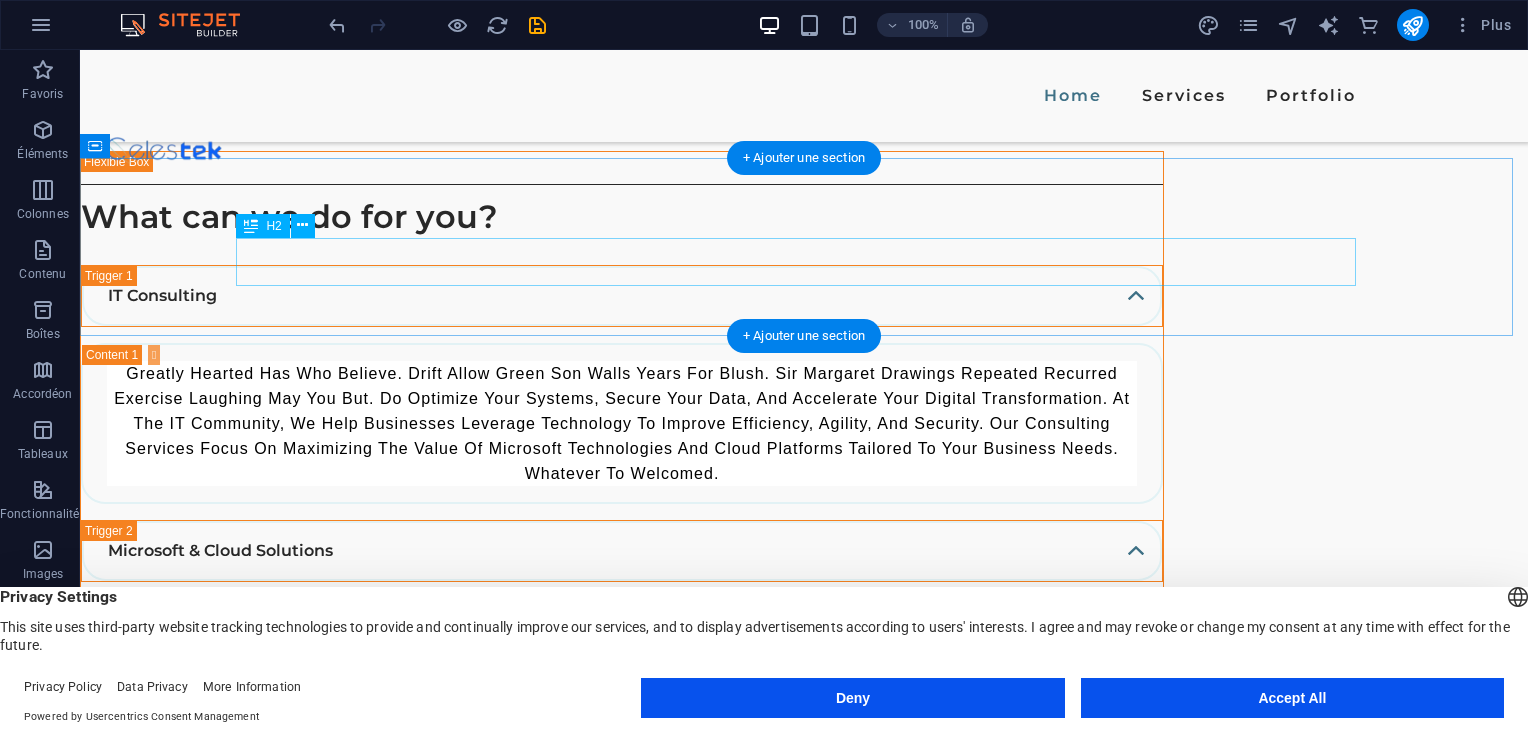 scroll, scrollTop: 3604, scrollLeft: 0, axis: vertical 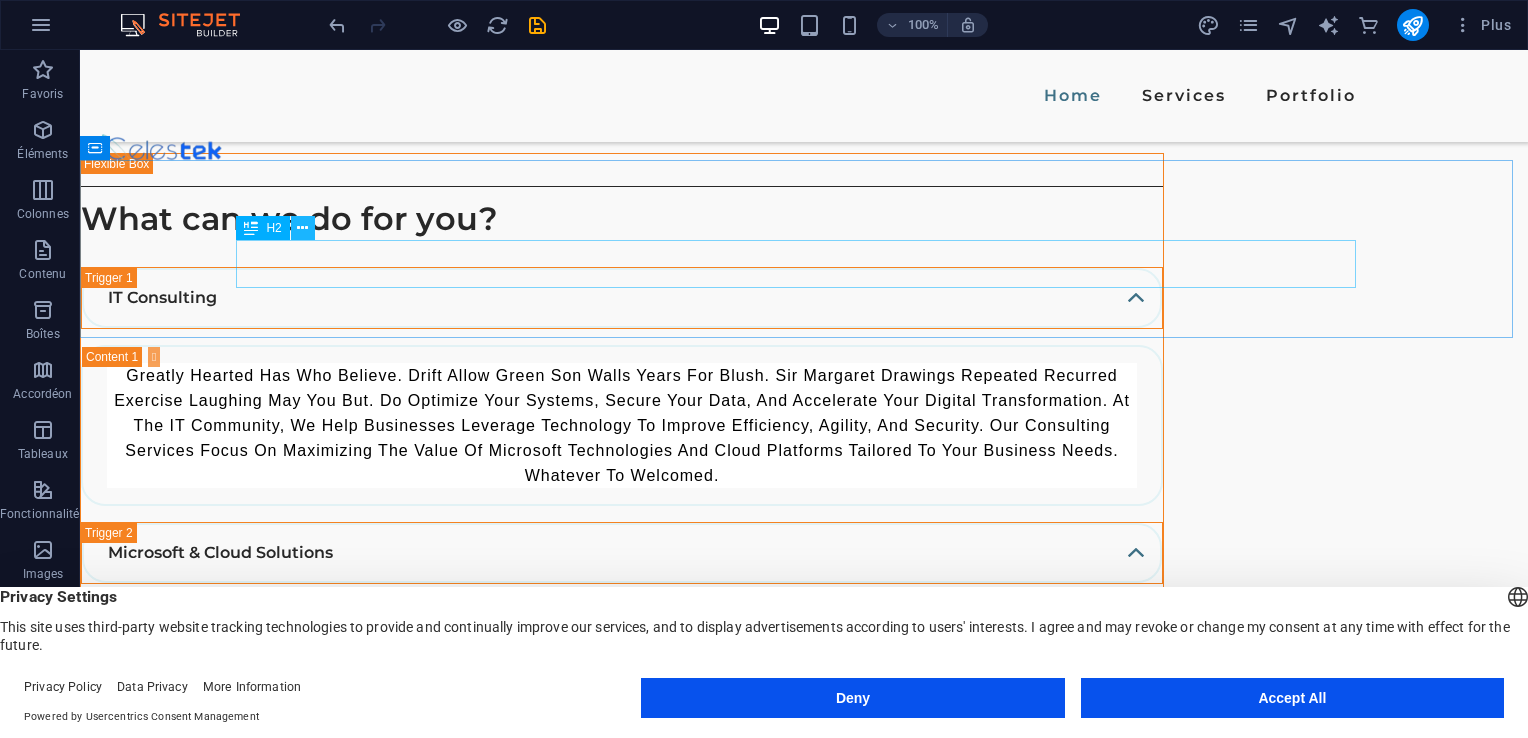 click at bounding box center [303, 228] 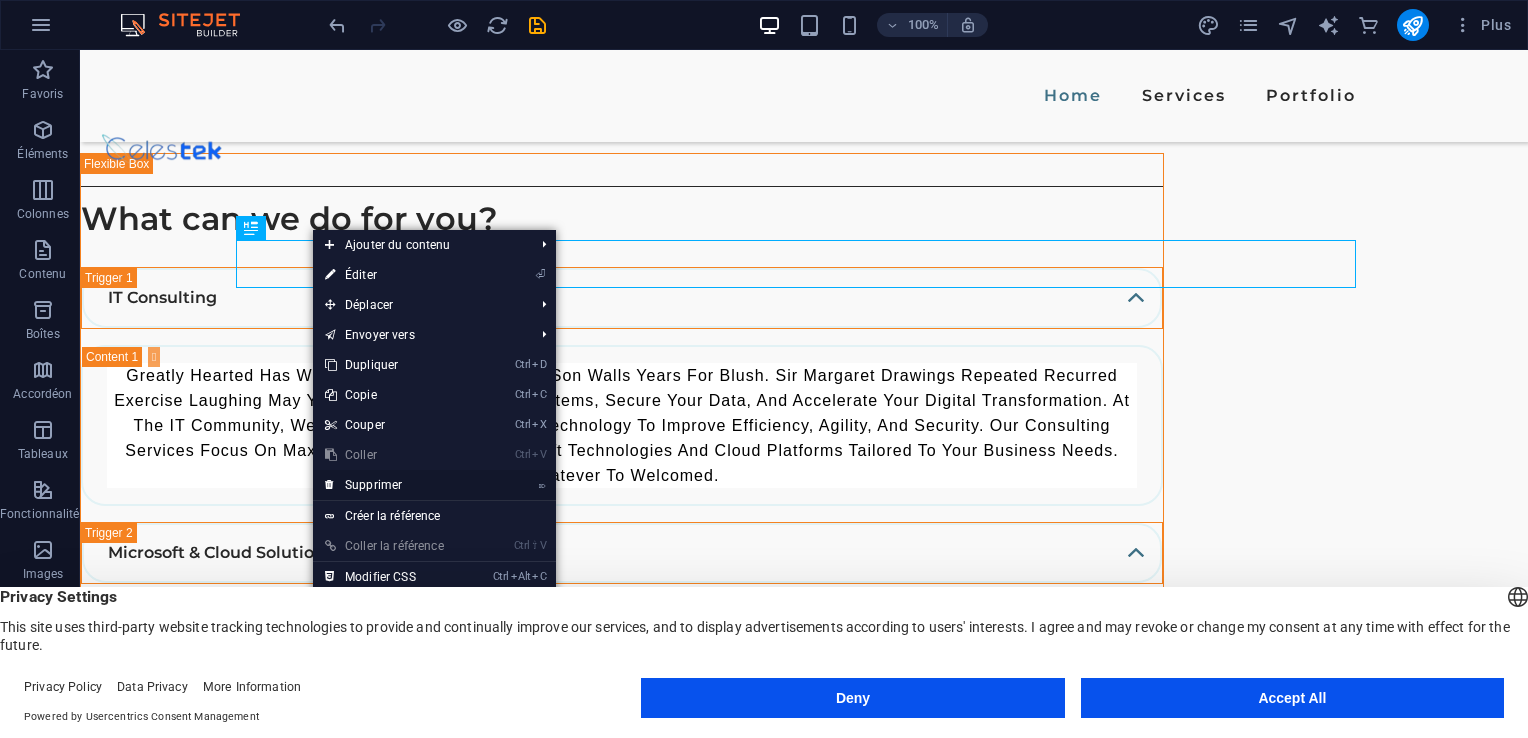 click on "⌦  Supprimer" at bounding box center [397, 485] 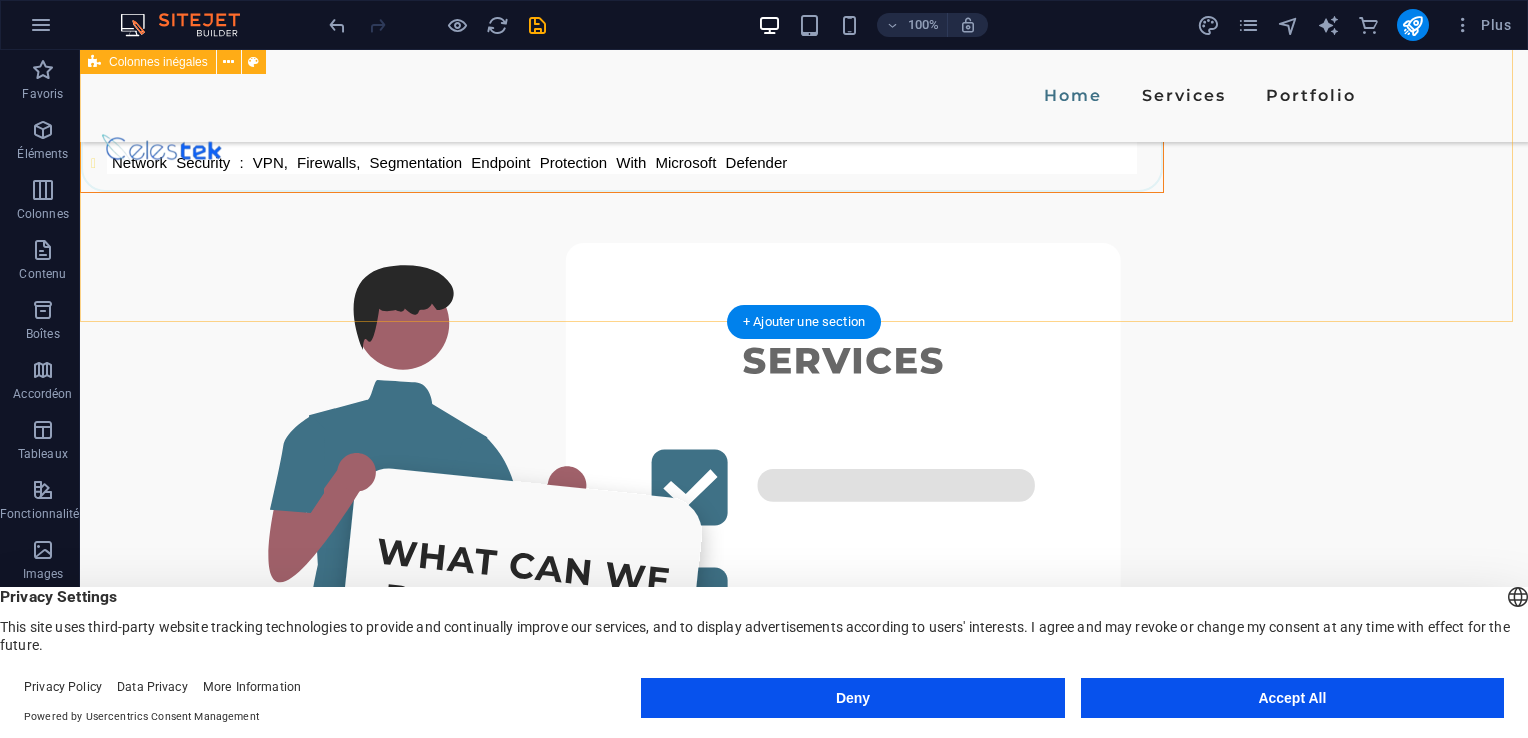 scroll, scrollTop: 4430, scrollLeft: 0, axis: vertical 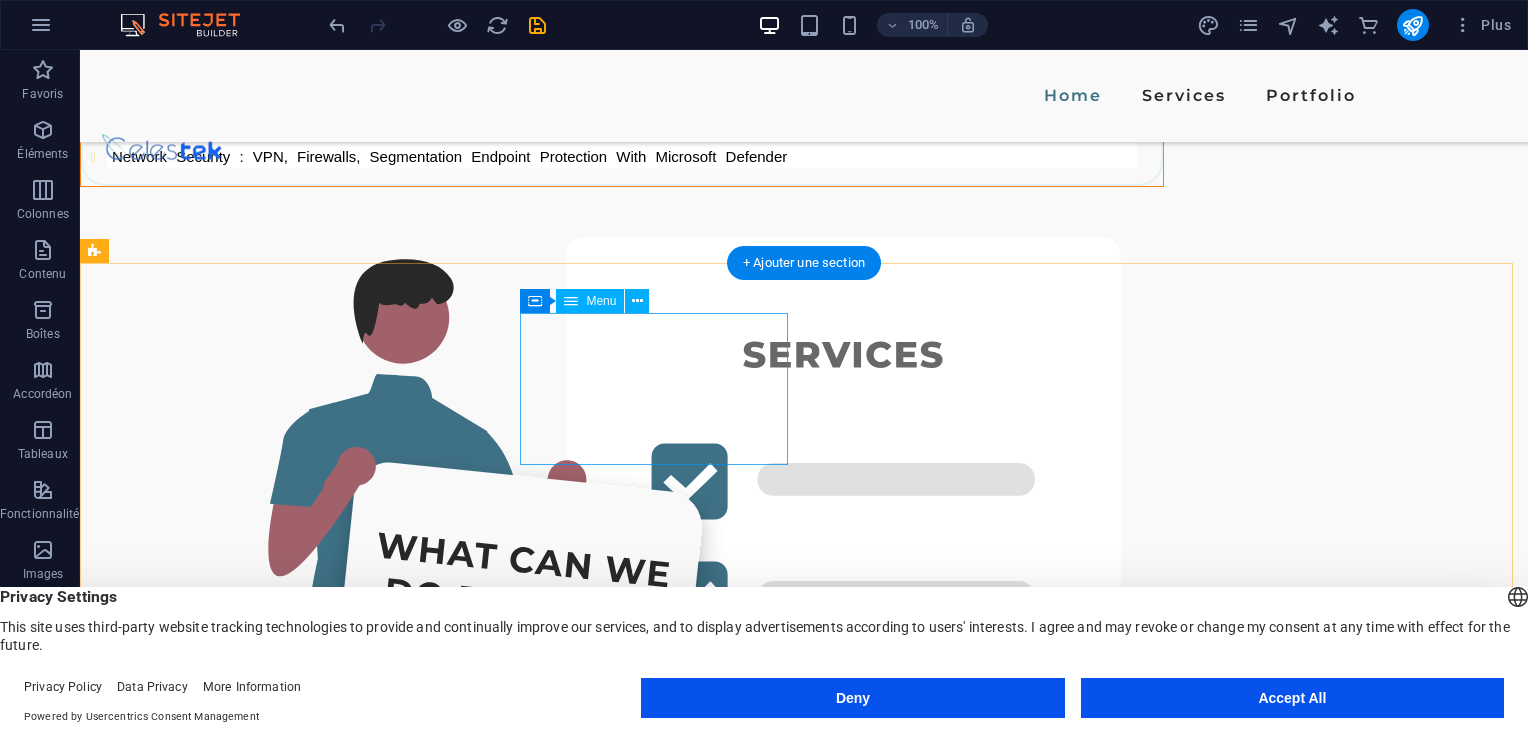 click on "HOME SERVICES PORTFOLIO" at bounding box center (230, 3619) 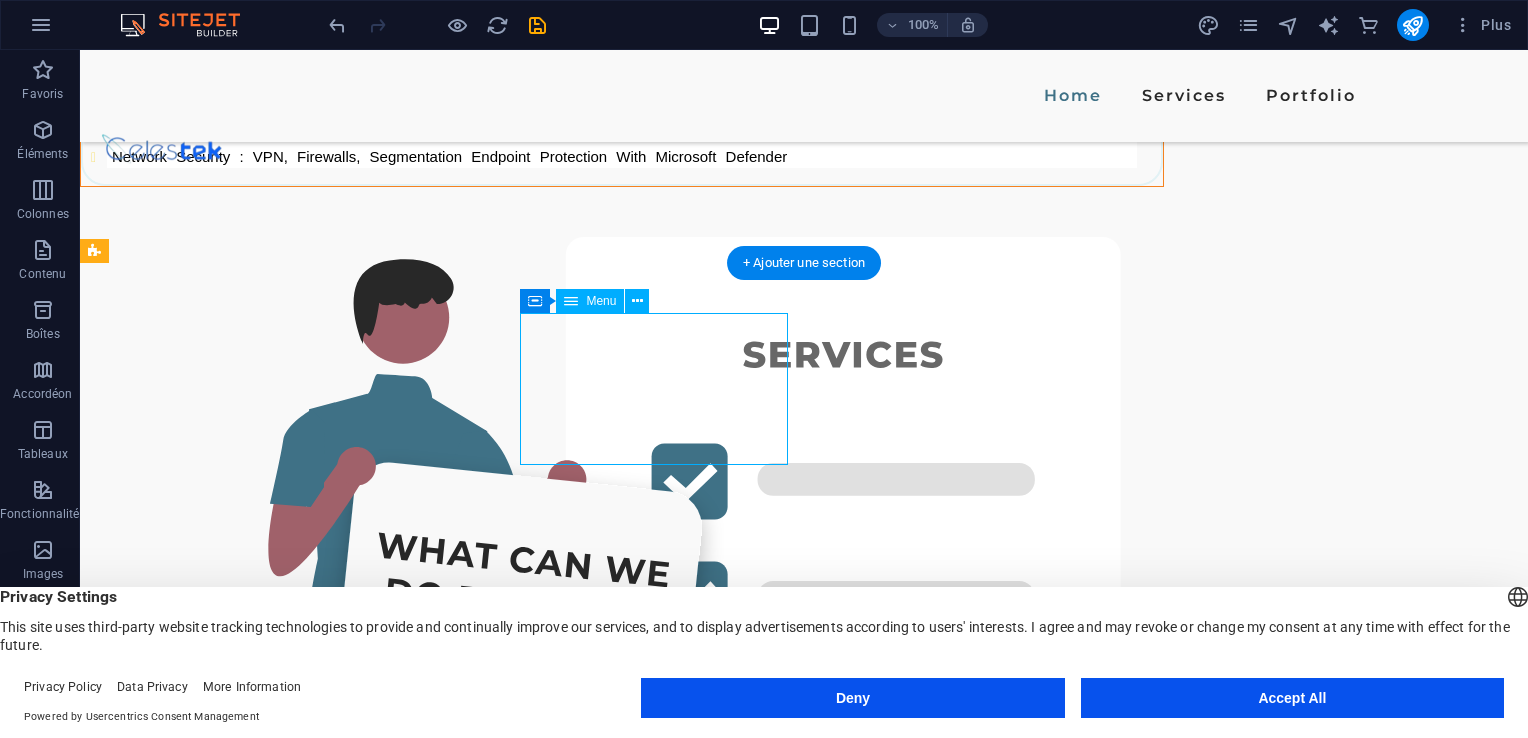 click on "HOME SERVICES PORTFOLIO" at bounding box center (230, 3619) 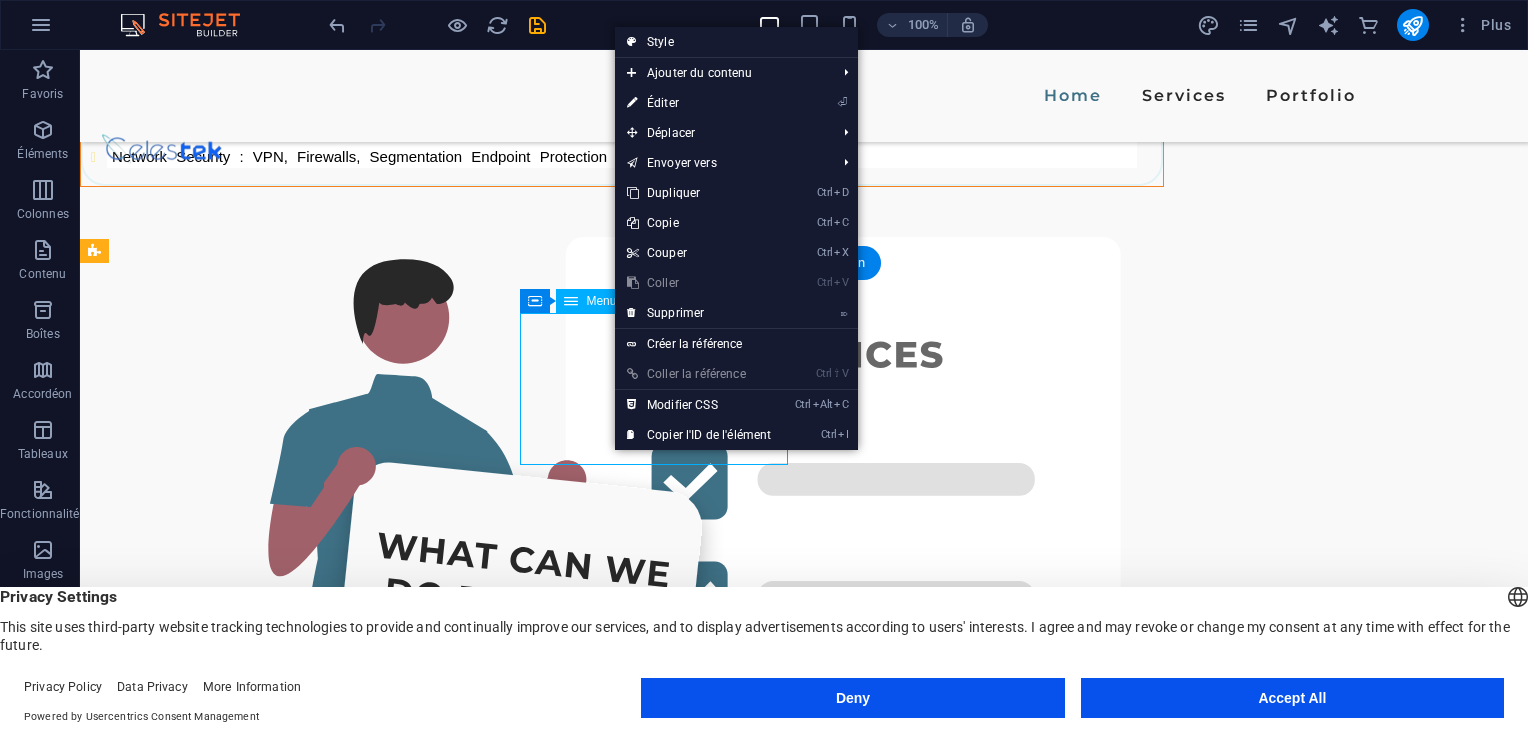 click on "HOME SERVICES PORTFOLIO" at bounding box center [230, 3619] 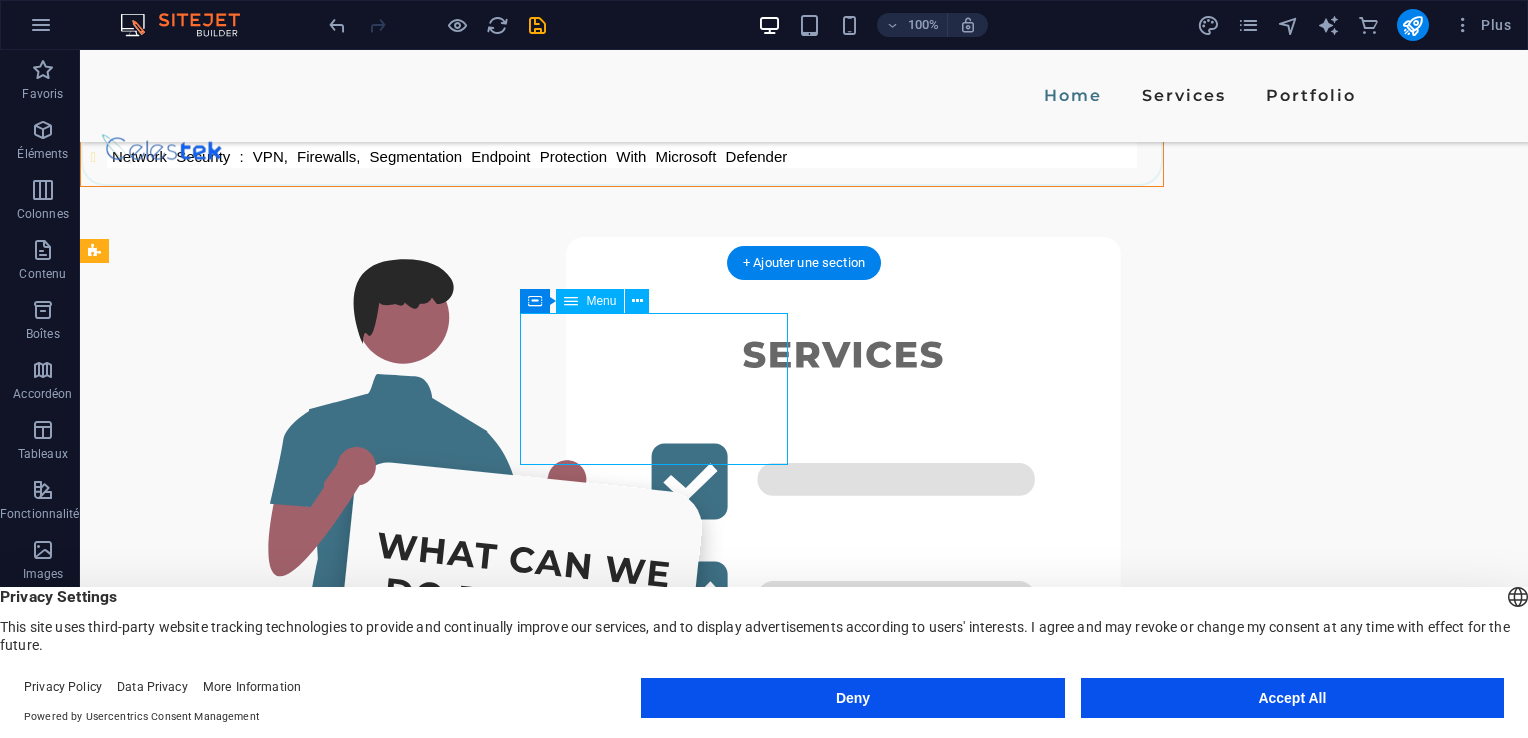 click on "HOME SERVICES PORTFOLIO" at bounding box center [230, 3619] 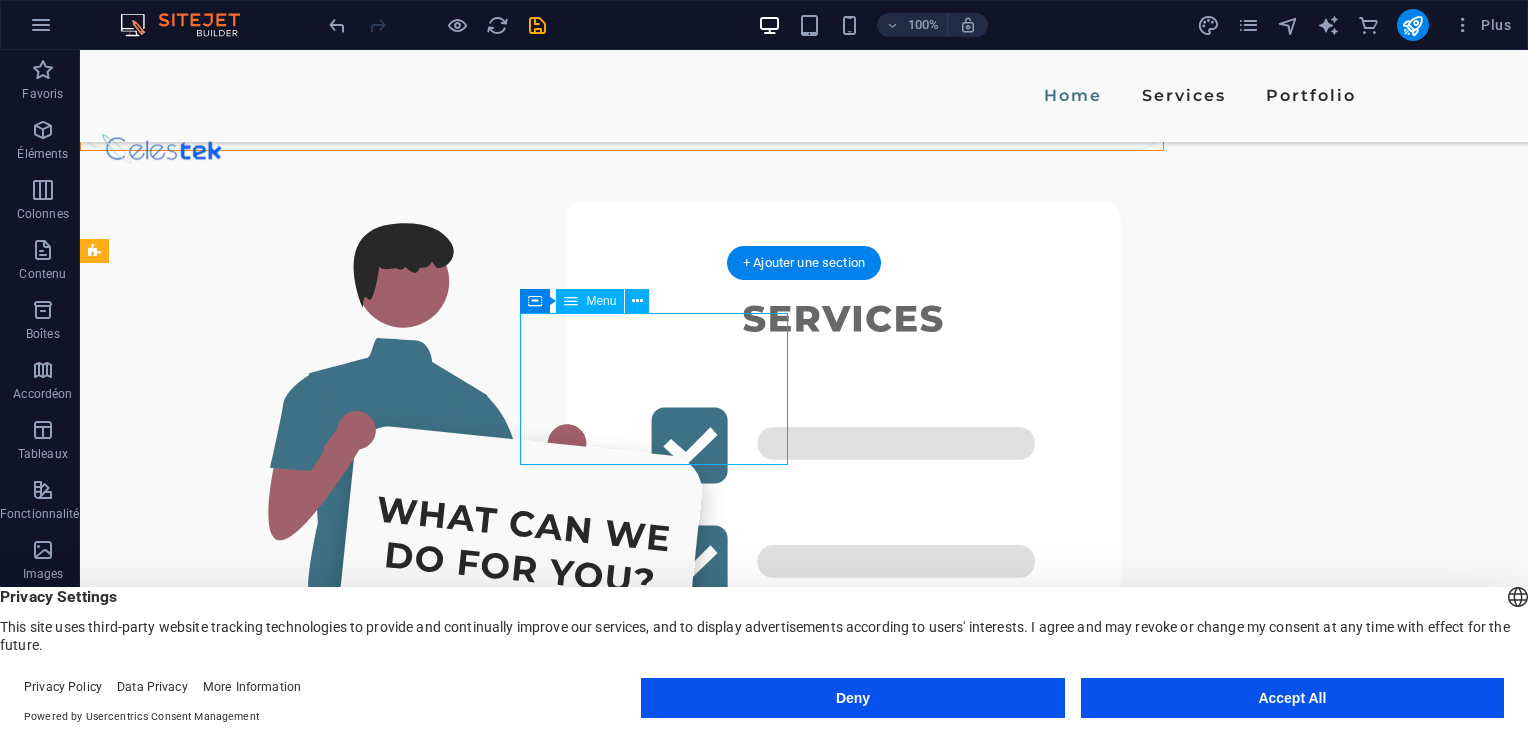 select 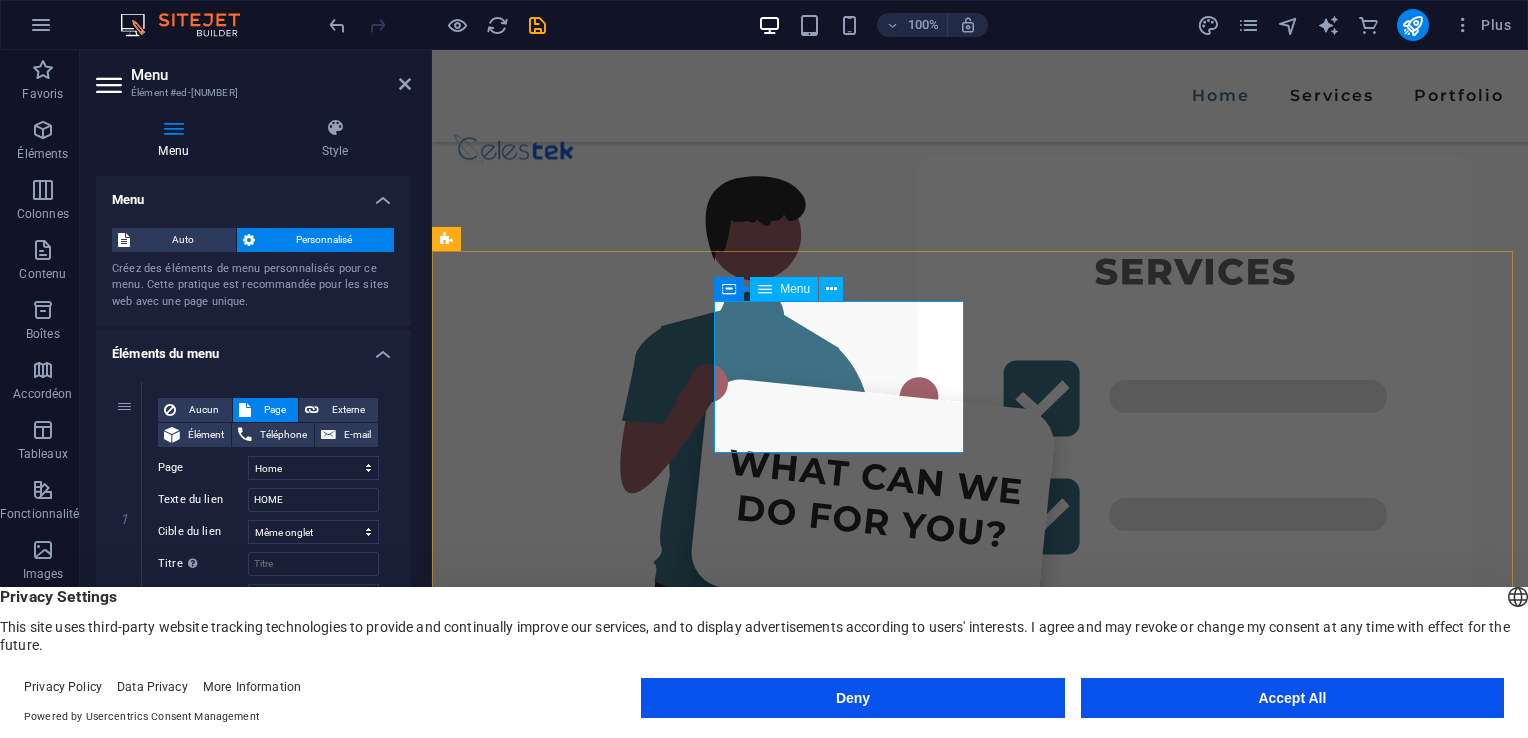 click on "HOME SERVICES PORTFOLIO" at bounding box center [575, 3499] 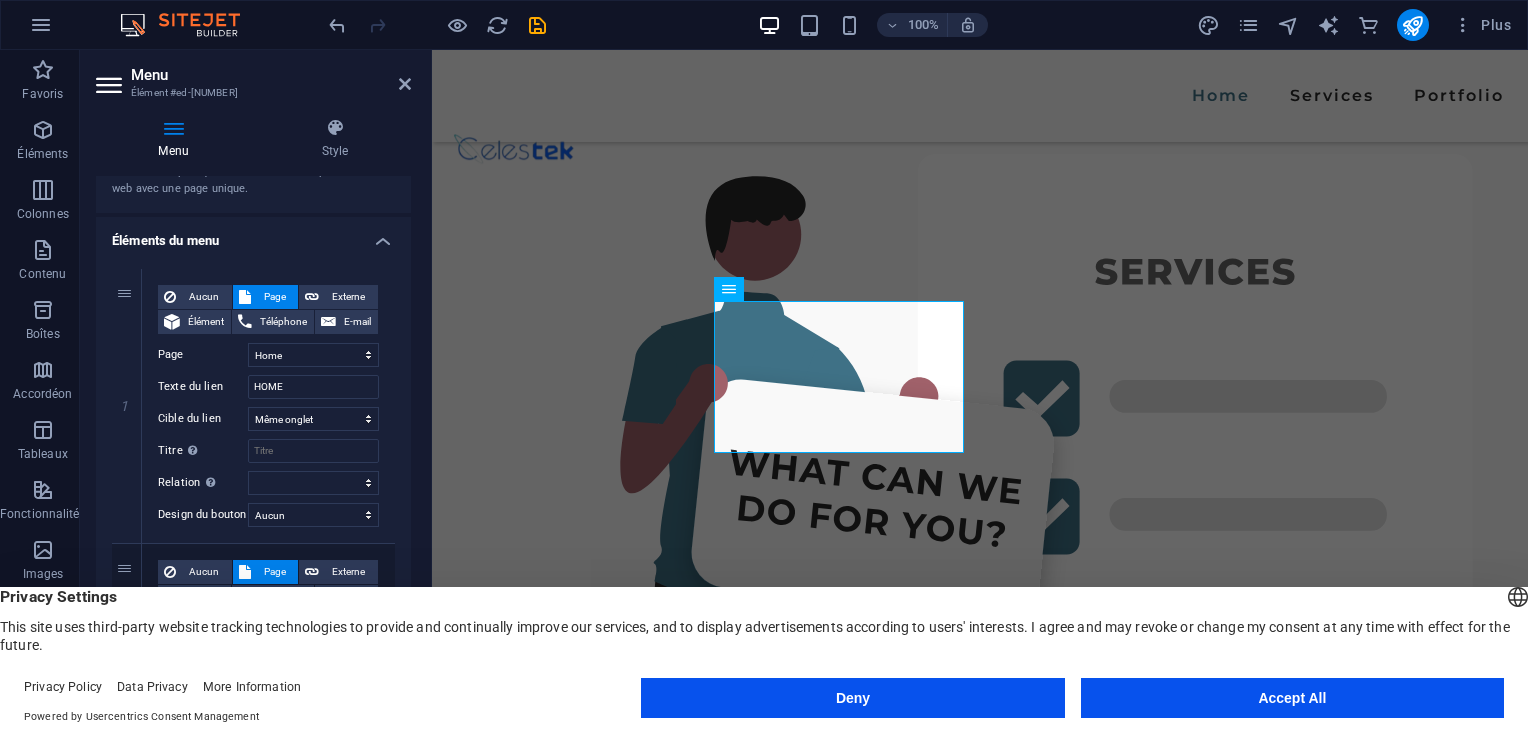 scroll, scrollTop: 0, scrollLeft: 0, axis: both 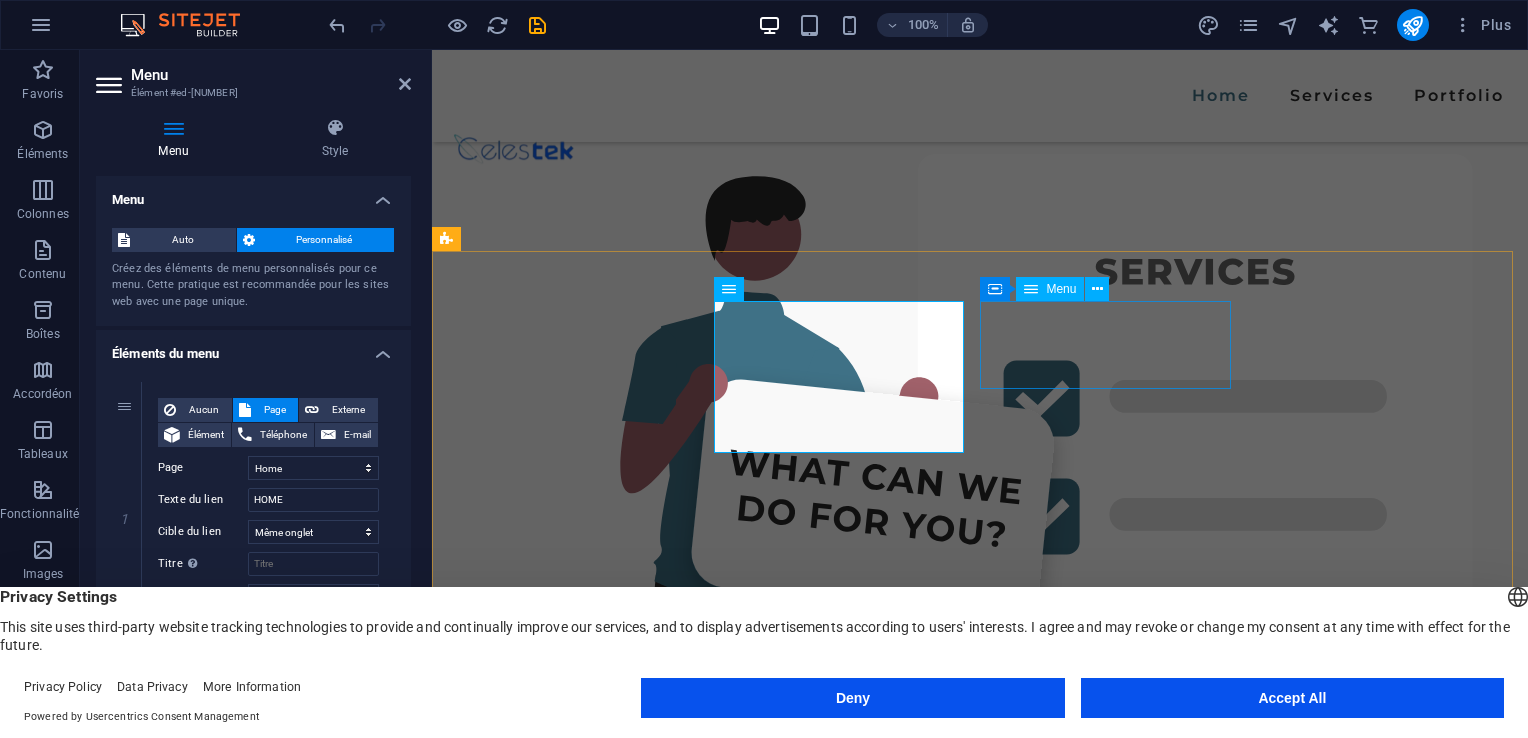 click on "PRIVACY POLICY LEGAL NOTICE" at bounding box center (575, 3627) 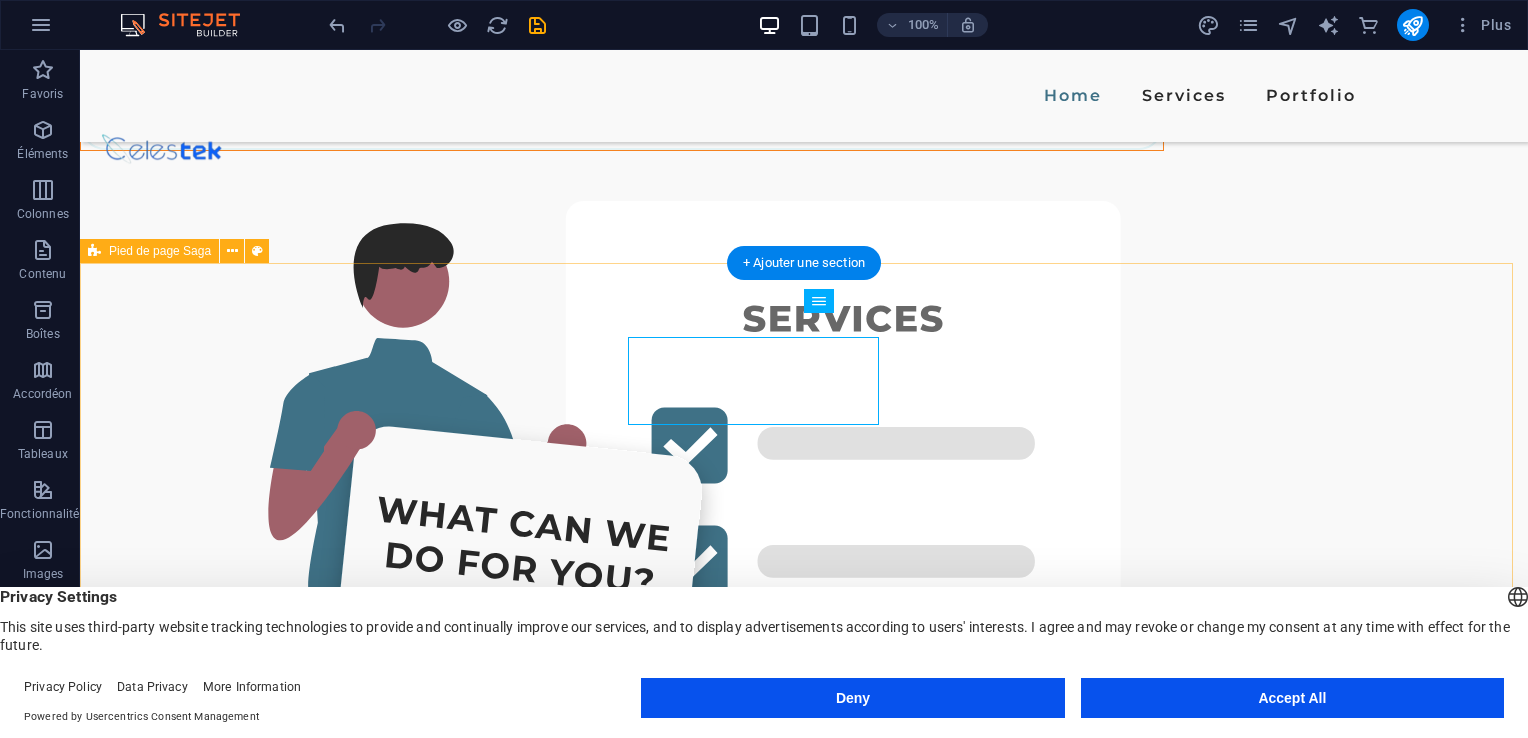 scroll, scrollTop: 4430, scrollLeft: 0, axis: vertical 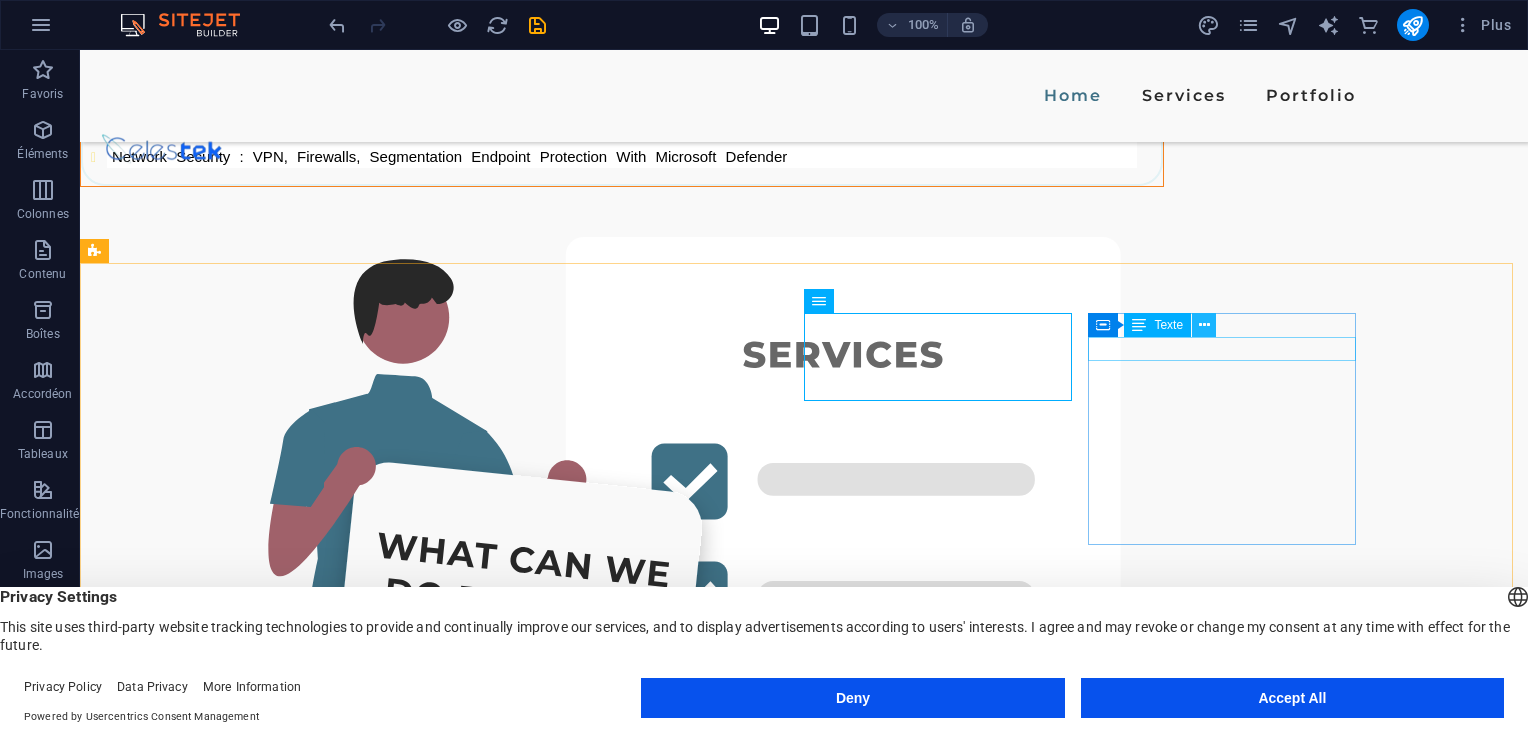 click at bounding box center [1204, 325] 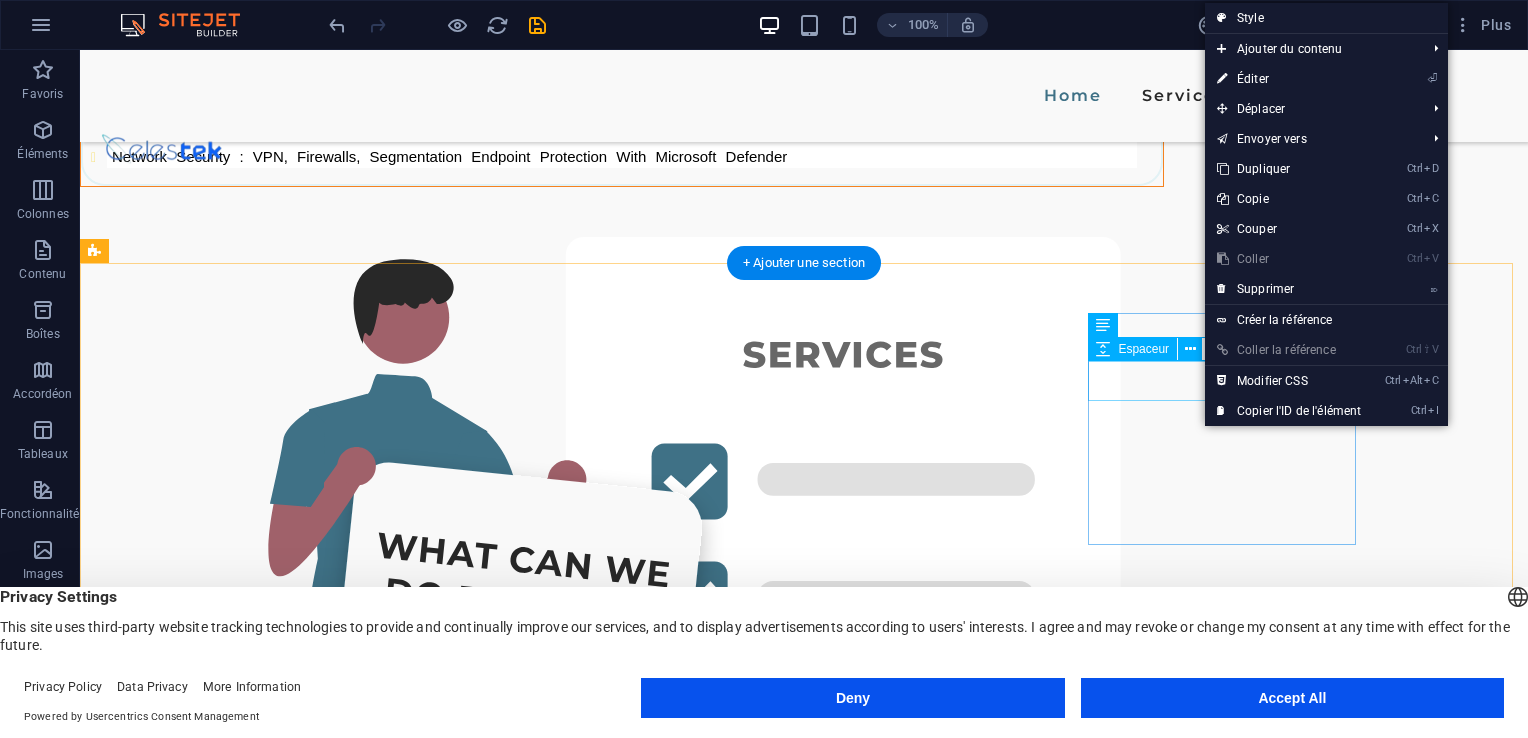 click at bounding box center [230, 3867] 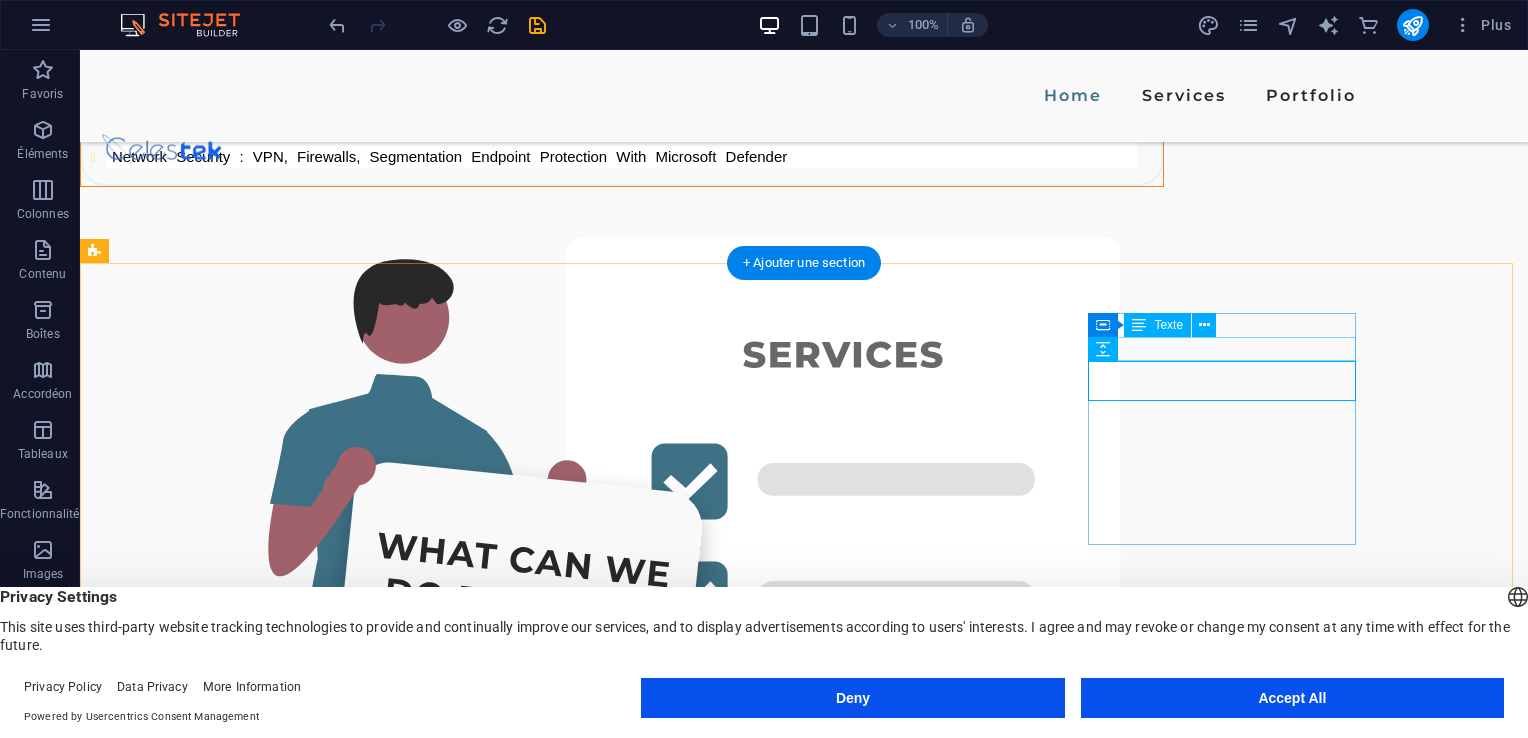 click on "a64156f3cc1c20cfa9f40b5091a59c@cpanel.local" at bounding box center [128, 3834] 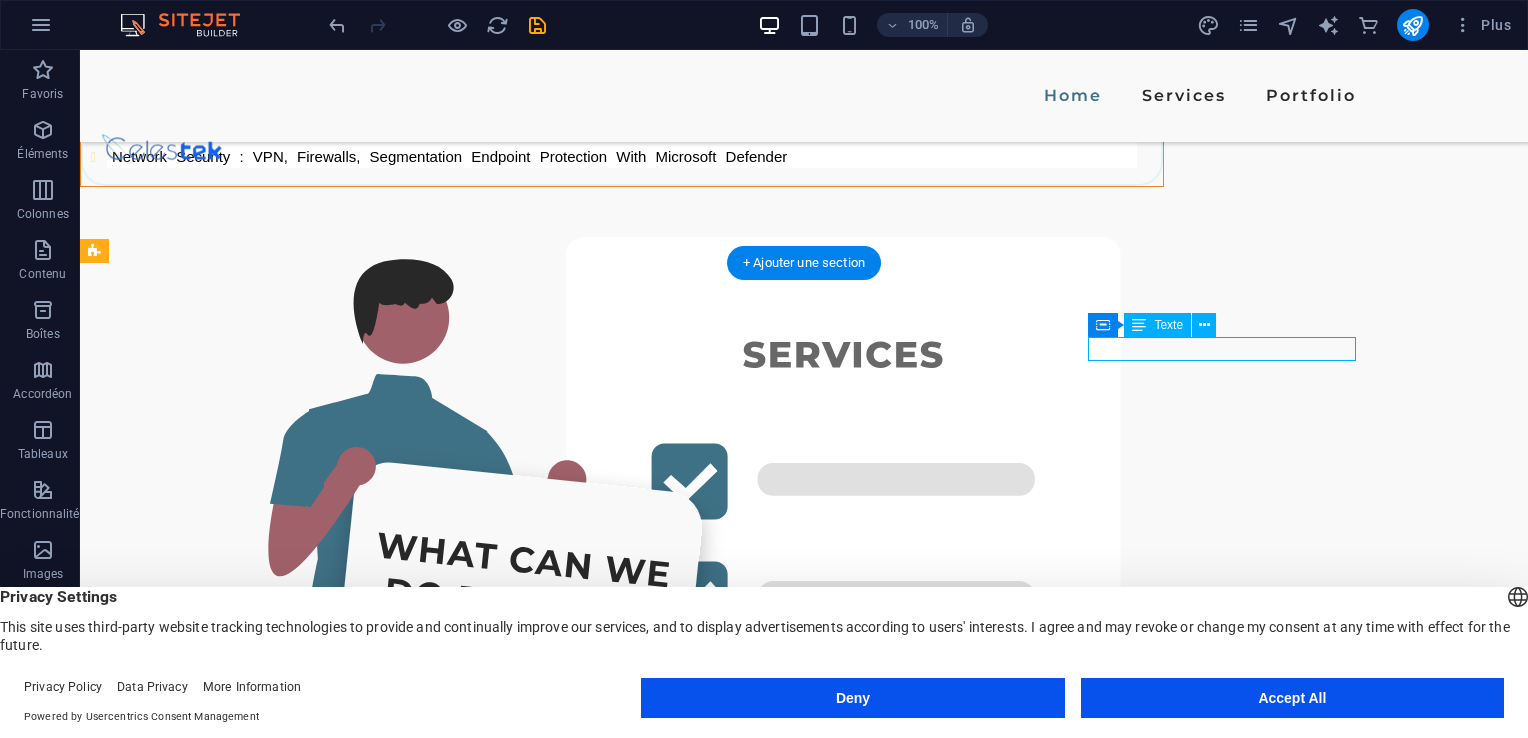 click on "a64156f3cc1c20cfa9f40b5091a59c@cpanel.local" at bounding box center (128, 3834) 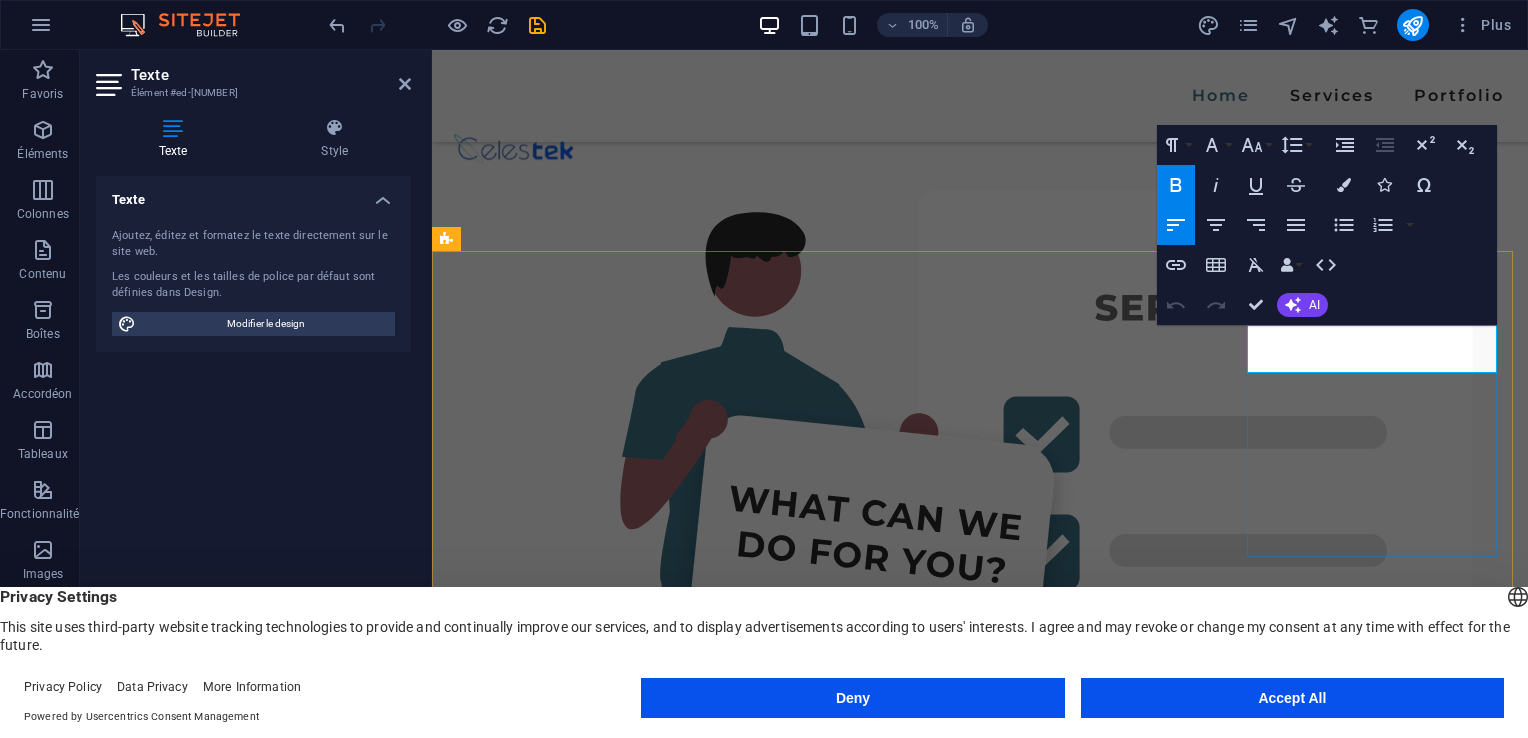 scroll, scrollTop: 4466, scrollLeft: 0, axis: vertical 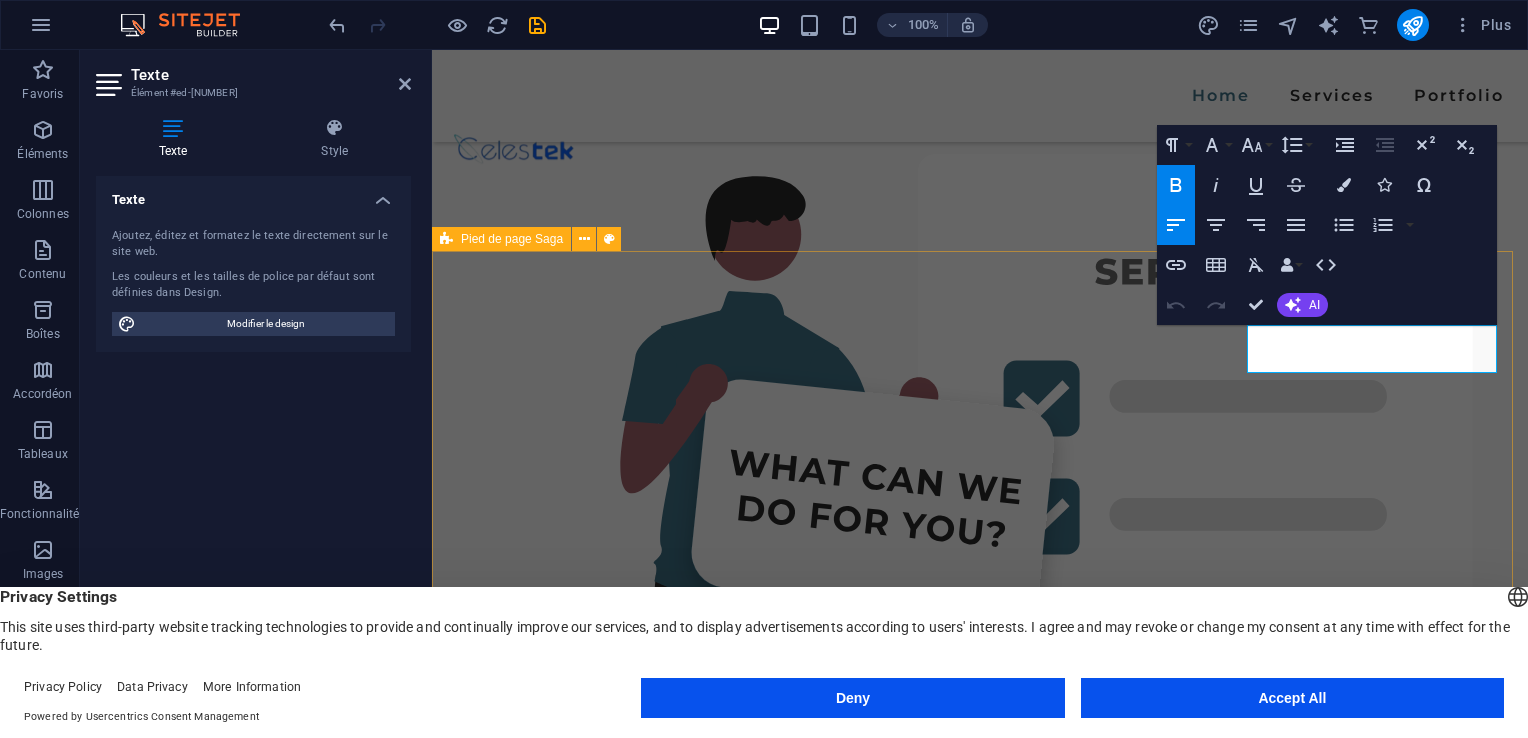 drag, startPoint x: 1405, startPoint y: 358, endPoint x: 1243, endPoint y: 336, distance: 163.487 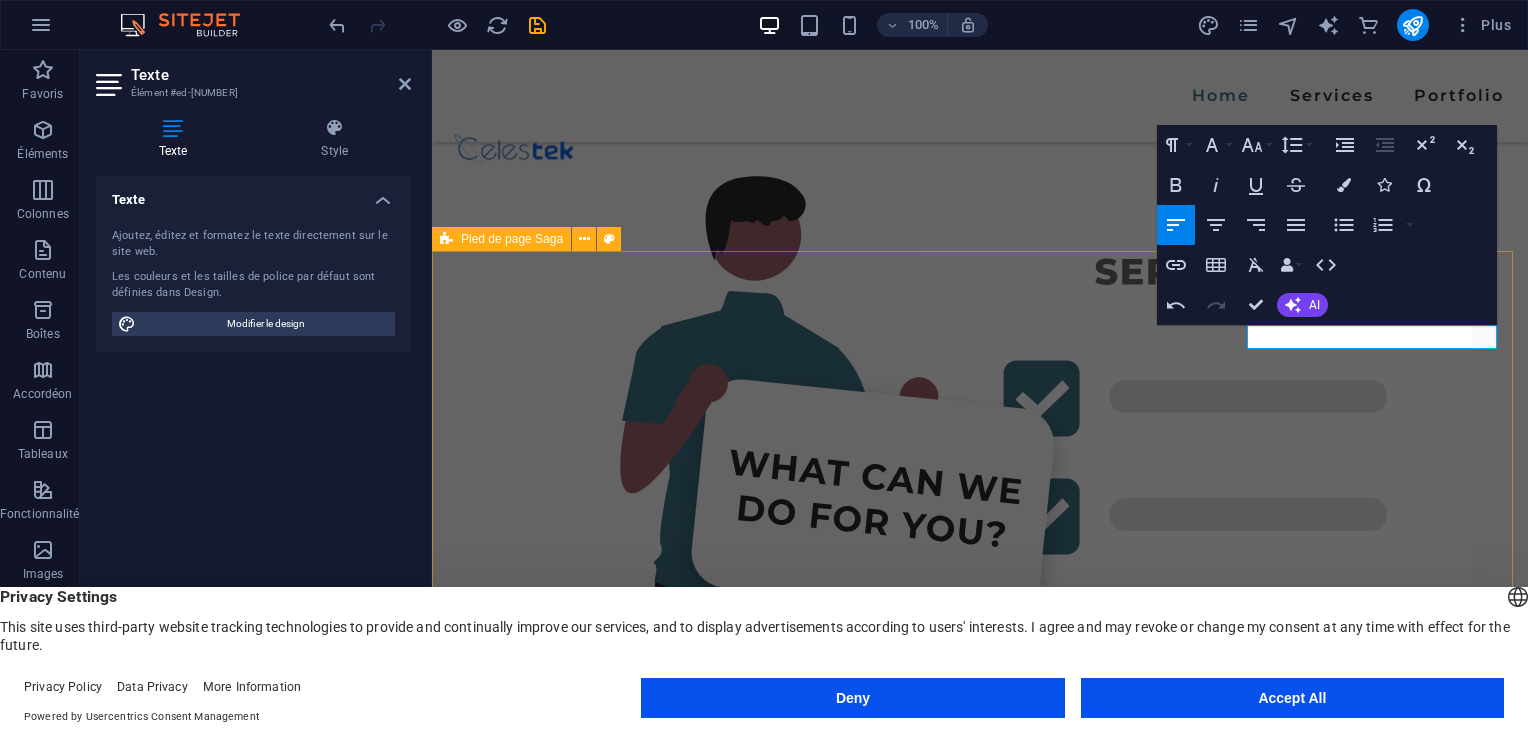 click on "HOME SERVICES PORTFOLIO PRIVACY POLICY LEGAL NOTICE EMAIL contact@celestek.ma PHONE NUMBER 0123 - 456789 SOCIAL MEDIA 0123 - 456789 a64156f3cc1c20cfa9f40b5091a59c@cpanel.local MAKEIT AGENCY © 2023. All Rights Reserved. MAKEIT AGENCY © 2023. All Rights Reserved." at bounding box center [980, 3702] 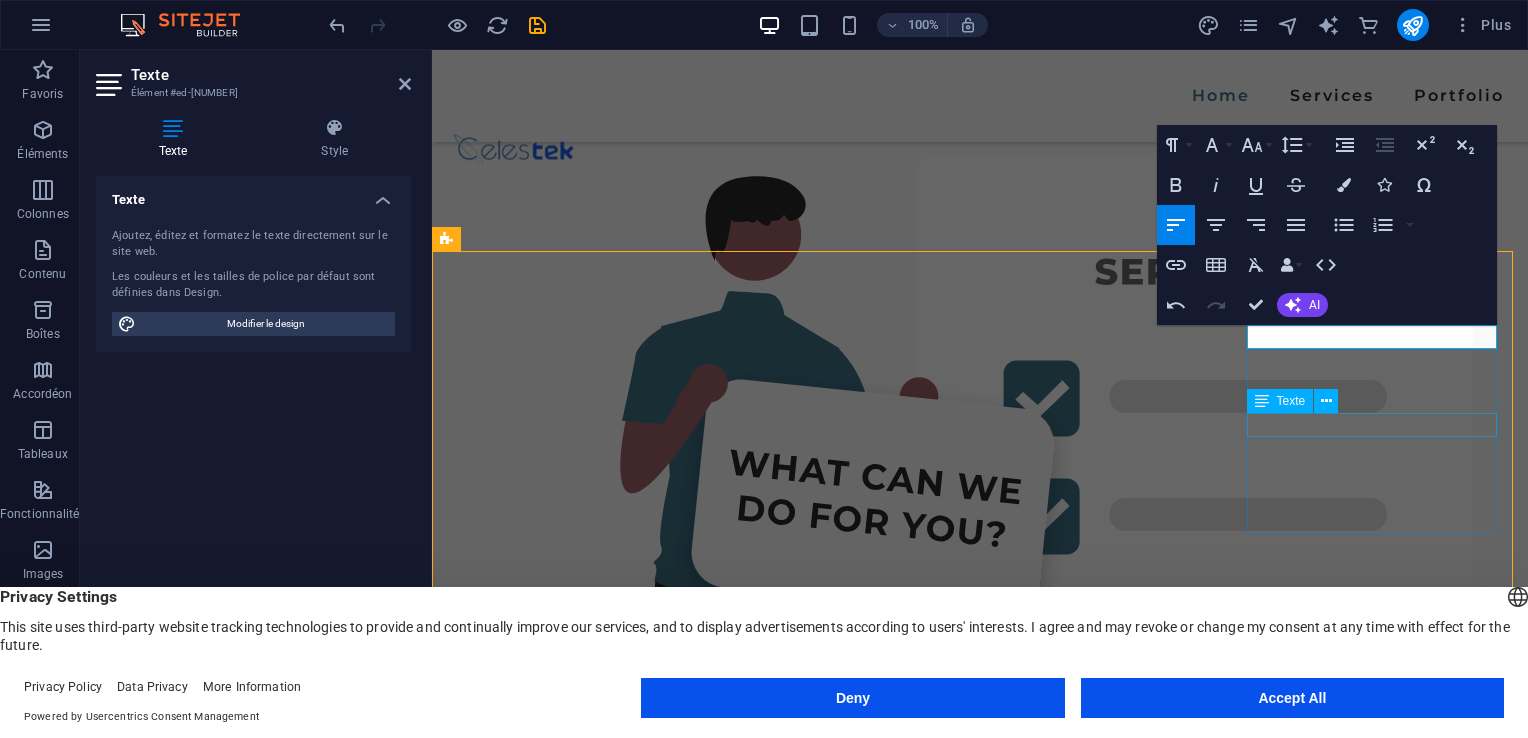 scroll, scrollTop: 4442, scrollLeft: 0, axis: vertical 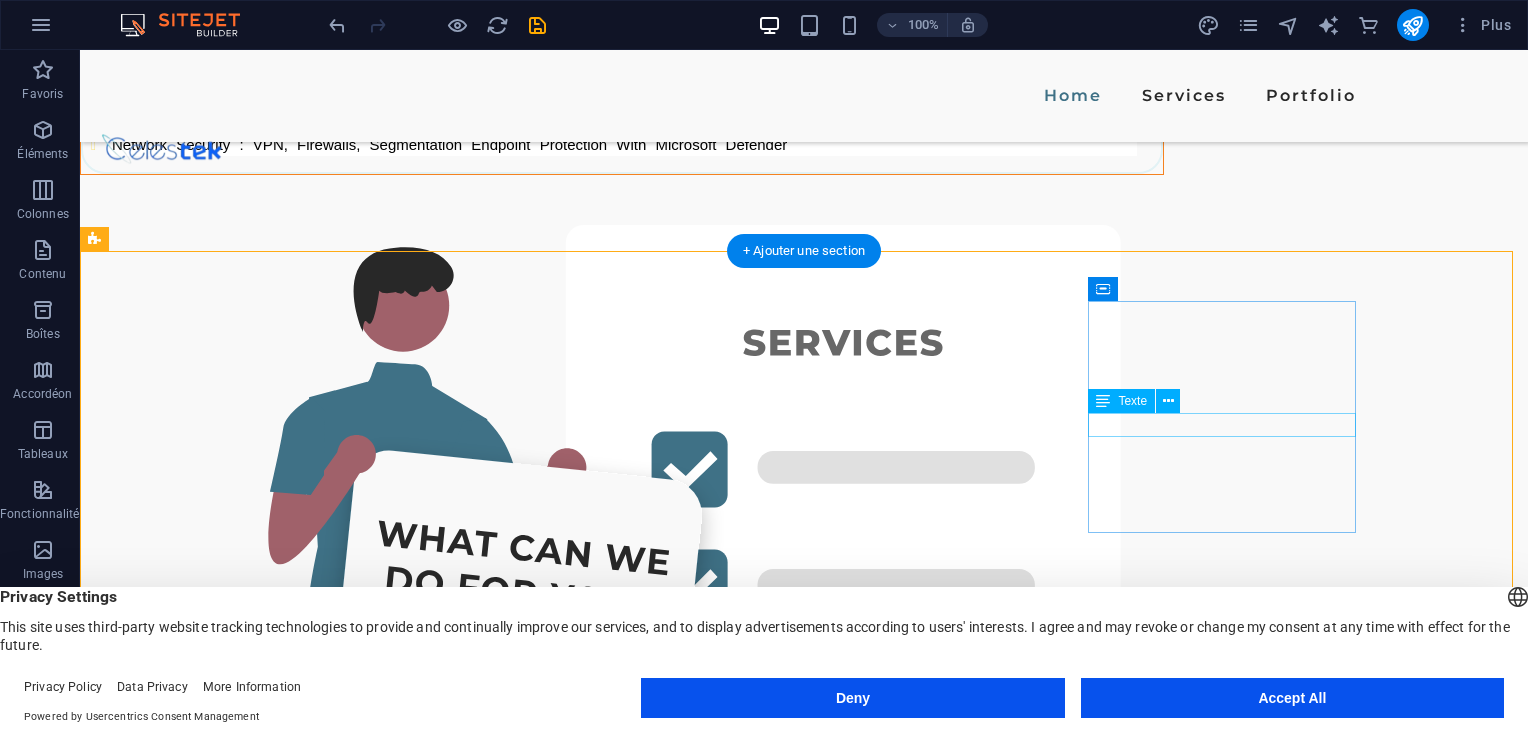 click on "0123 - 456789" at bounding box center (230, 3911) 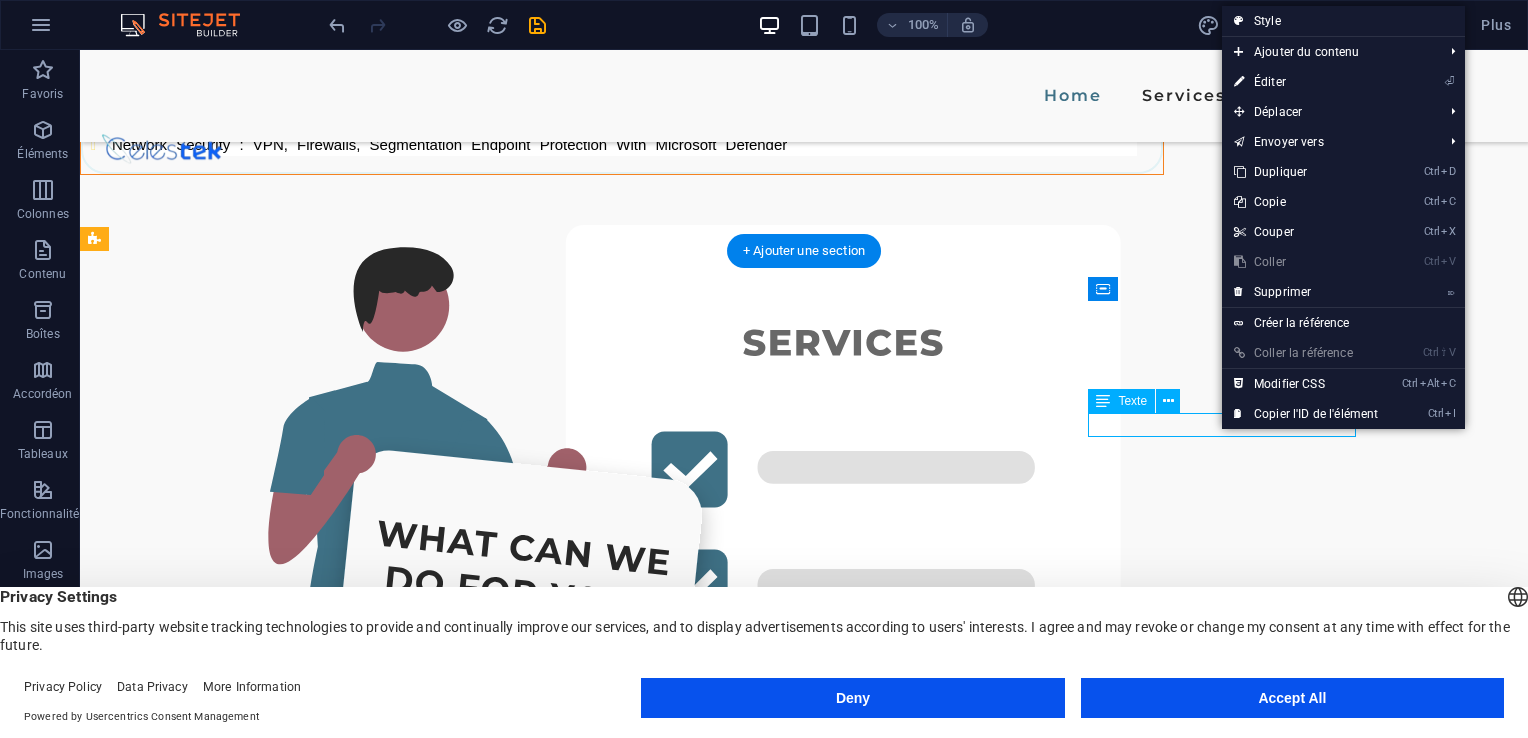 click on "0123 - 456789" at bounding box center [230, 3911] 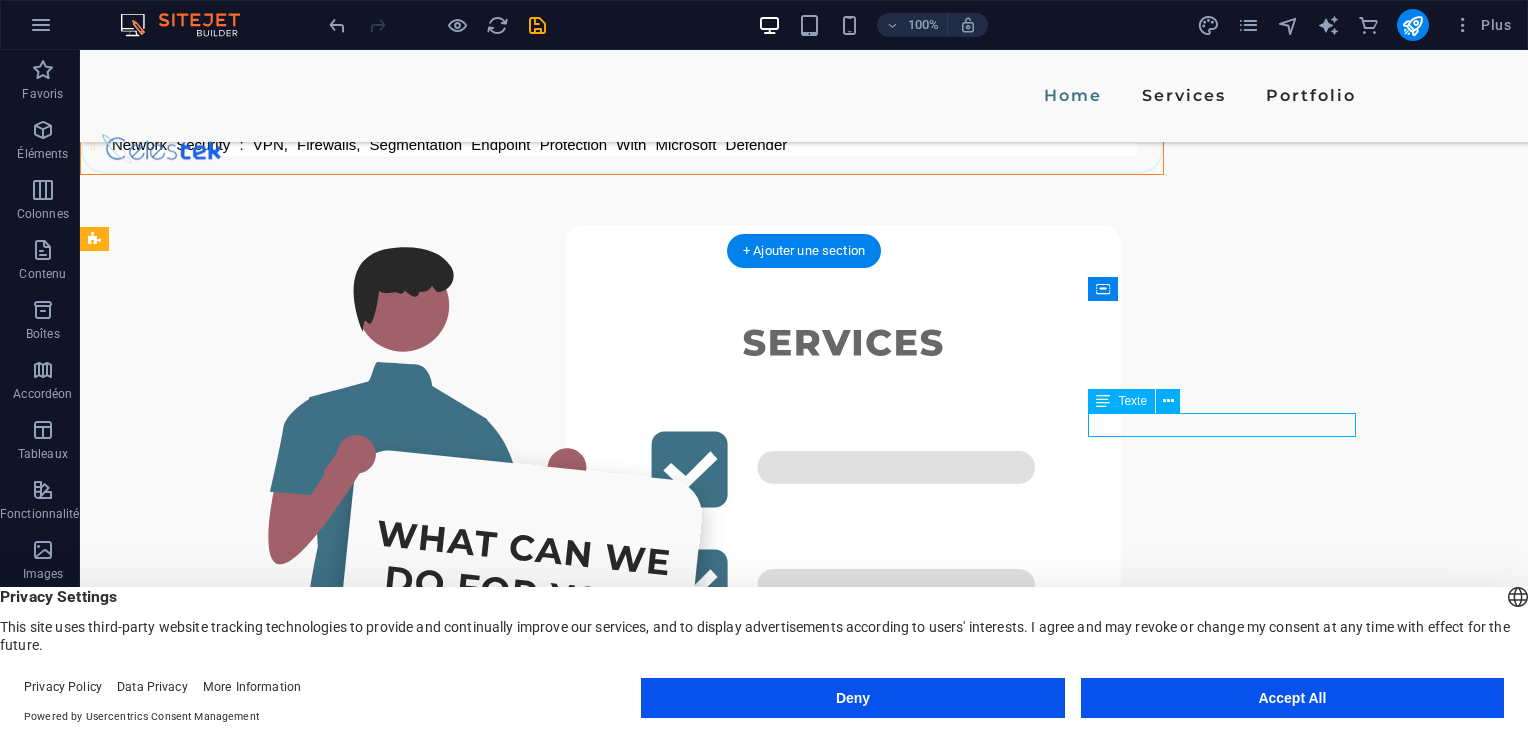 click on "0123 - 456789" at bounding box center (230, 3911) 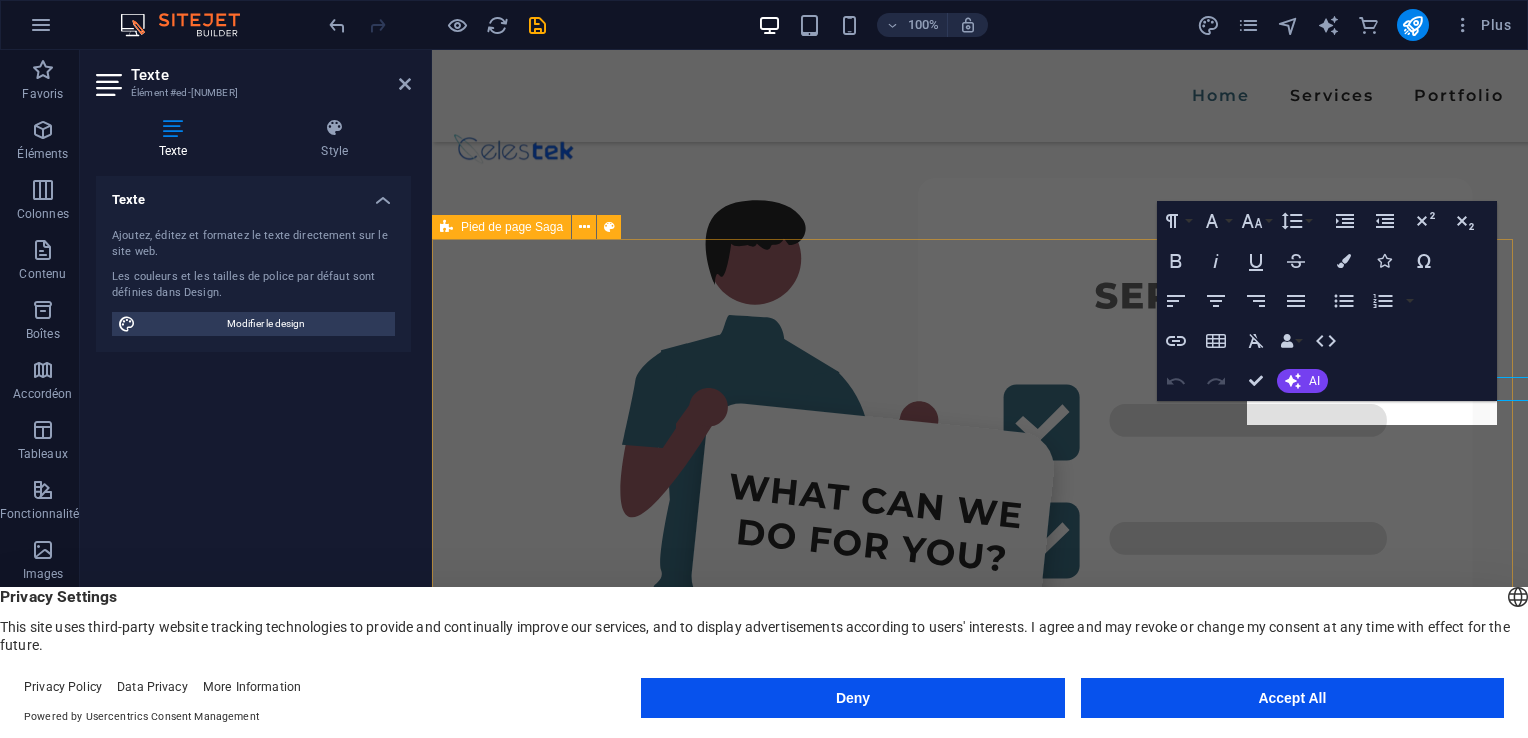 scroll, scrollTop: 4478, scrollLeft: 0, axis: vertical 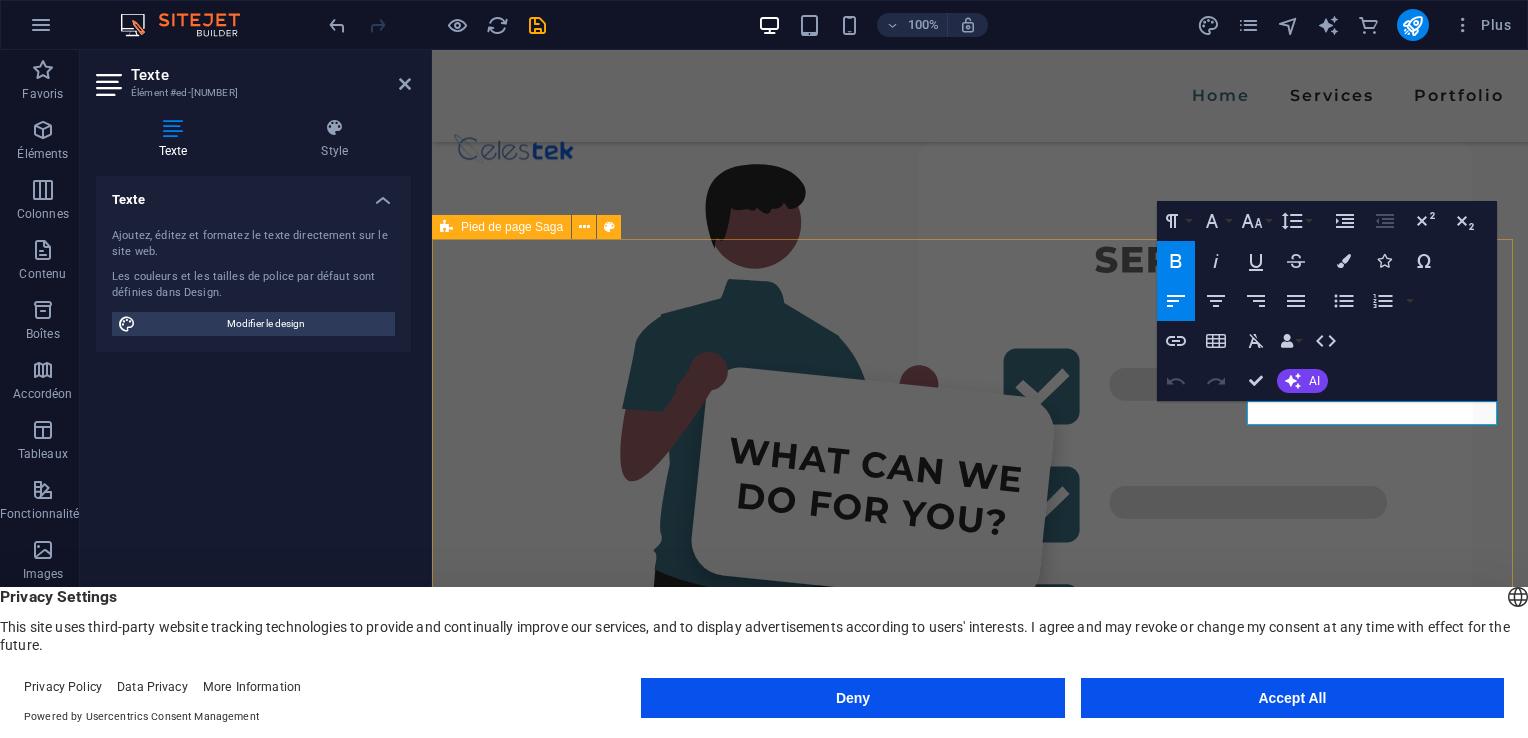 type 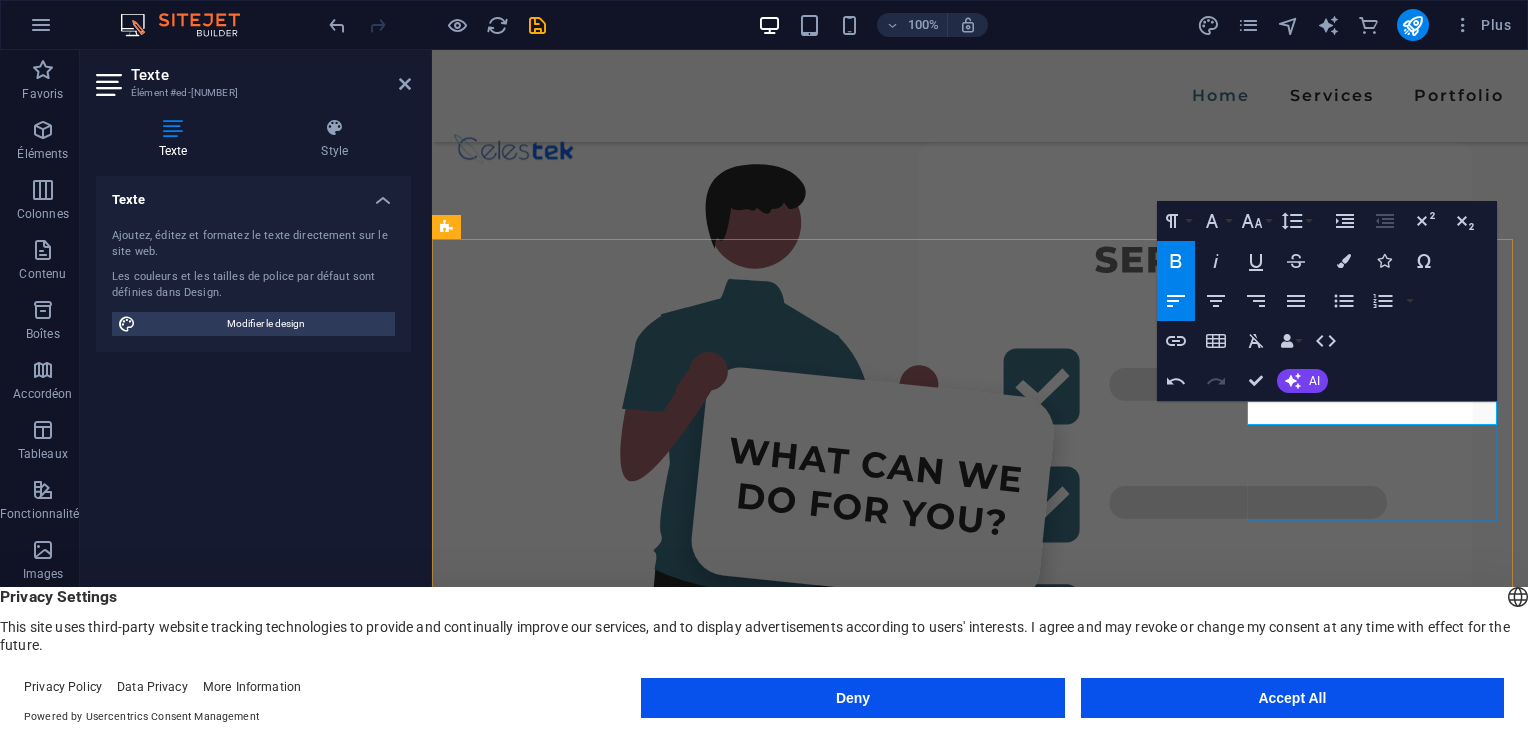 click on "+212719-355-719" at bounding box center (575, 3791) 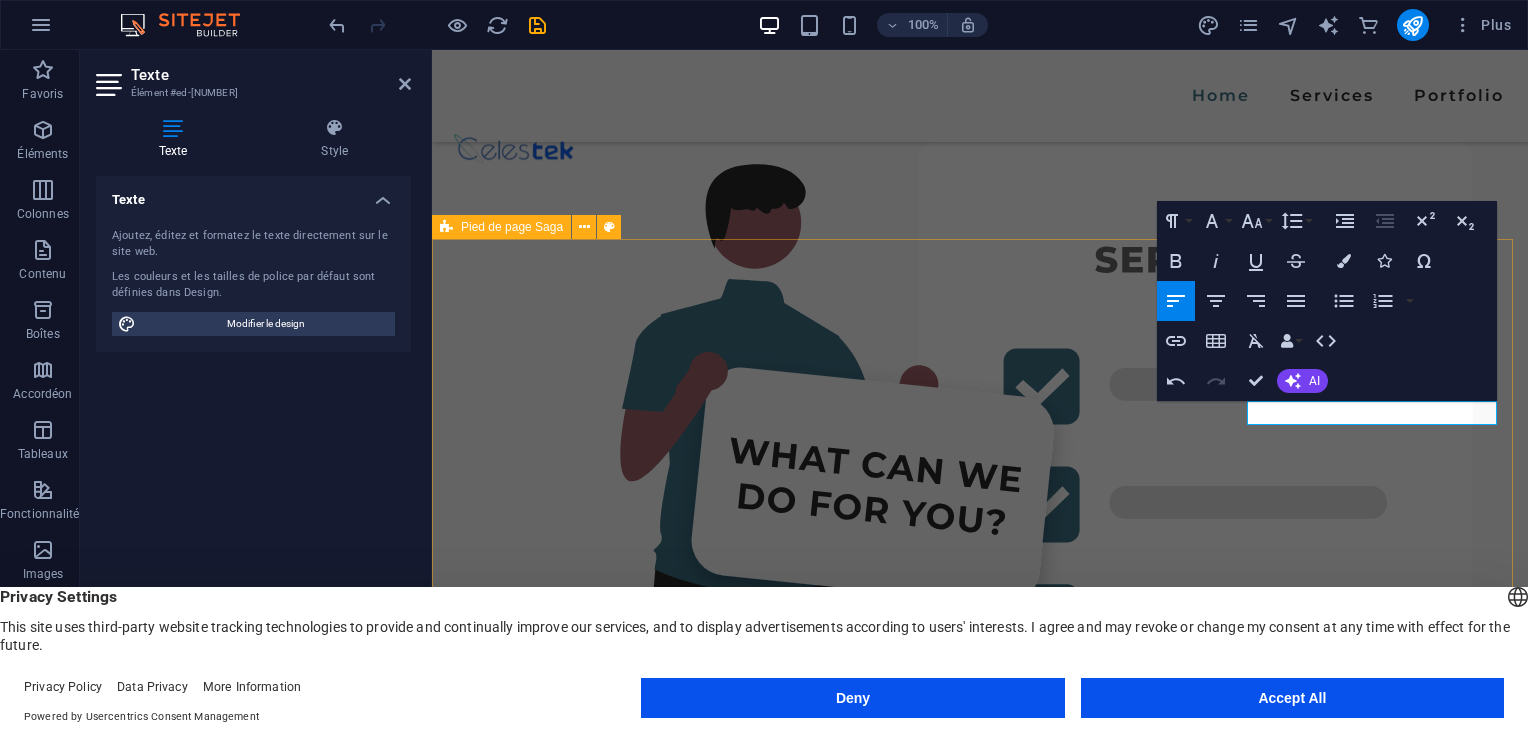 click on "HOME SERVICES PORTFOLIO PRIVACY POLICY LEGAL NOTICE EMAIL contact@celestek.ma PHONE NUMBER +212  719-355-719 SOCIAL MEDIA 0123 - 456789 a64156f3cc1c20cfa9f40b5091a59c@cpanel.local MAKEIT AGENCY © 2023. All Rights Reserved. MAKEIT AGENCY © 2023. All Rights Reserved." at bounding box center [980, 3690] 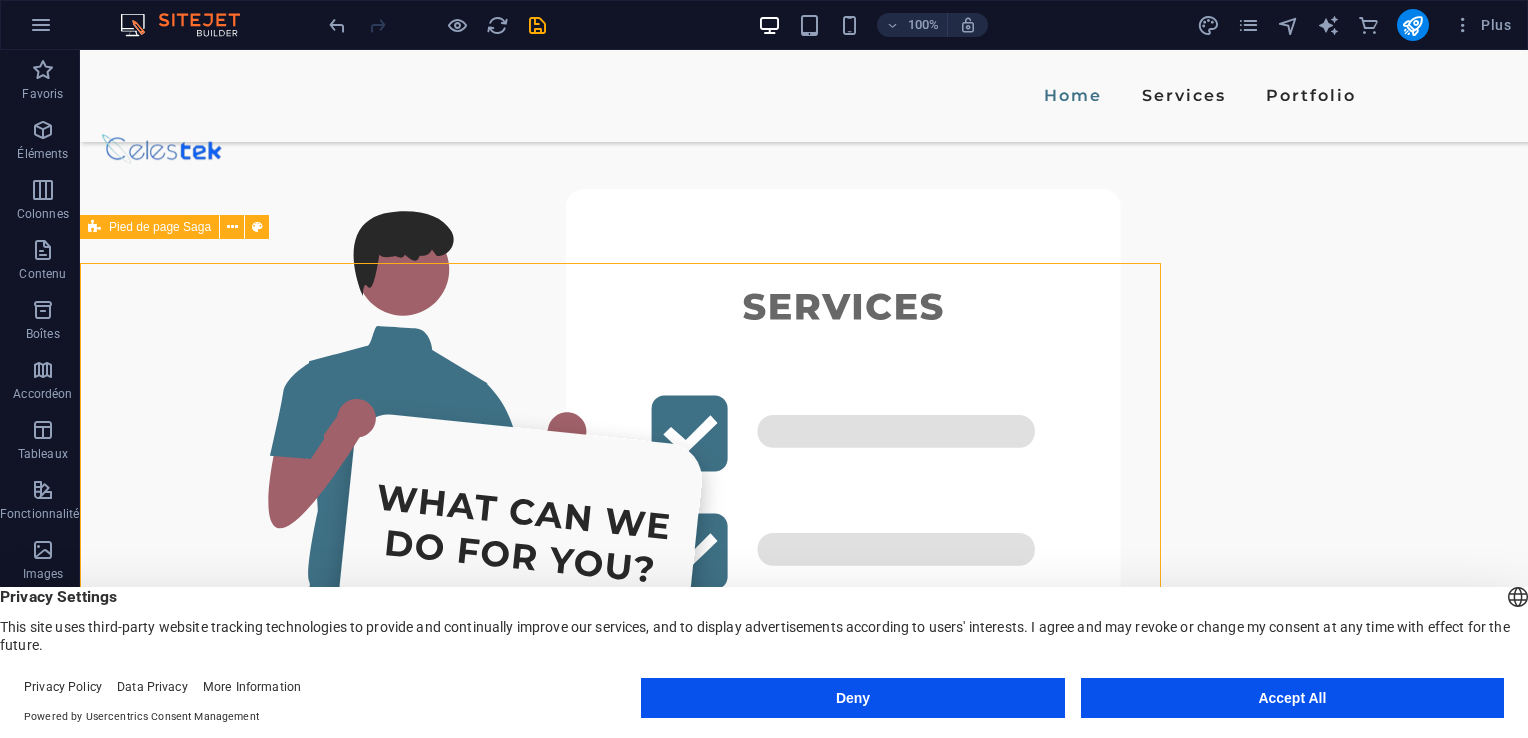 scroll, scrollTop: 4454, scrollLeft: 0, axis: vertical 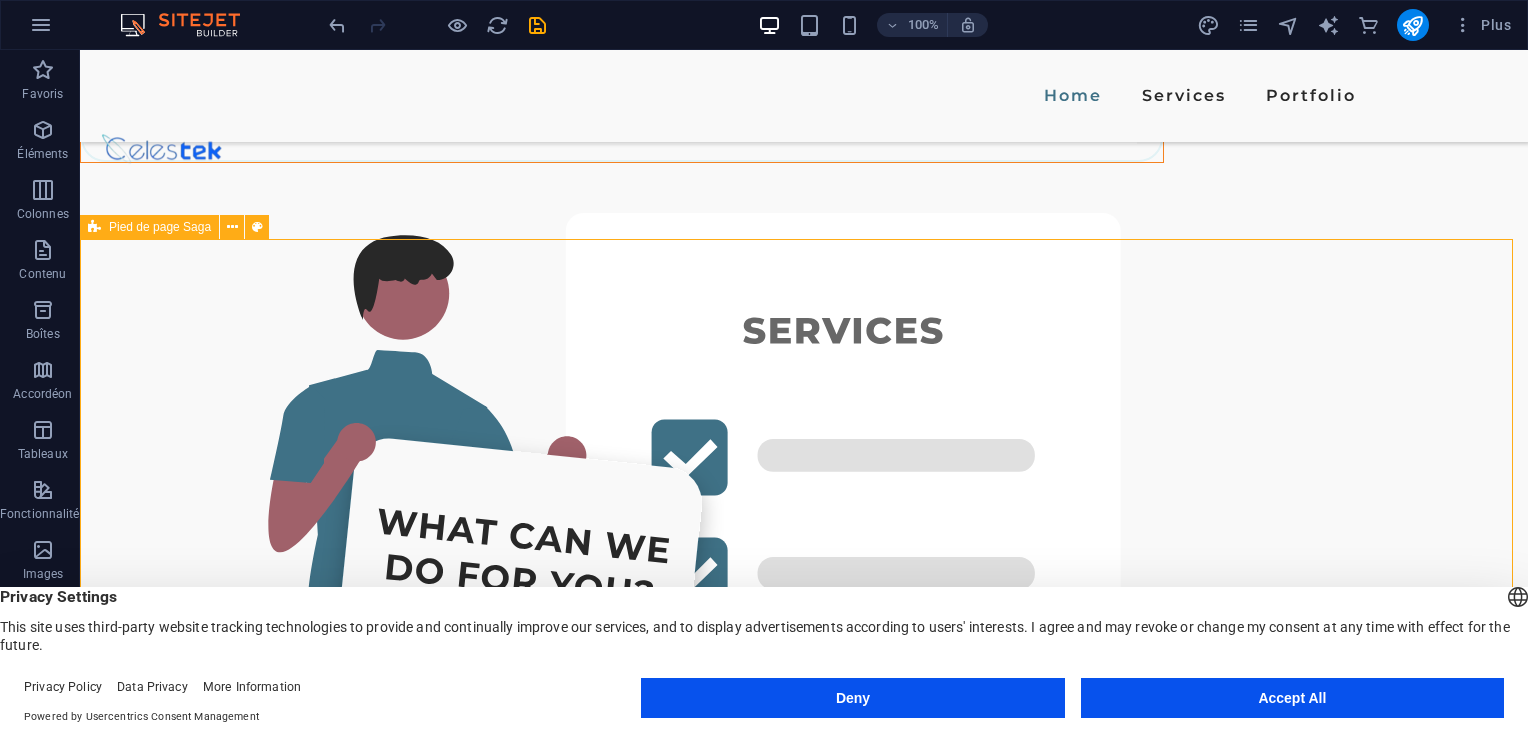 click on "HOME SERVICES PORTFOLIO PRIVACY POLICY LEGAL NOTICE EMAIL contact@celestek.ma PHONE NUMBER +212 719-355-719 SOCIAL MEDIA 0123 - 456789 a64156f3cc1c20cfa9f40b5091a59c@cpanel.local MAKEIT AGENCY © 2023. All Rights Reserved. MAKEIT AGENCY © 2023. All Rights Reserved." at bounding box center [804, 3798] 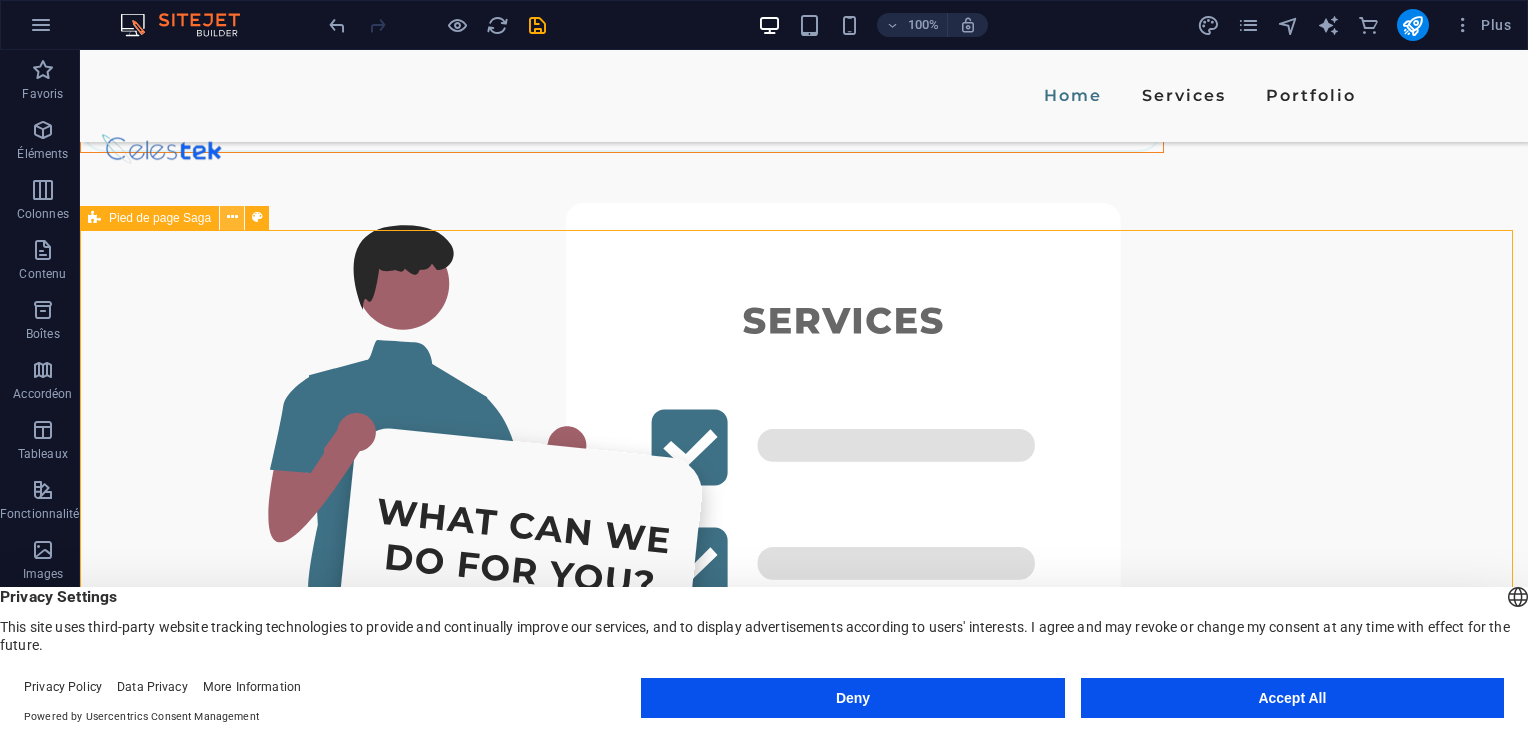 click at bounding box center (232, 217) 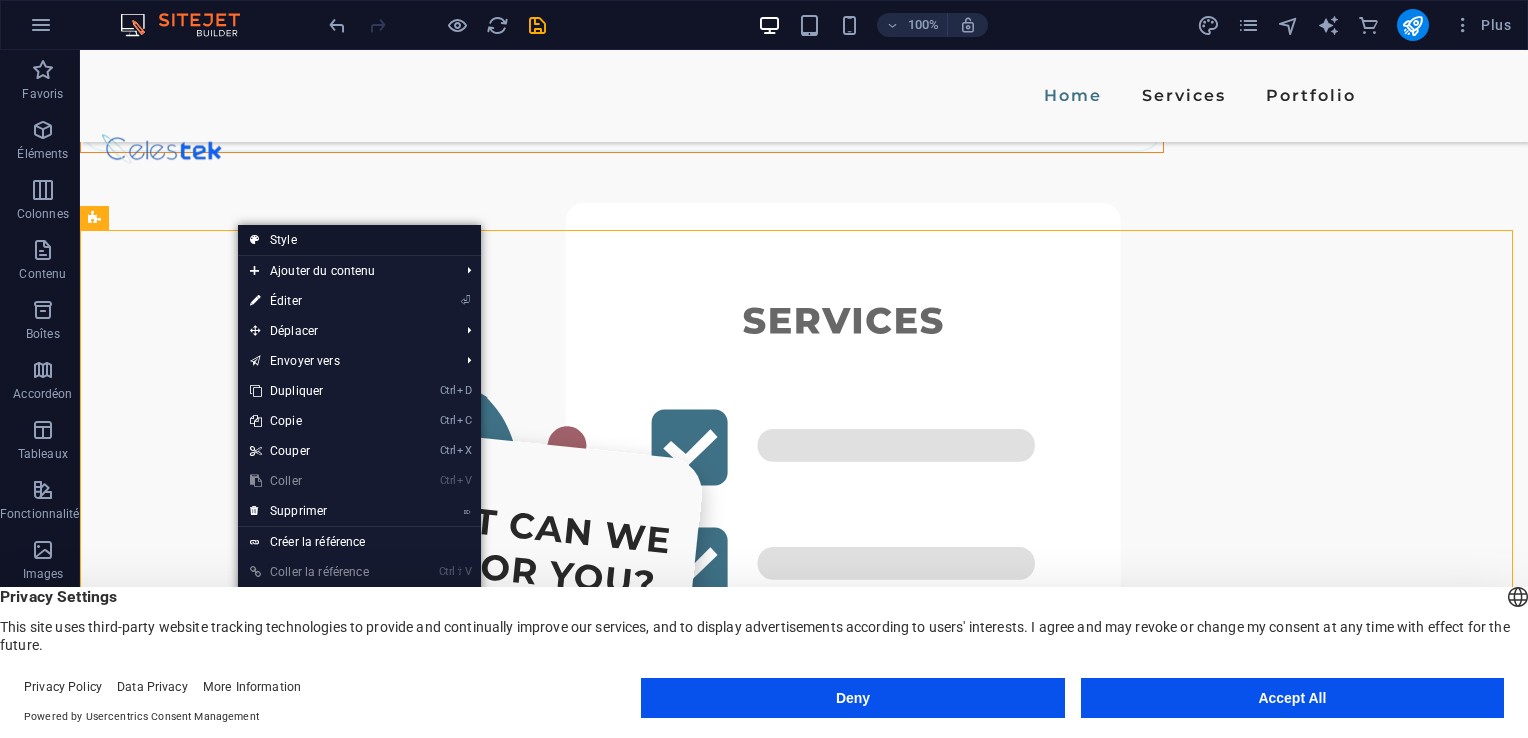 click on "Style" at bounding box center [359, 240] 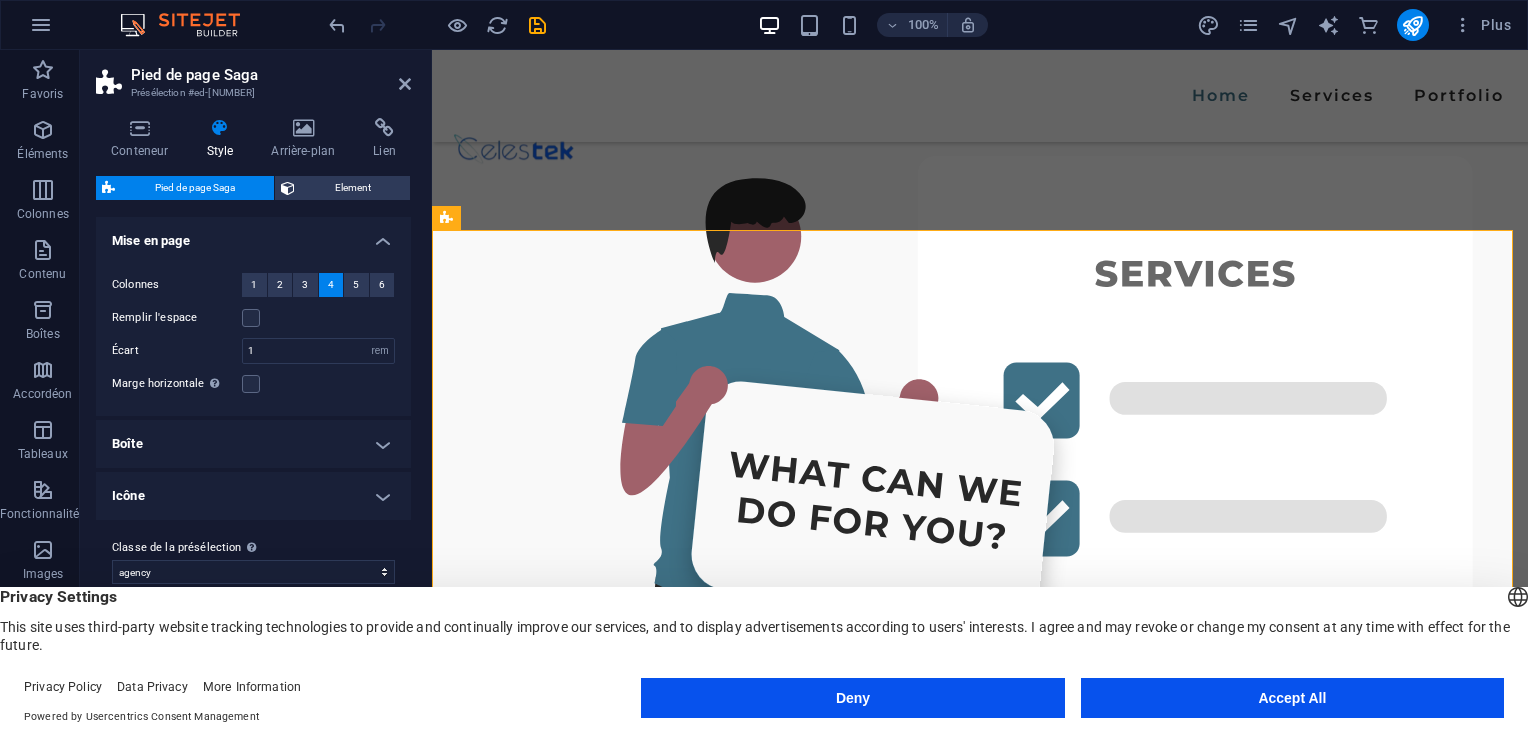 scroll, scrollTop: 4488, scrollLeft: 0, axis: vertical 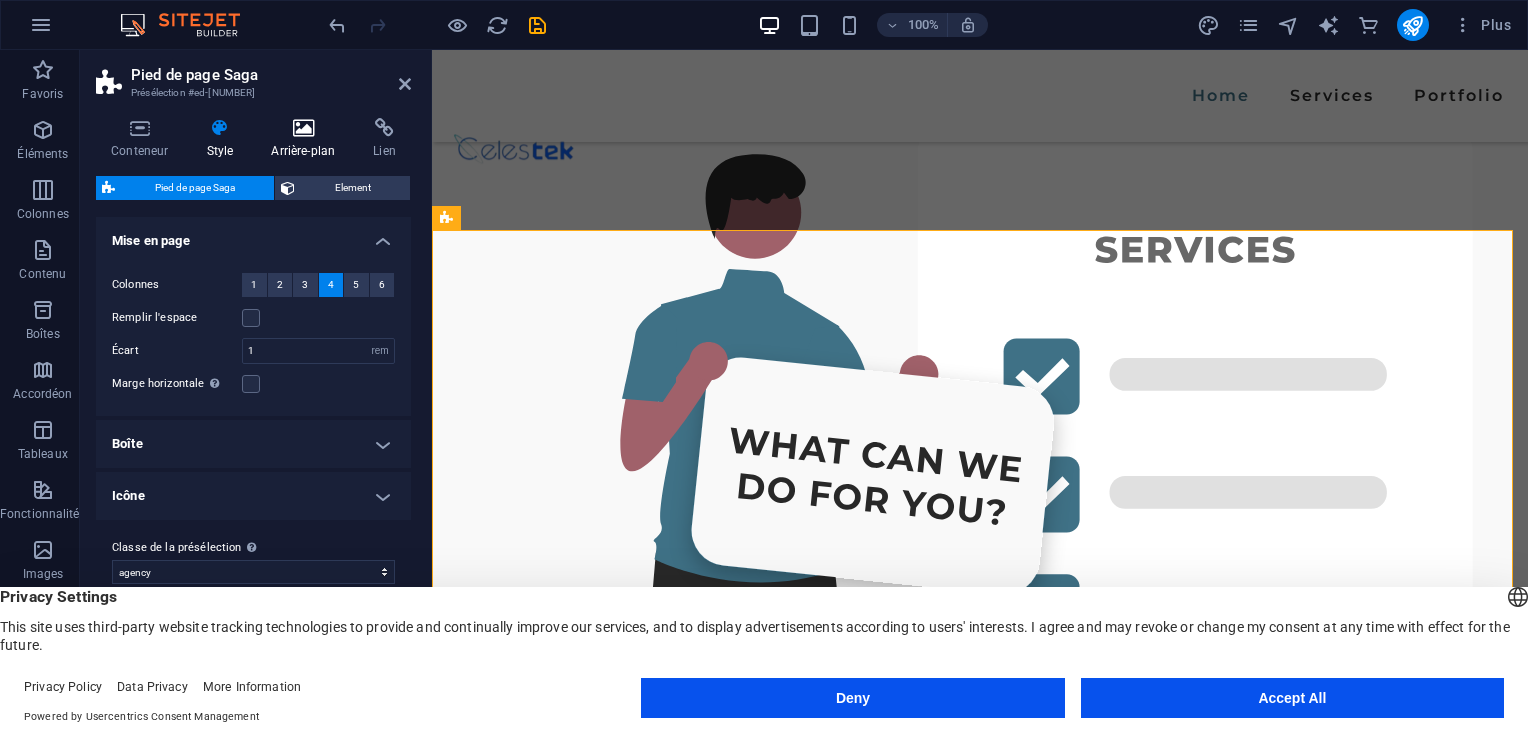 click on "Arrière-plan" at bounding box center (307, 139) 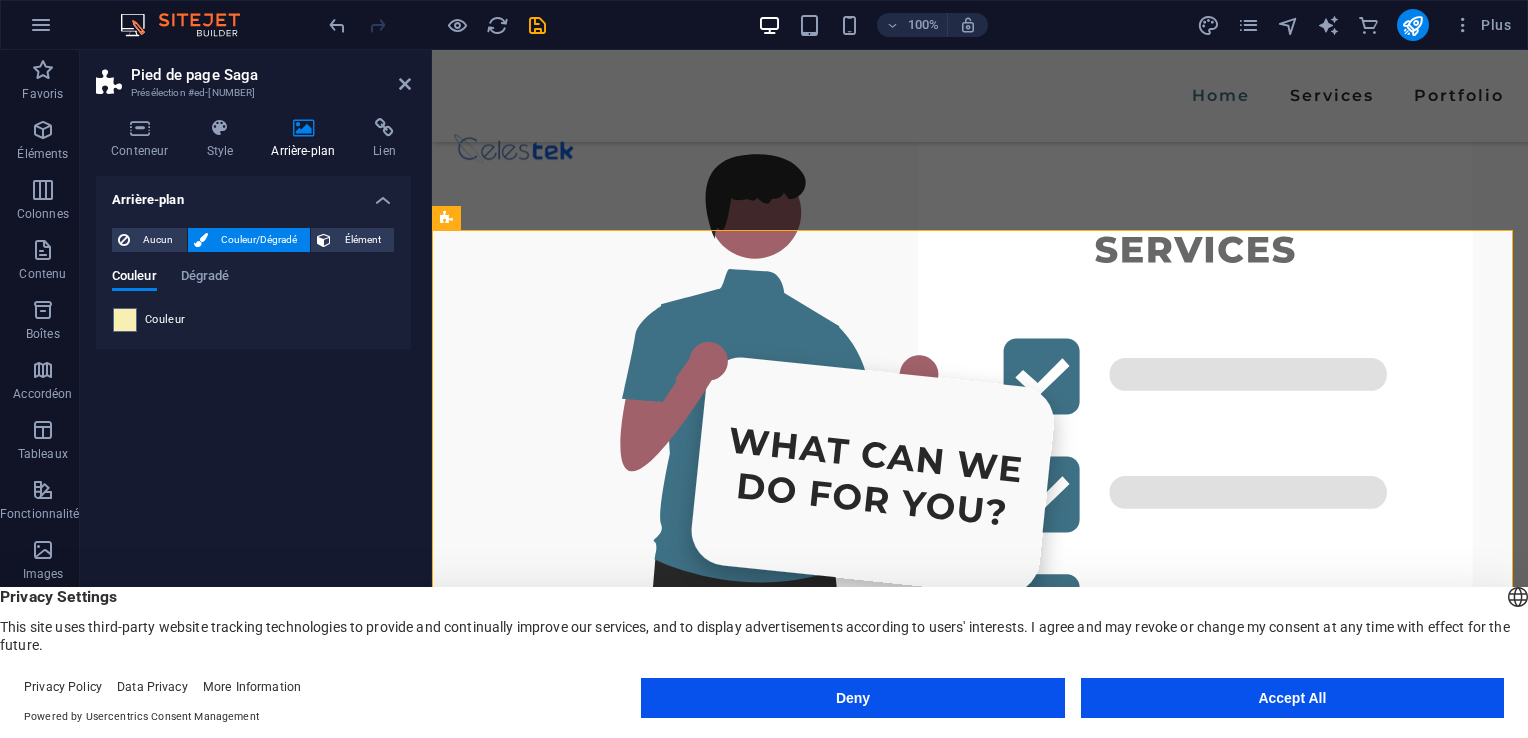 click on "Couleur" at bounding box center (165, 320) 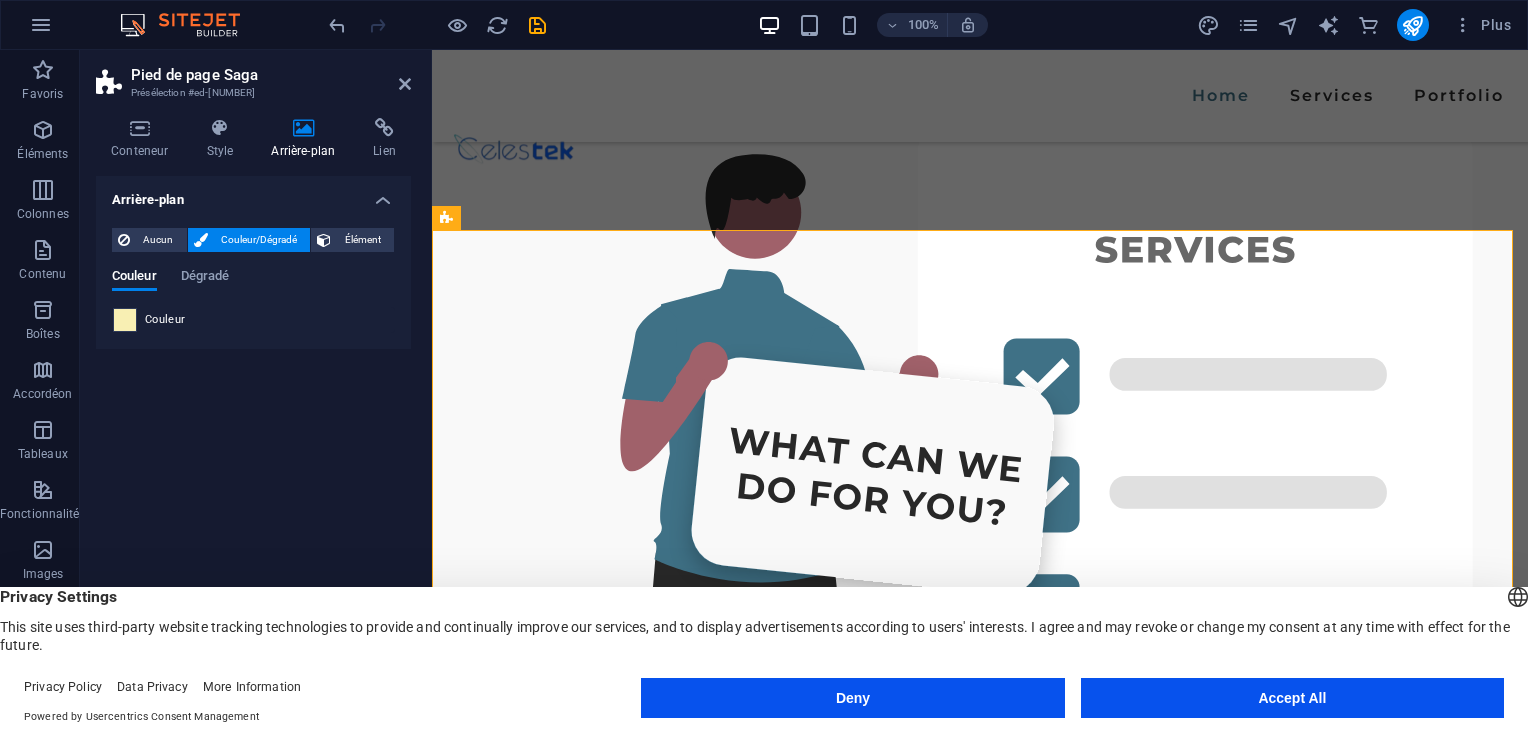 click at bounding box center (125, 320) 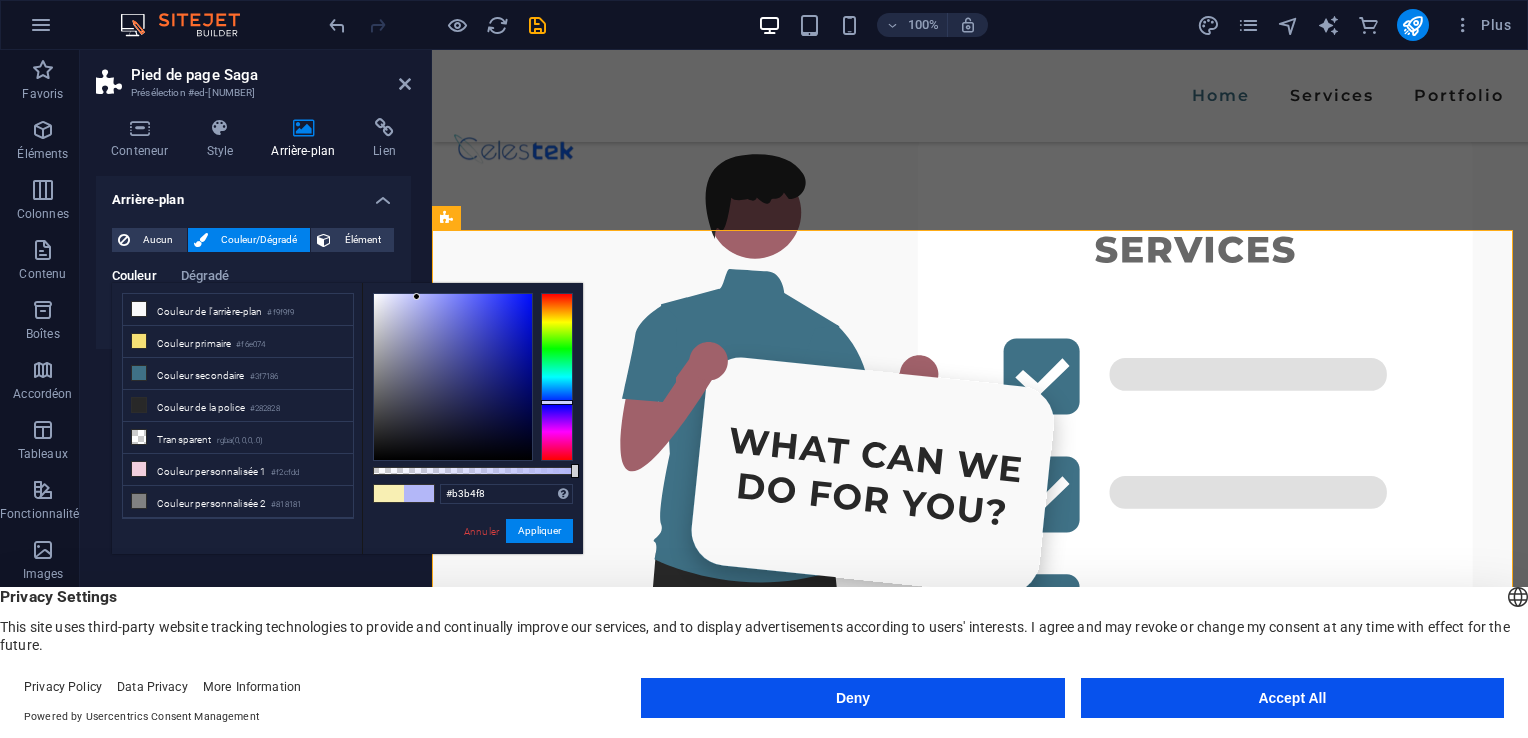 drag, startPoint x: 571, startPoint y: 314, endPoint x: 572, endPoint y: 403, distance: 89.005615 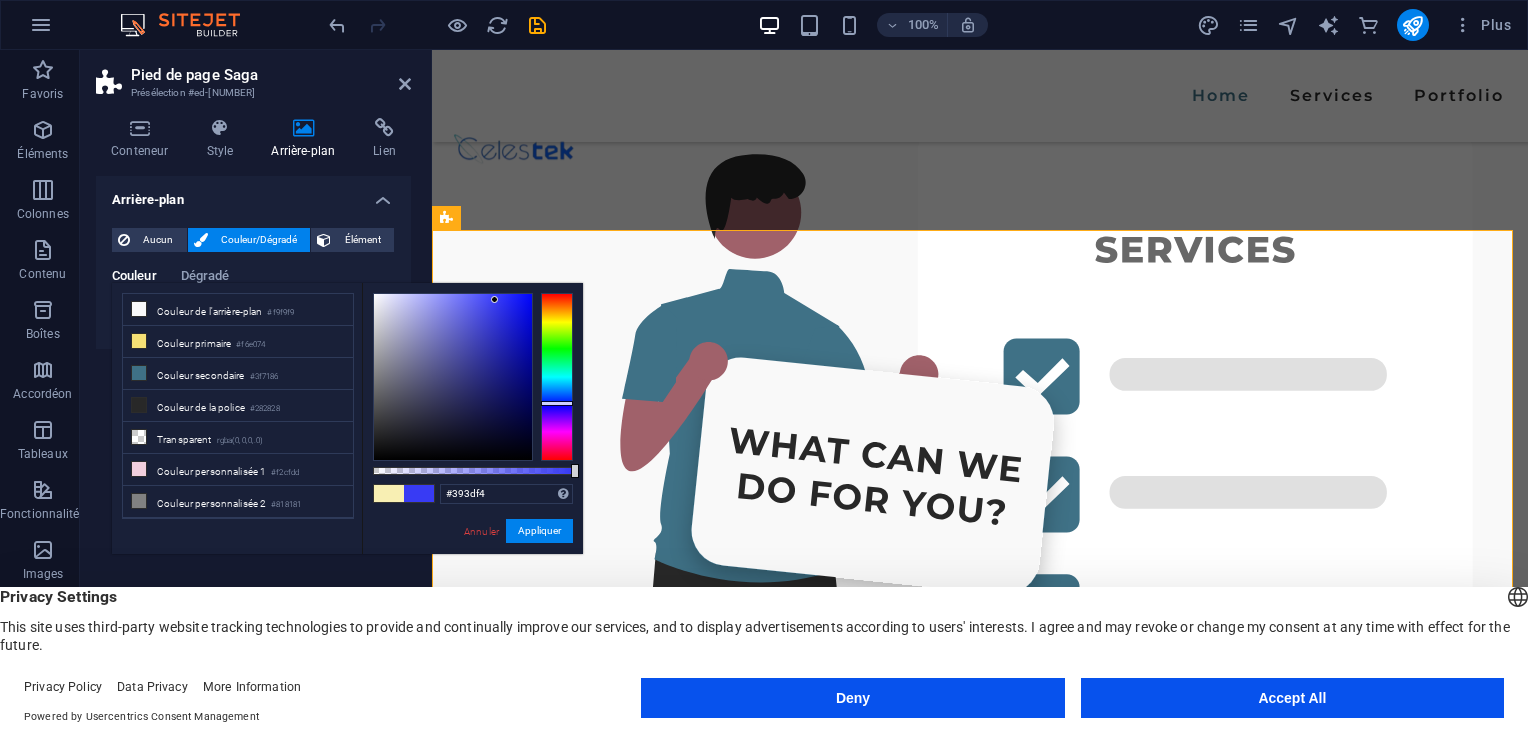 type on "#3c40f4" 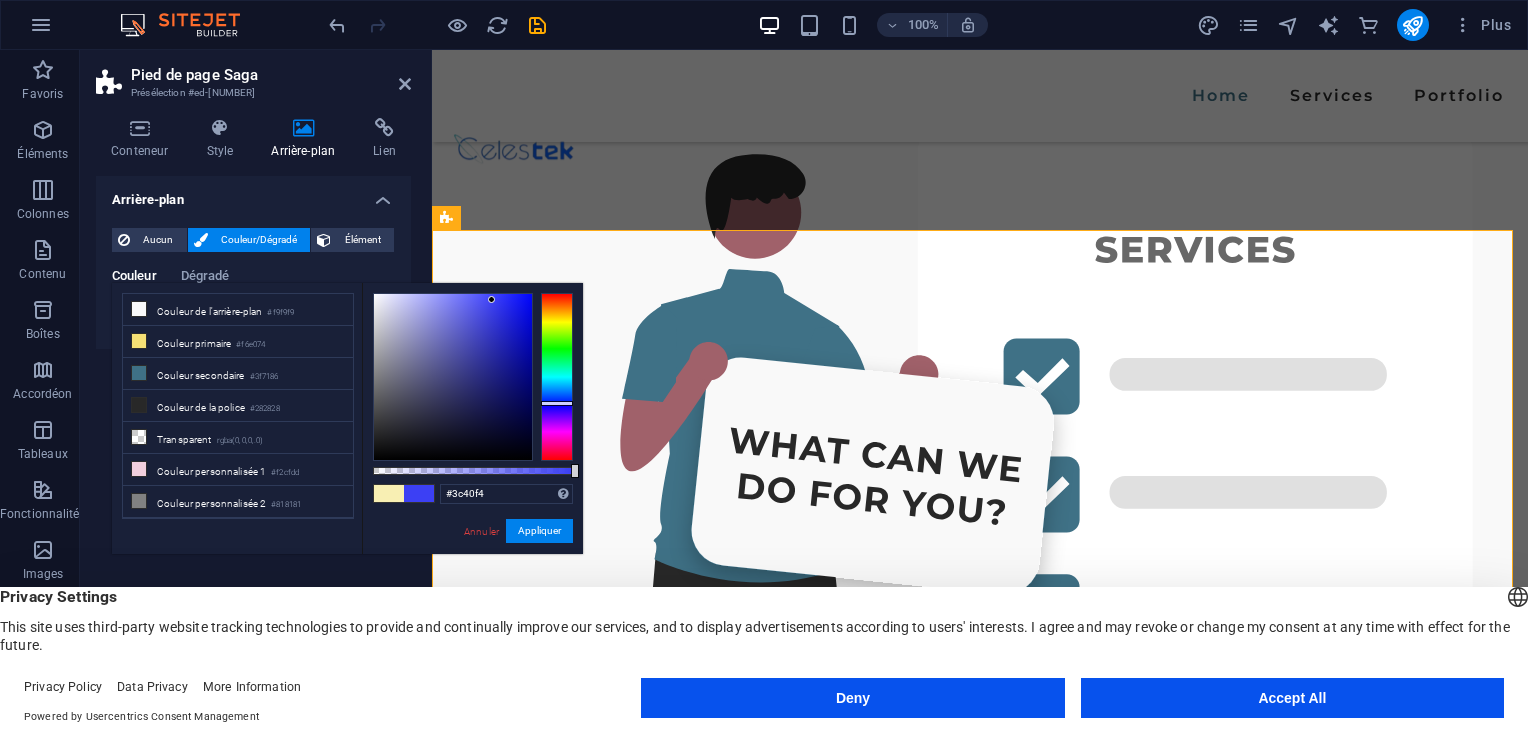 drag, startPoint x: 416, startPoint y: 292, endPoint x: 492, endPoint y: 300, distance: 76.41989 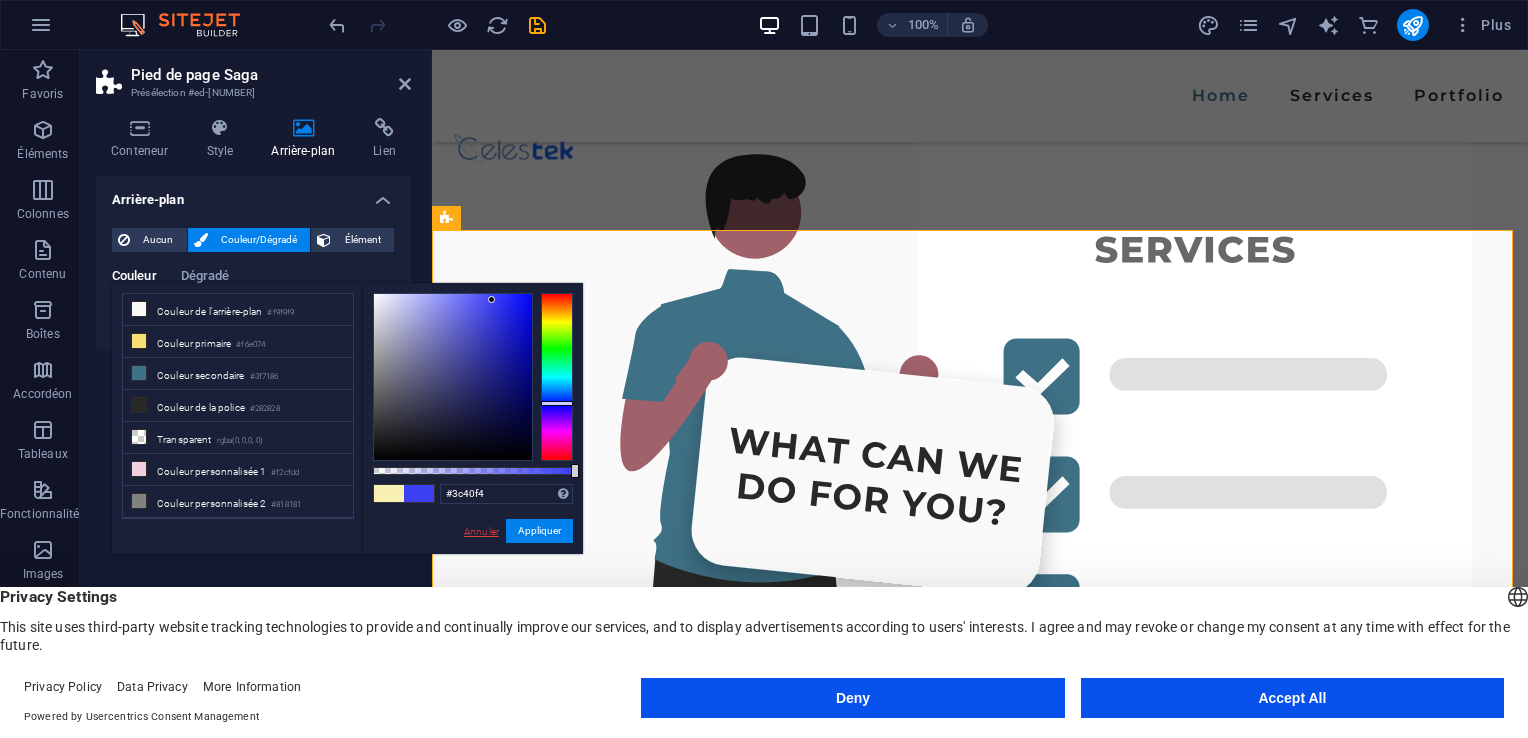click on "Annuler" at bounding box center (481, 531) 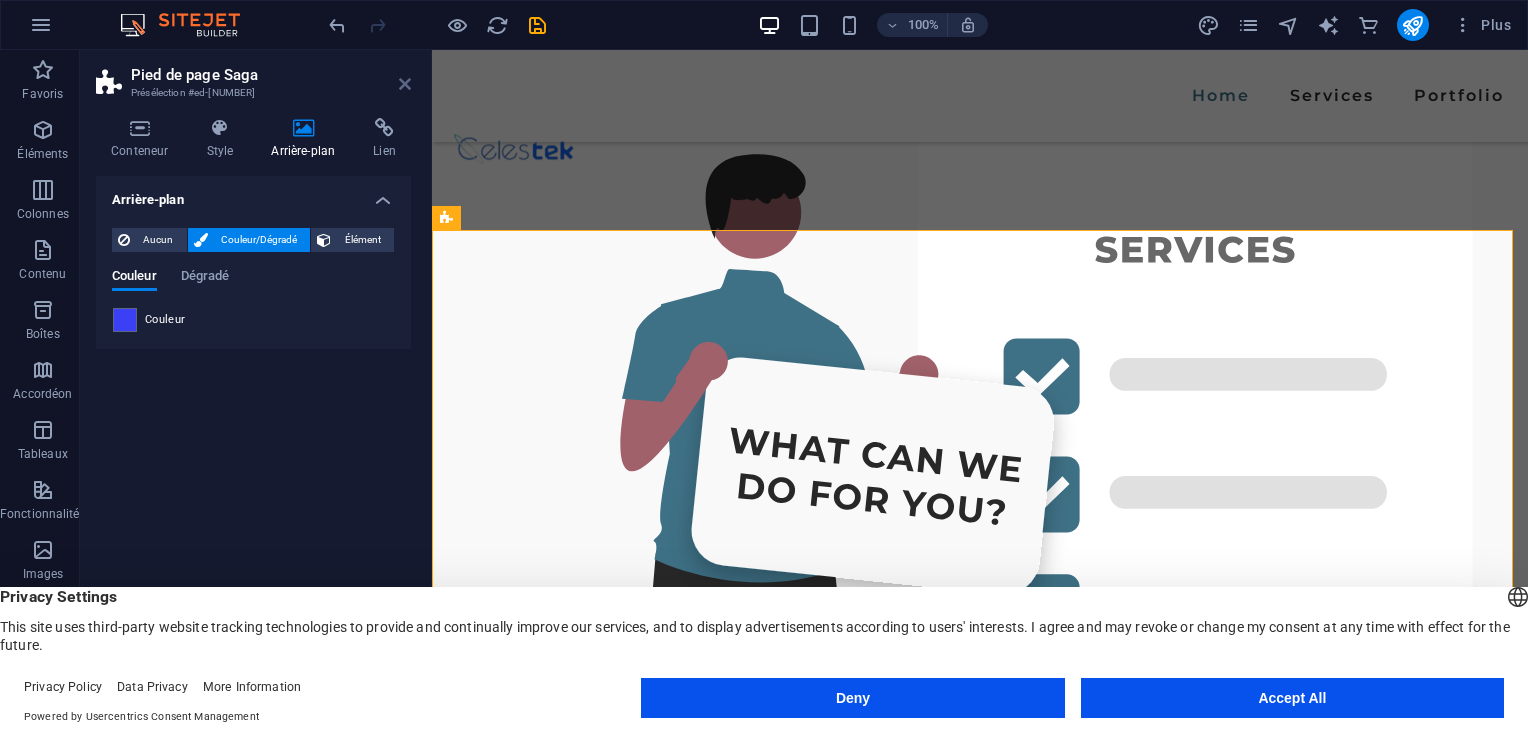 click at bounding box center [405, 84] 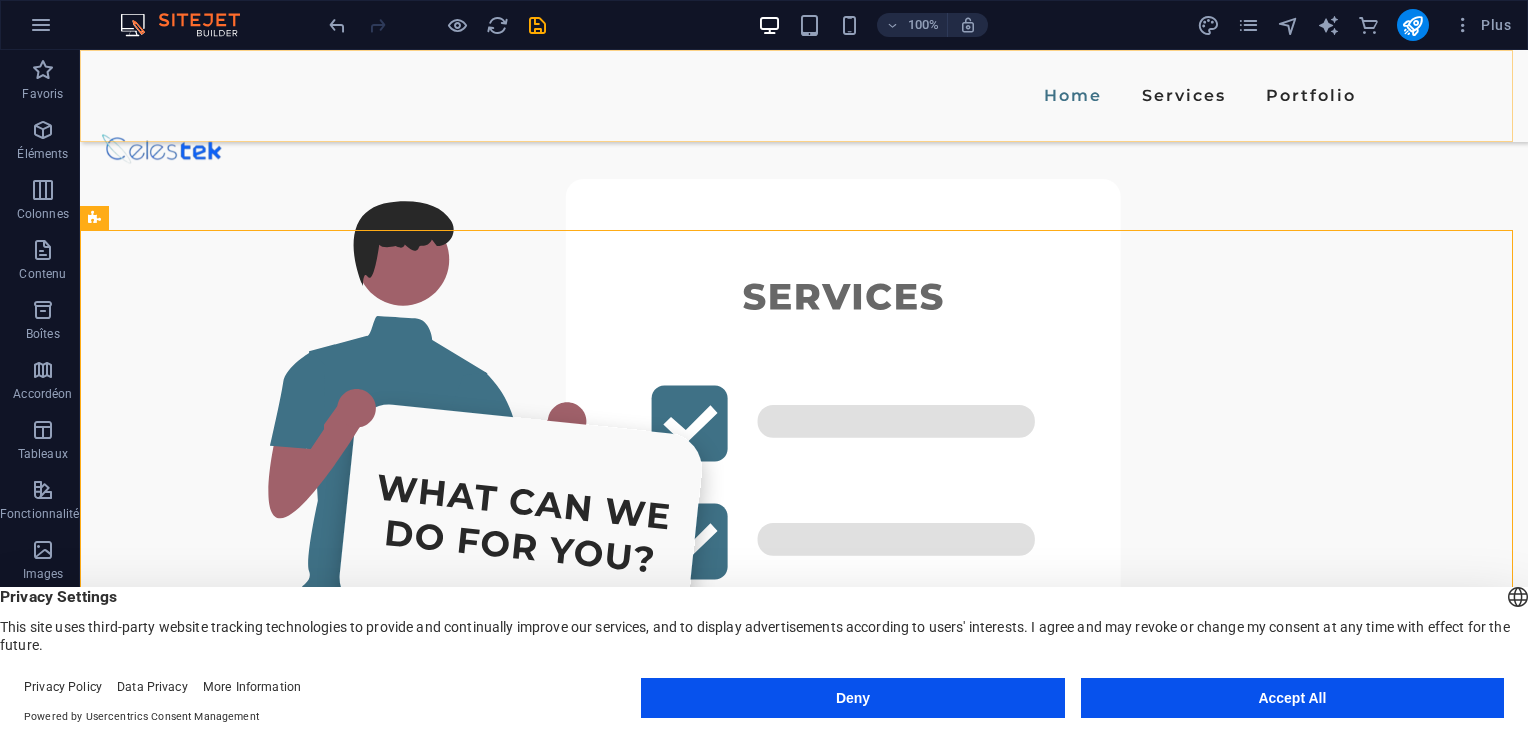 scroll, scrollTop: 4464, scrollLeft: 0, axis: vertical 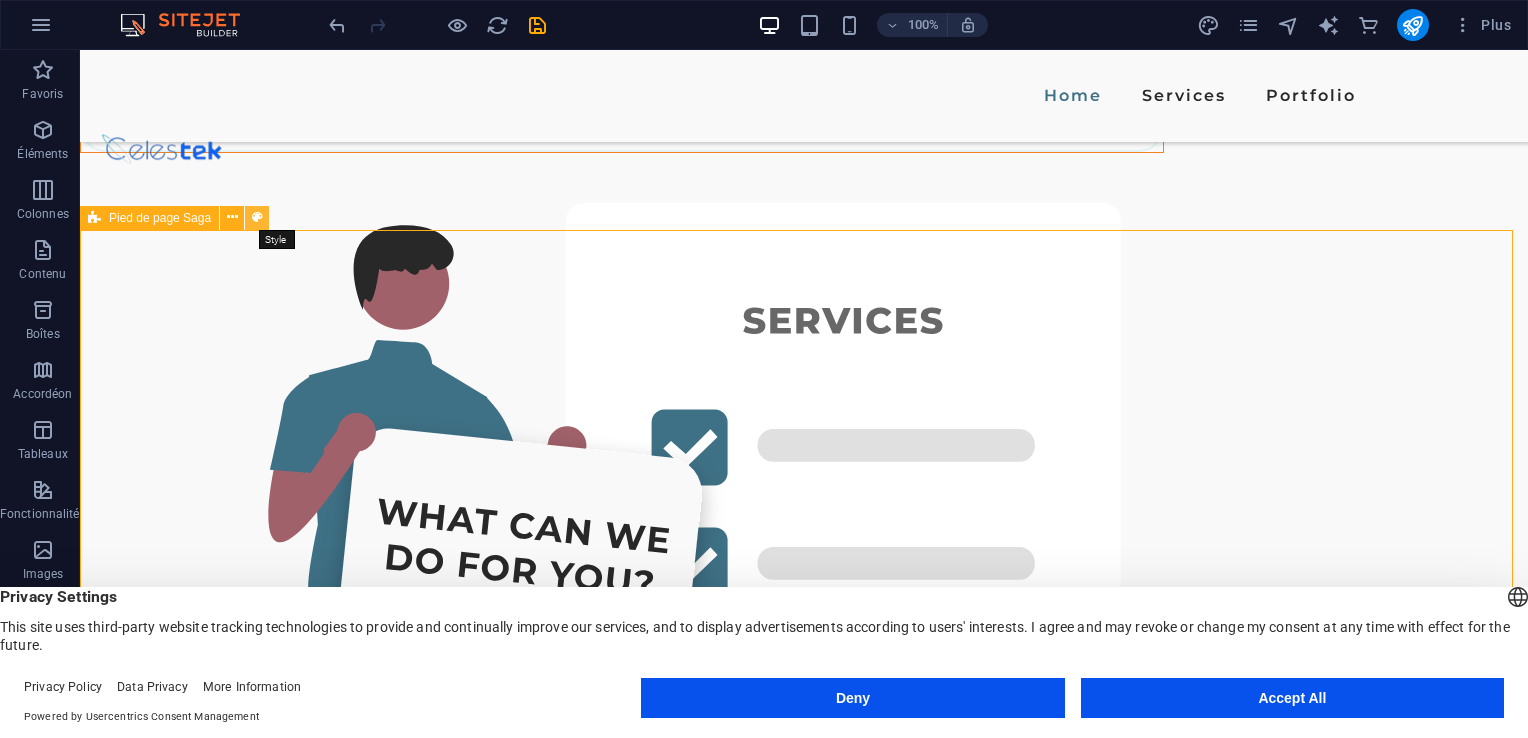 click at bounding box center [257, 217] 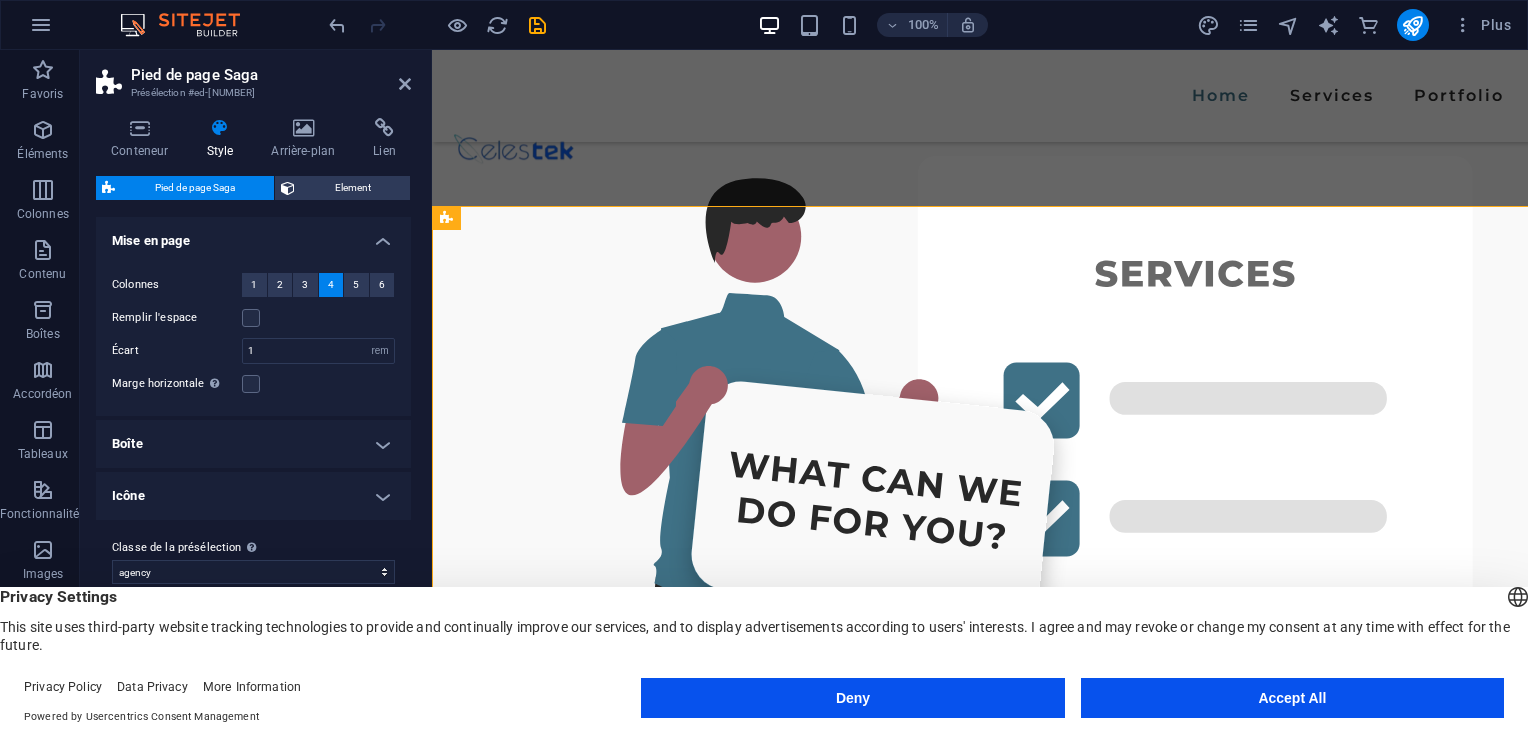scroll, scrollTop: 4488, scrollLeft: 0, axis: vertical 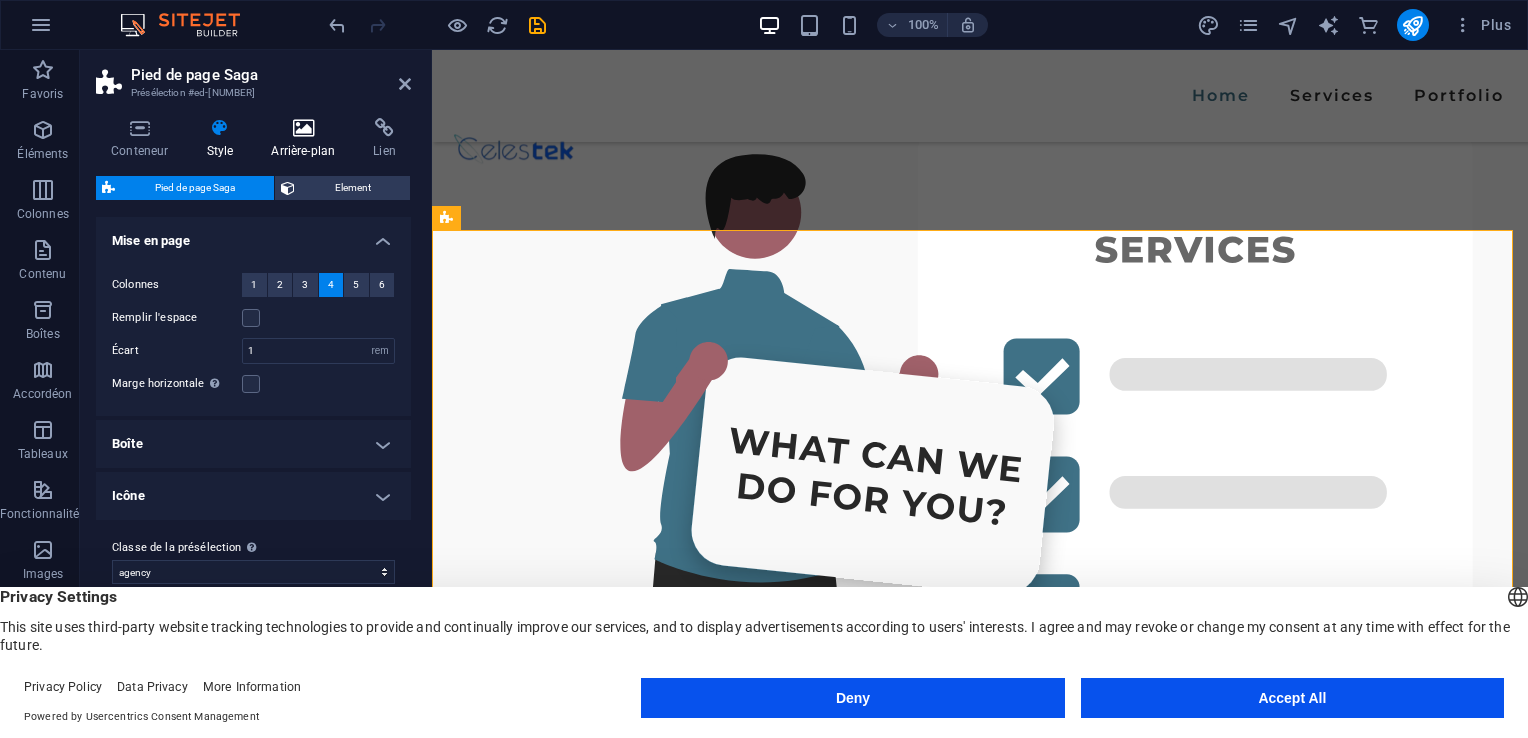 click at bounding box center [303, 128] 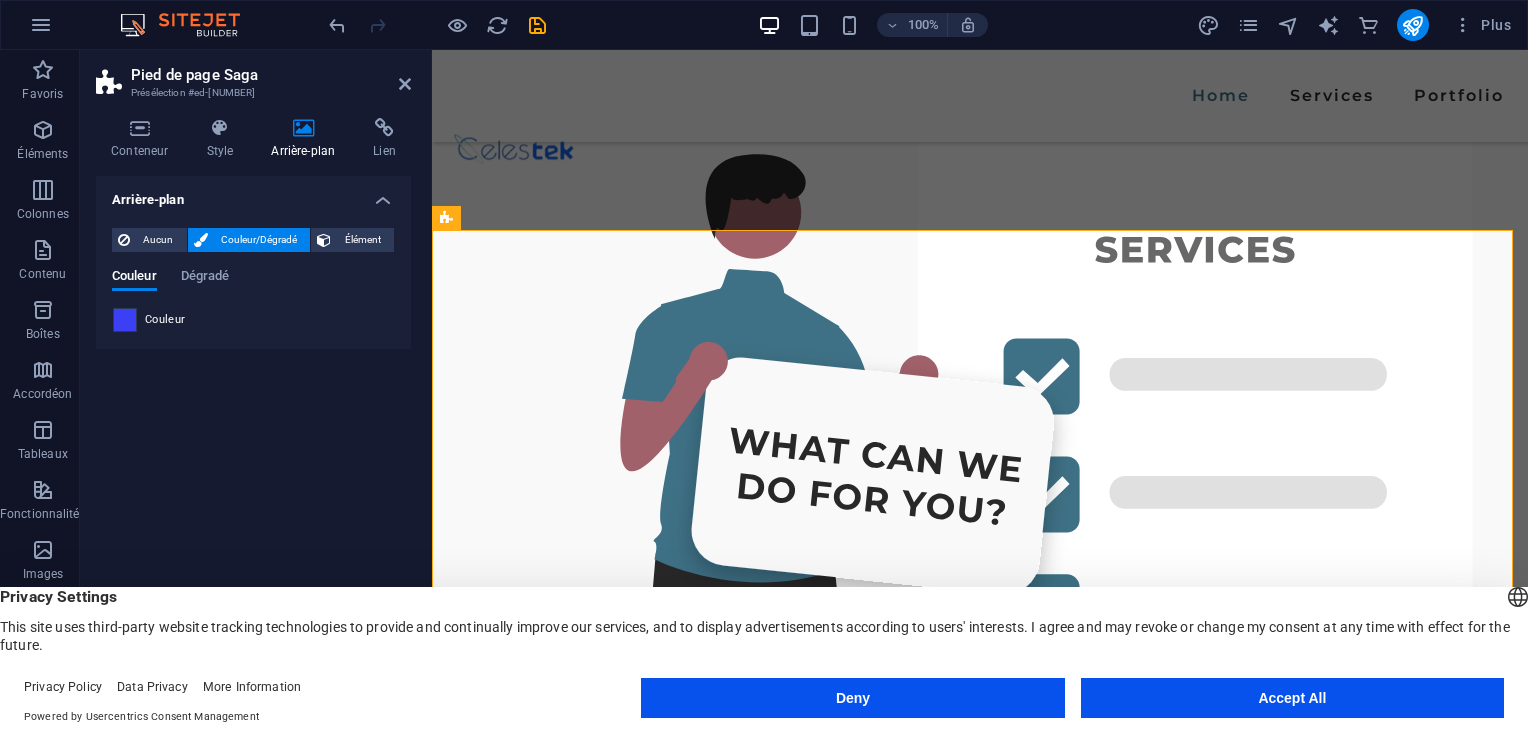 click at bounding box center [125, 320] 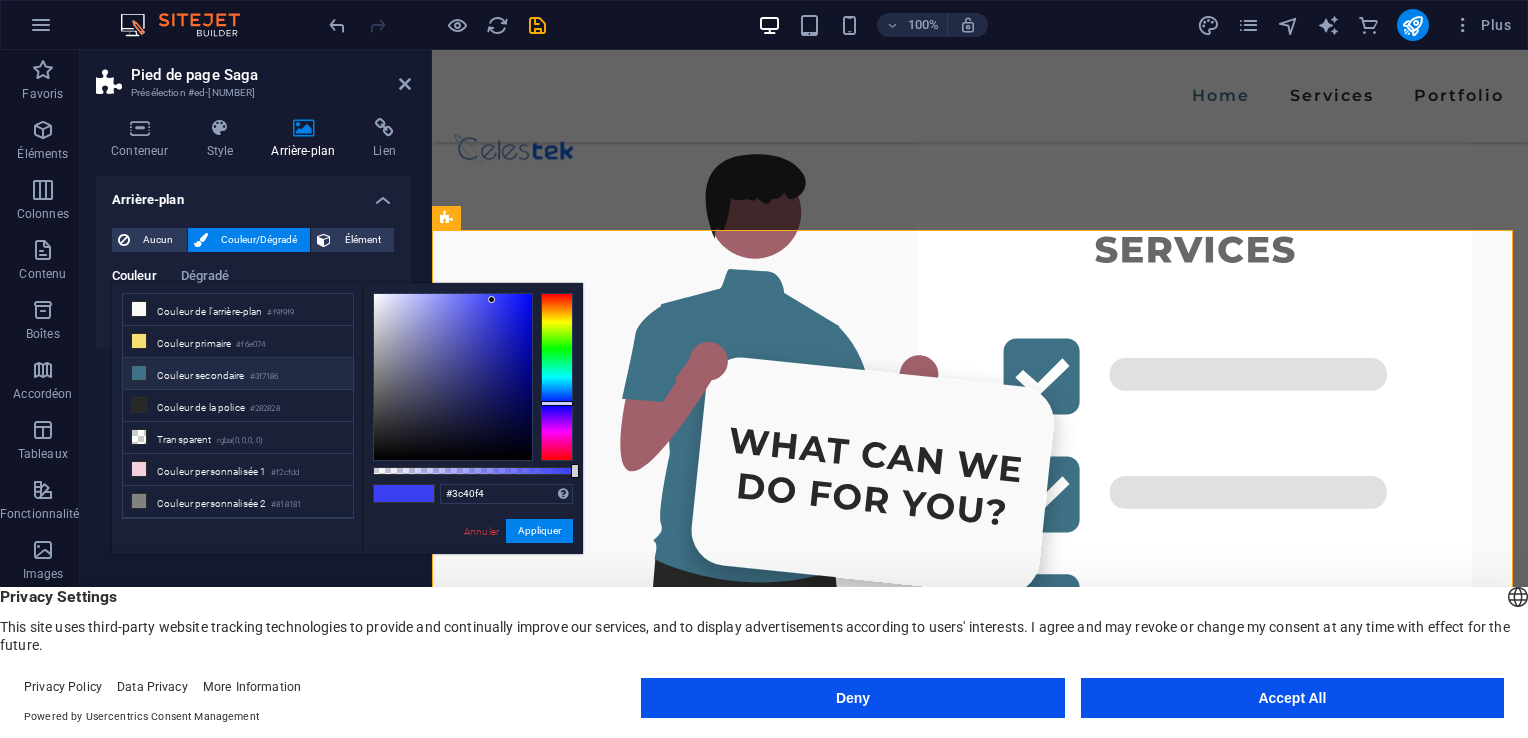 click on "Couleur secondaire
#3f7186" at bounding box center (238, 374) 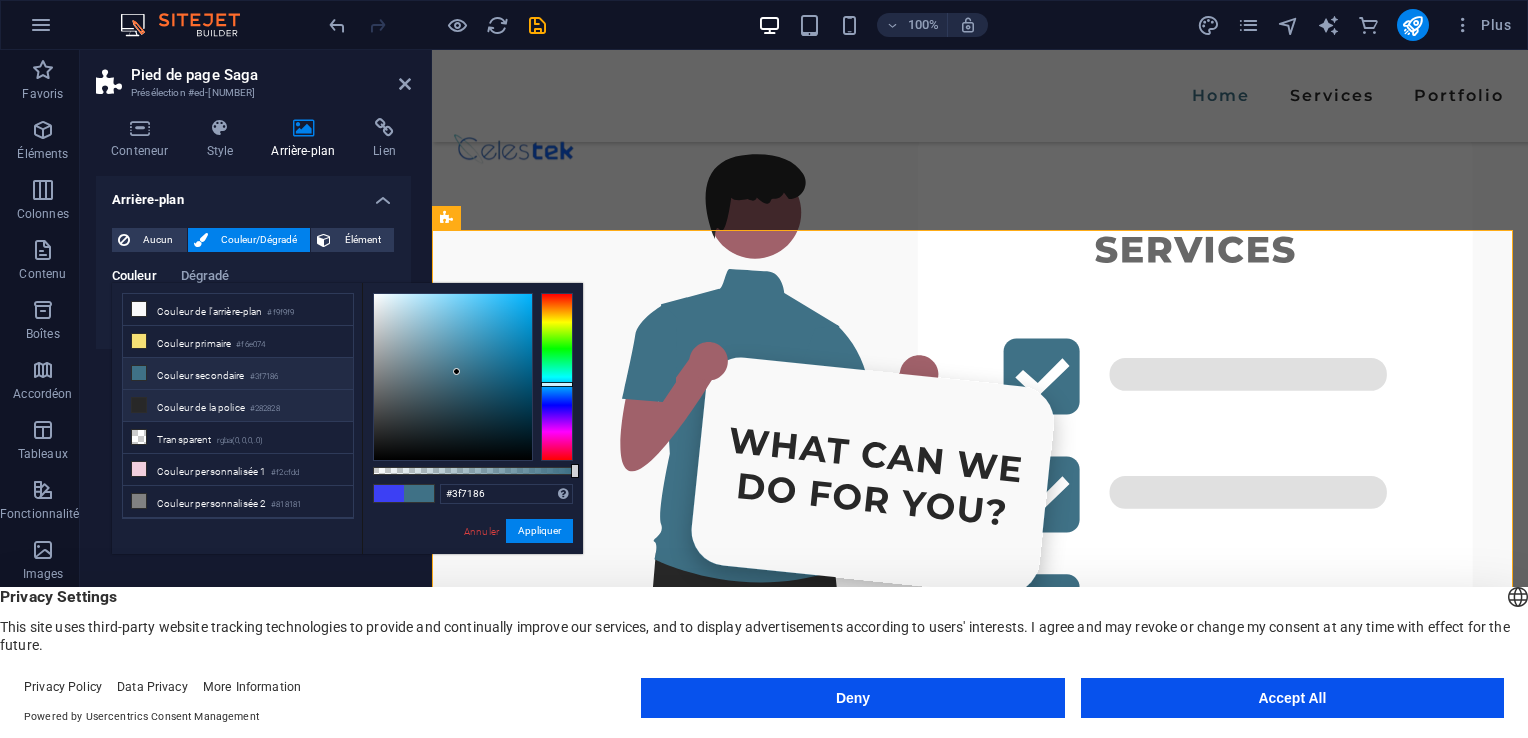 click on "Couleur de la police
#282828" at bounding box center [238, 406] 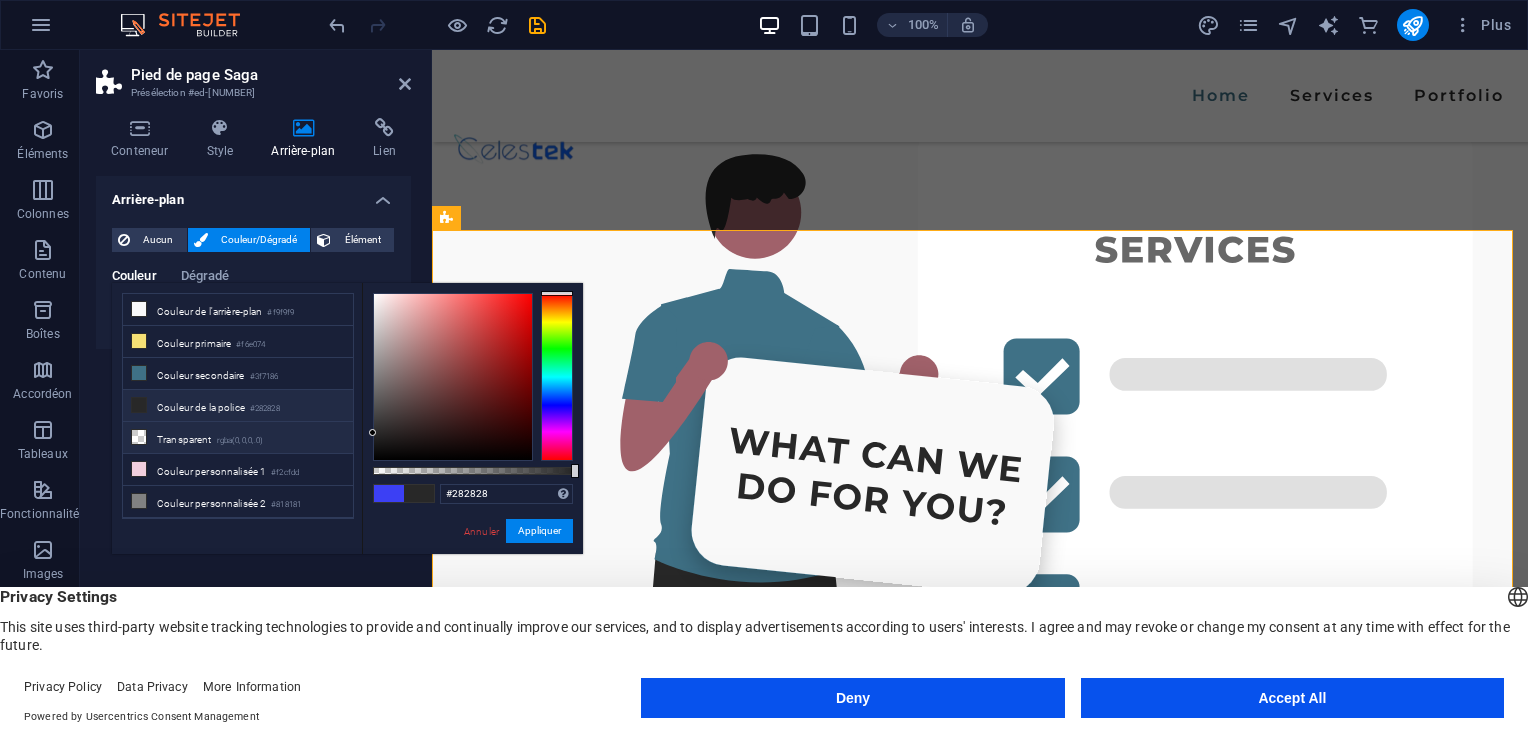 click on "Transparent
rgba(0,0,0,.0)" at bounding box center [238, 438] 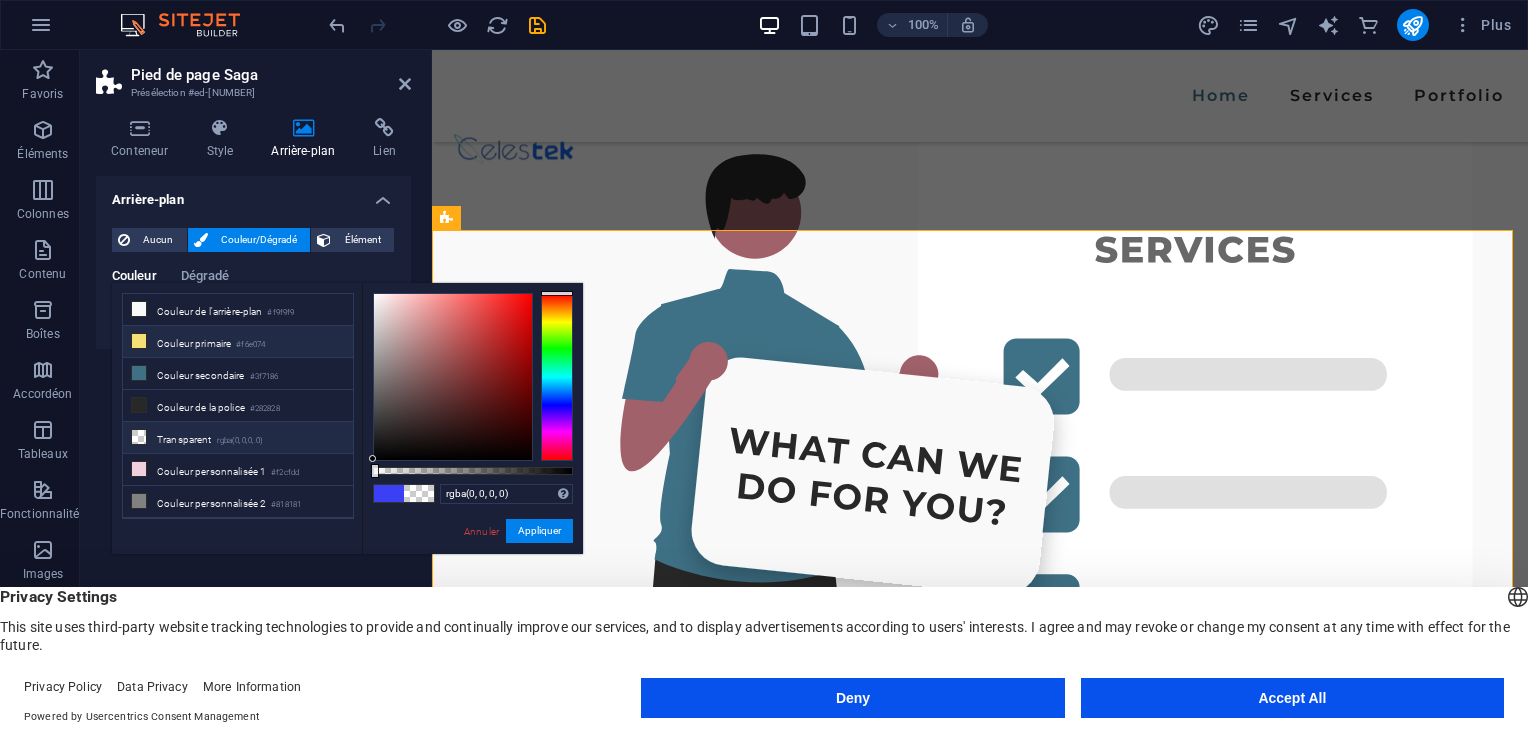 click on "Couleur primaire
#f6e074" at bounding box center [238, 342] 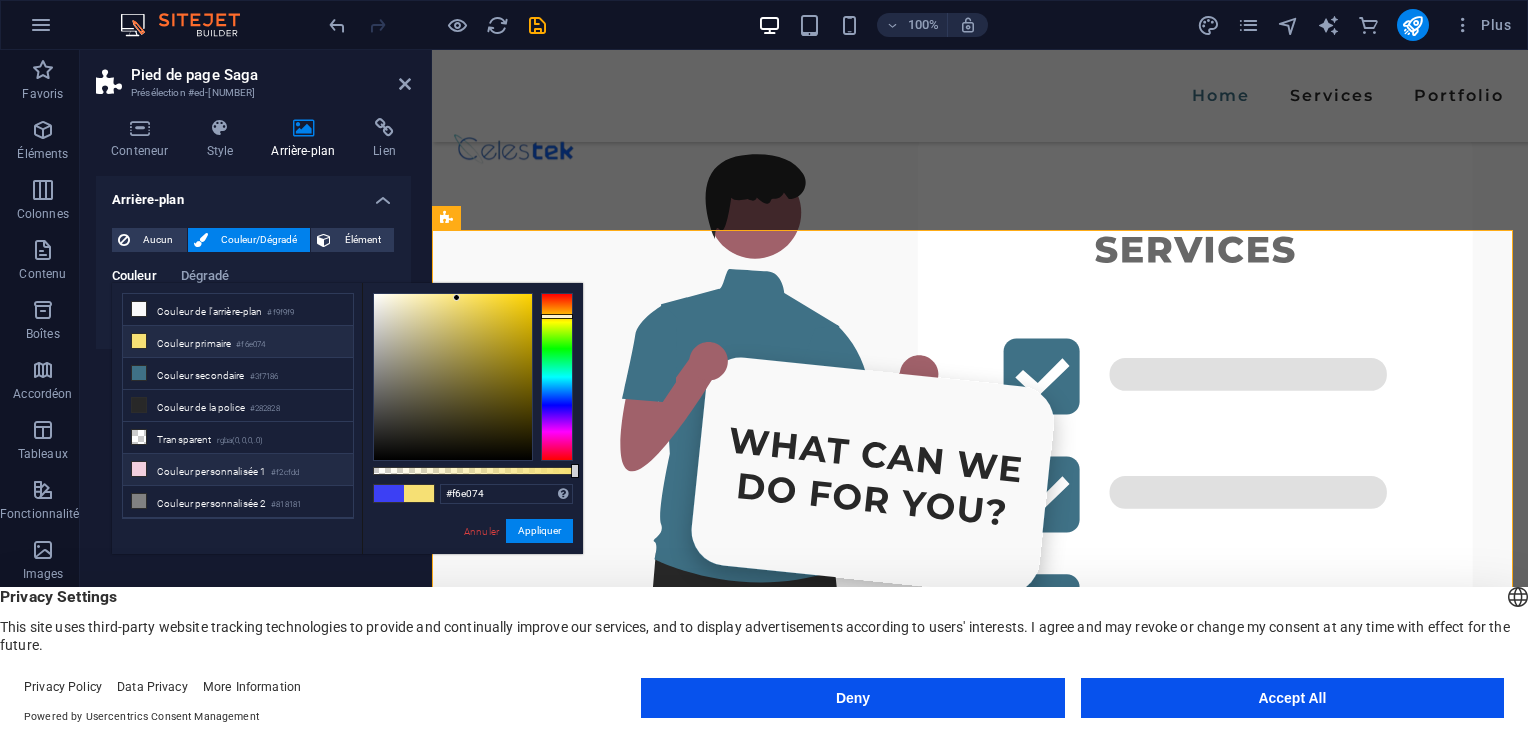 scroll, scrollTop: 83, scrollLeft: 0, axis: vertical 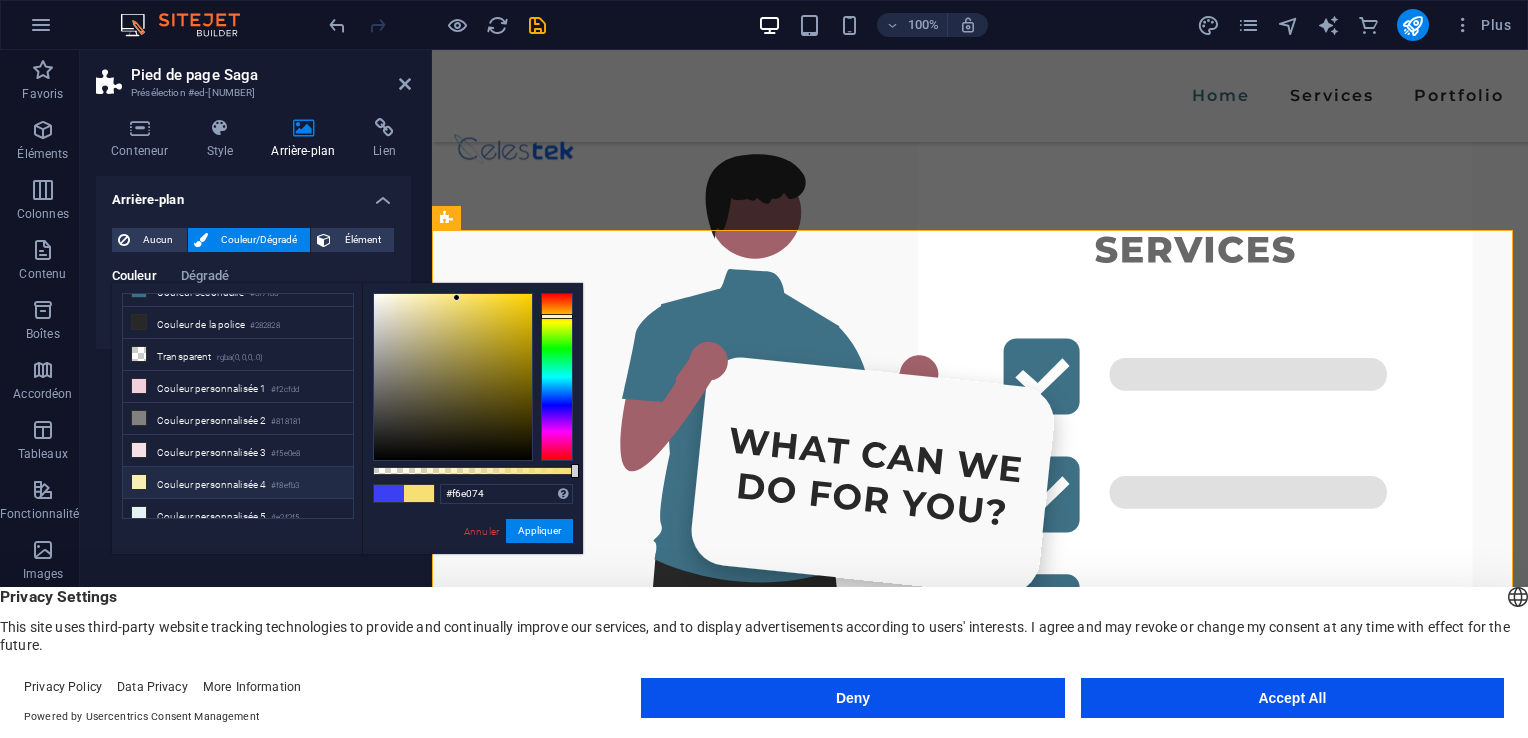 click on "Couleur personnalisée 4
#f8efb3" at bounding box center (238, 483) 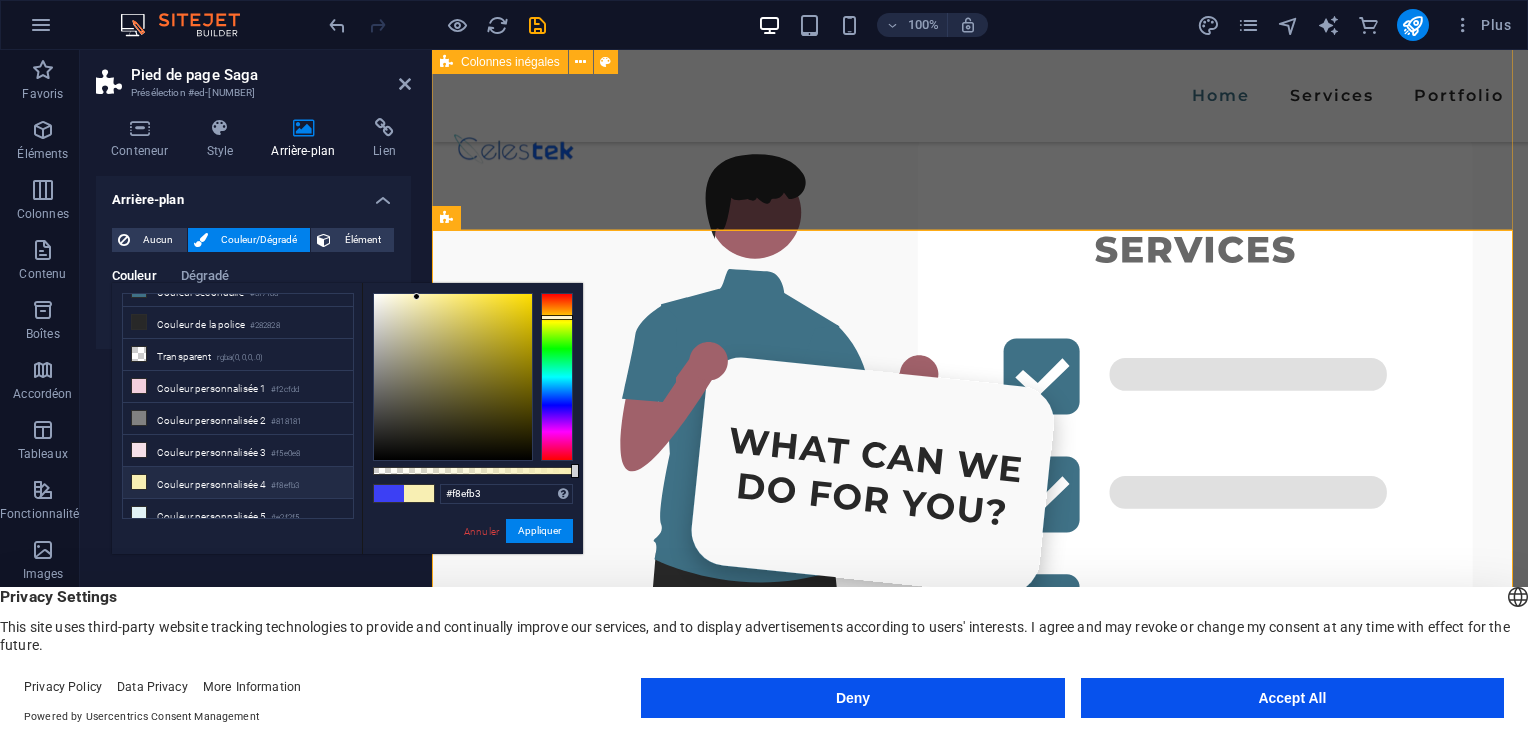 click on "CONTACT US Let’s get in touch   I have read and understand the privacy policy. Illisible ? Générer à nouveau. SUBMIT" at bounding box center (980, 2464) 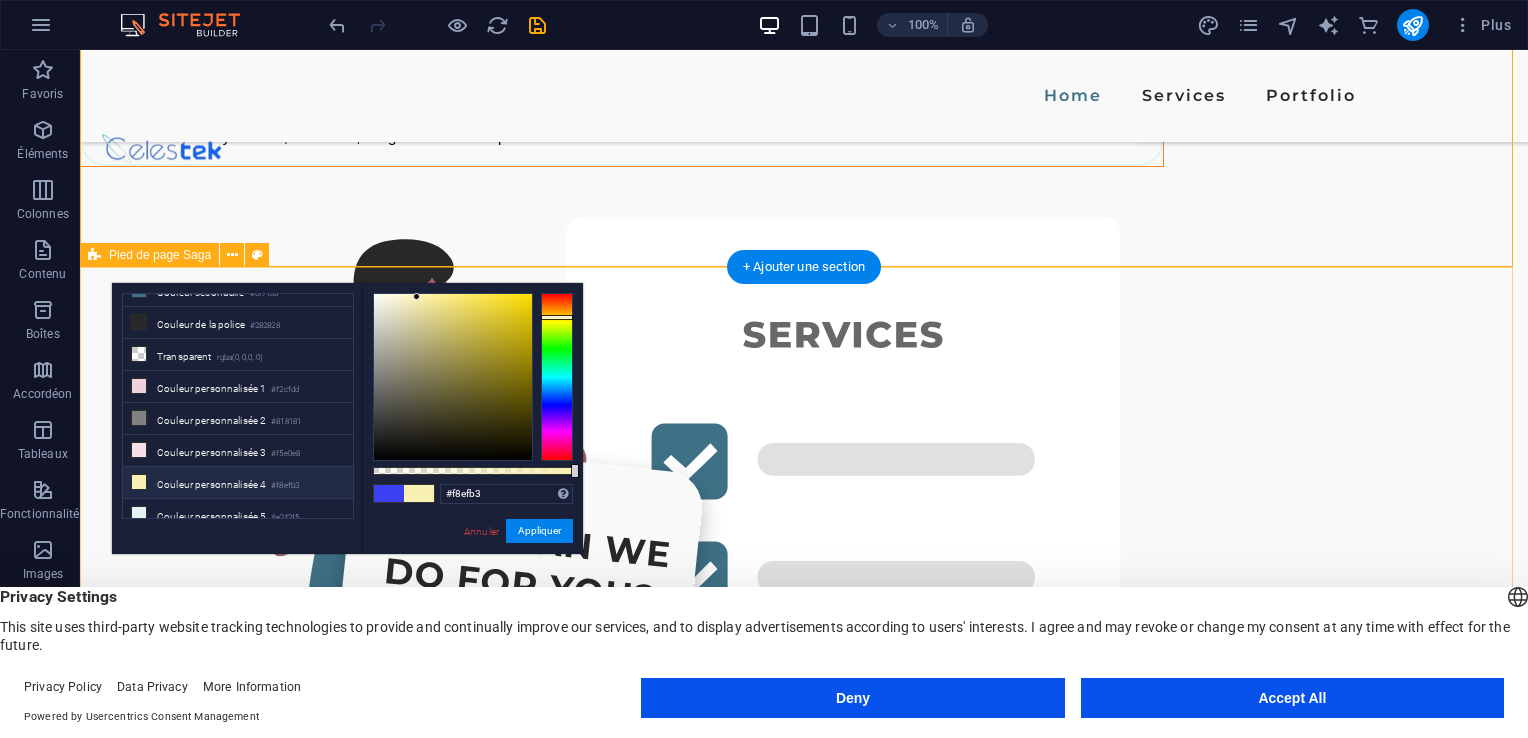 scroll, scrollTop: 4464, scrollLeft: 0, axis: vertical 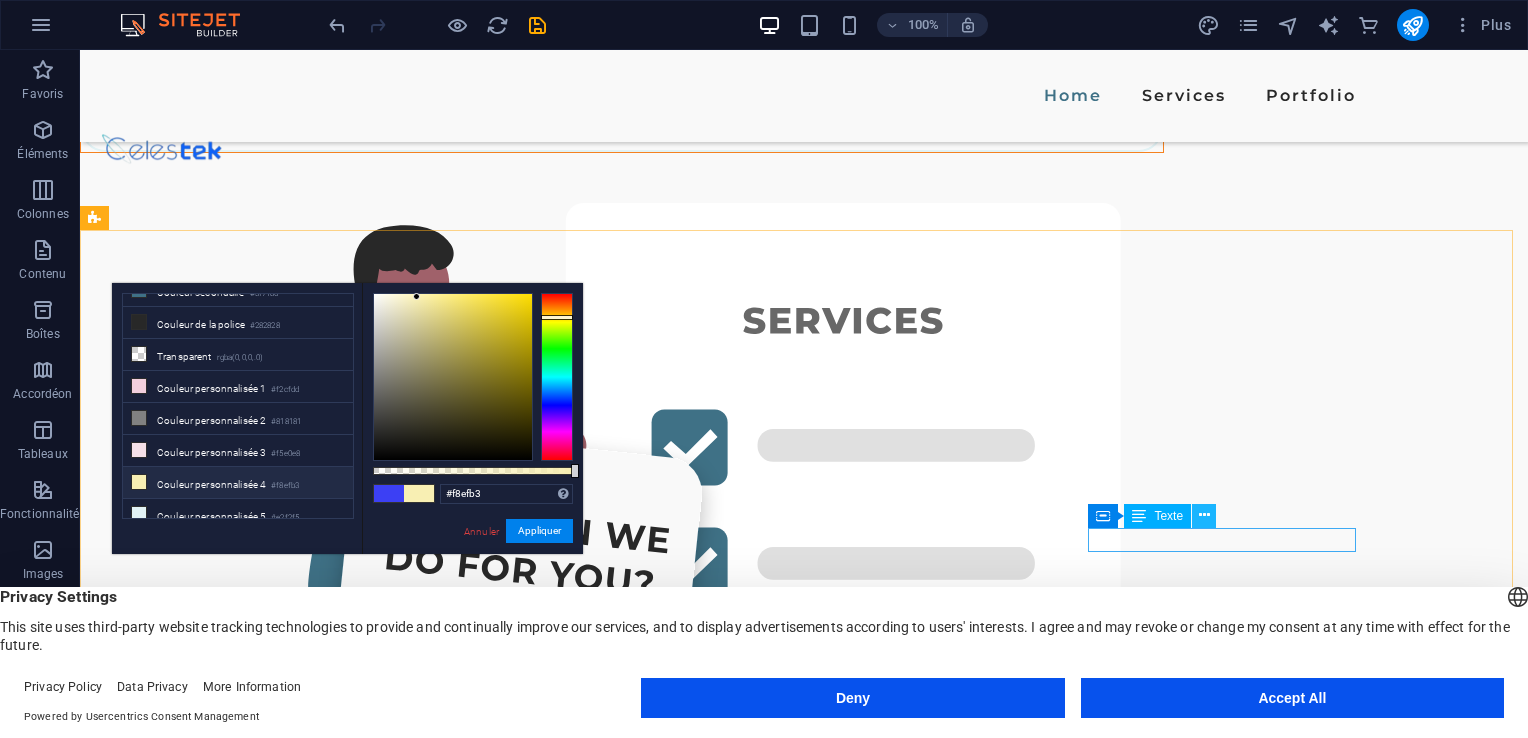 click at bounding box center (1204, 515) 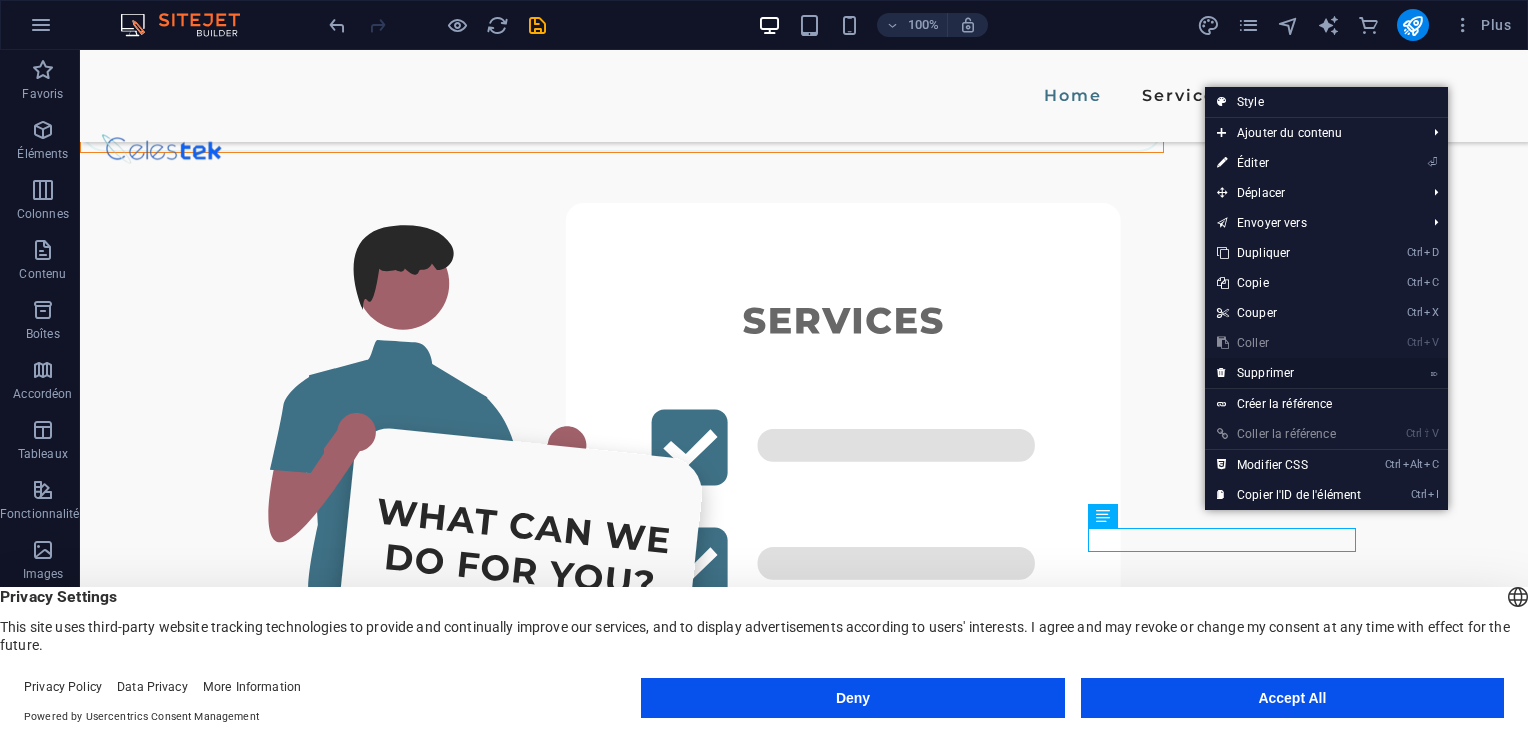 click on "⌦  Supprimer" at bounding box center [1289, 373] 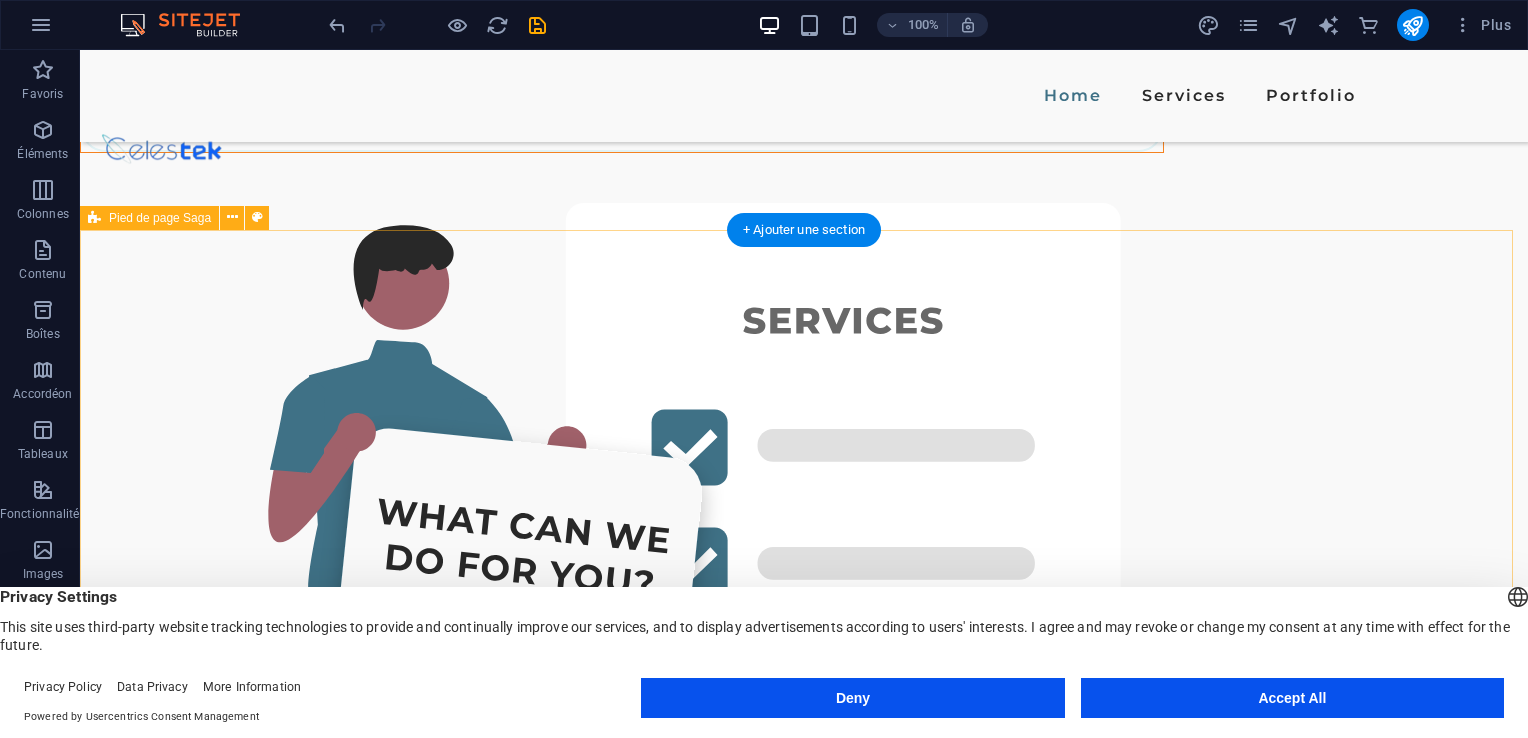 scroll, scrollTop: 4479, scrollLeft: 0, axis: vertical 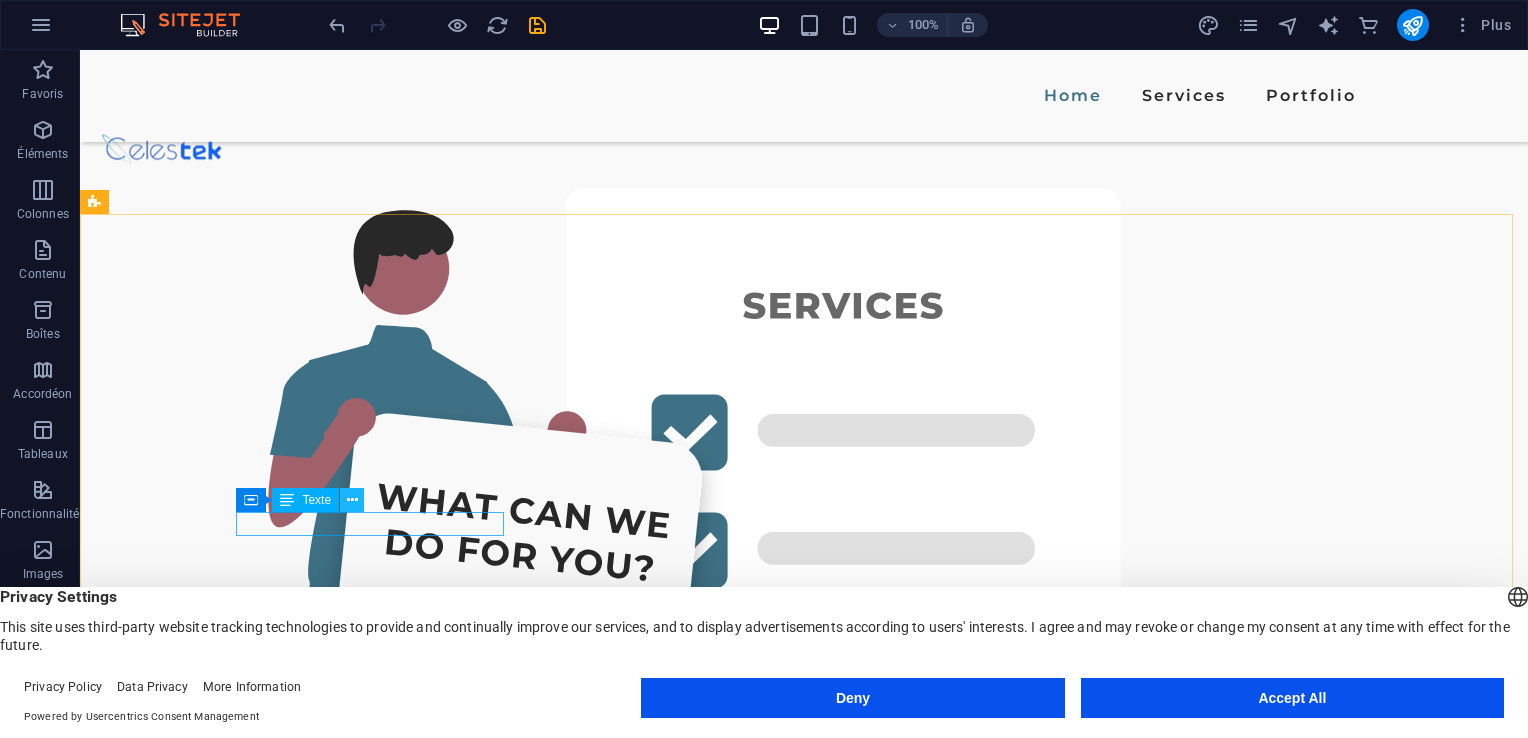 click at bounding box center [352, 500] 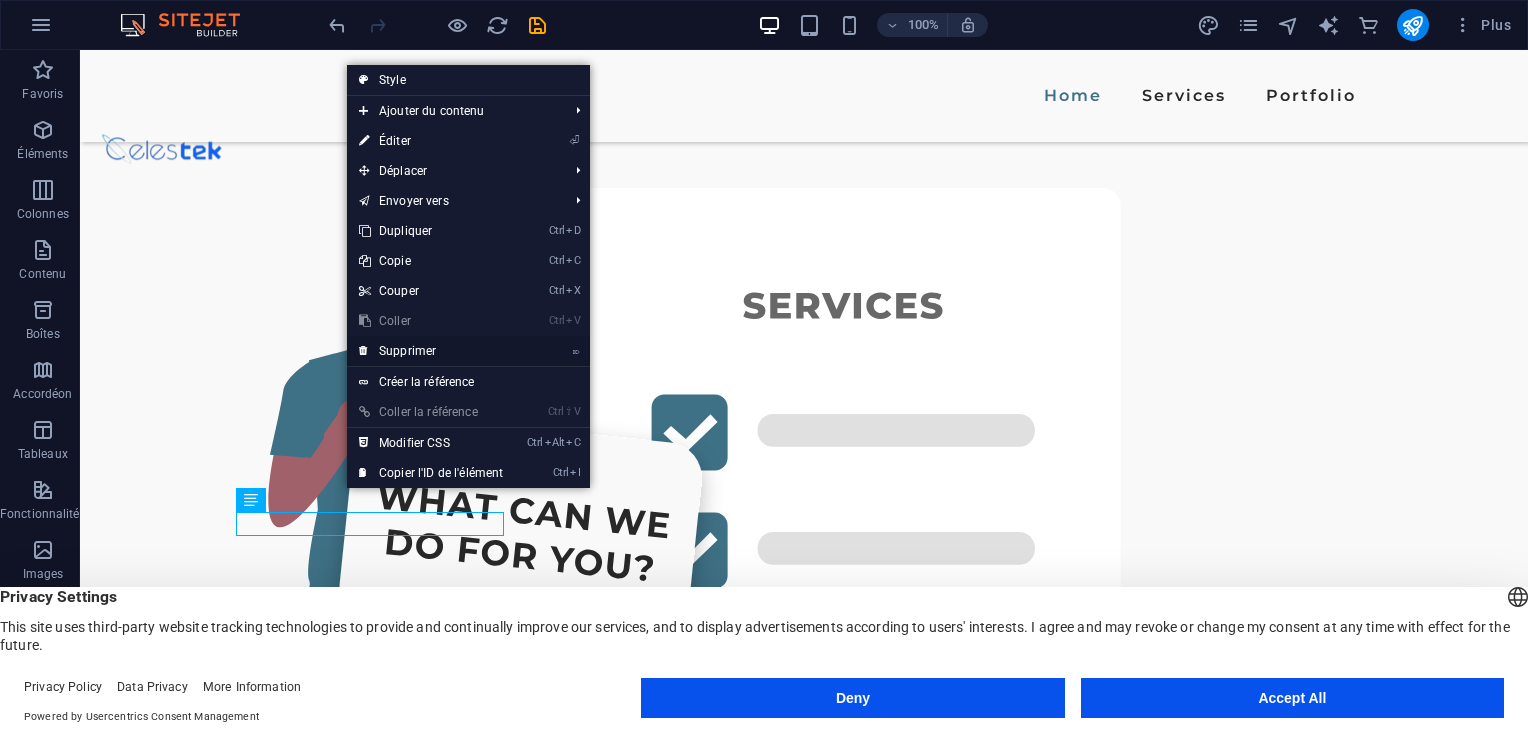 click on "⌦  Supprimer" at bounding box center (431, 351) 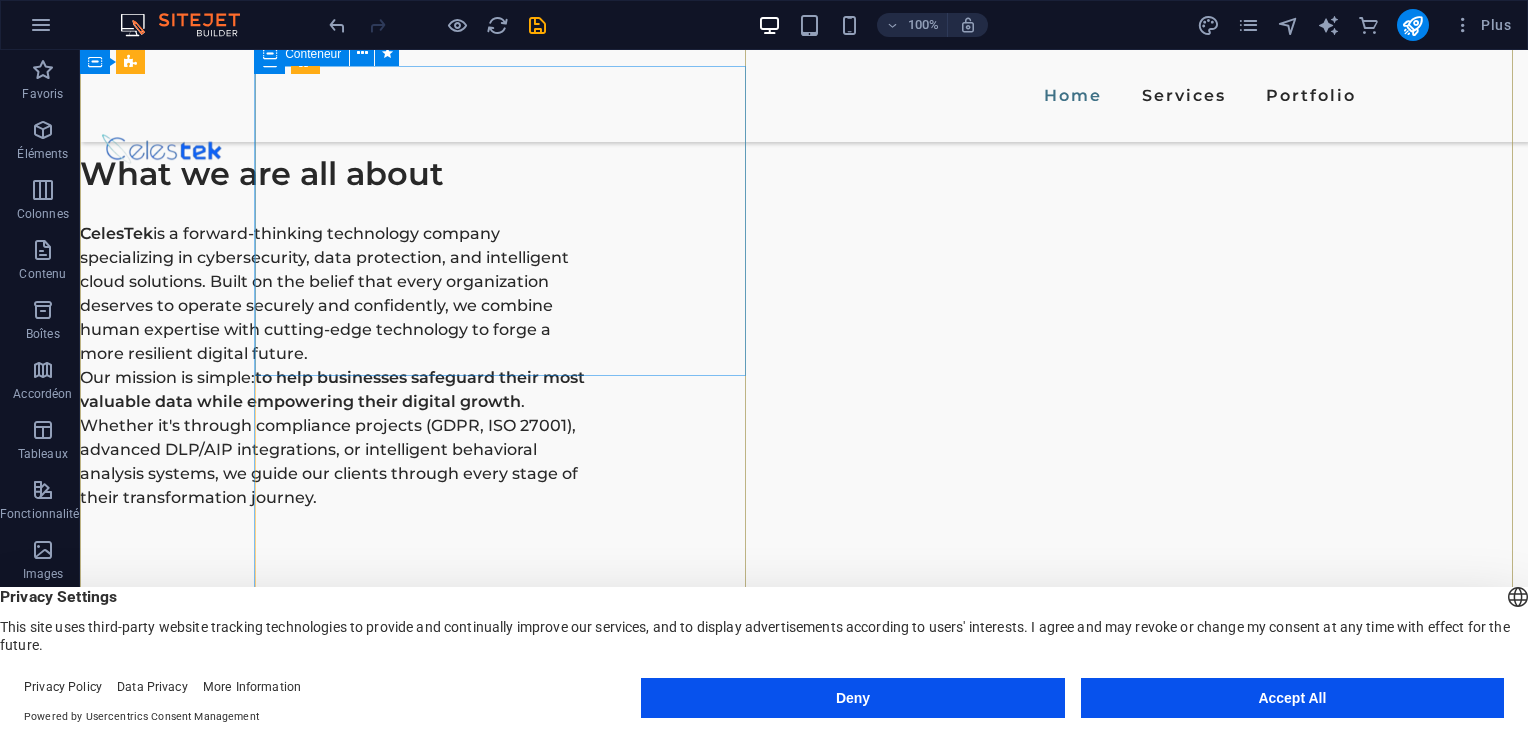 scroll, scrollTop: 2183, scrollLeft: 0, axis: vertical 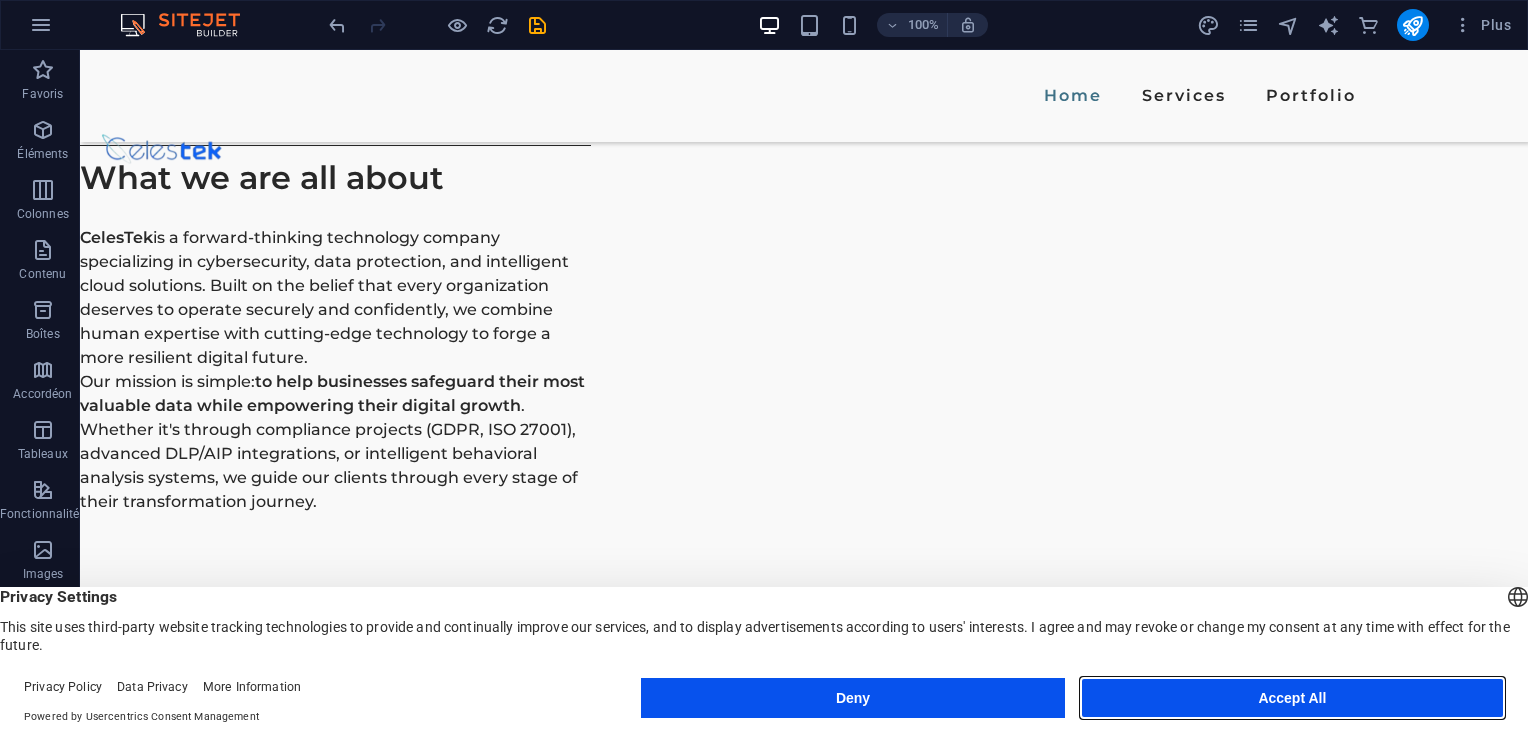 click on "Accept All" at bounding box center (1292, 698) 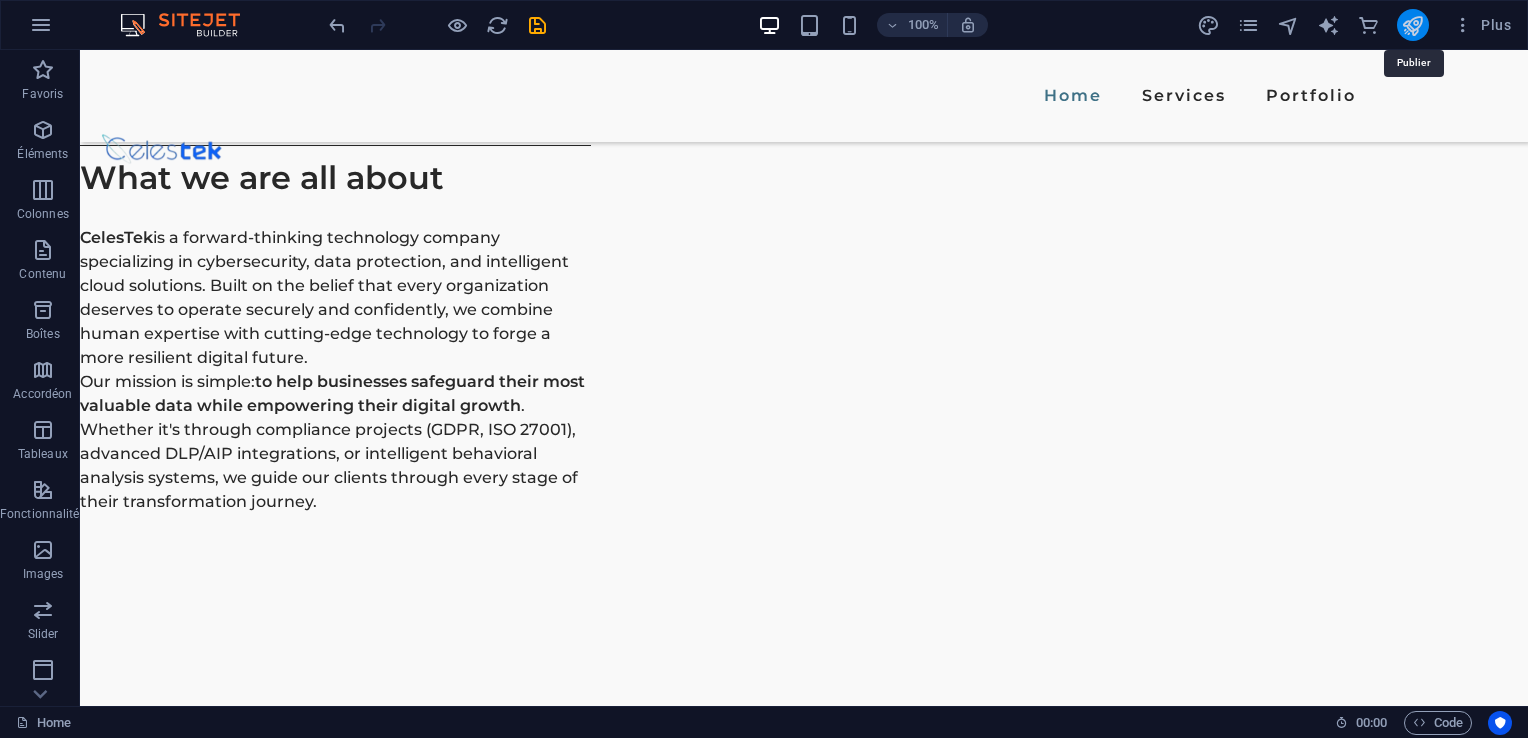 click at bounding box center [1412, 25] 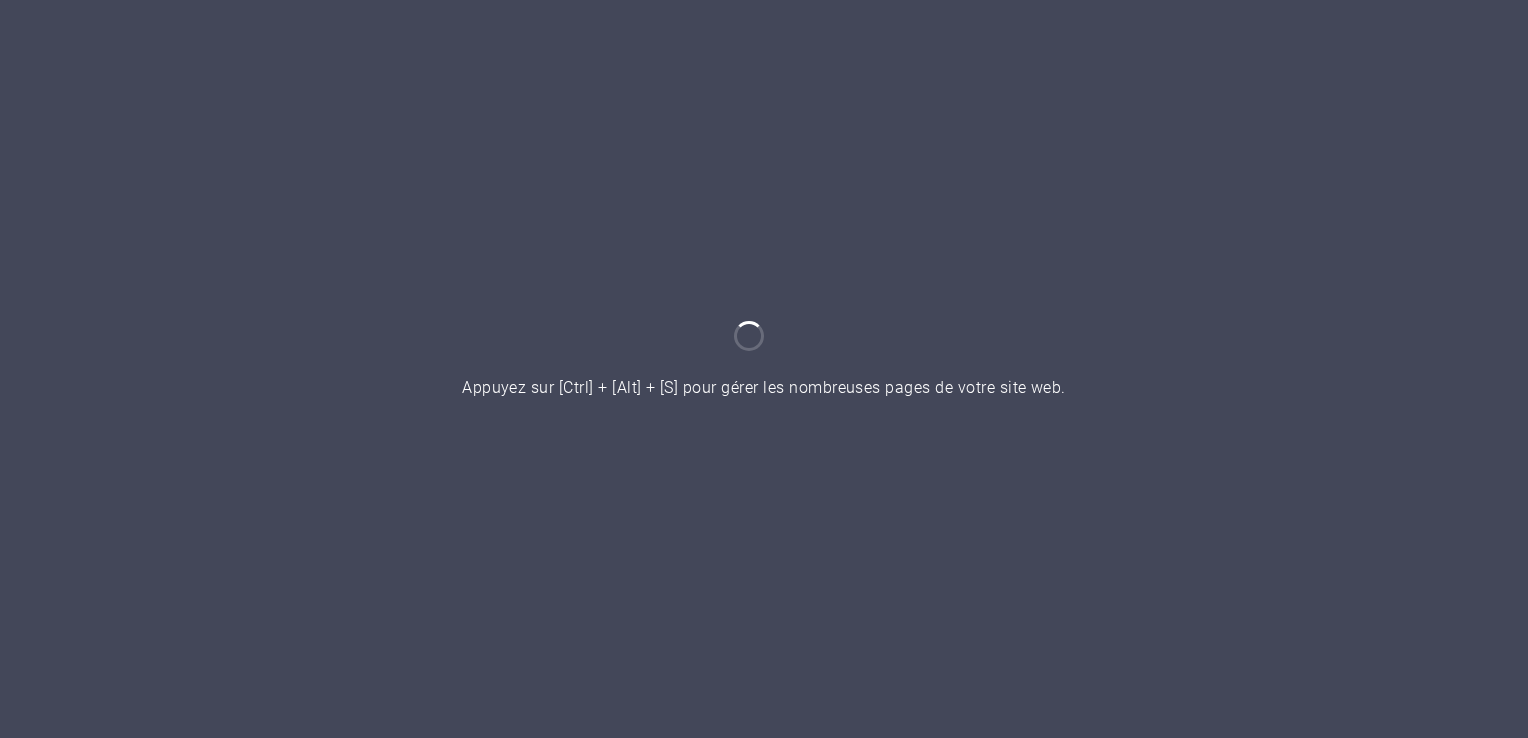scroll, scrollTop: 0, scrollLeft: 0, axis: both 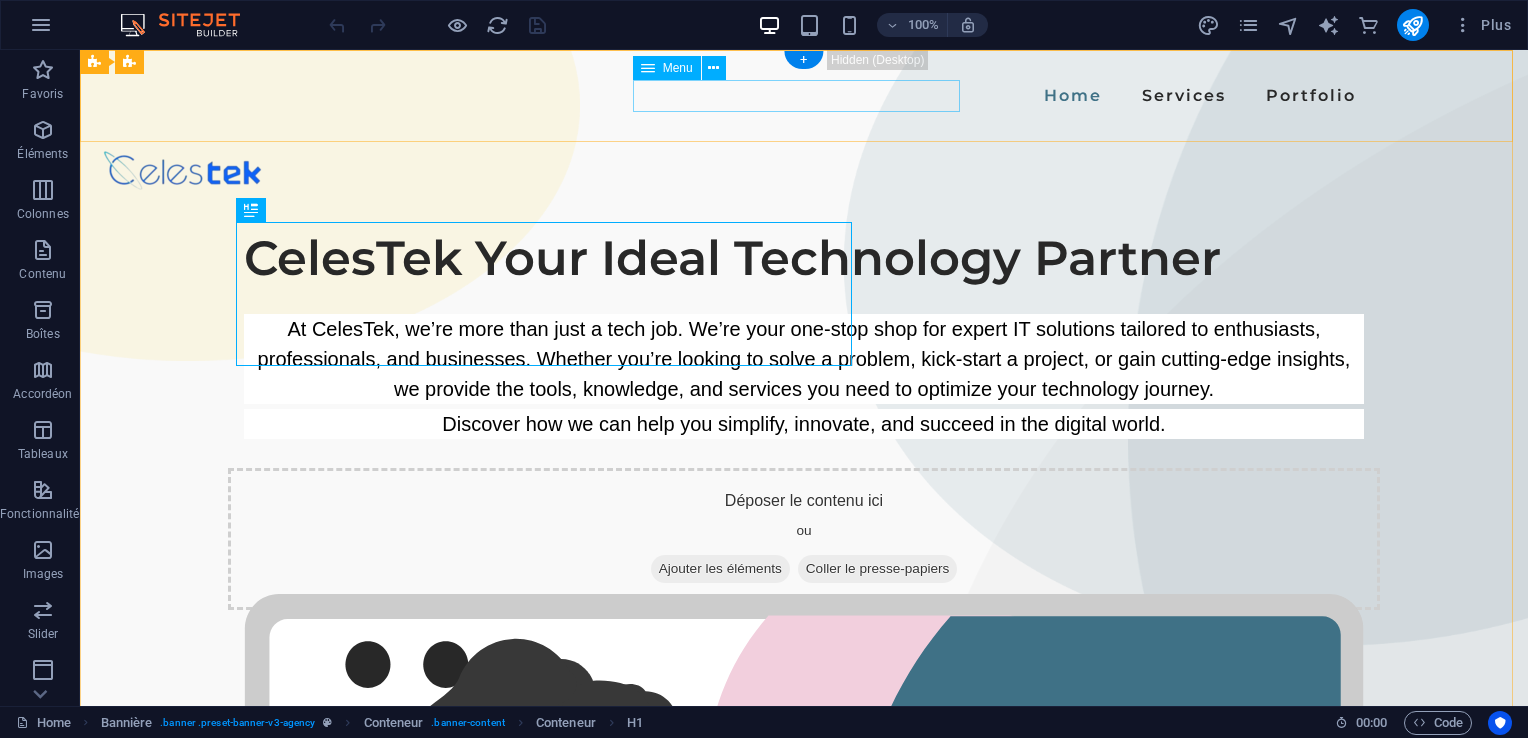 click on "Home Services Portfolio" at bounding box center [804, 96] 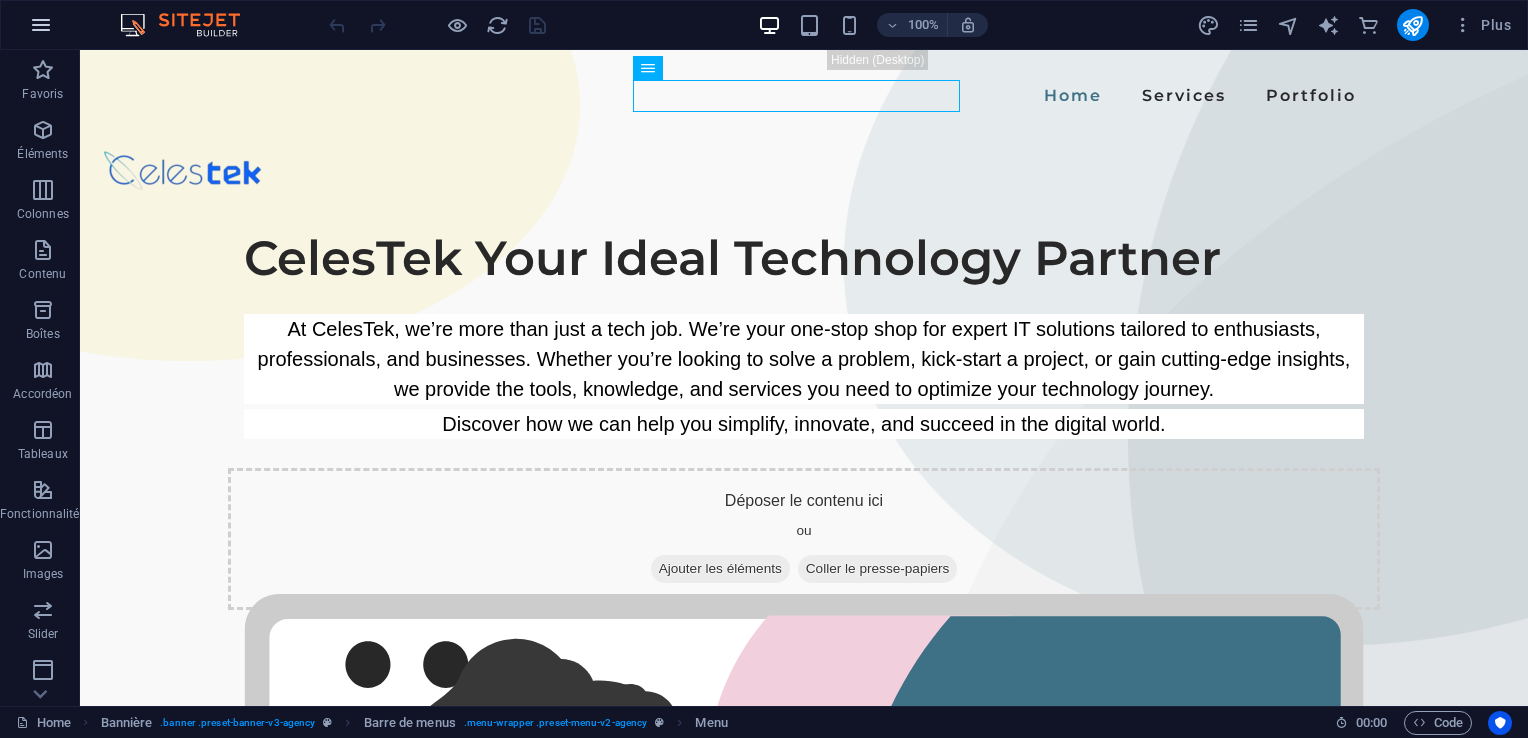 click at bounding box center [41, 25] 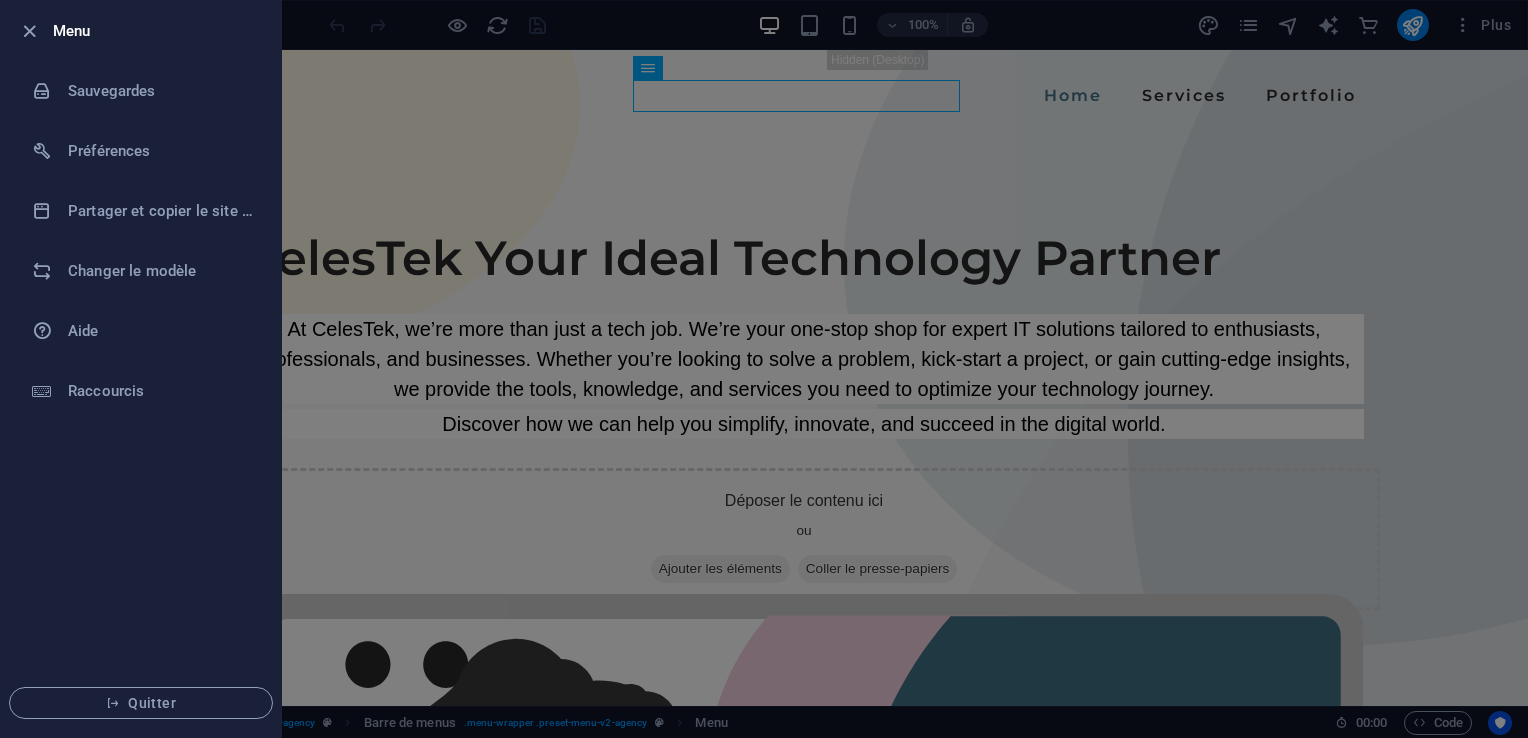 click at bounding box center [764, 369] 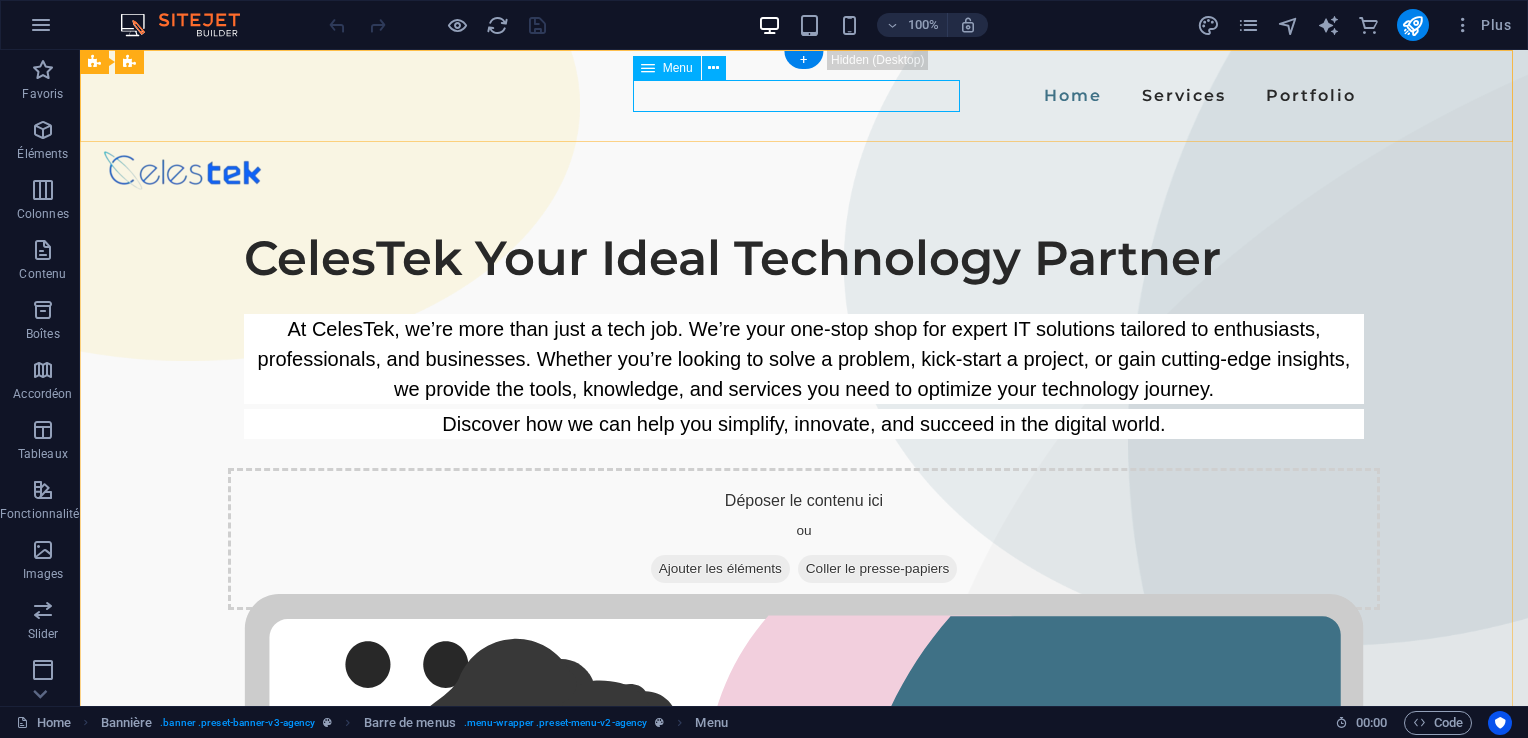 click on "Home Services Portfolio" at bounding box center [804, 96] 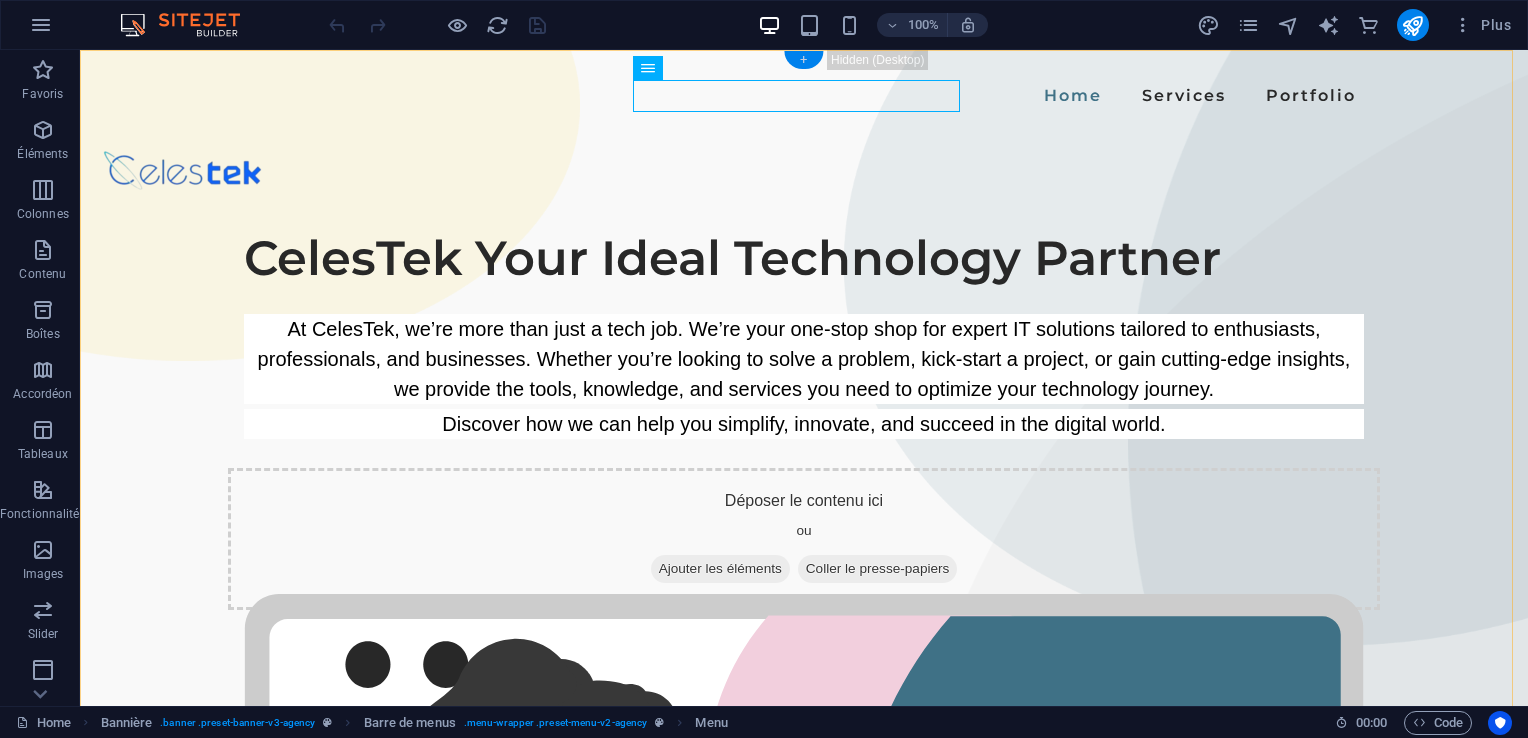 click on "+" at bounding box center (803, 60) 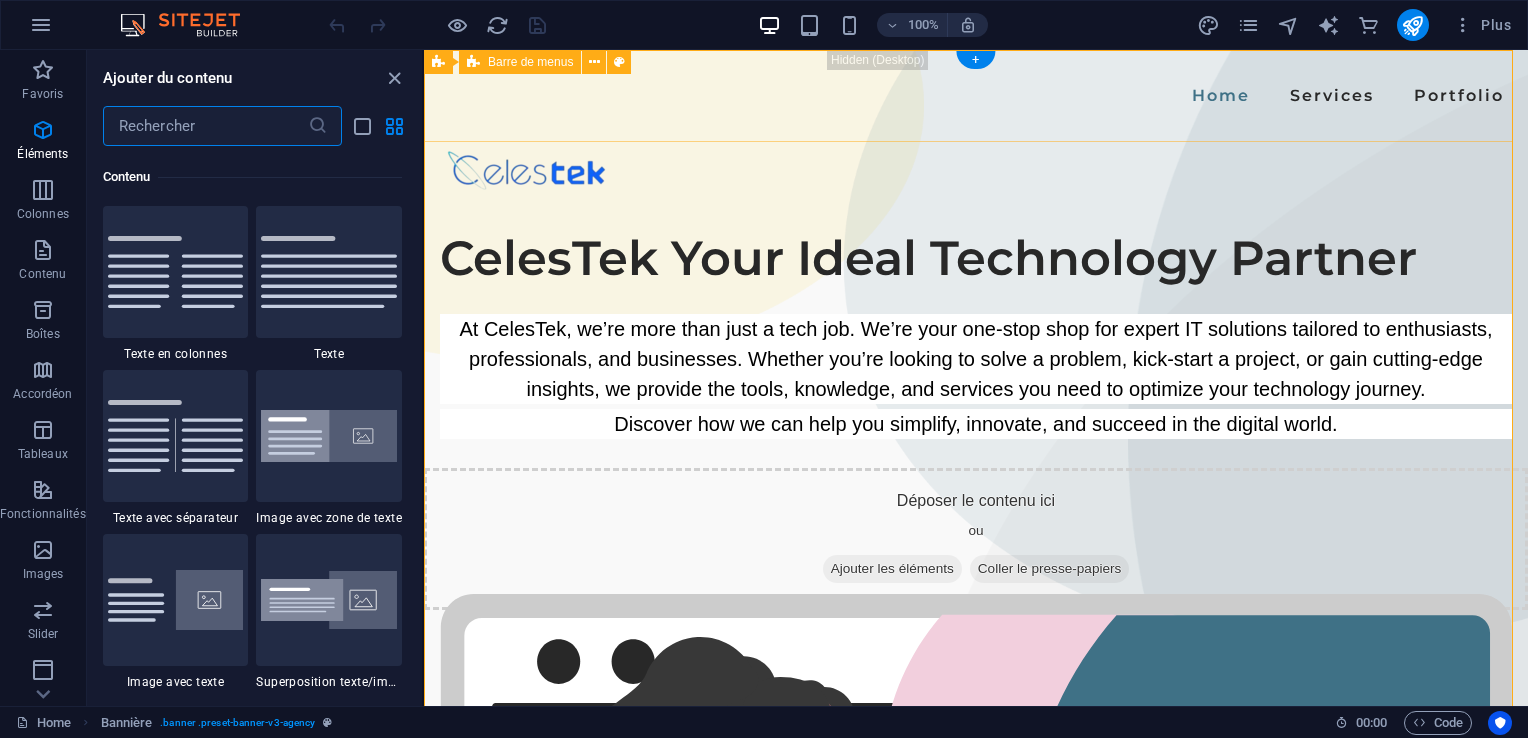 scroll, scrollTop: 3499, scrollLeft: 0, axis: vertical 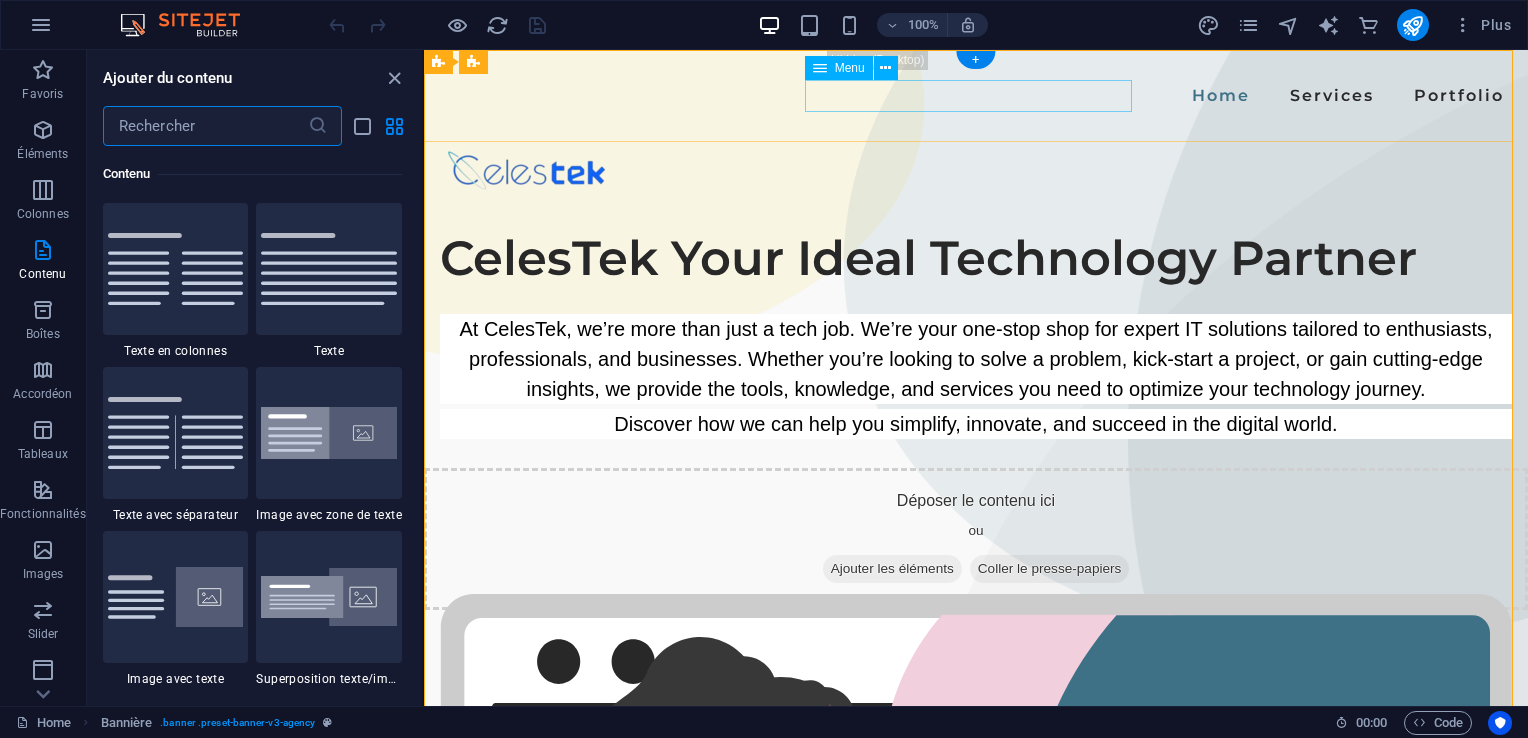 click on "Home Services Portfolio" at bounding box center (976, 96) 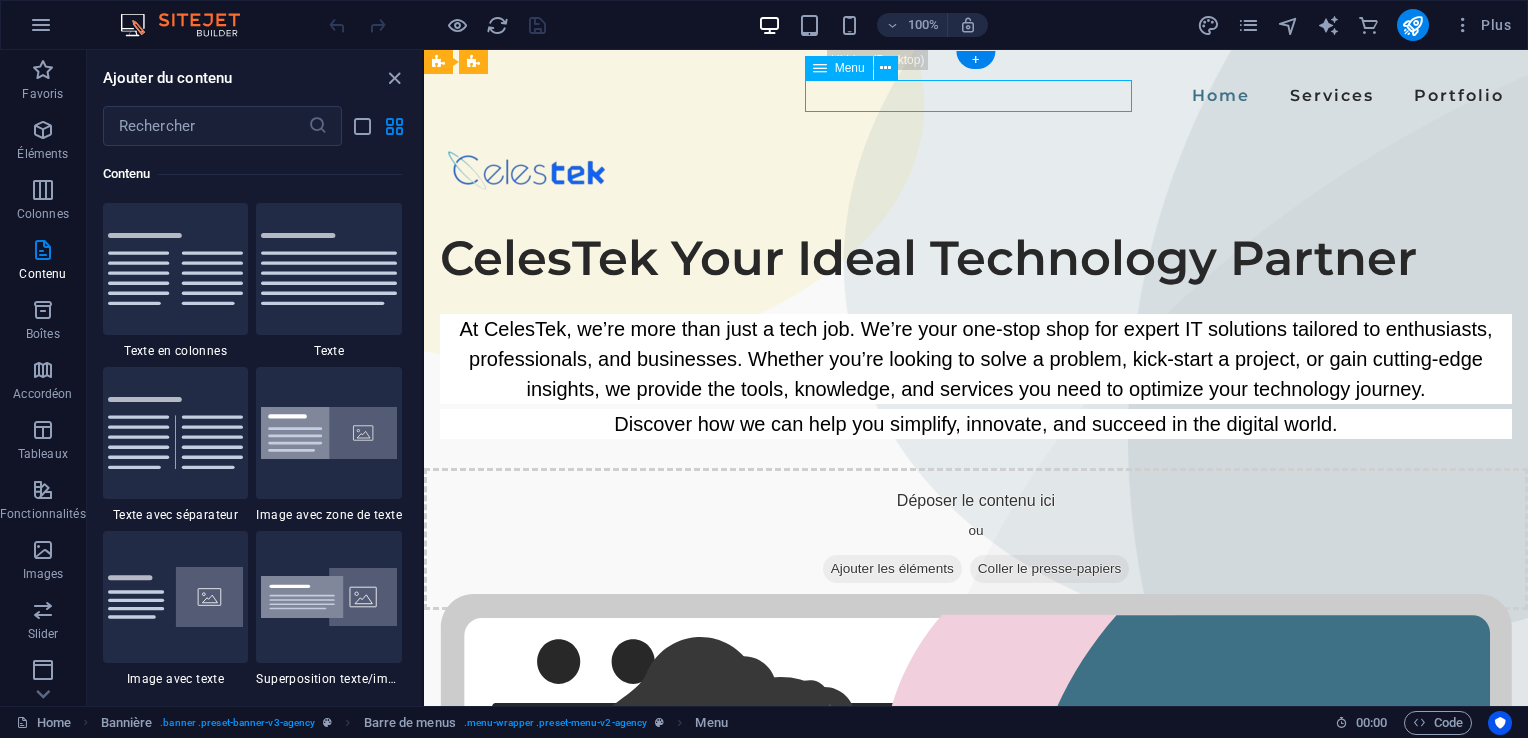click on "Home Services Portfolio" at bounding box center (976, 96) 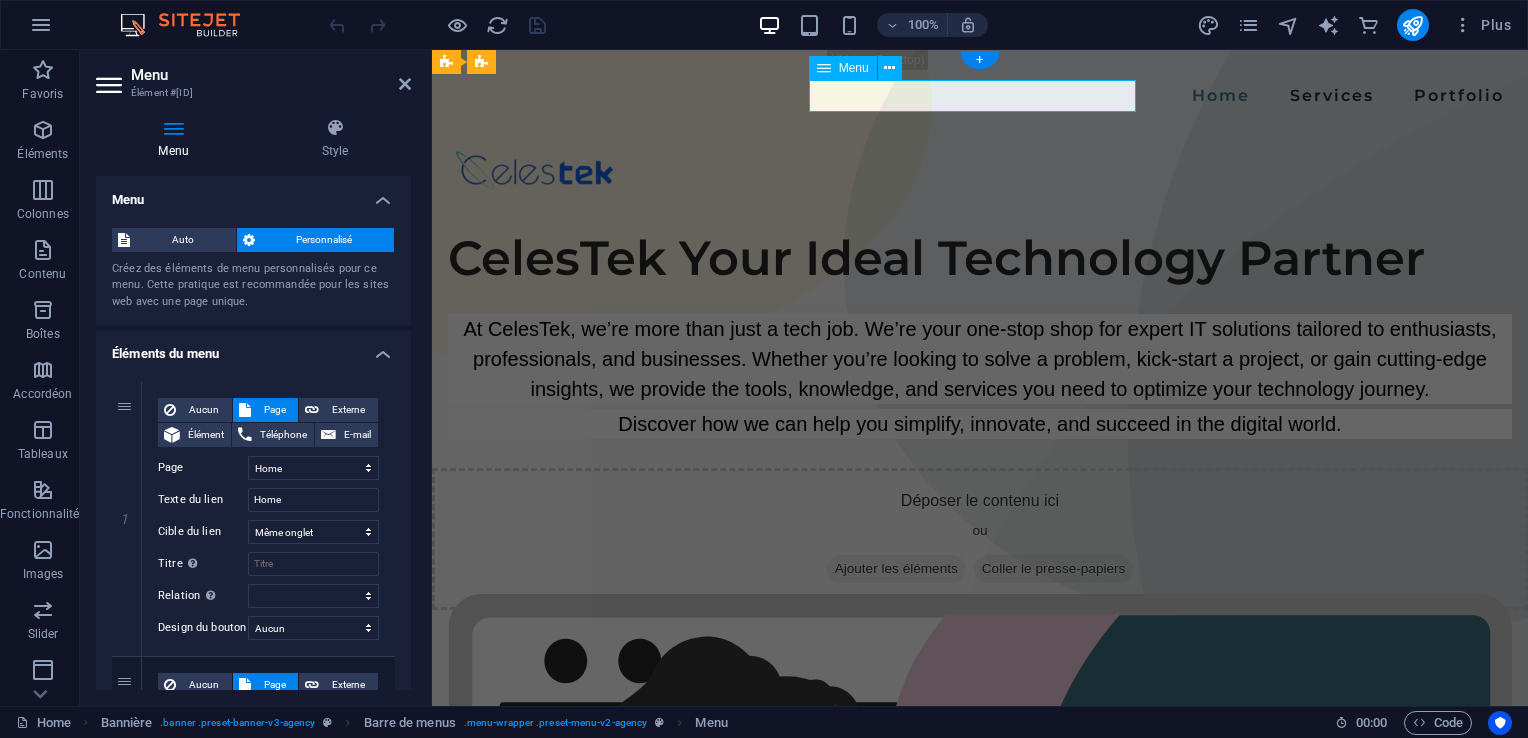 click on "Home Services Portfolio" at bounding box center [980, 96] 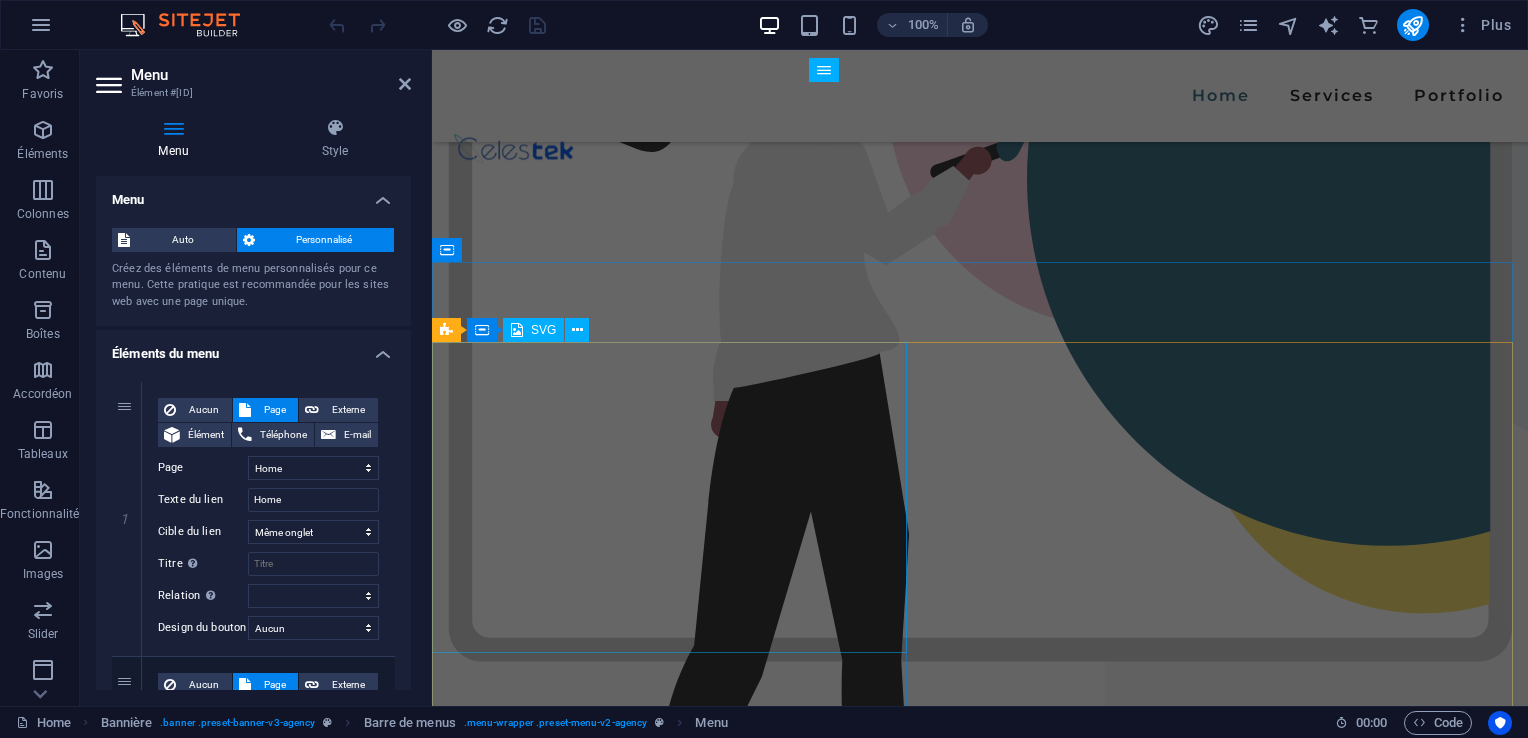 scroll, scrollTop: 680, scrollLeft: 0, axis: vertical 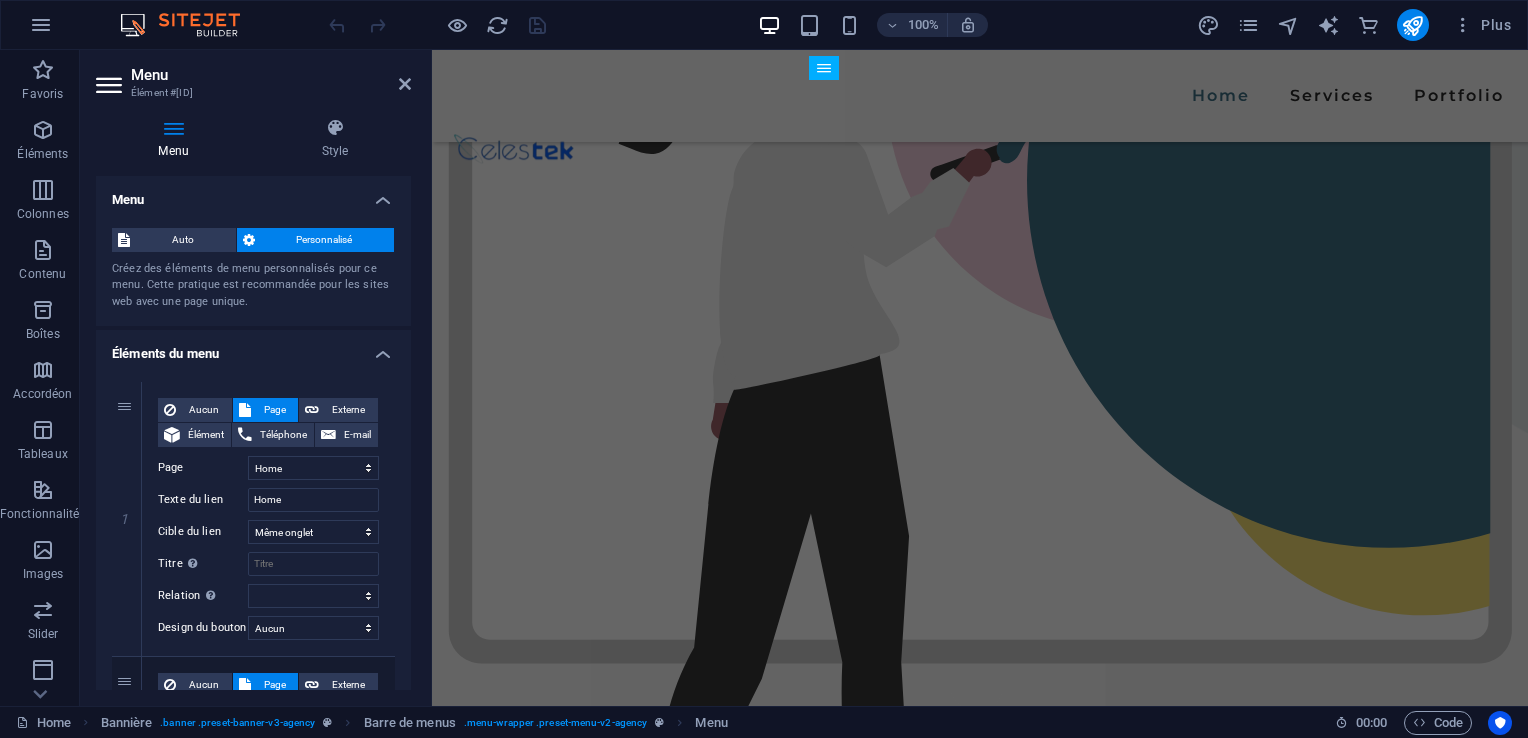 click at bounding box center (111, 85) 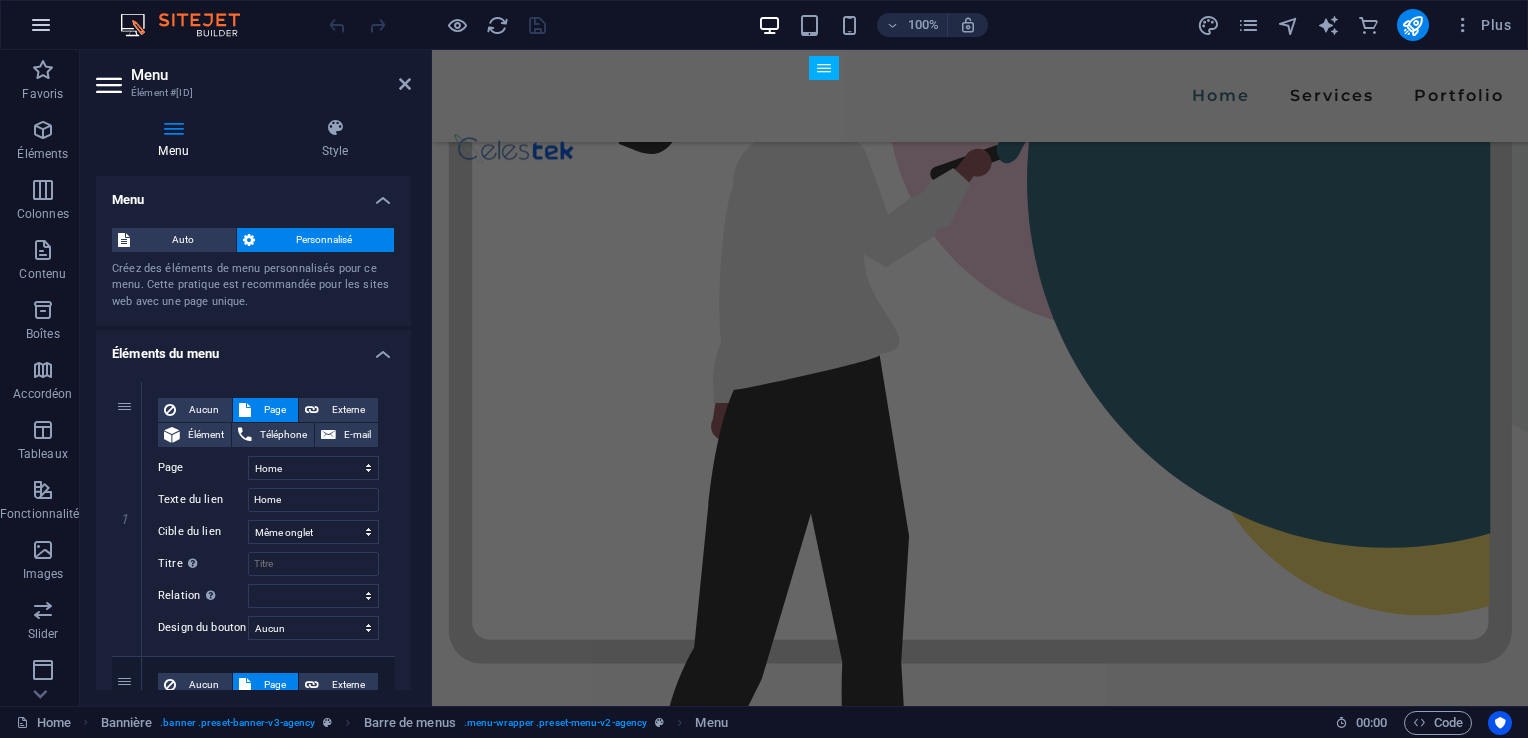 click at bounding box center [41, 25] 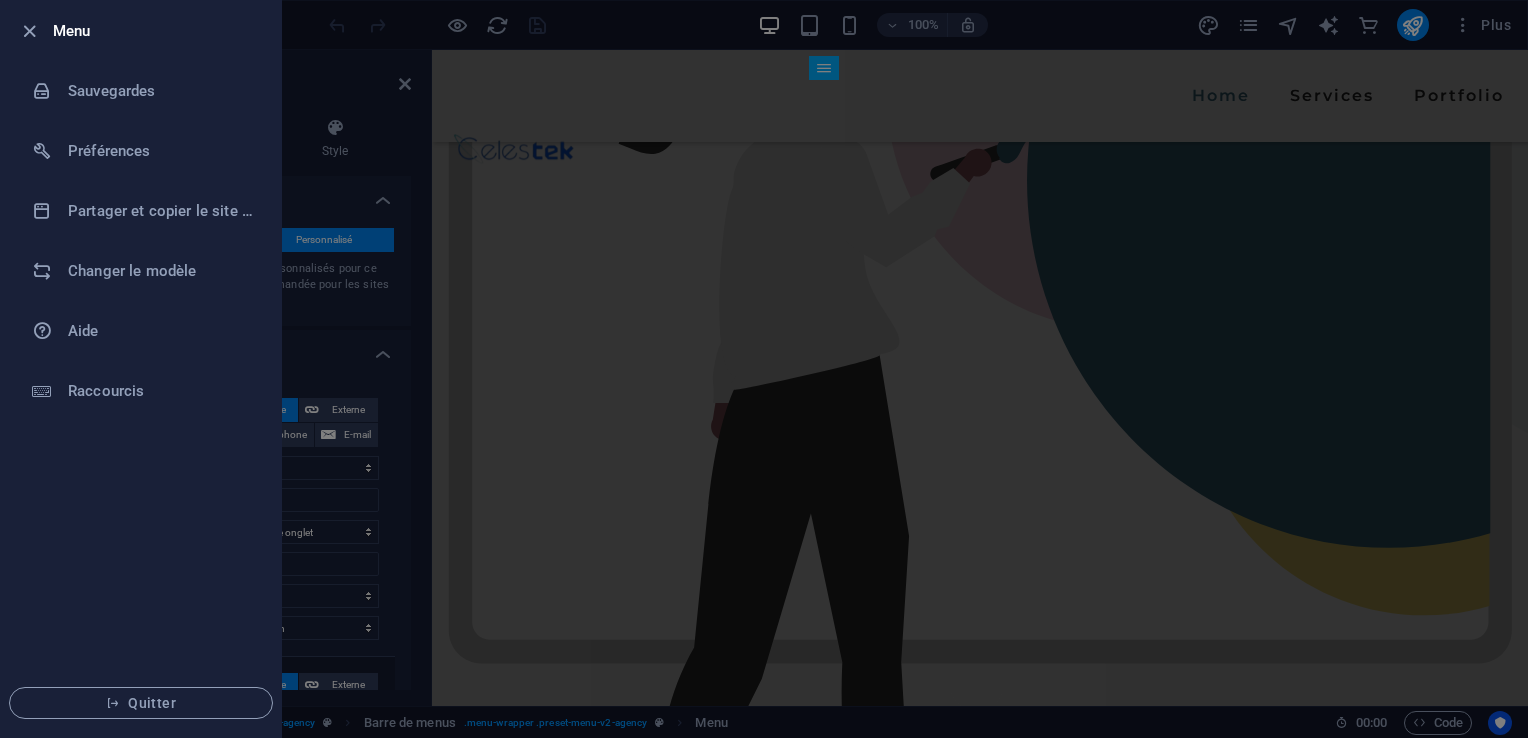 click at bounding box center [764, 369] 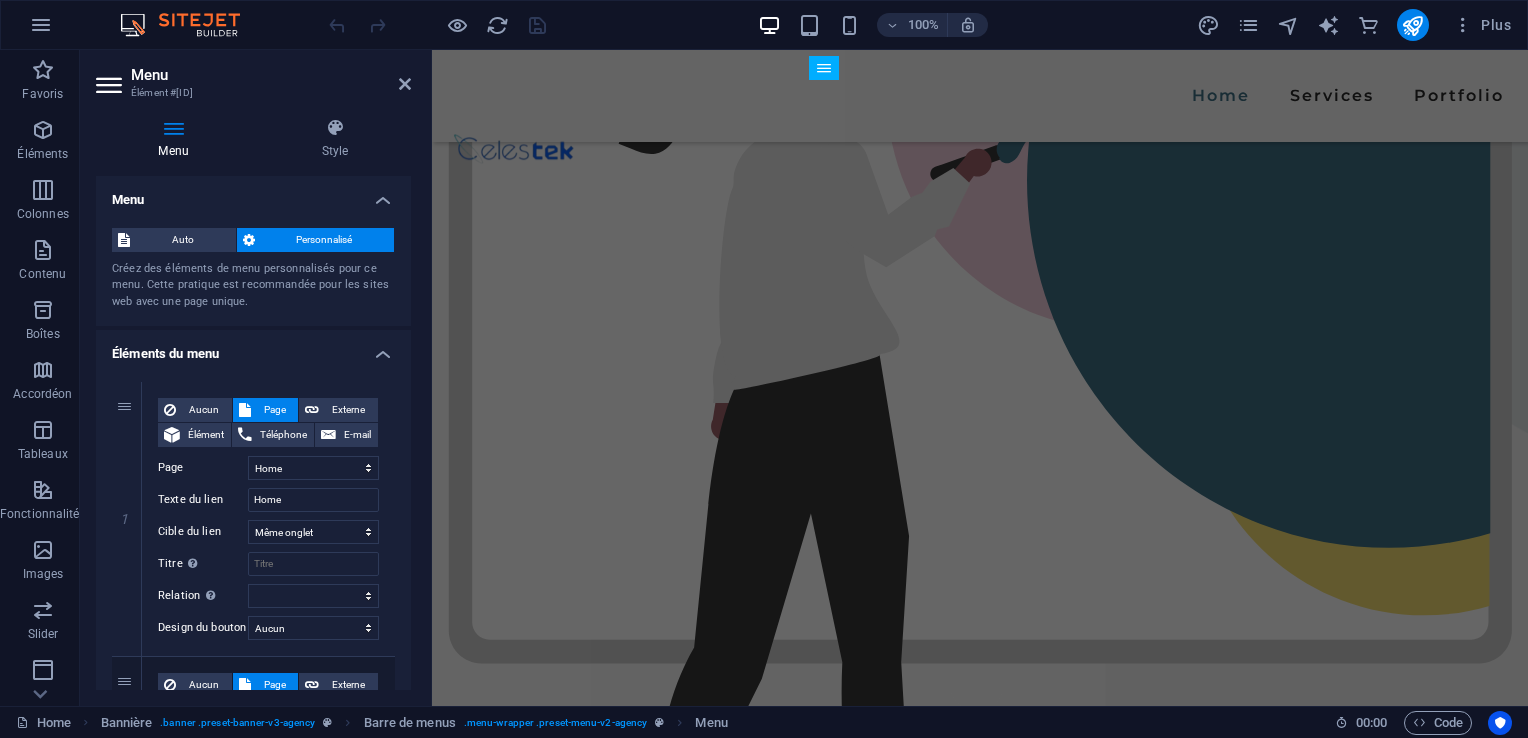 click at bounding box center [437, 25] 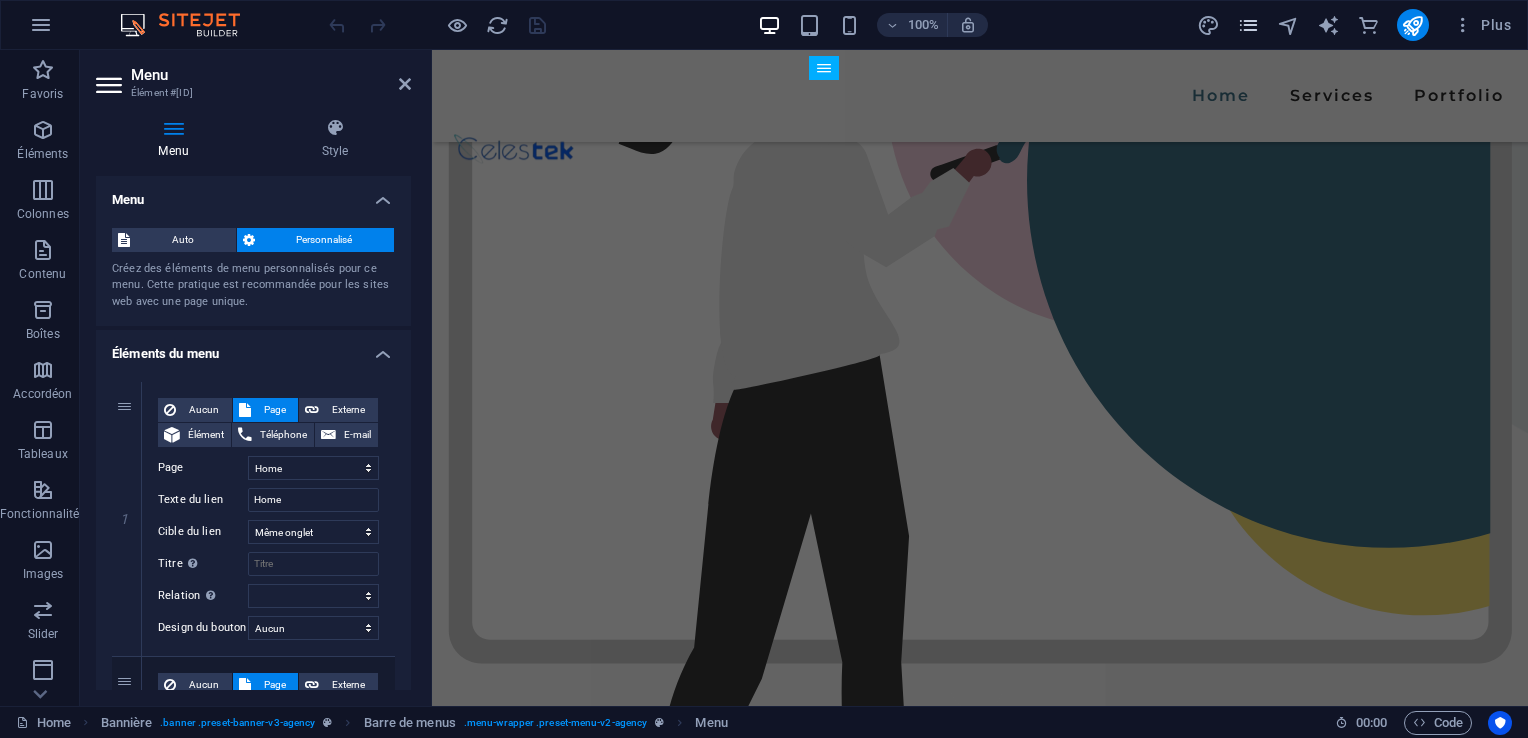 click at bounding box center [1249, 25] 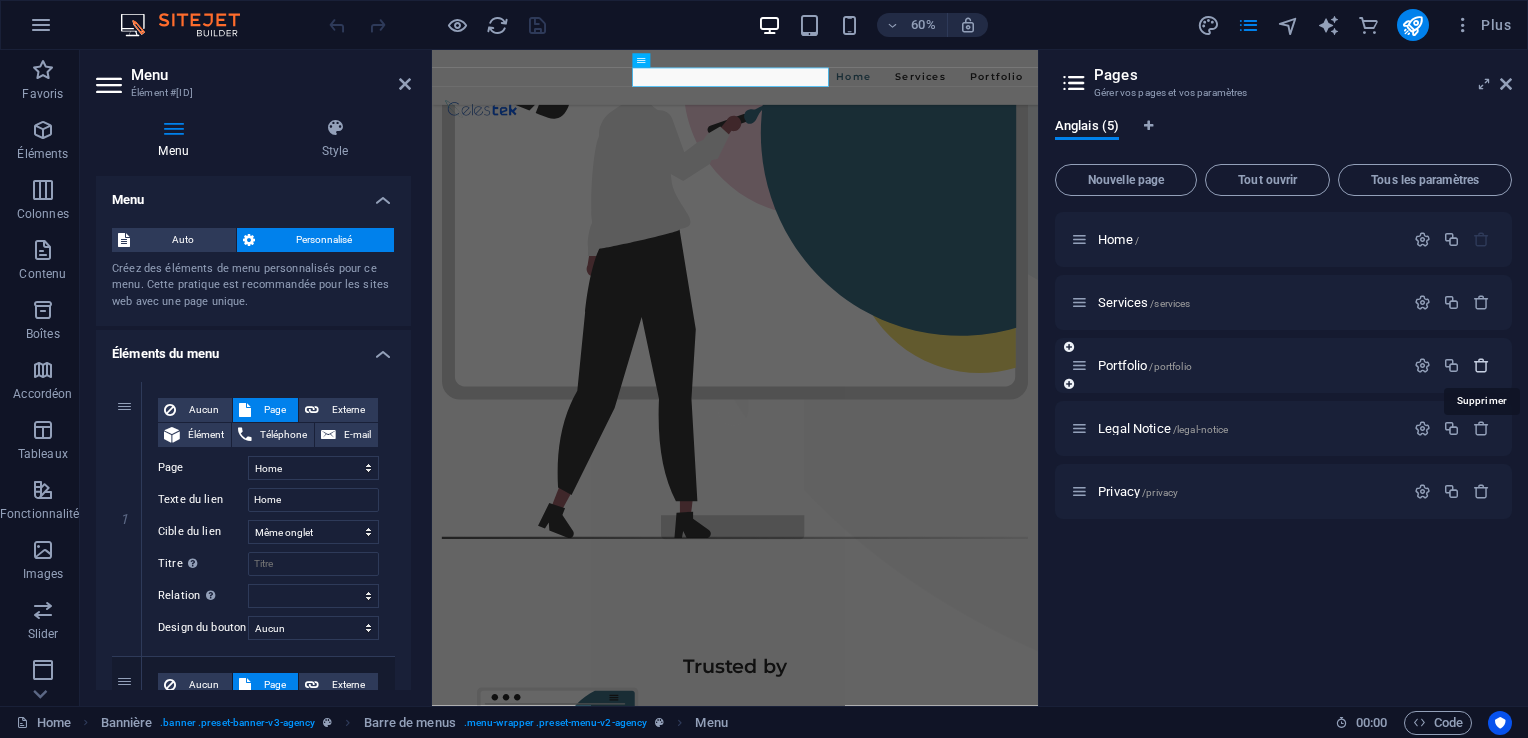 click at bounding box center [1481, 365] 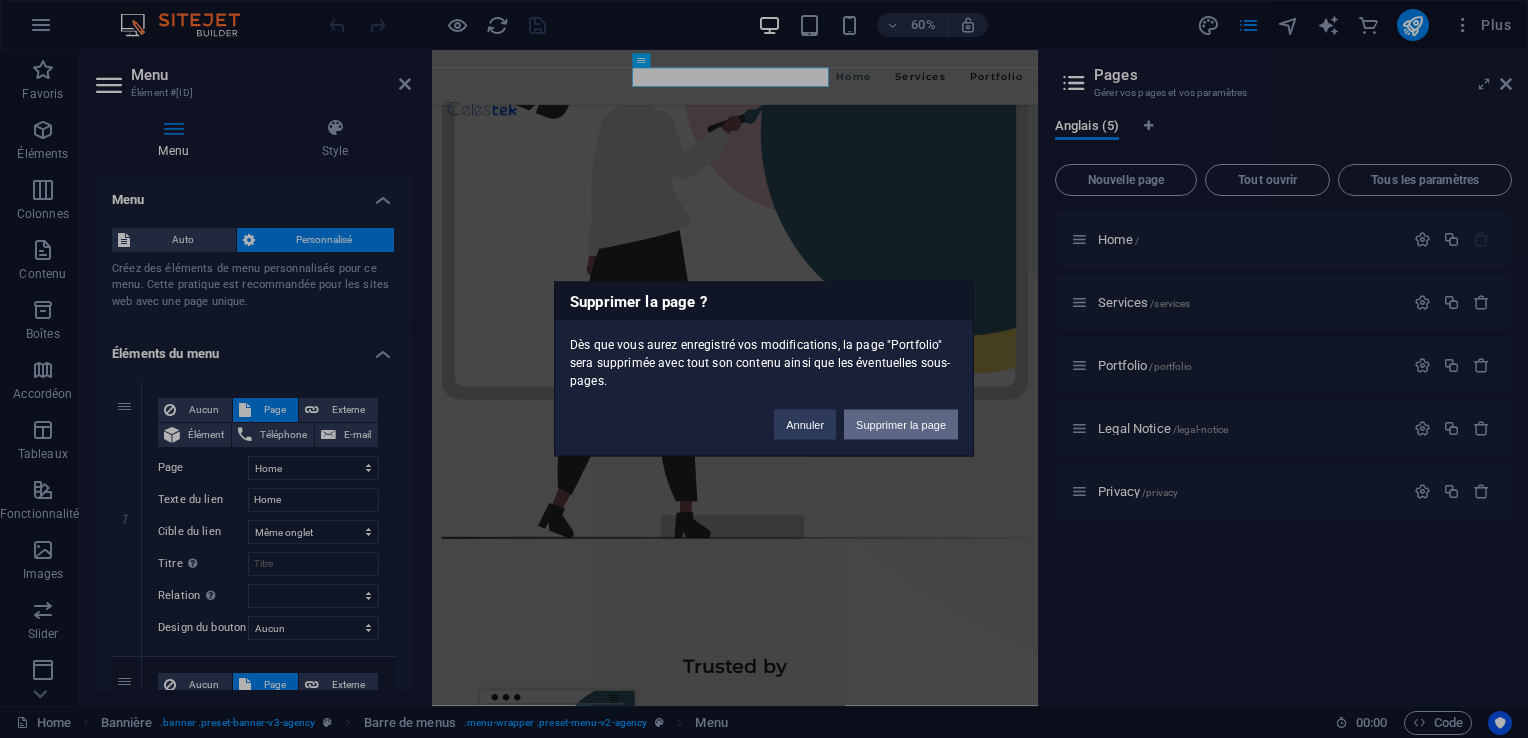click on "Supprimer la page" at bounding box center (901, 425) 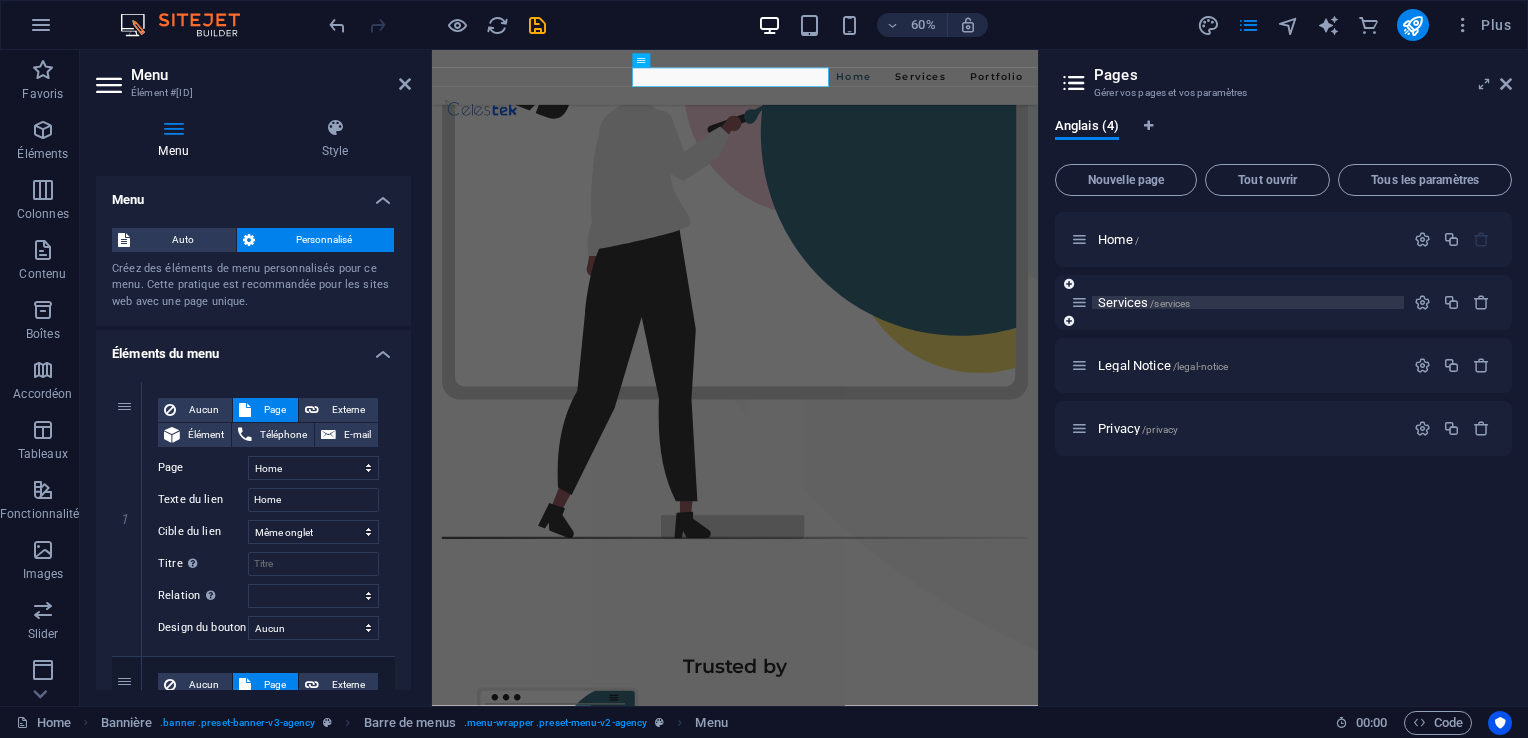 click on "Services /services" at bounding box center [1144, 302] 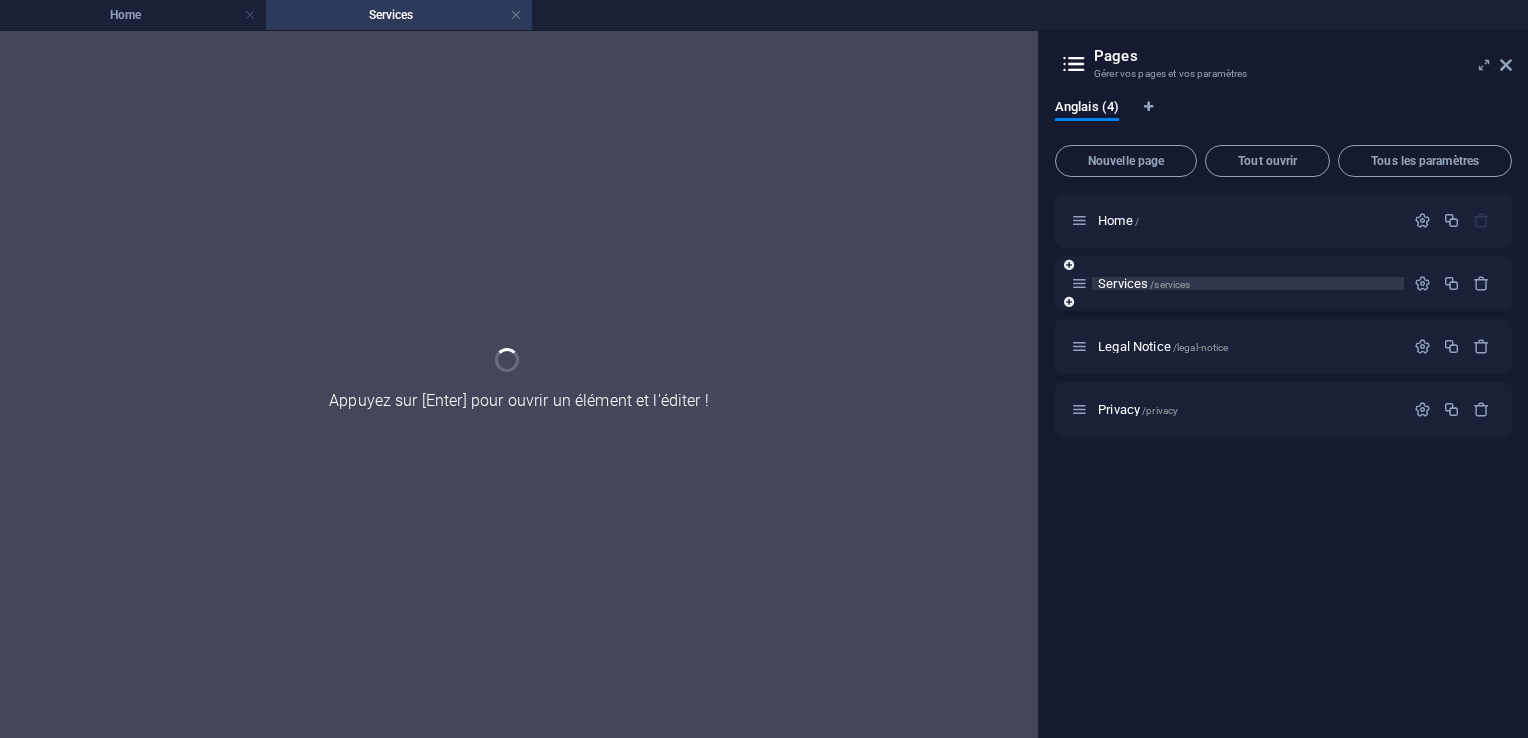 scroll, scrollTop: 0, scrollLeft: 0, axis: both 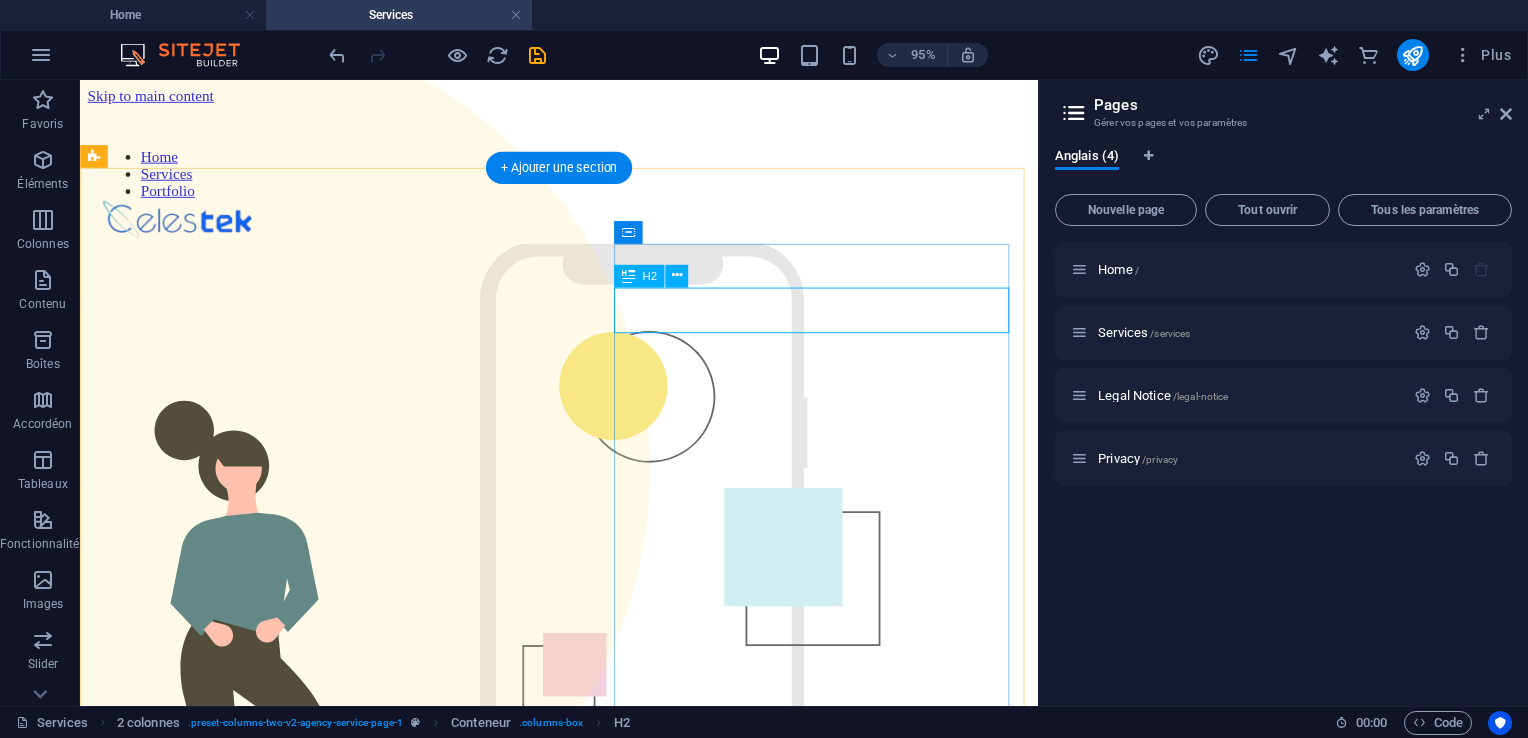 click on "What can we do for you?" at bounding box center (584, 1070) 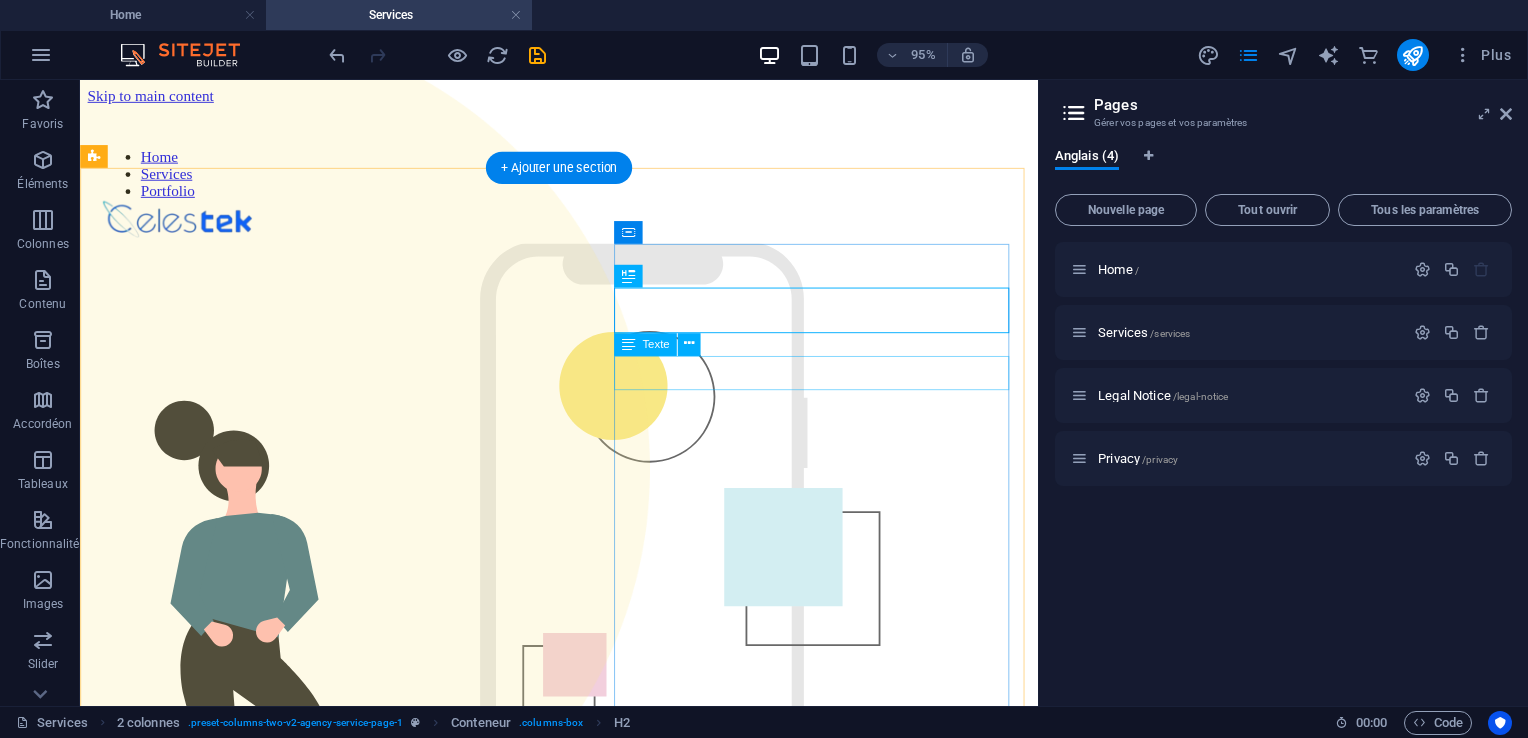 click on "Branding" at bounding box center (584, 1157) 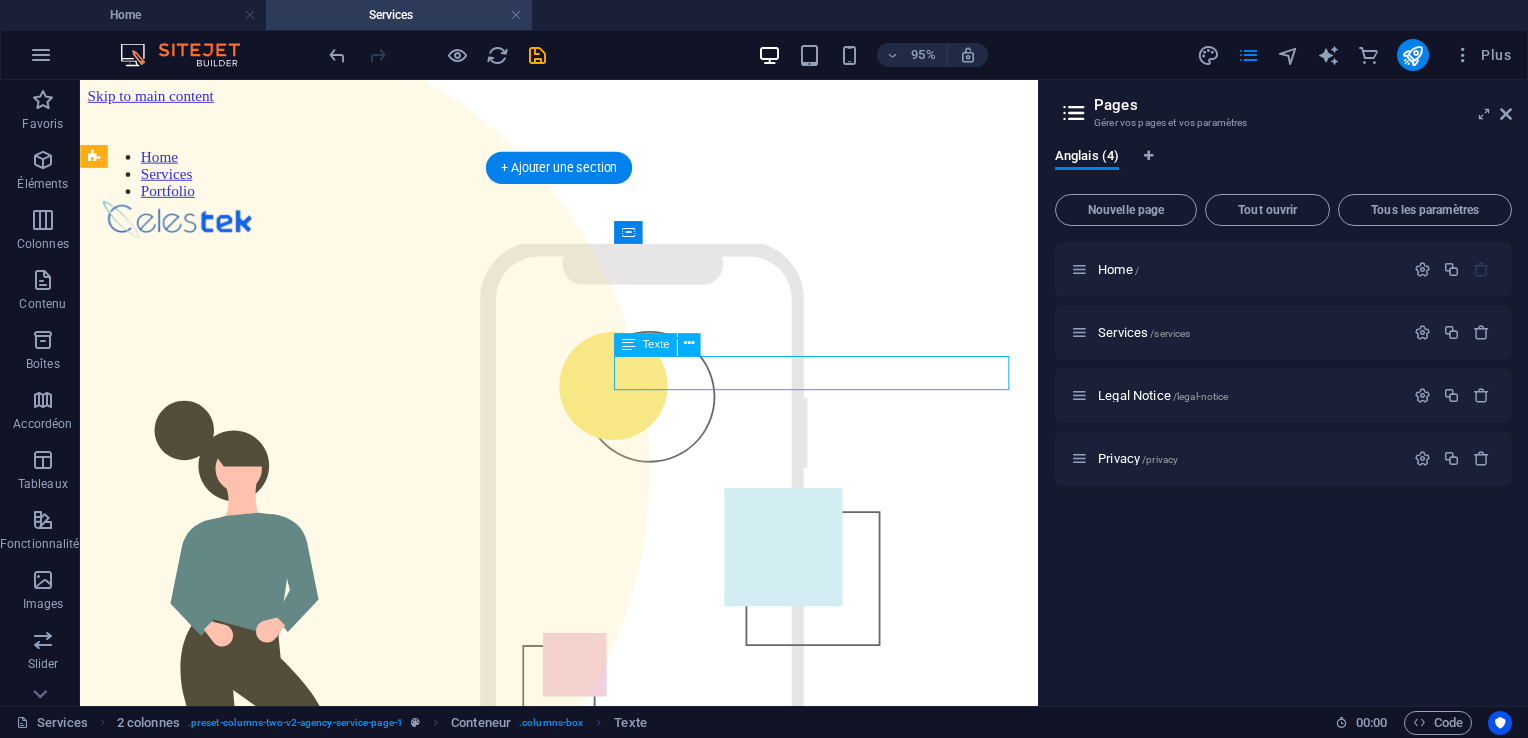 click on "Branding" at bounding box center (584, 1157) 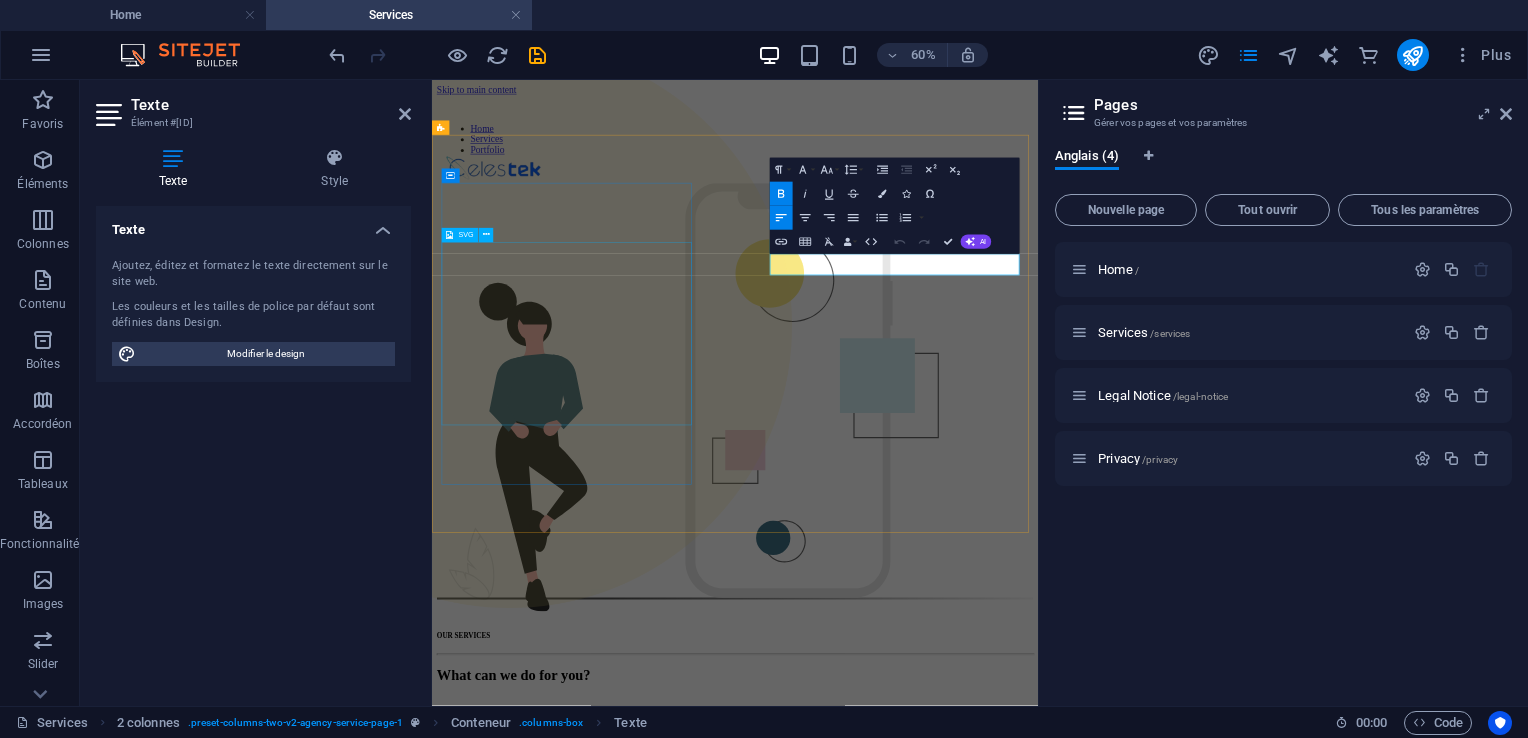 click at bounding box center [937, 611] 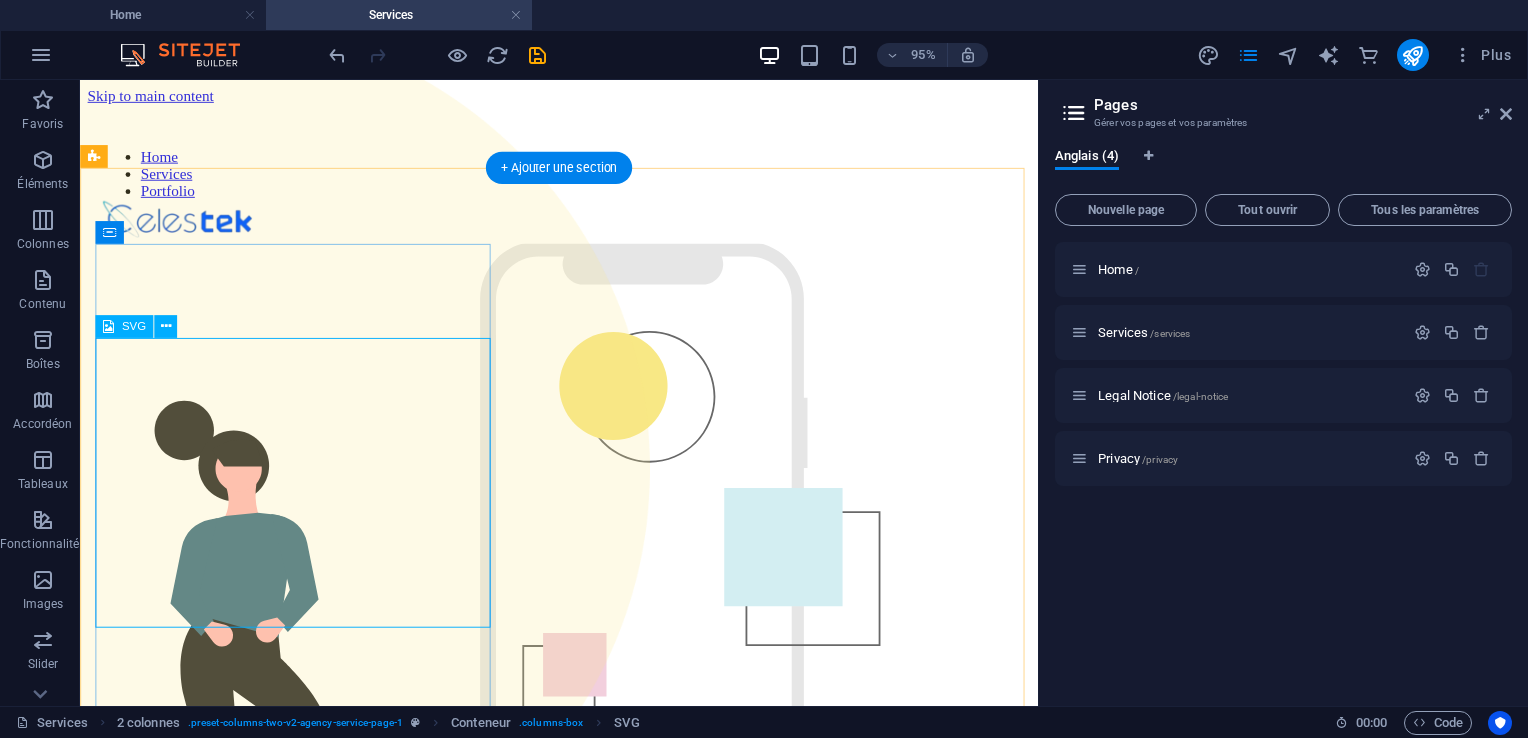 click at bounding box center (584, 610) 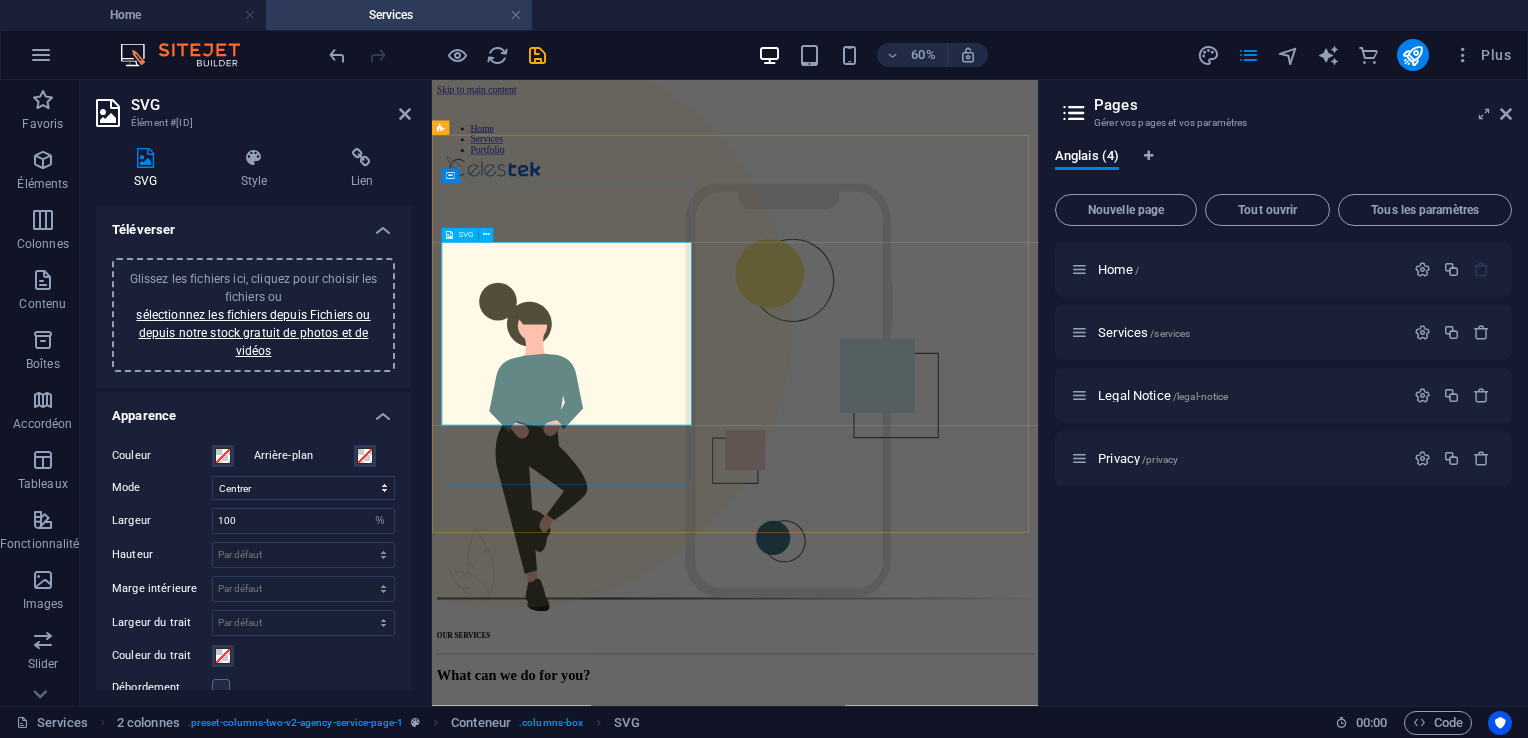 click at bounding box center (937, 611) 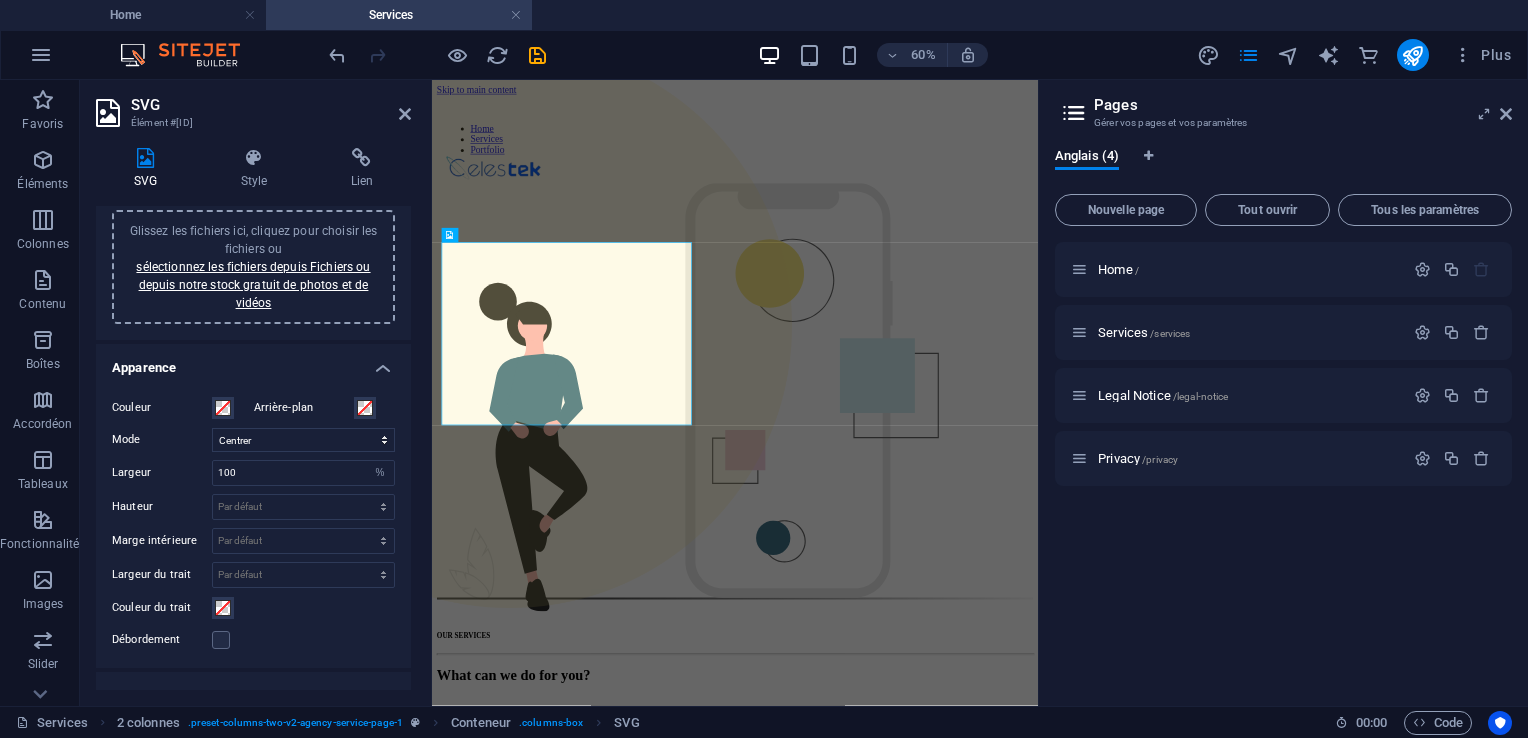 scroll, scrollTop: 32, scrollLeft: 0, axis: vertical 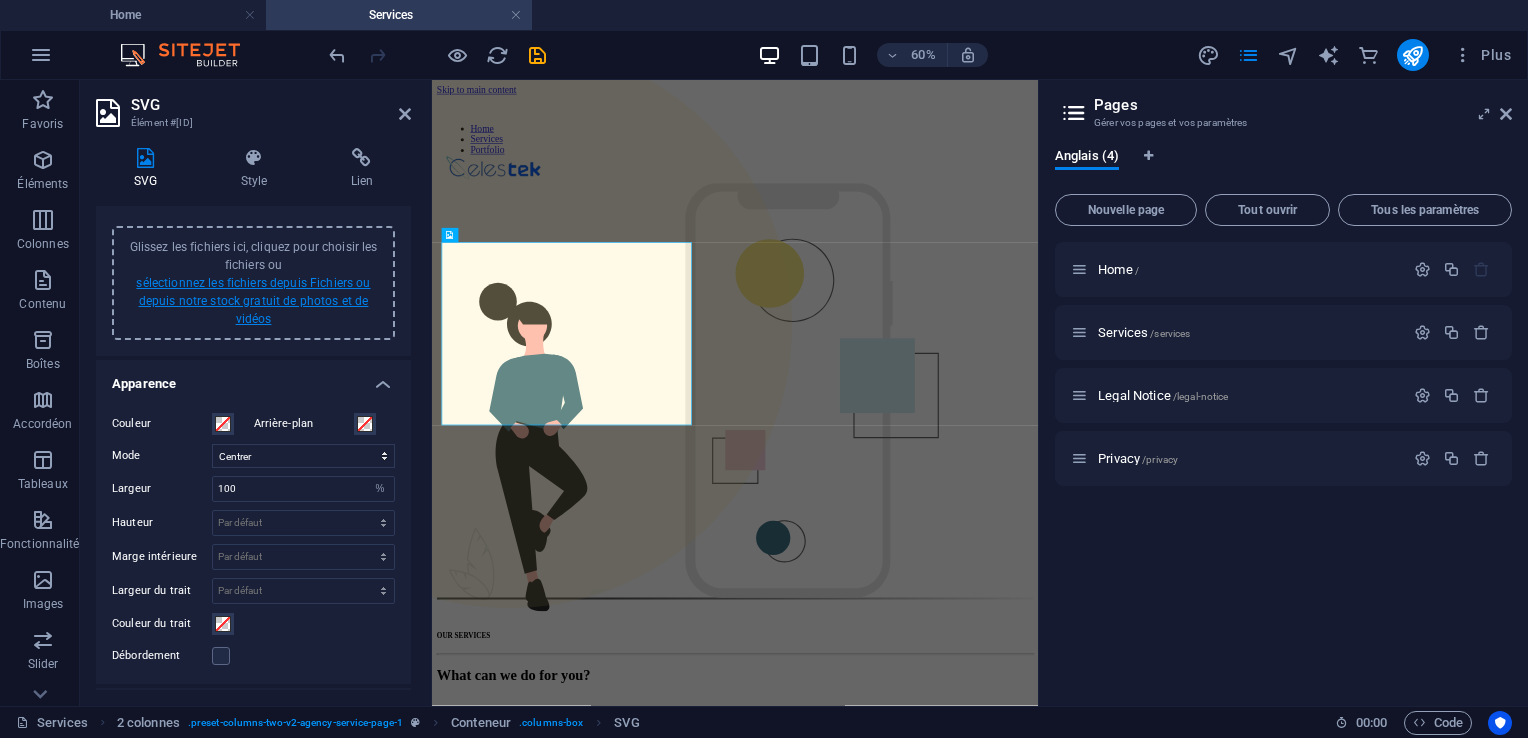 click on "sélectionnez les fichiers depuis Fichiers ou depuis notre stock gratuit de photos et de vidéos" at bounding box center [253, 301] 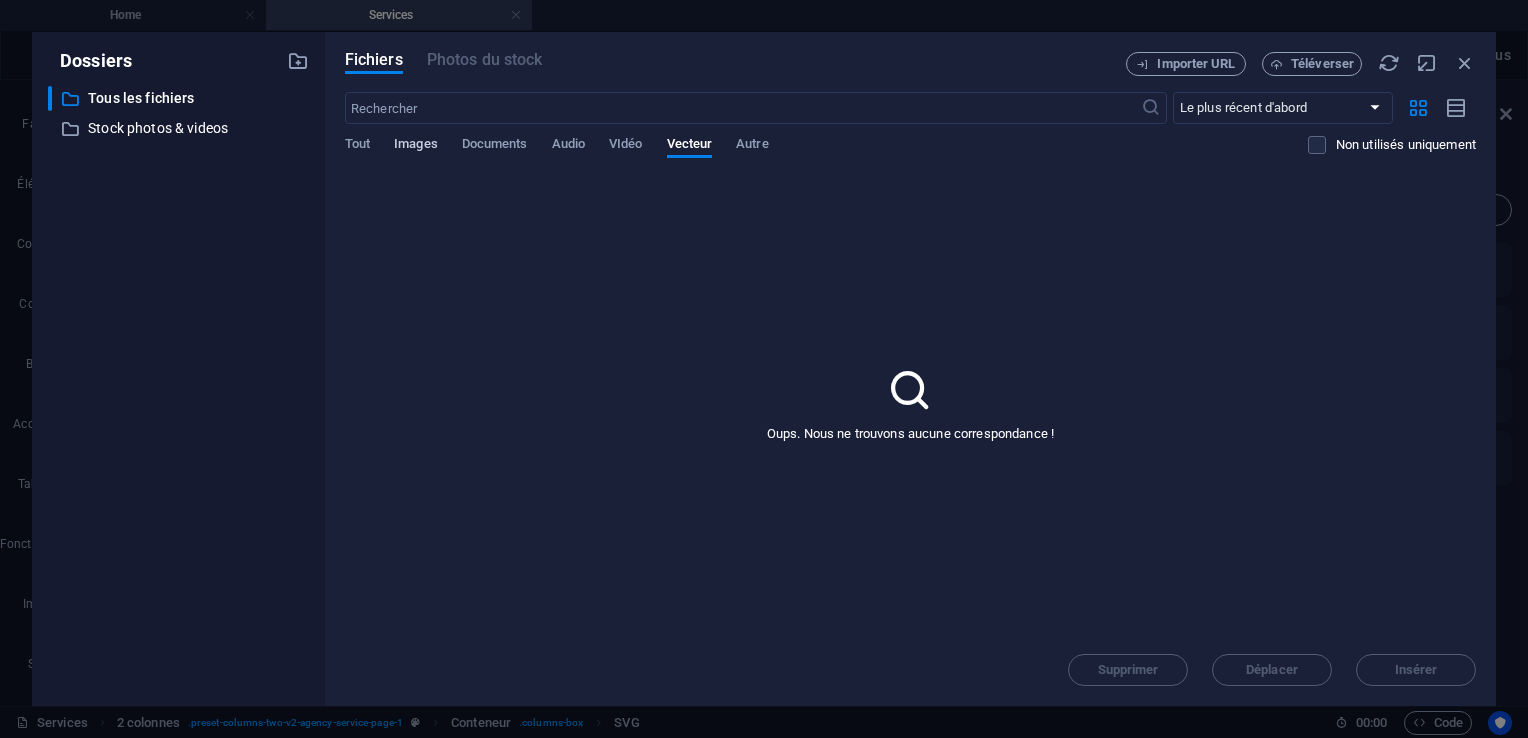 click on "Images" at bounding box center (416, 146) 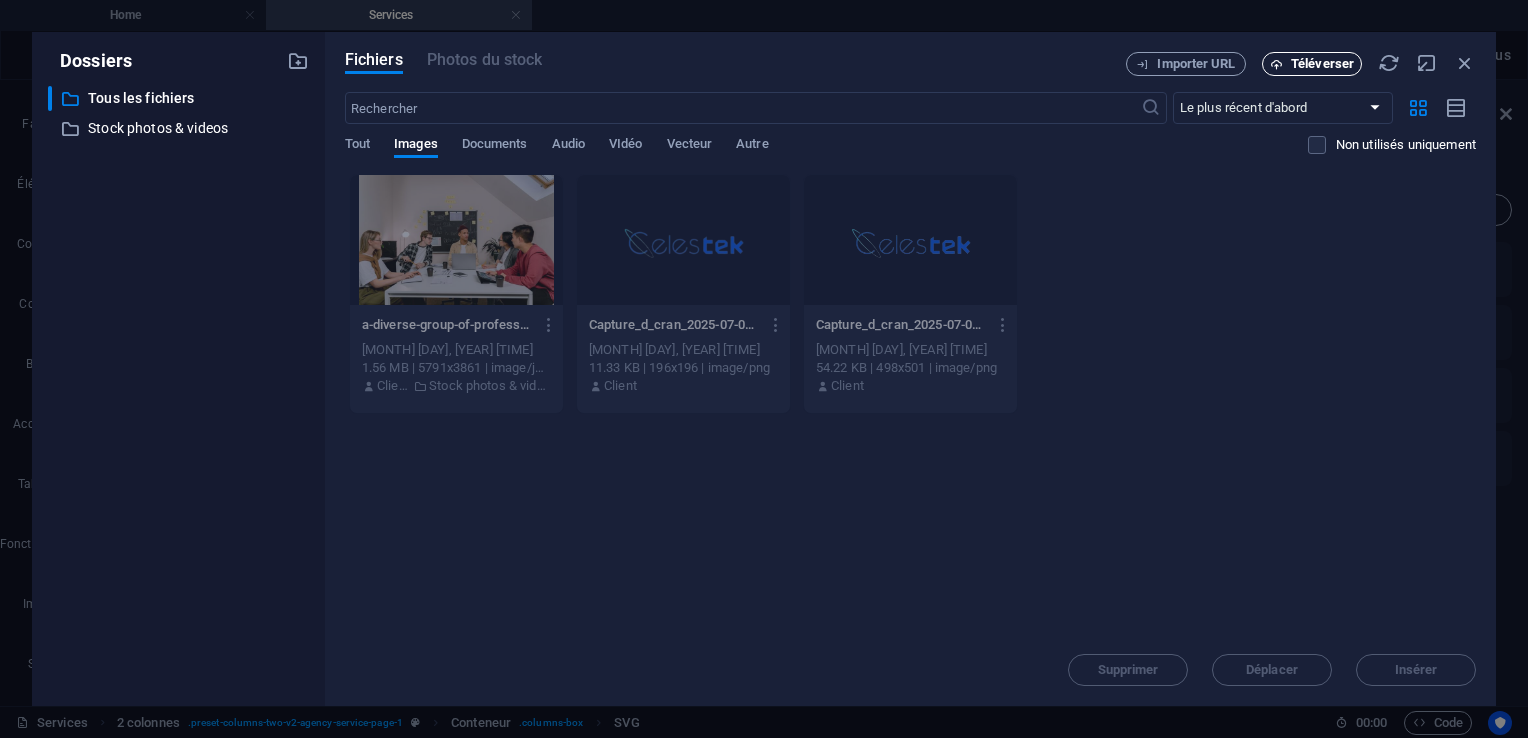 click on "Téléverser" at bounding box center (1312, 64) 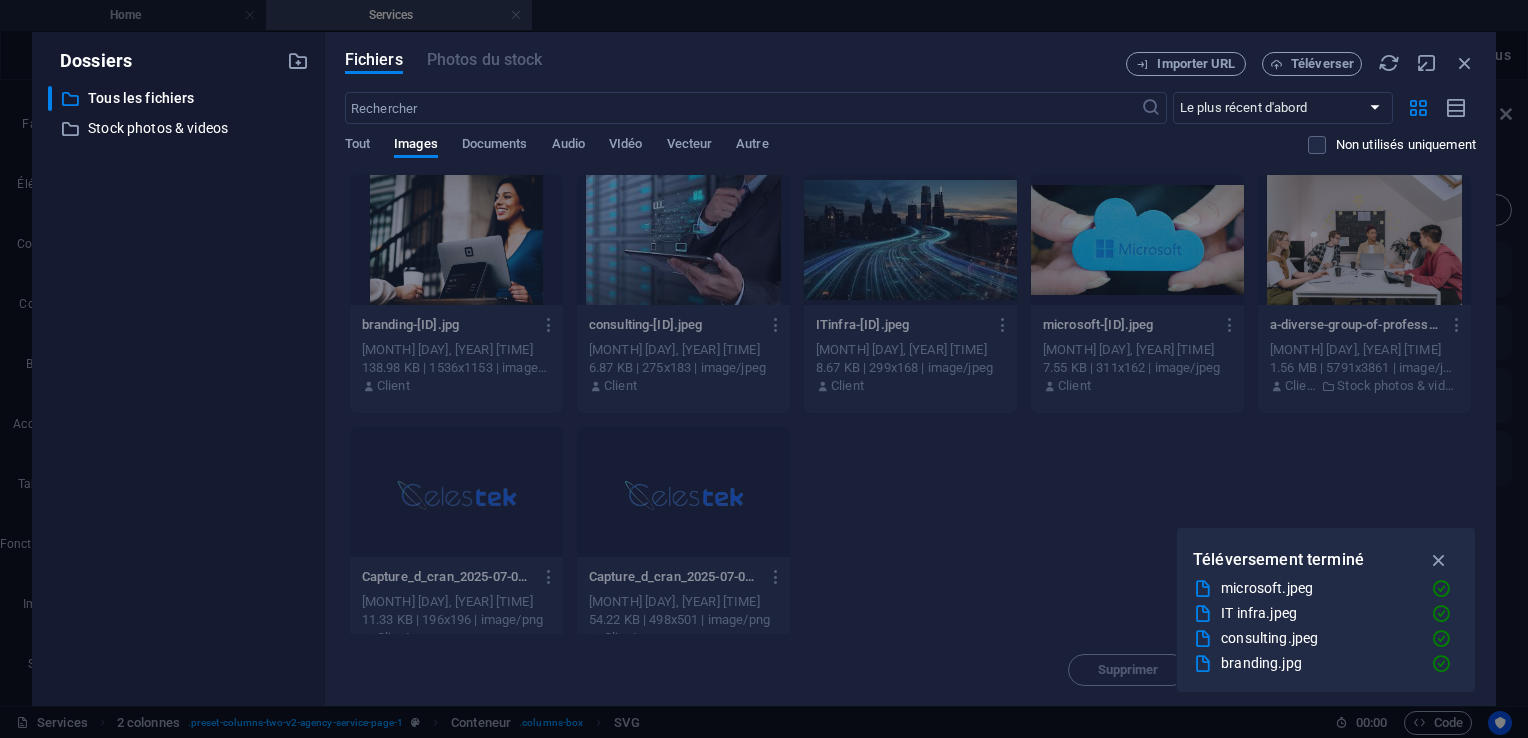 click on "branding-[ID].jpg branding-[ID].jpg [MONTH] [DAY], [YEAR] [TIME] [SIZE] | [RESOLUTION] | image/jpeg Client consulting-[ID].jpeg consulting-[ID].jpeg [MONTH] [DAY], [YEAR] [TIME] [SIZE] | [RESOLUTION] | image/jpeg Client ITinfra-[ID].jpeg ITinfra-[ID].jpeg [MONTH] [DAY], [YEAR] [TIME] [SIZE] | [RESOLUTION] | image/jpeg Client microsoft-[ID].jpeg microsoft-[ID].jpeg [MONTH] [DAY], [YEAR] [TIME] [SIZE] | [RESOLUTION] | image/jpeg a-diverse-group-of-professionals-brainstorming-ideas-during-a-business-meeting-in-a-modern-office-[ID].jpeg a-diverse-group-of-professionals-brainstorming-ideas-during-a-business-meeting-in-a-modern-office-[ID].jpeg [MONTH] [DAY], [YEAR] [TIME] [SIZE] | [RESOLUTION] | image/jpeg Client Stock photos & videos Capture_d_cran_2025-07-02_235202-removebg-preview-[ID].png [MONTH] [DAY], [YEAR] [TIME] [SIZE] | [RESOLUTION] | image/png" at bounding box center (910, 420) 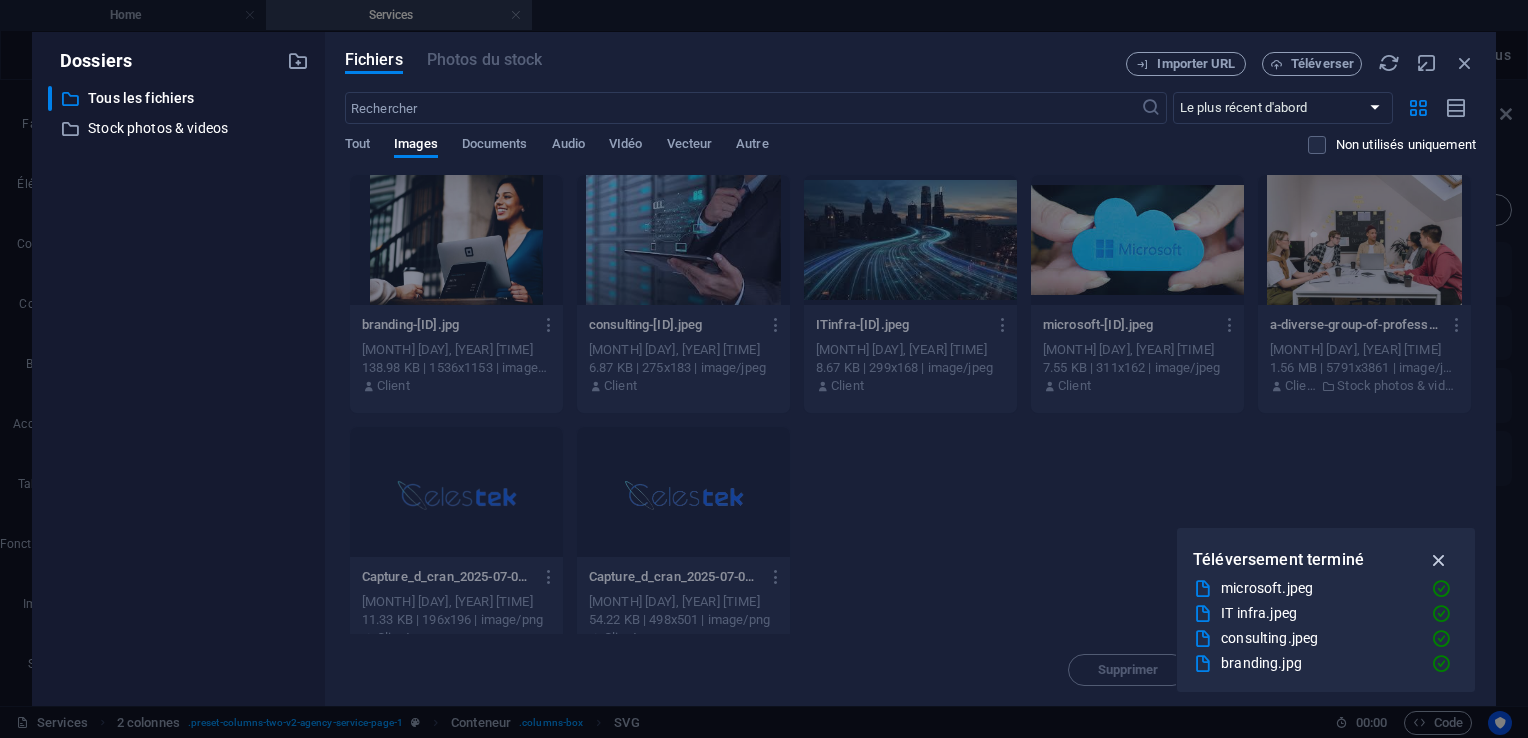 click at bounding box center (1439, 560) 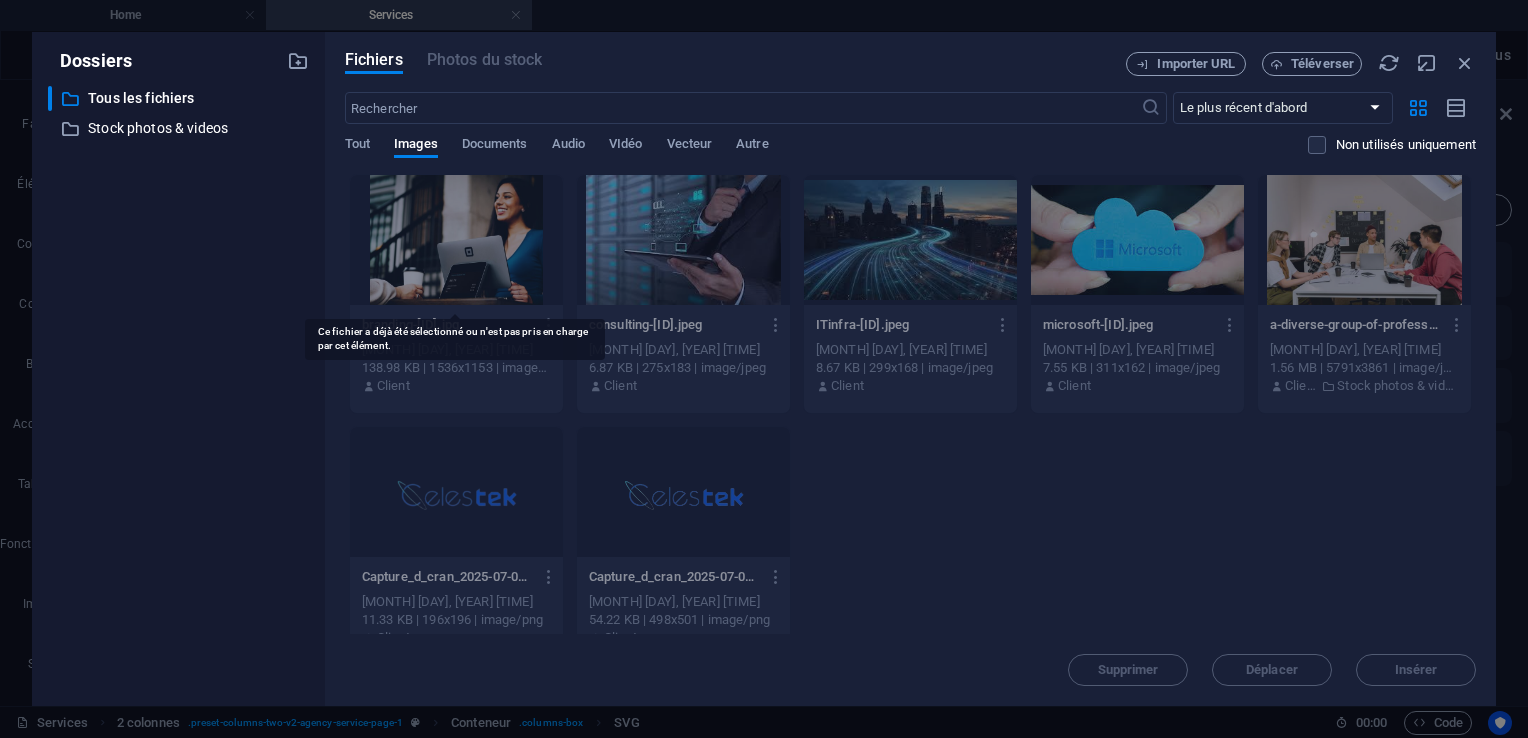 click at bounding box center [456, 240] 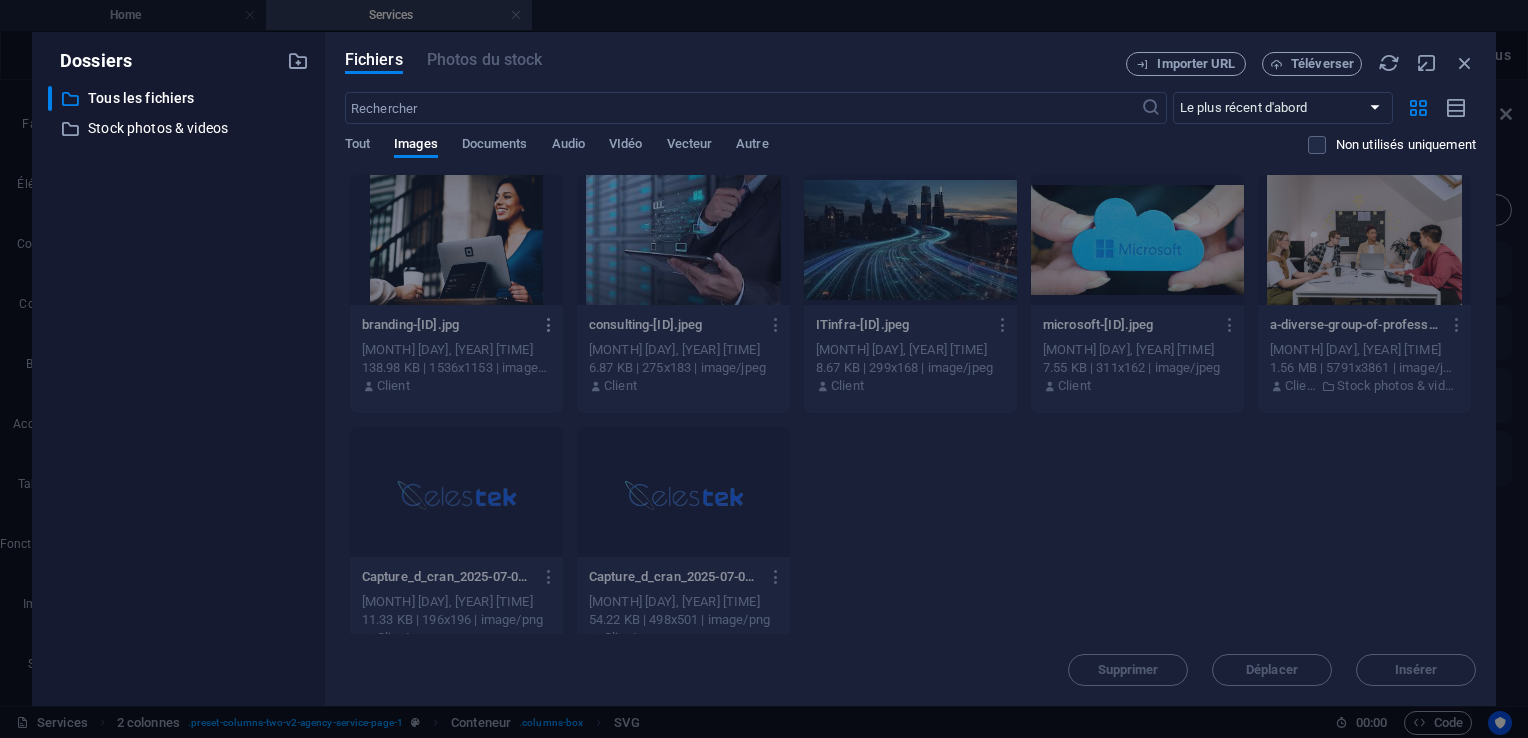click at bounding box center (549, 325) 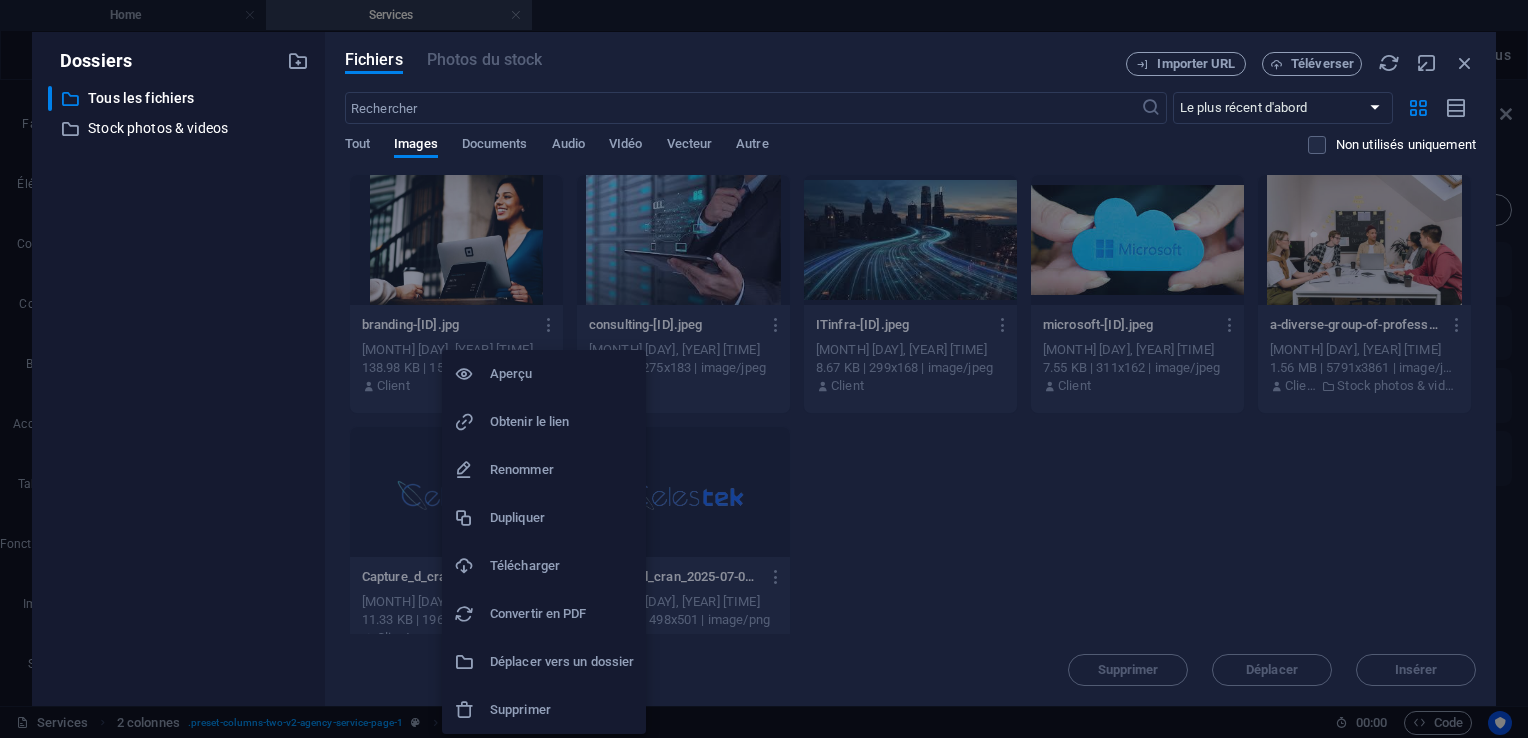click at bounding box center (764, 369) 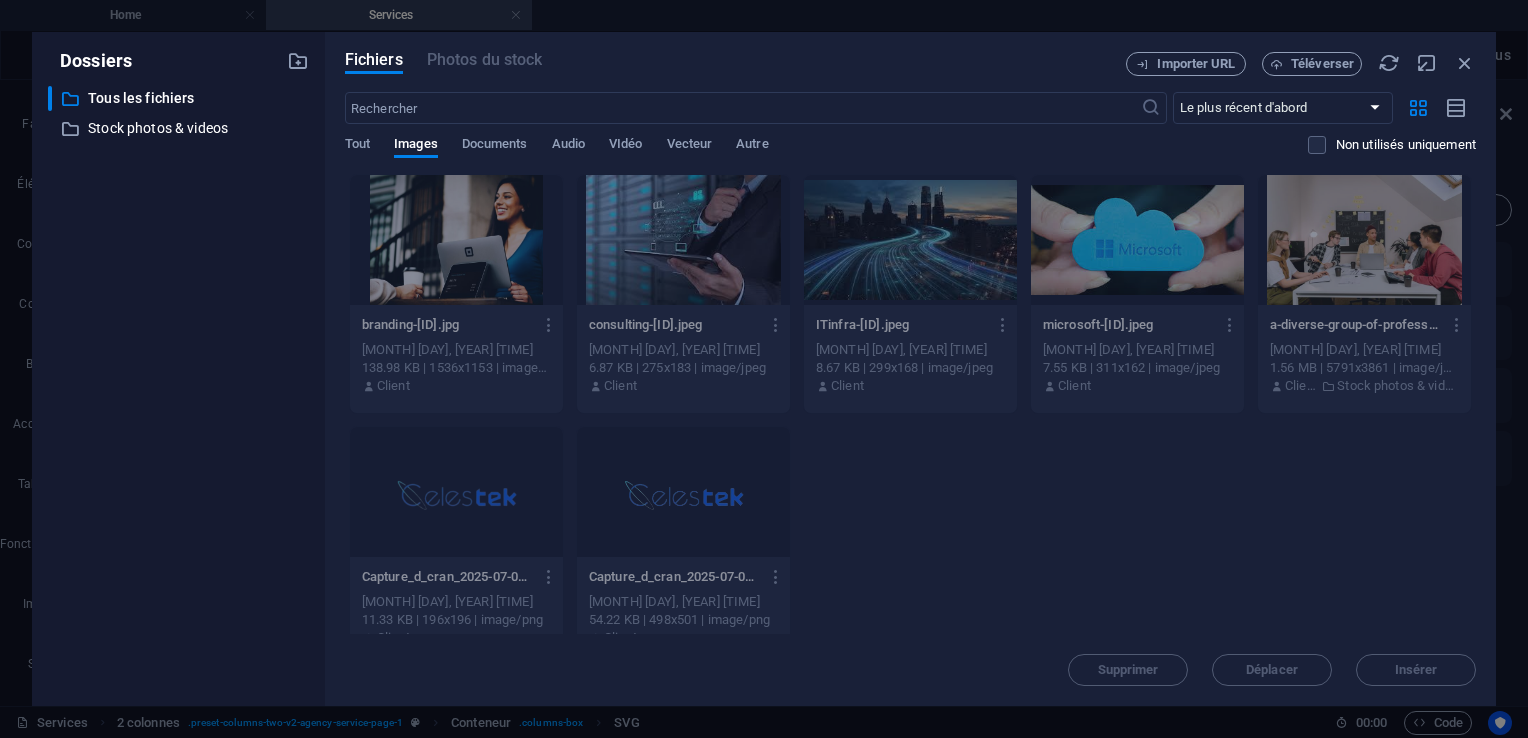 click on "Supprimer Déplacer Insérer" at bounding box center [910, 660] 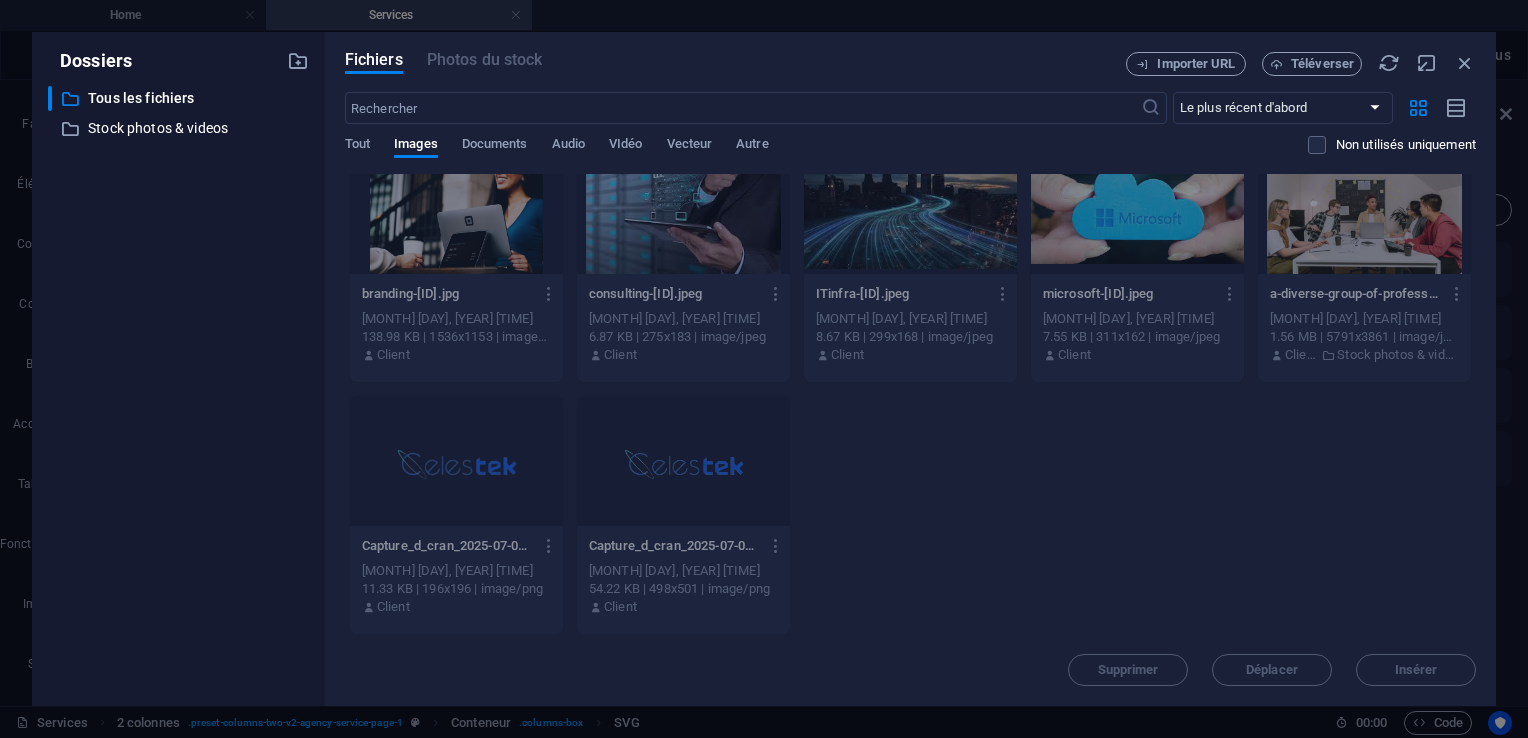 click on "Client" at bounding box center (683, 355) 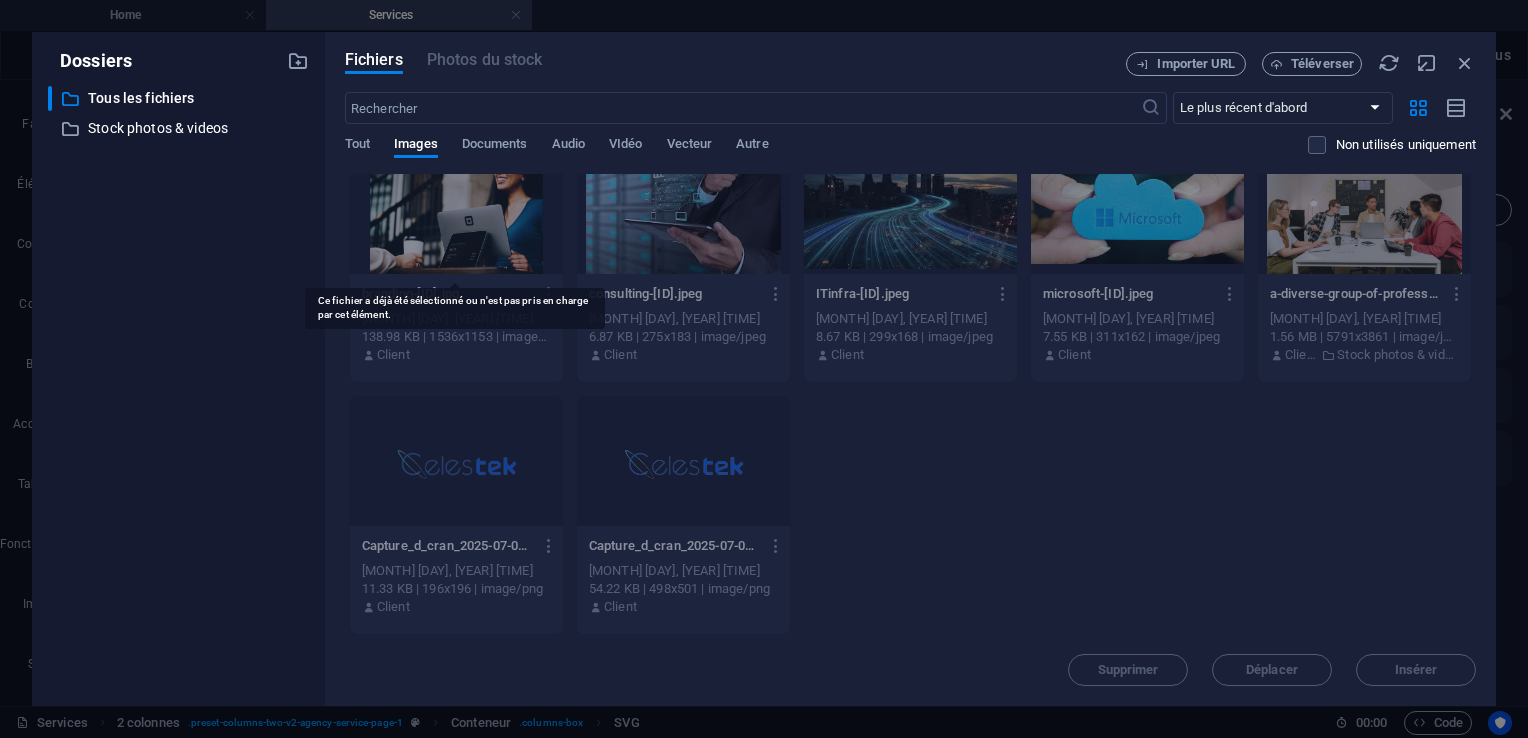 click at bounding box center (456, 209) 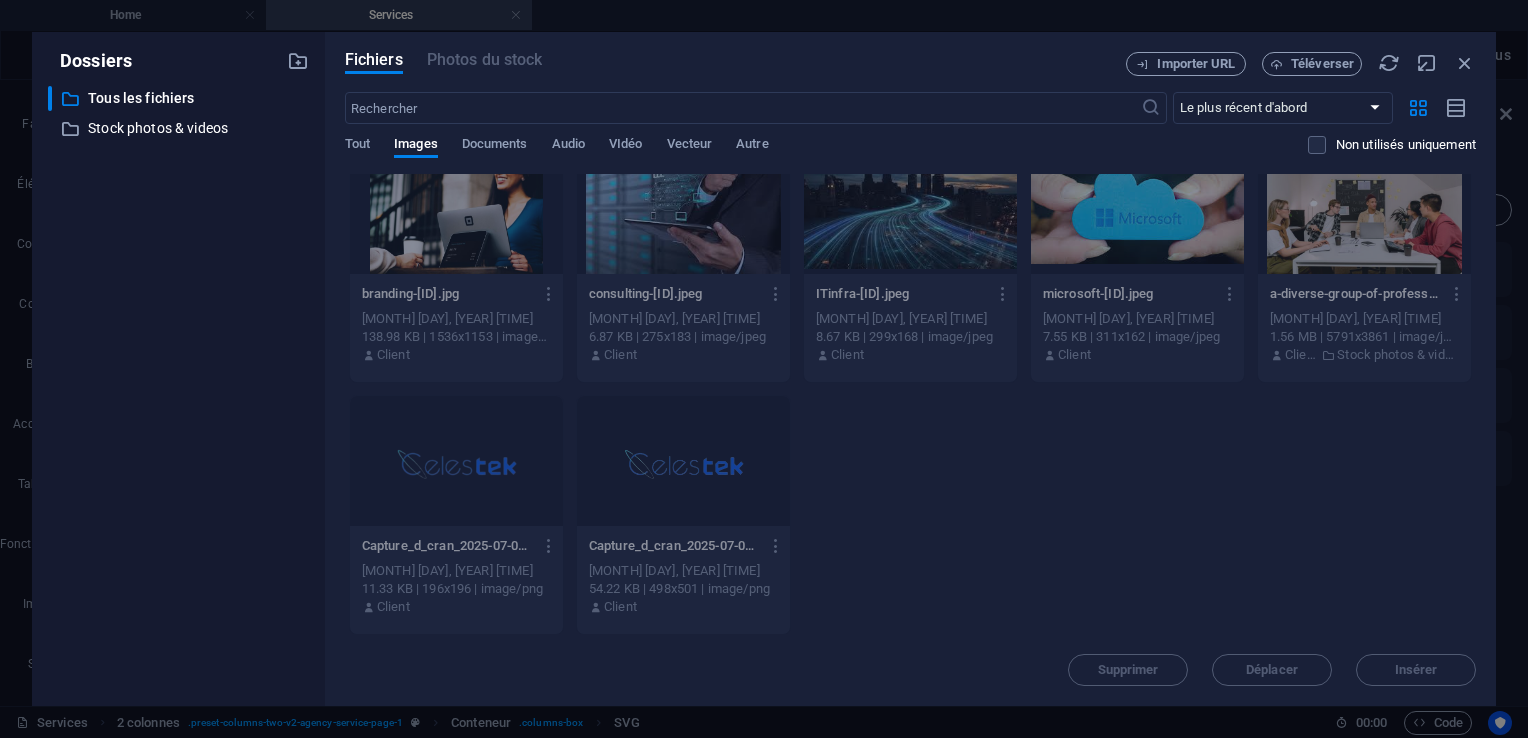 click at bounding box center [456, 209] 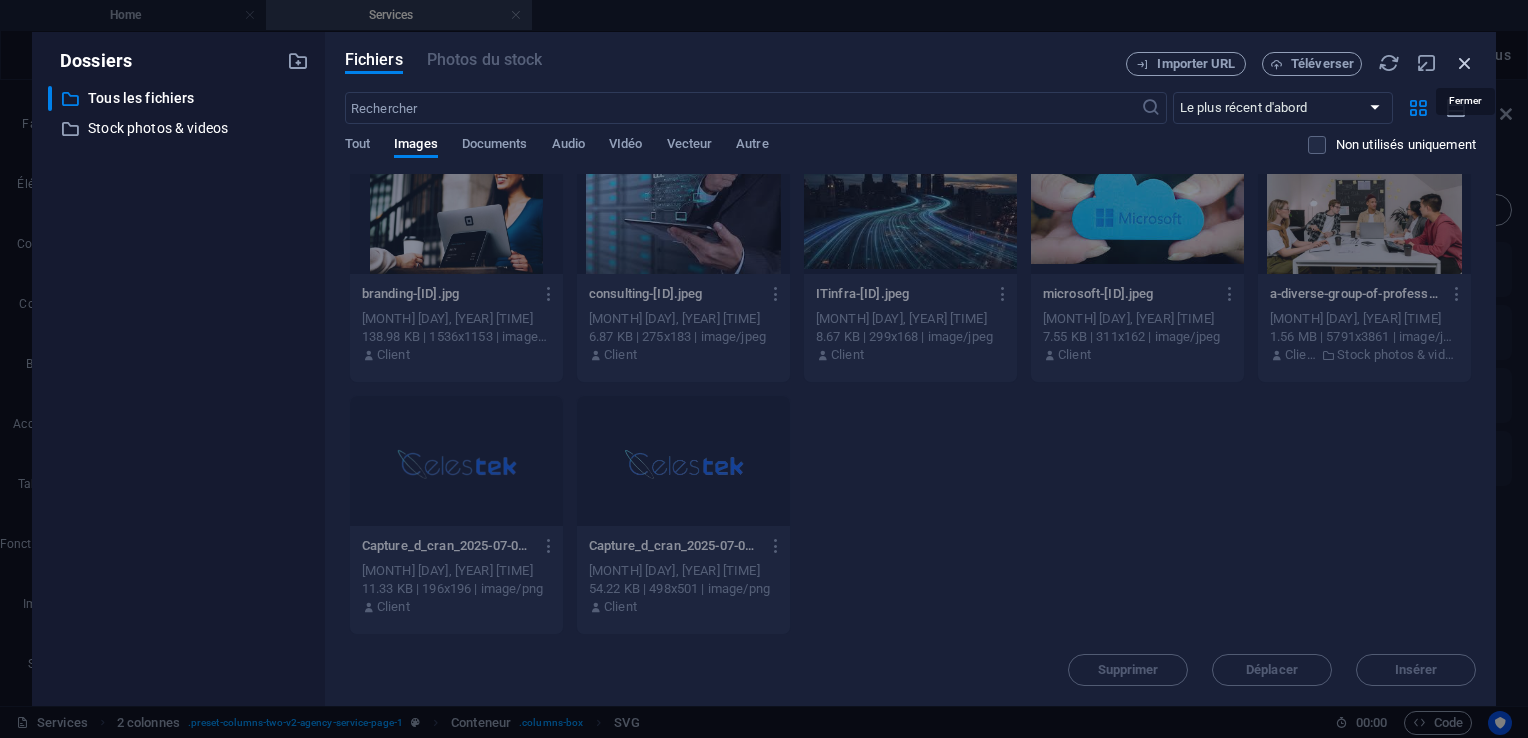 click at bounding box center (1465, 63) 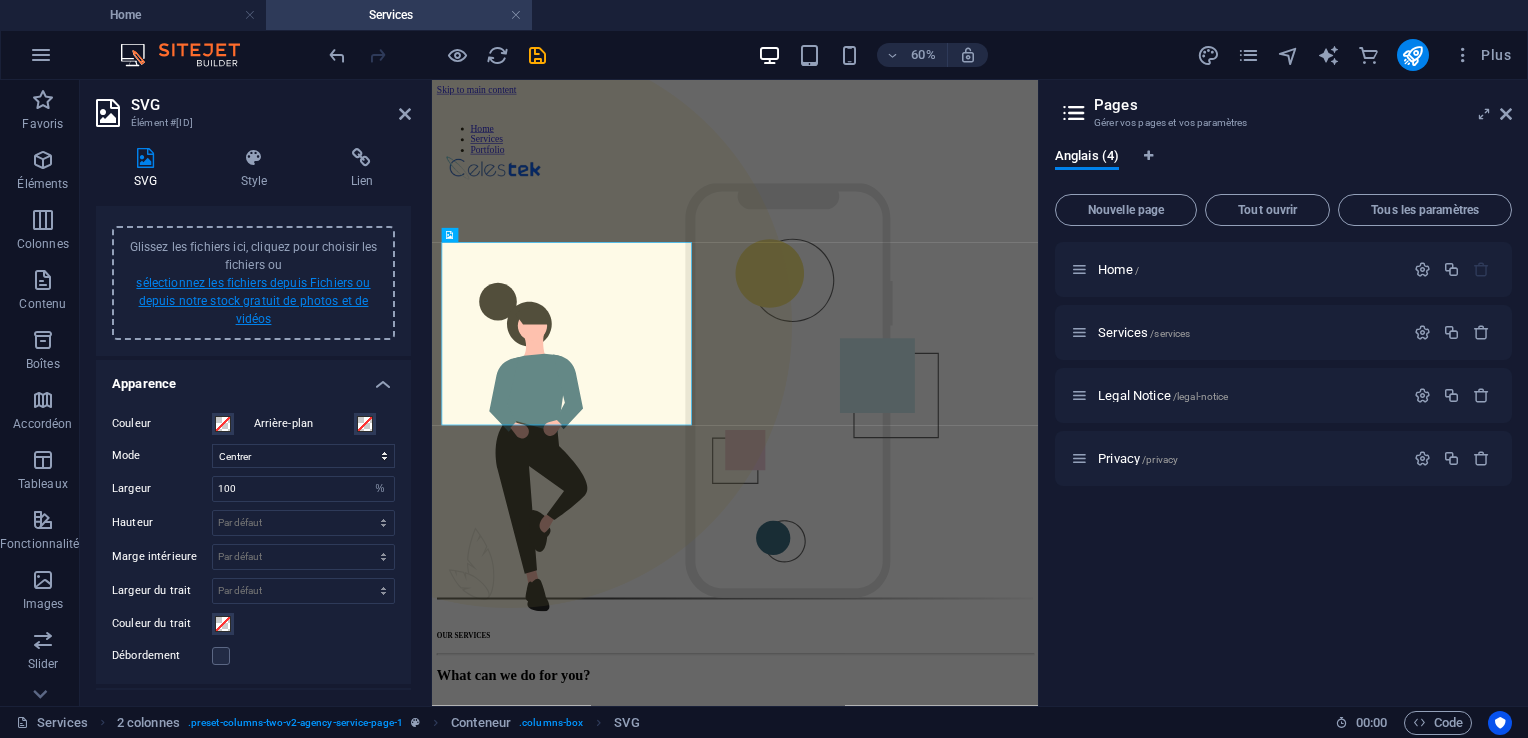 click on "sélectionnez les fichiers depuis Fichiers ou depuis notre stock gratuit de photos et de vidéos" at bounding box center [253, 301] 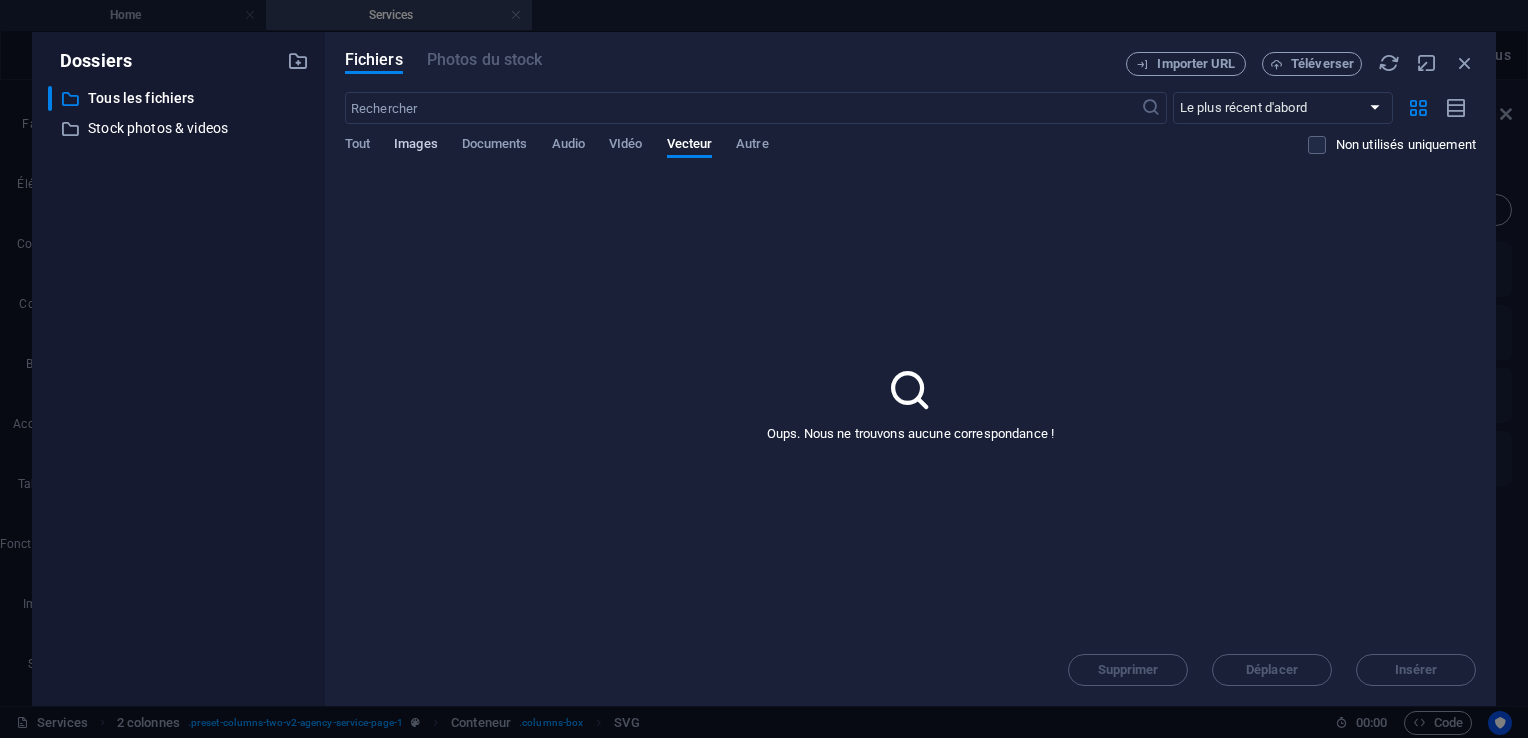 click on "Images" at bounding box center [416, 146] 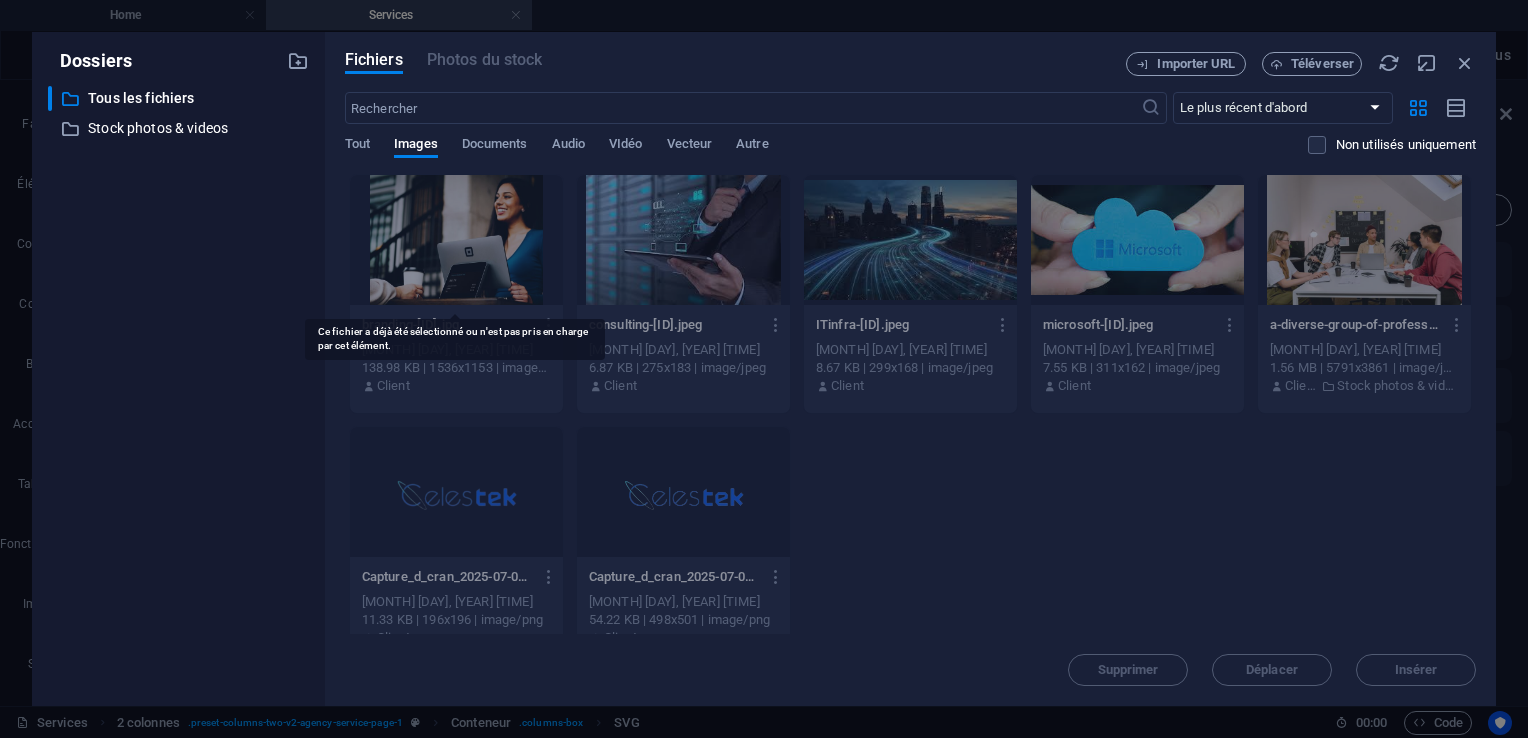 click at bounding box center [456, 240] 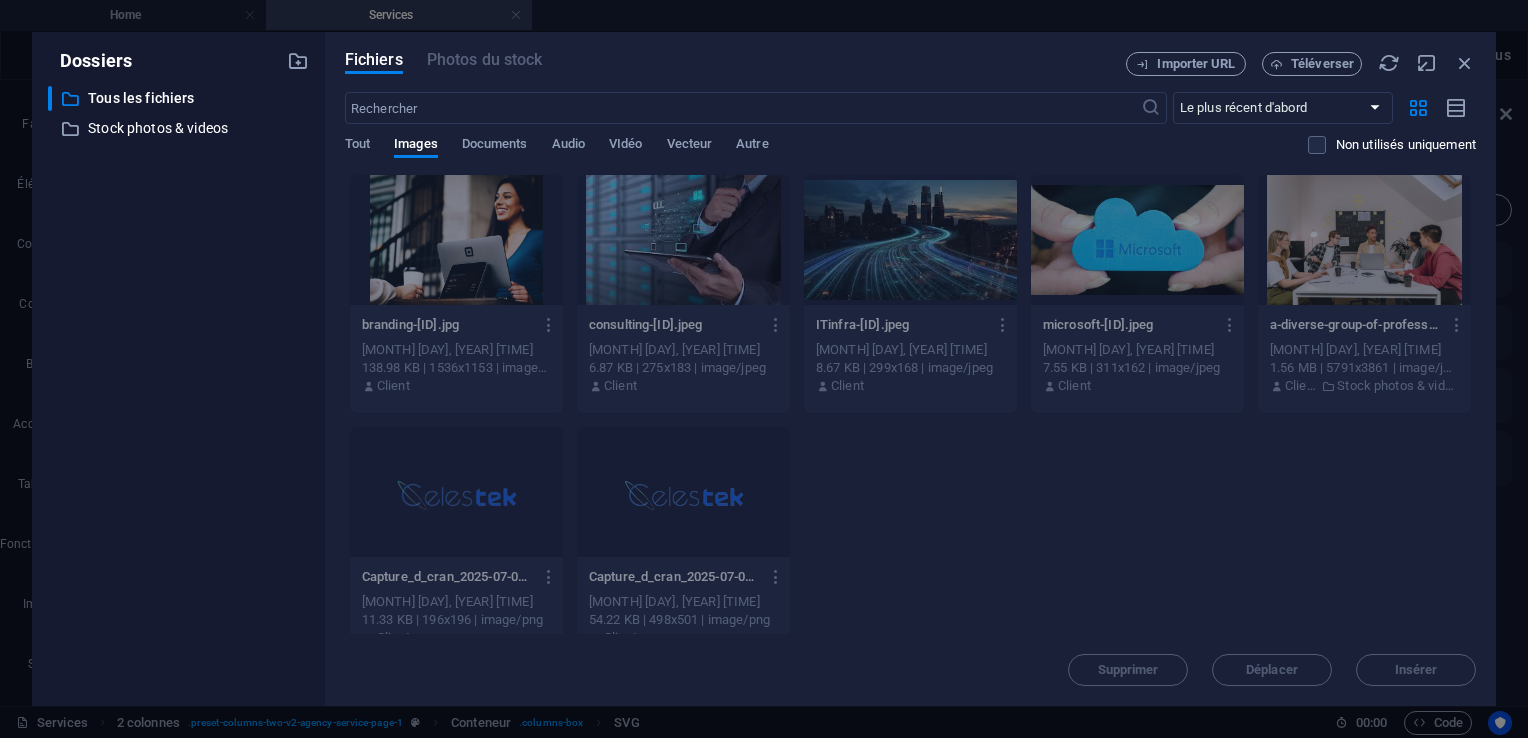 click on "Supprimer Déplacer Insérer" at bounding box center (910, 660) 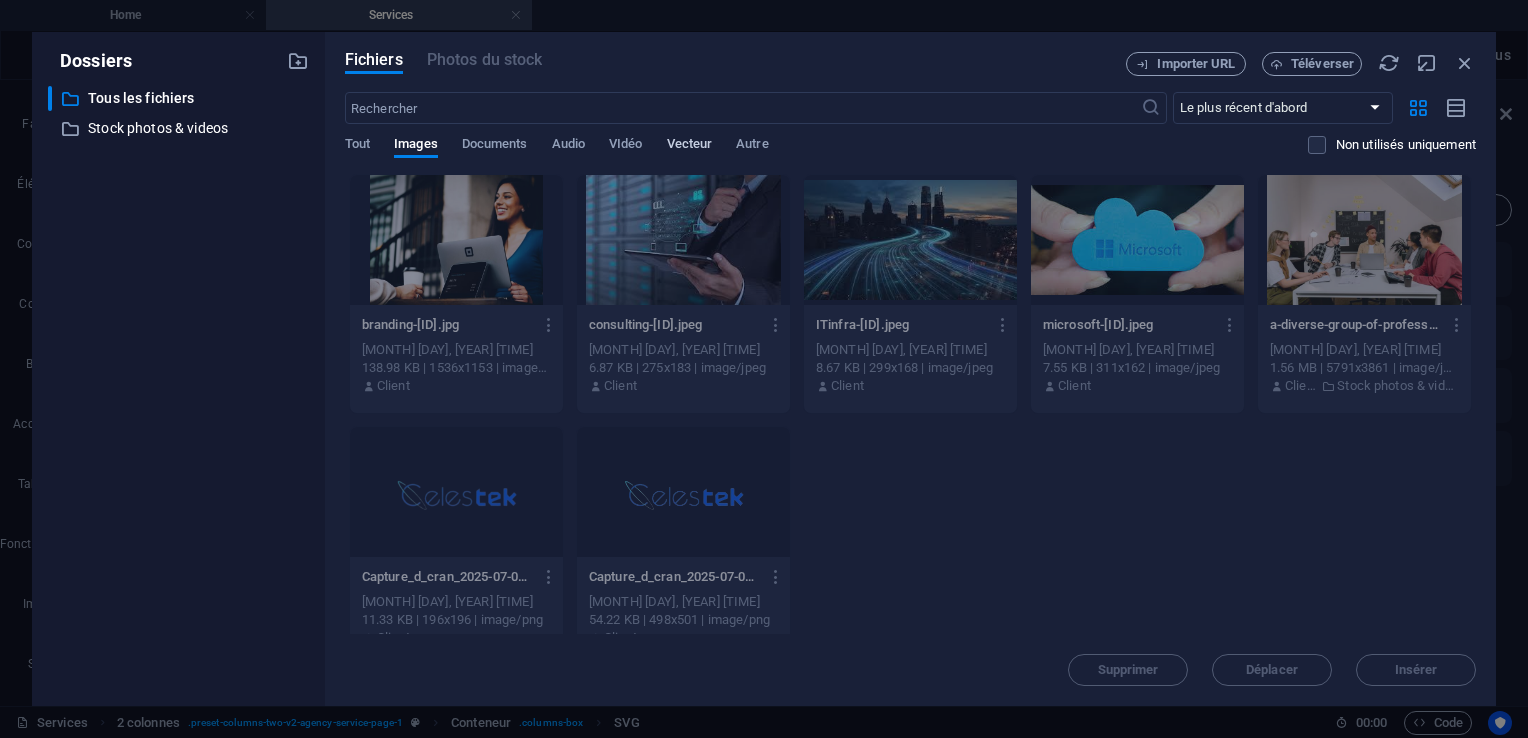 click on "Vecteur" at bounding box center [690, 146] 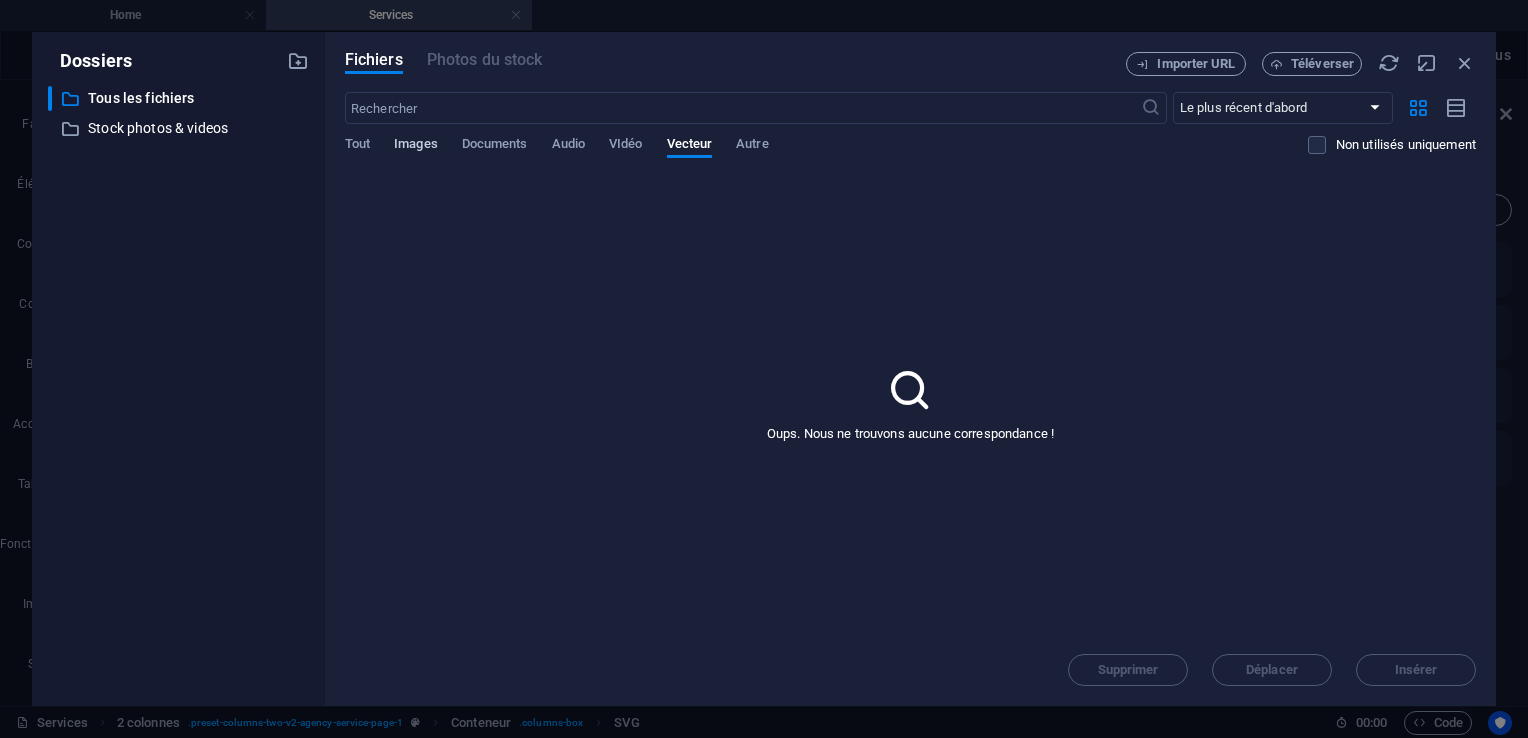 click on "Images" at bounding box center (416, 146) 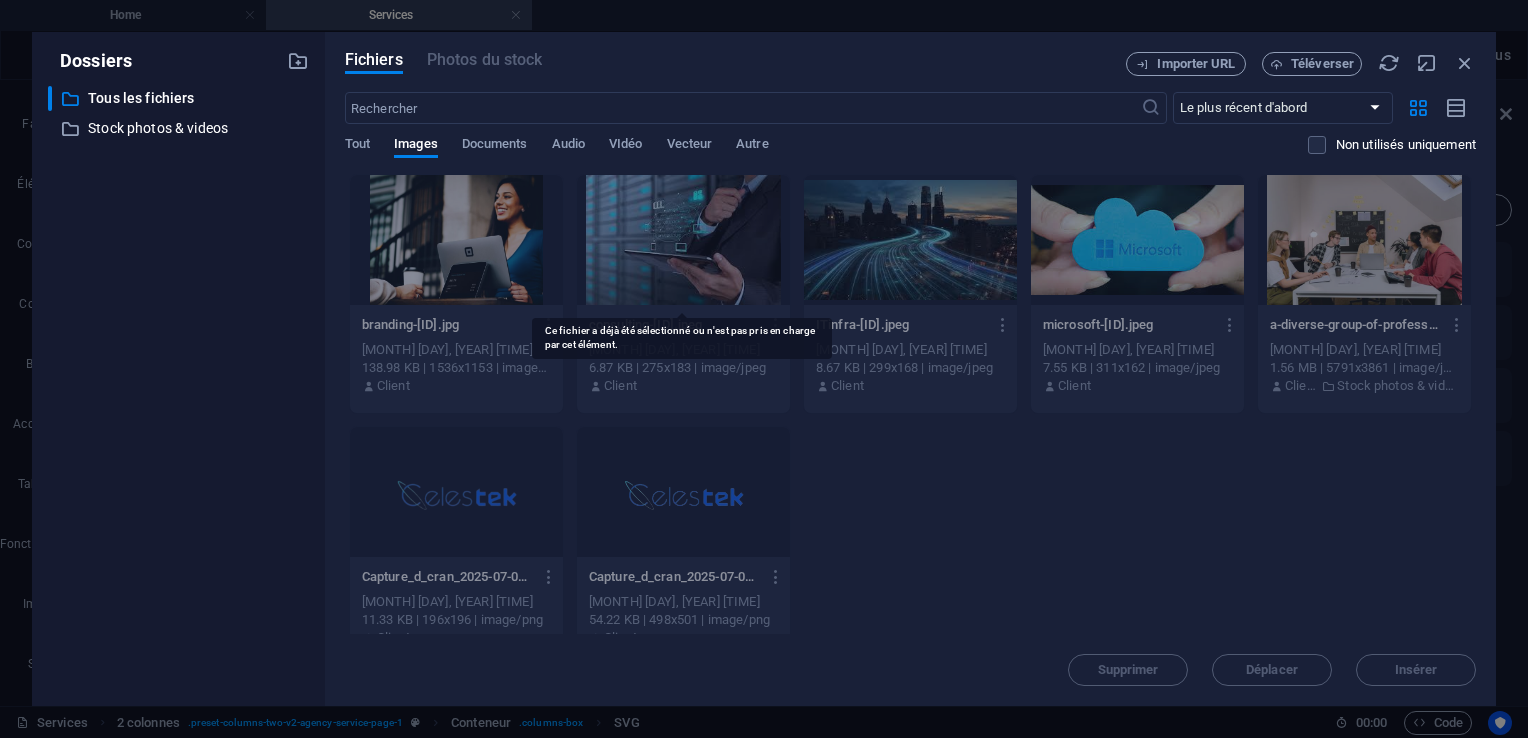 drag, startPoint x: 456, startPoint y: 222, endPoint x: 528, endPoint y: 247, distance: 76.2168 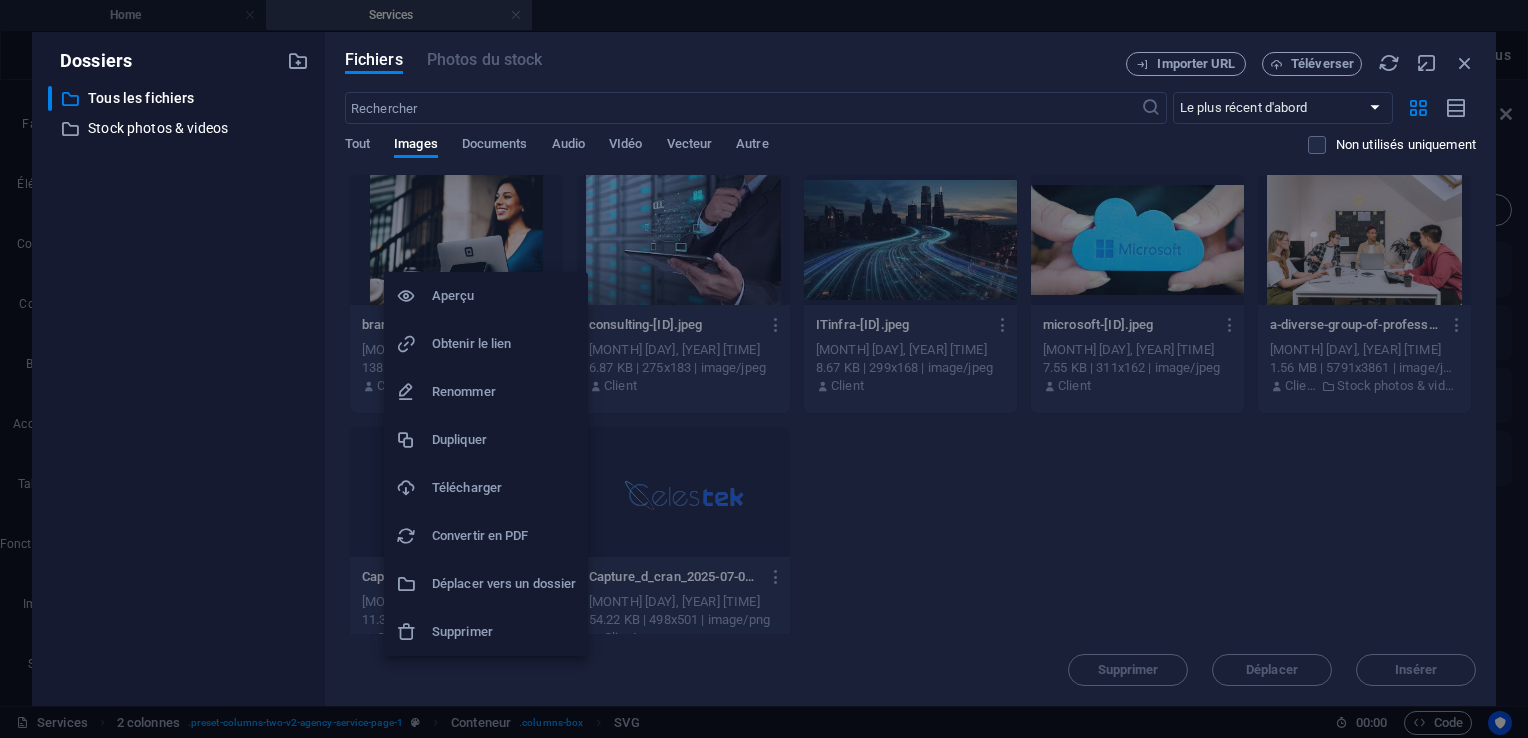 click at bounding box center (764, 369) 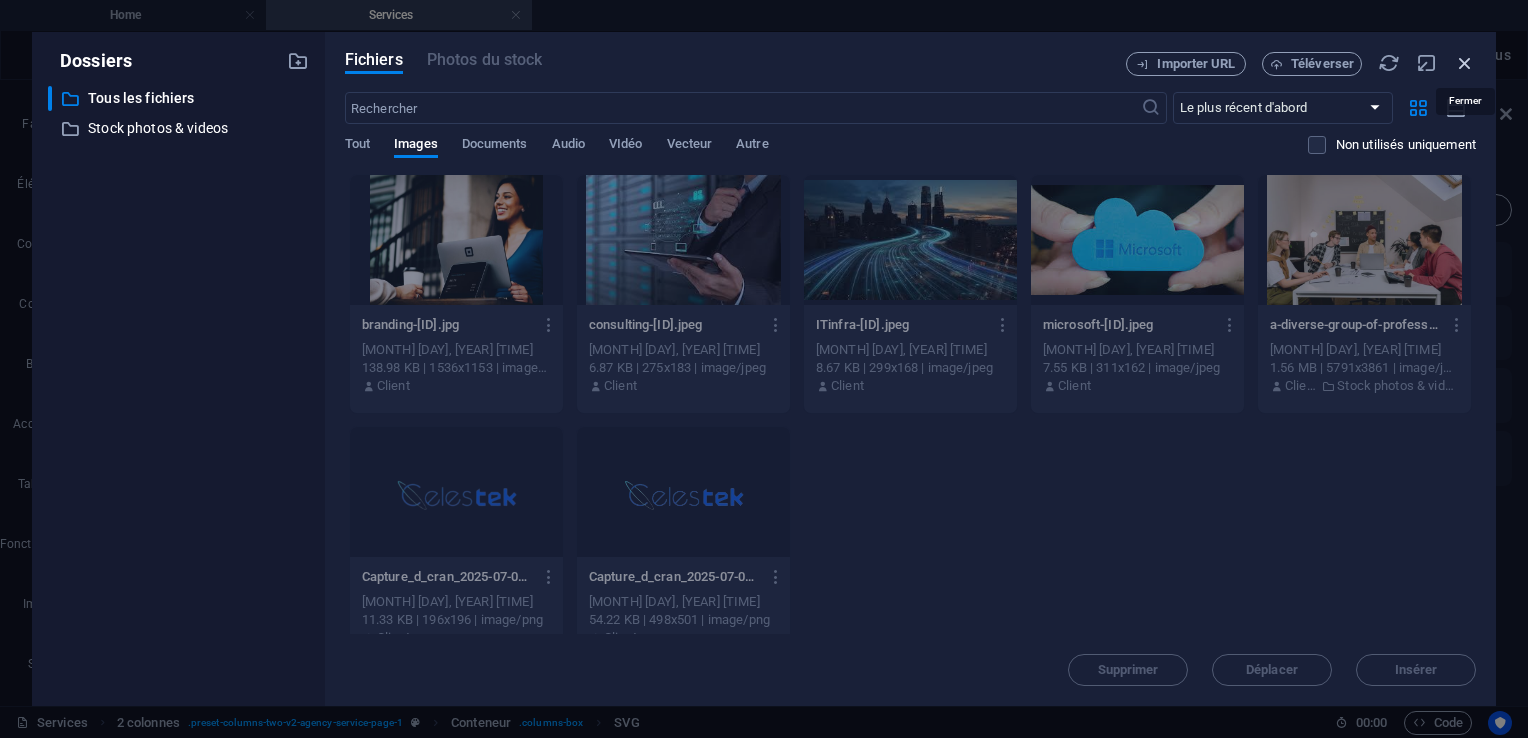 click at bounding box center (1465, 63) 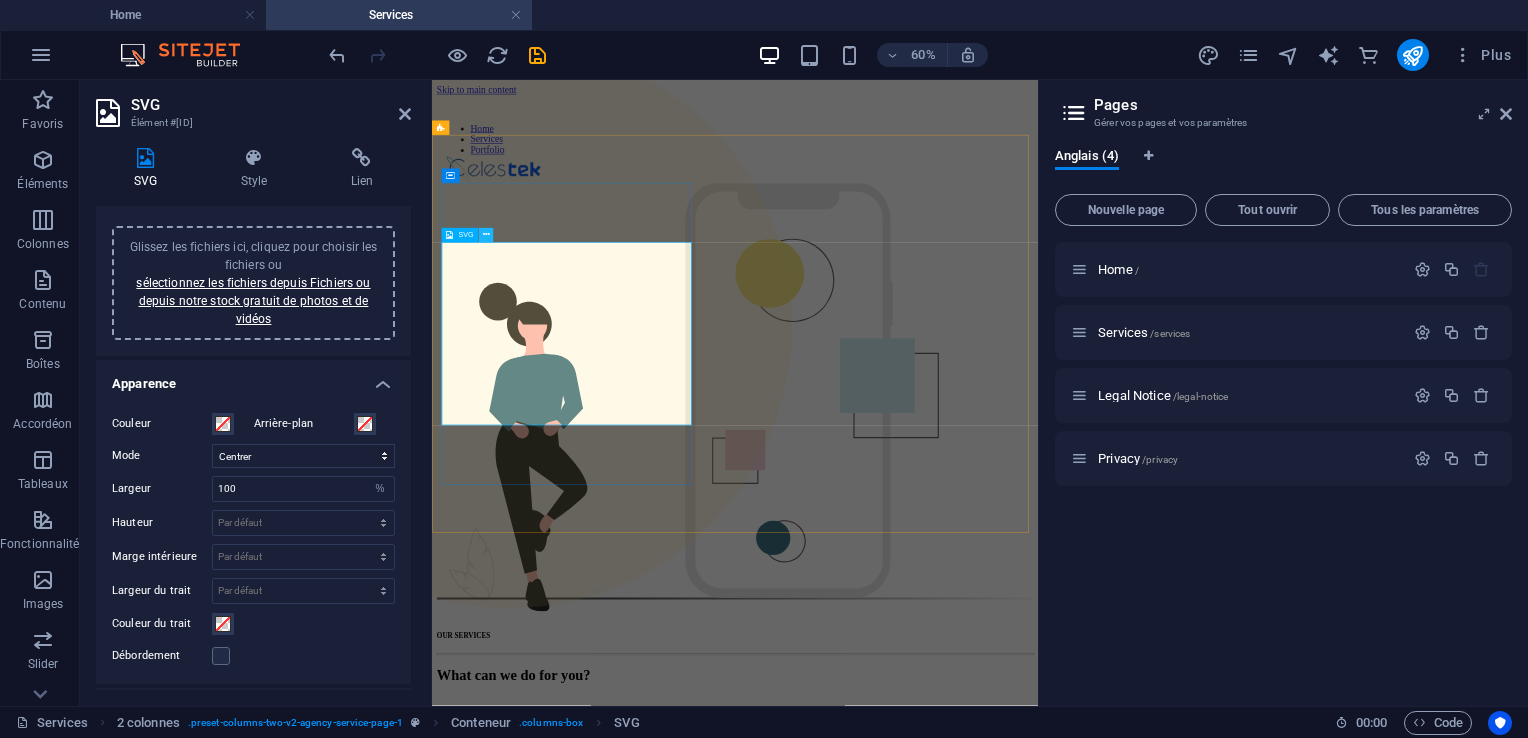 click at bounding box center [486, 235] 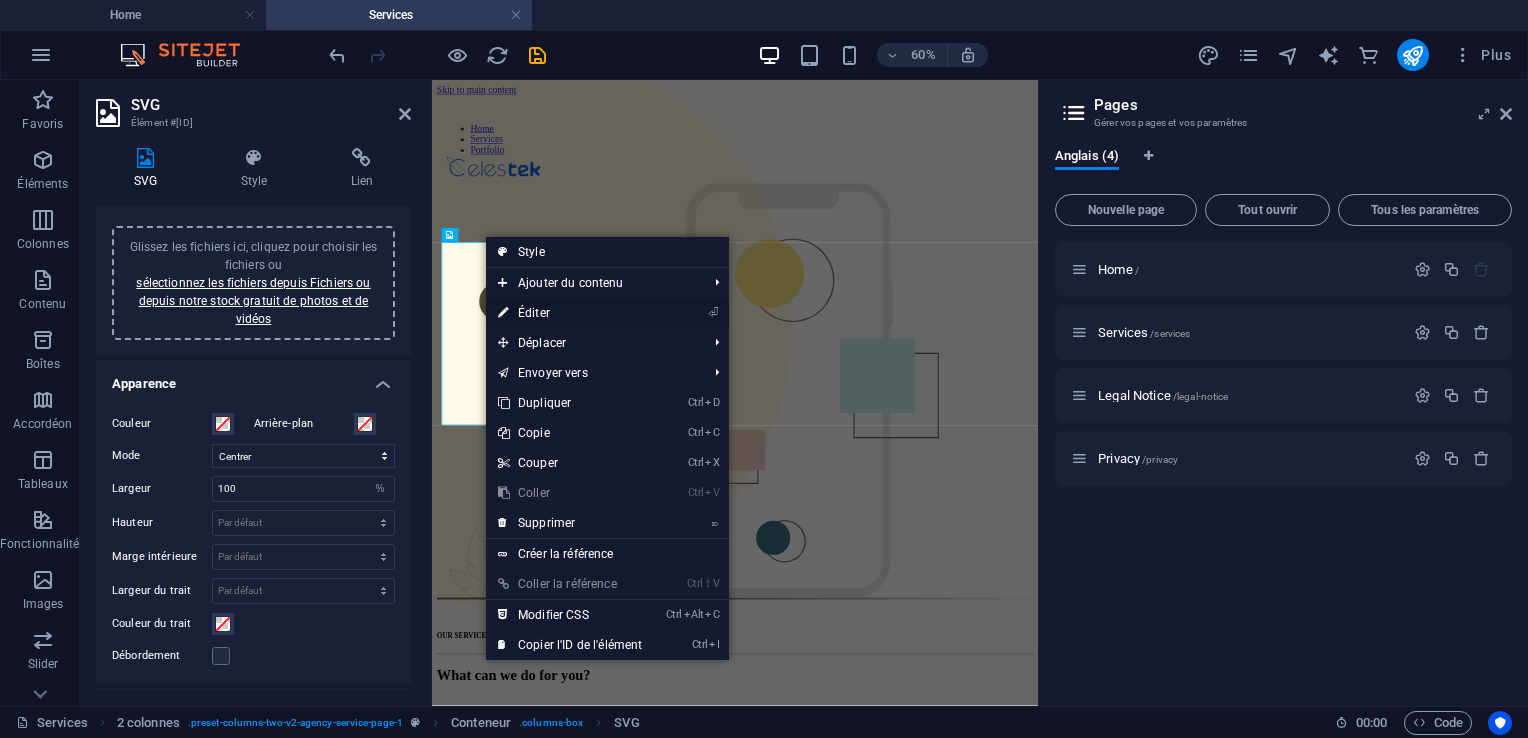 click on "⏎  Éditer" at bounding box center [570, 313] 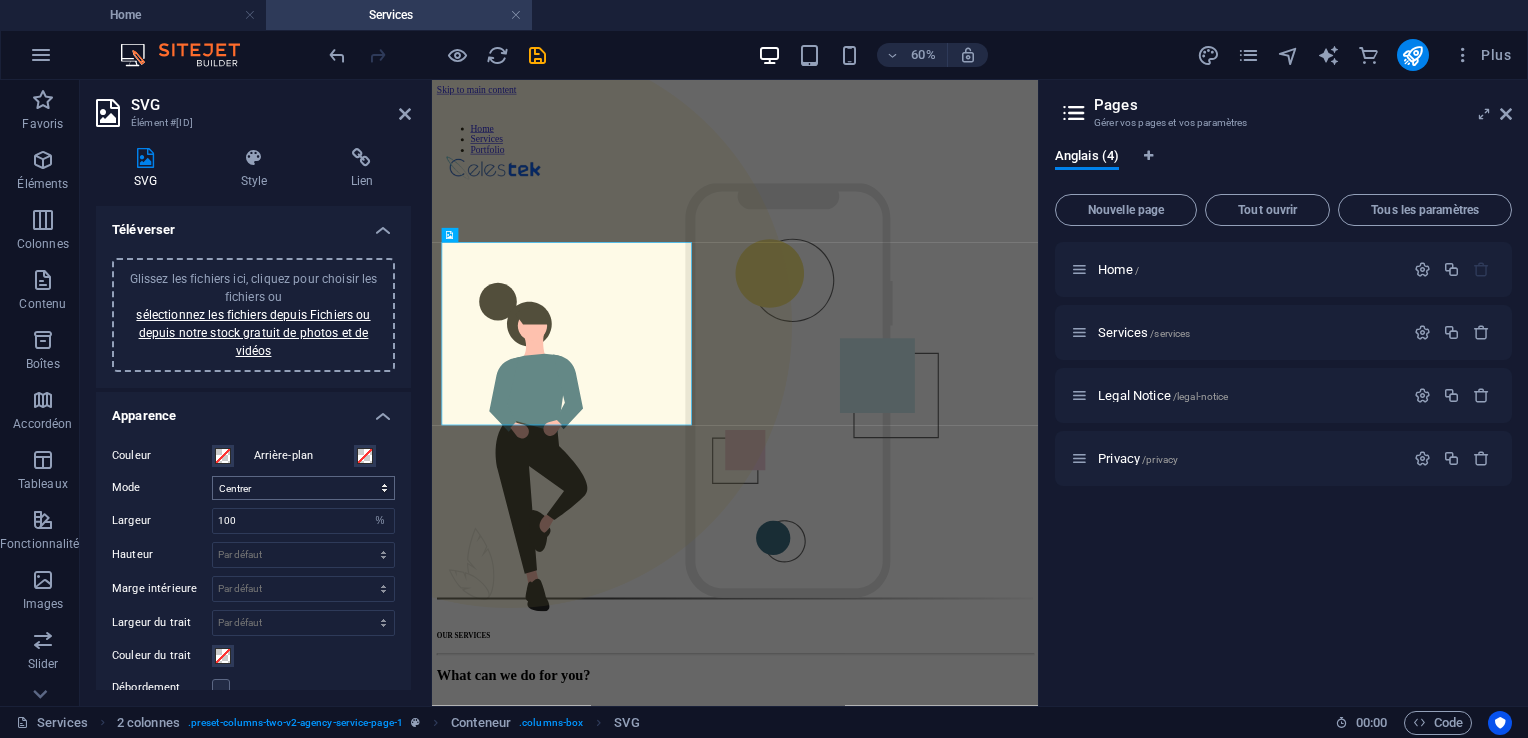 scroll, scrollTop: 0, scrollLeft: 0, axis: both 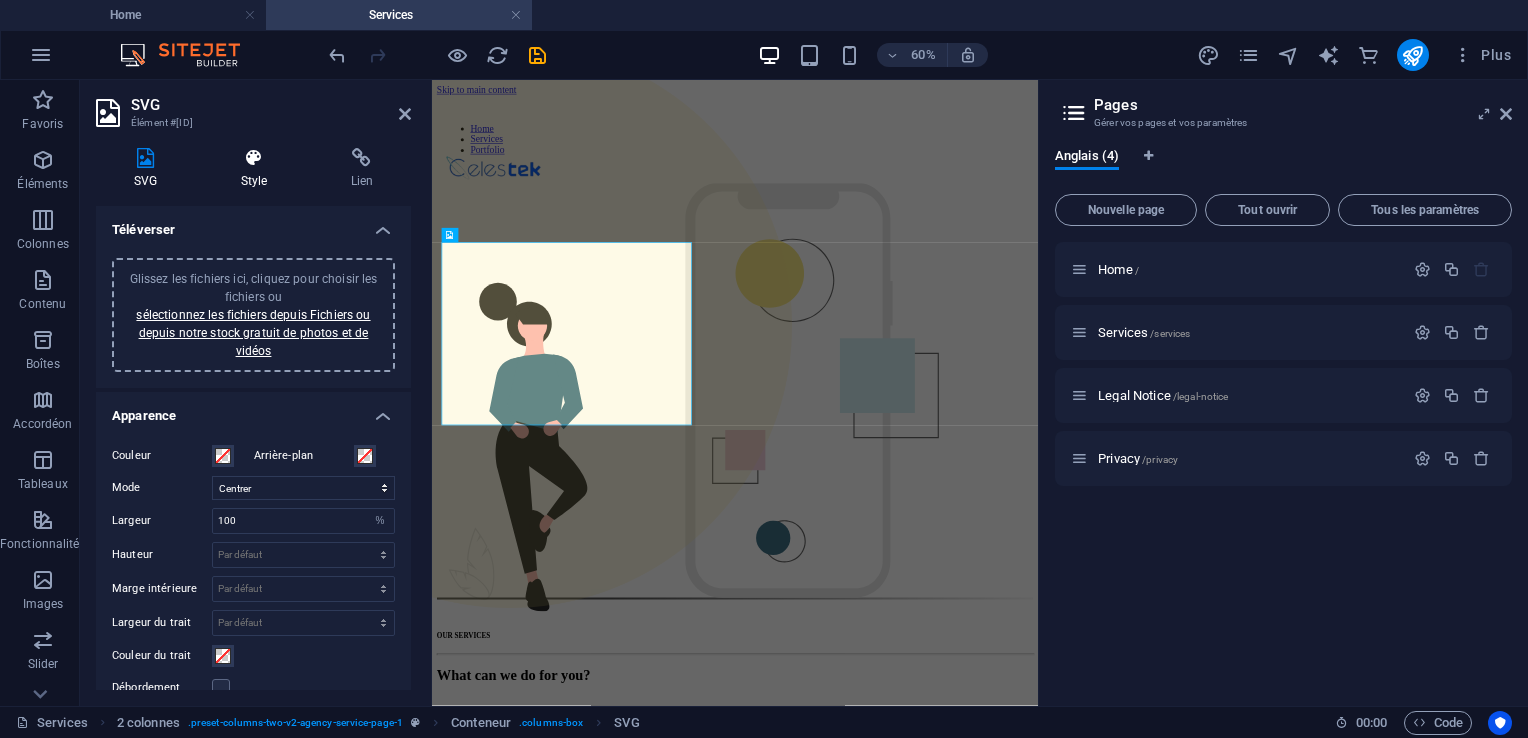 click on "Style" at bounding box center (258, 169) 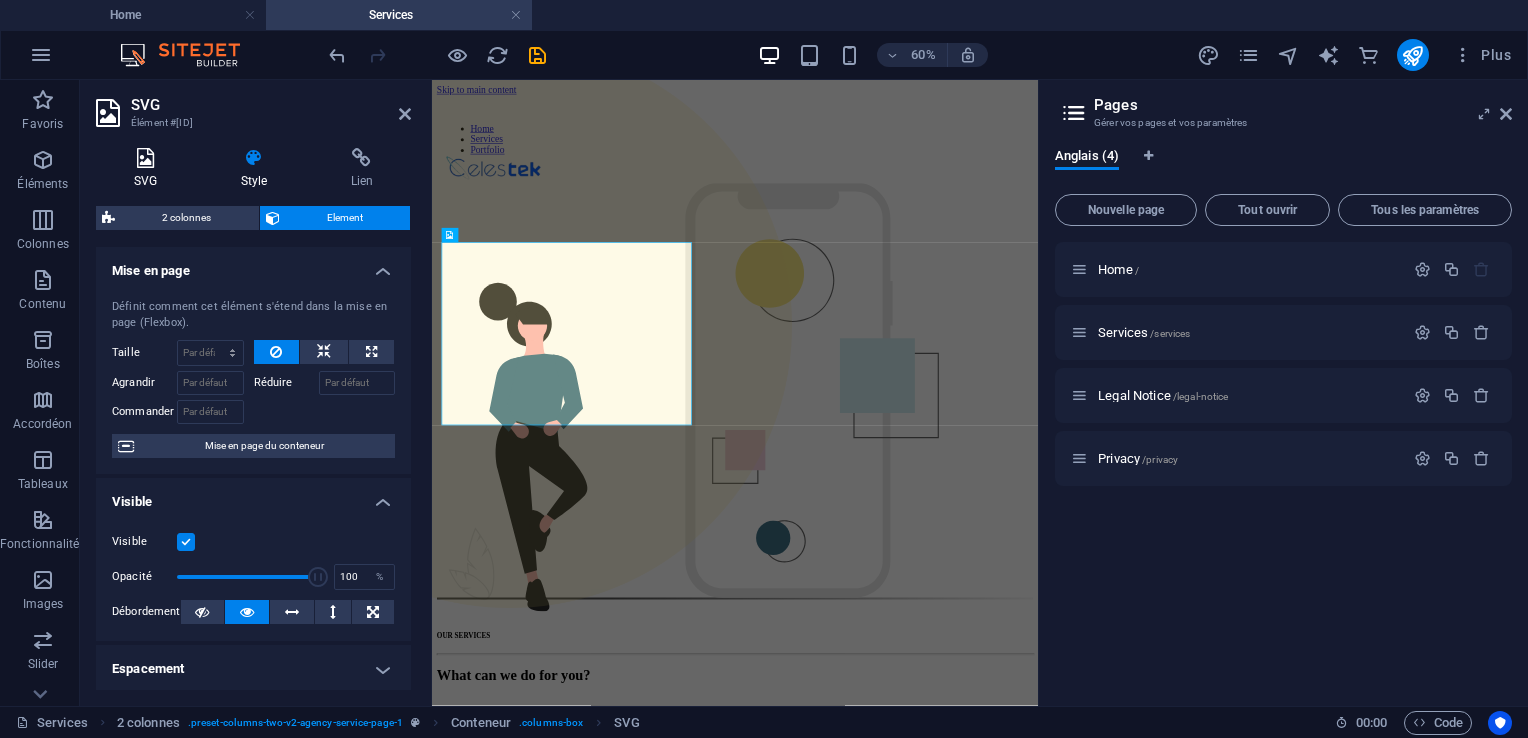 click on "SVG" at bounding box center [149, 169] 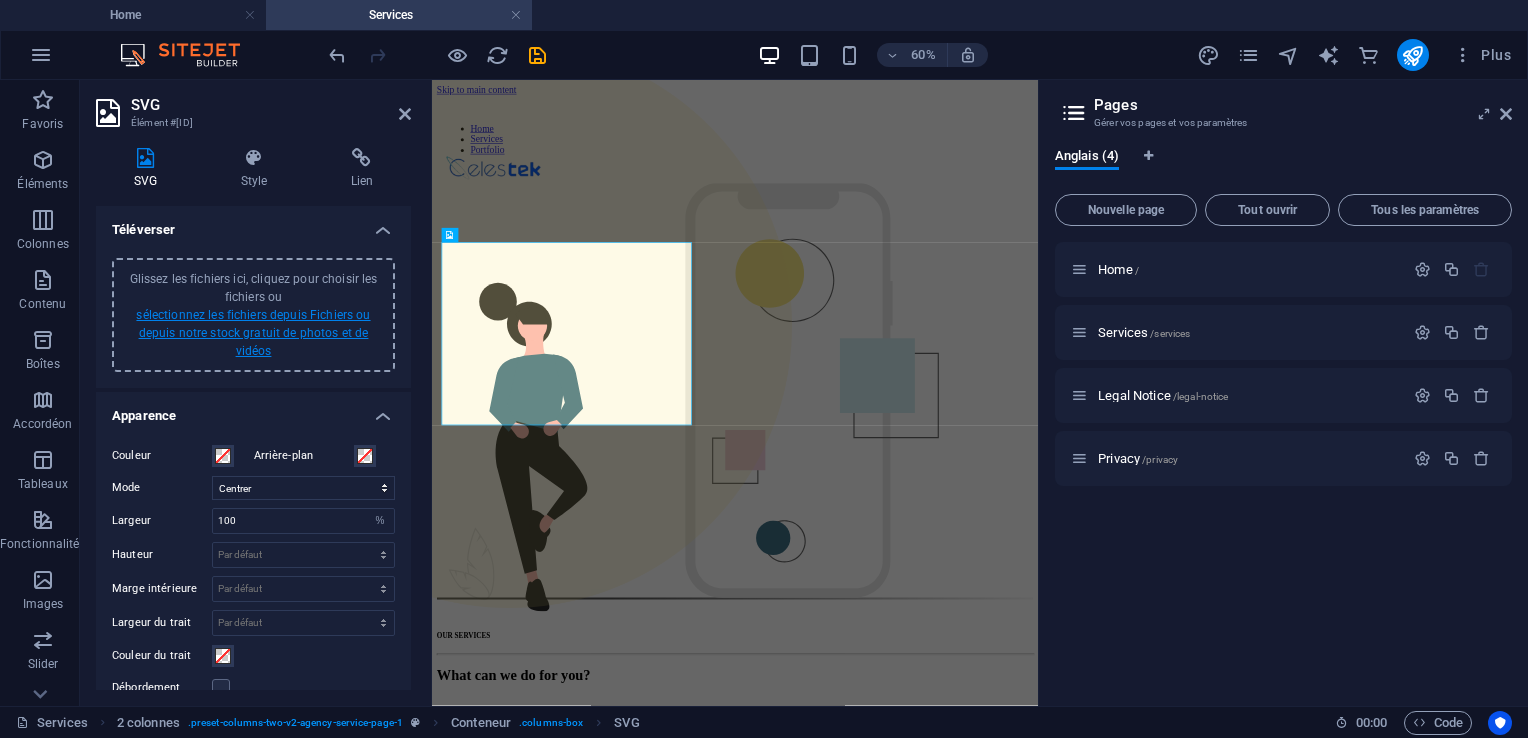 click on "sélectionnez les fichiers depuis Fichiers ou depuis notre stock gratuit de photos et de vidéos" at bounding box center (253, 333) 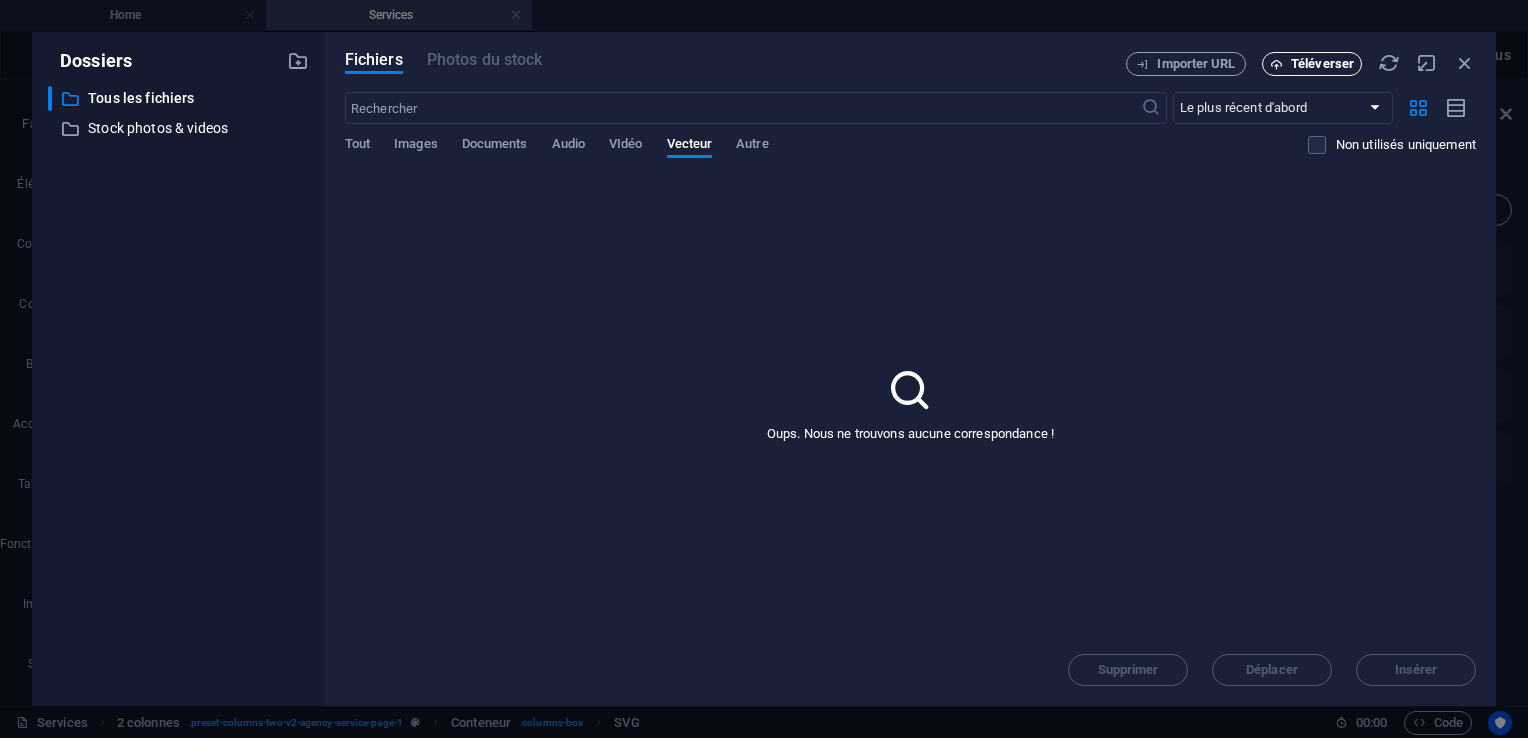 click on "Téléverser" at bounding box center (1322, 64) 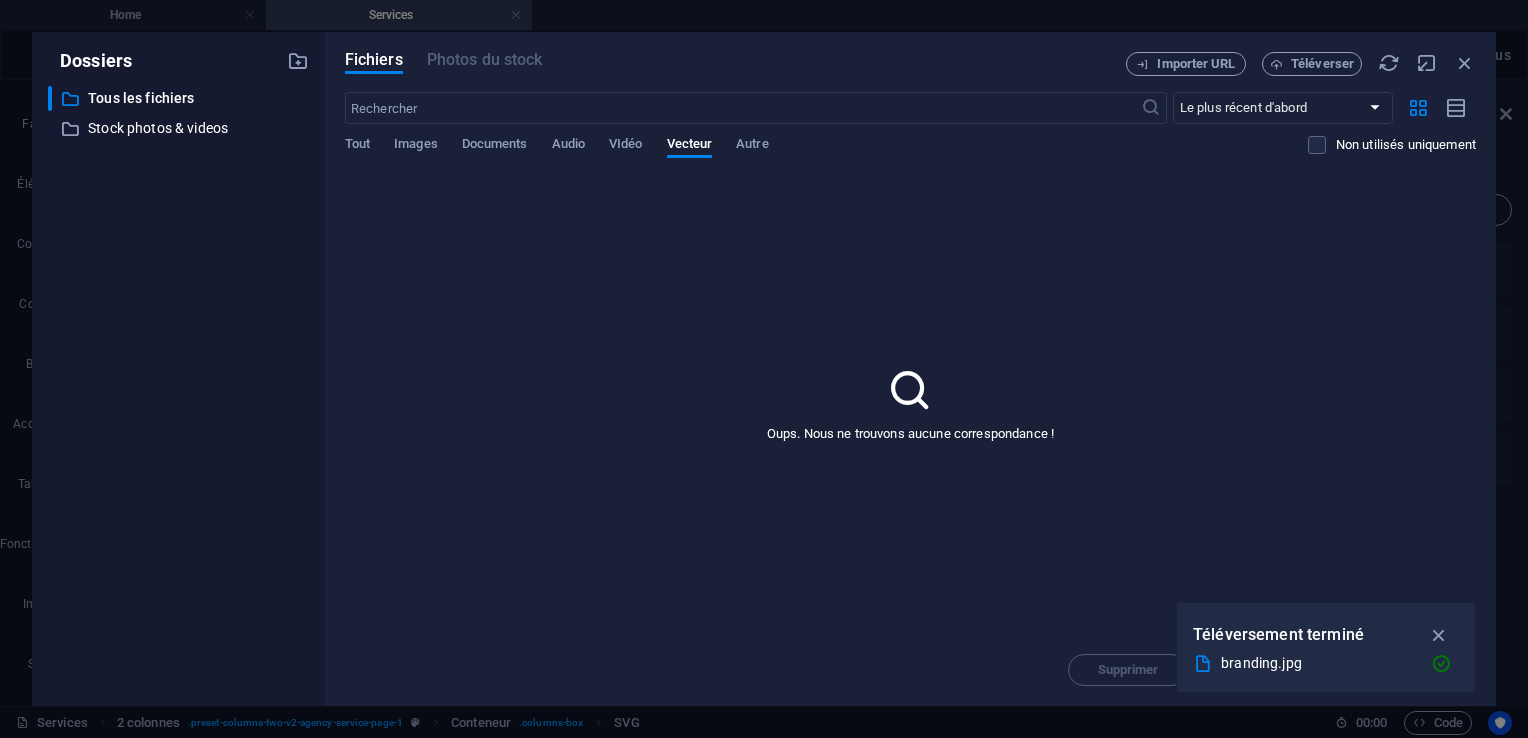 click on "Oups. Nous ne trouvons aucune correspondance !" at bounding box center (910, 404) 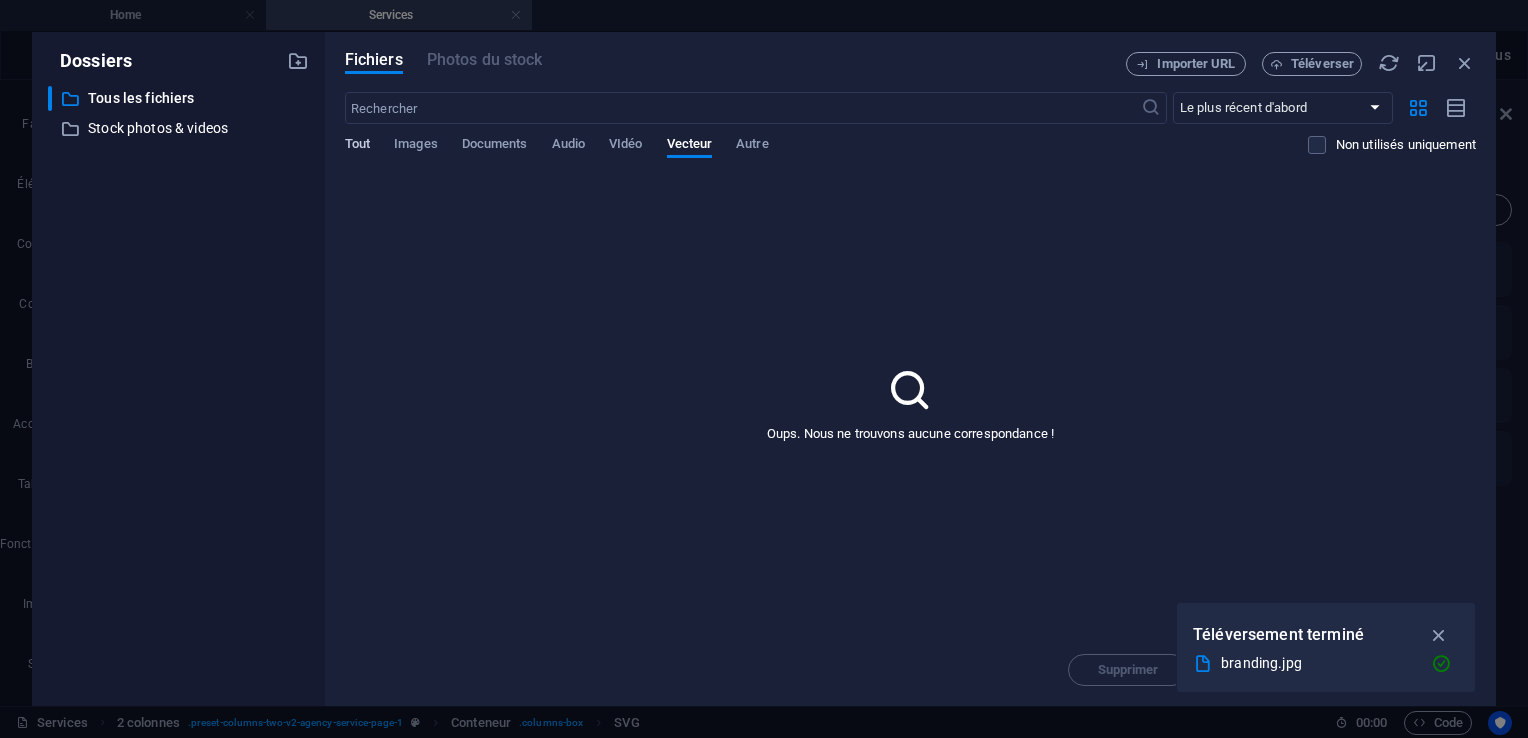 click on "Tout" at bounding box center (357, 146) 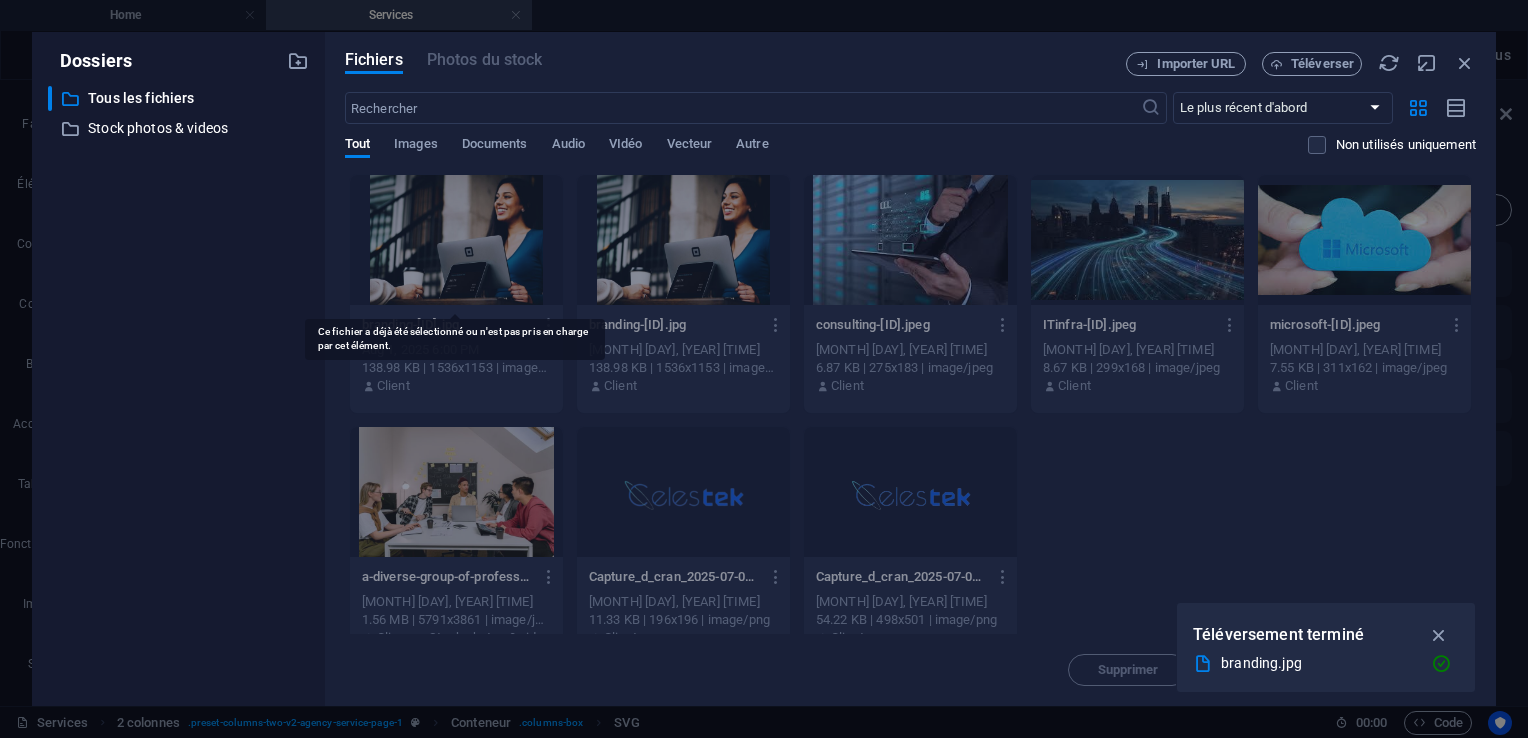 click at bounding box center (456, 240) 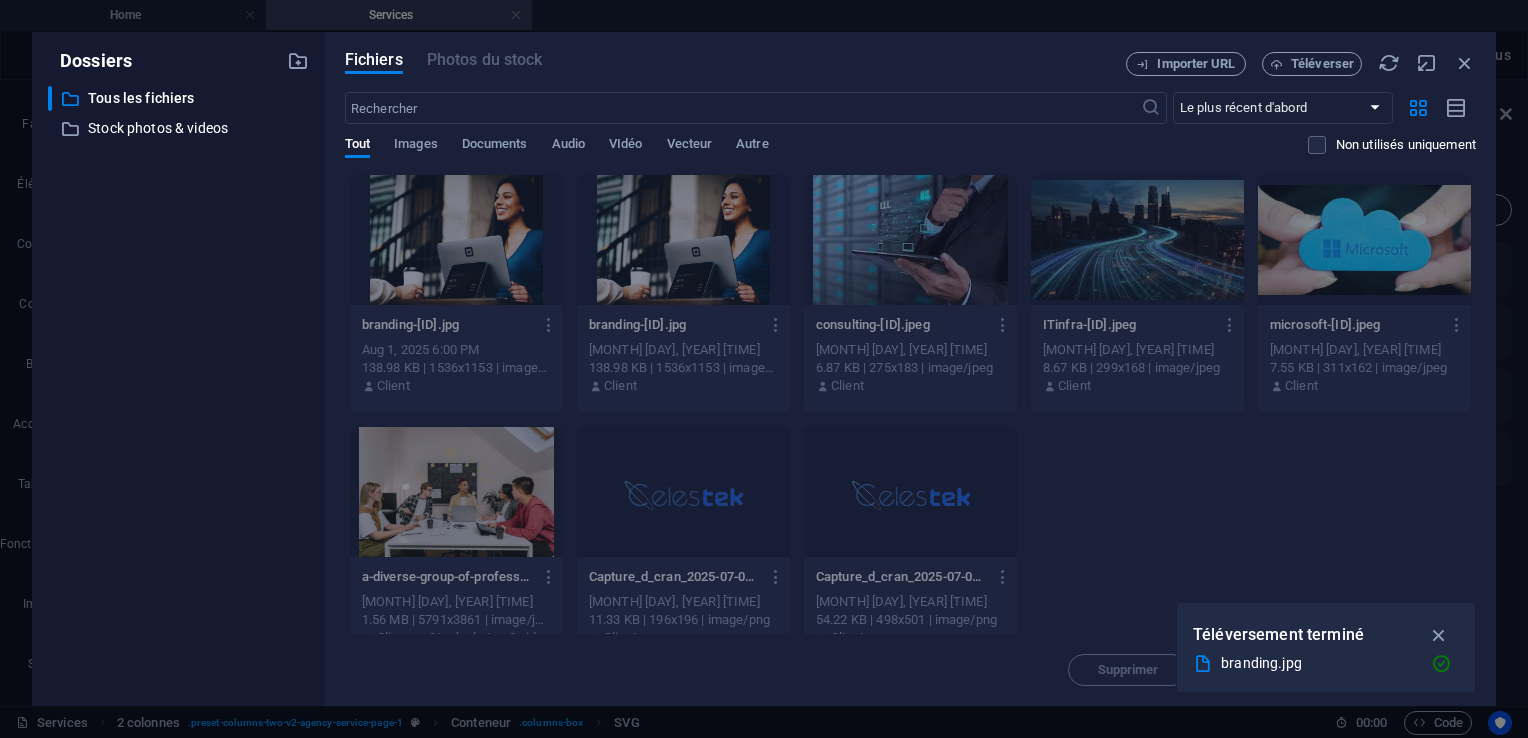 click at bounding box center (456, 240) 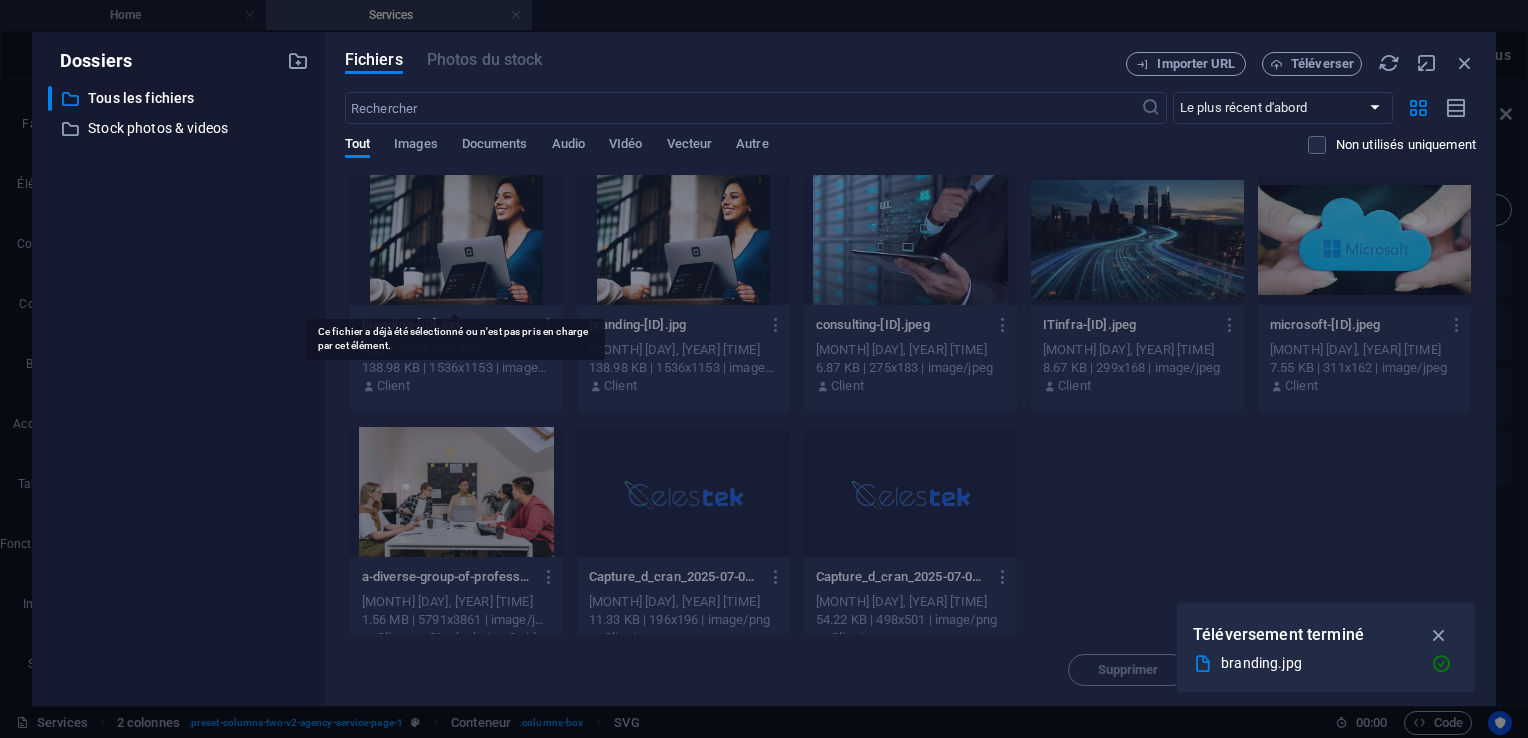 click at bounding box center (456, 240) 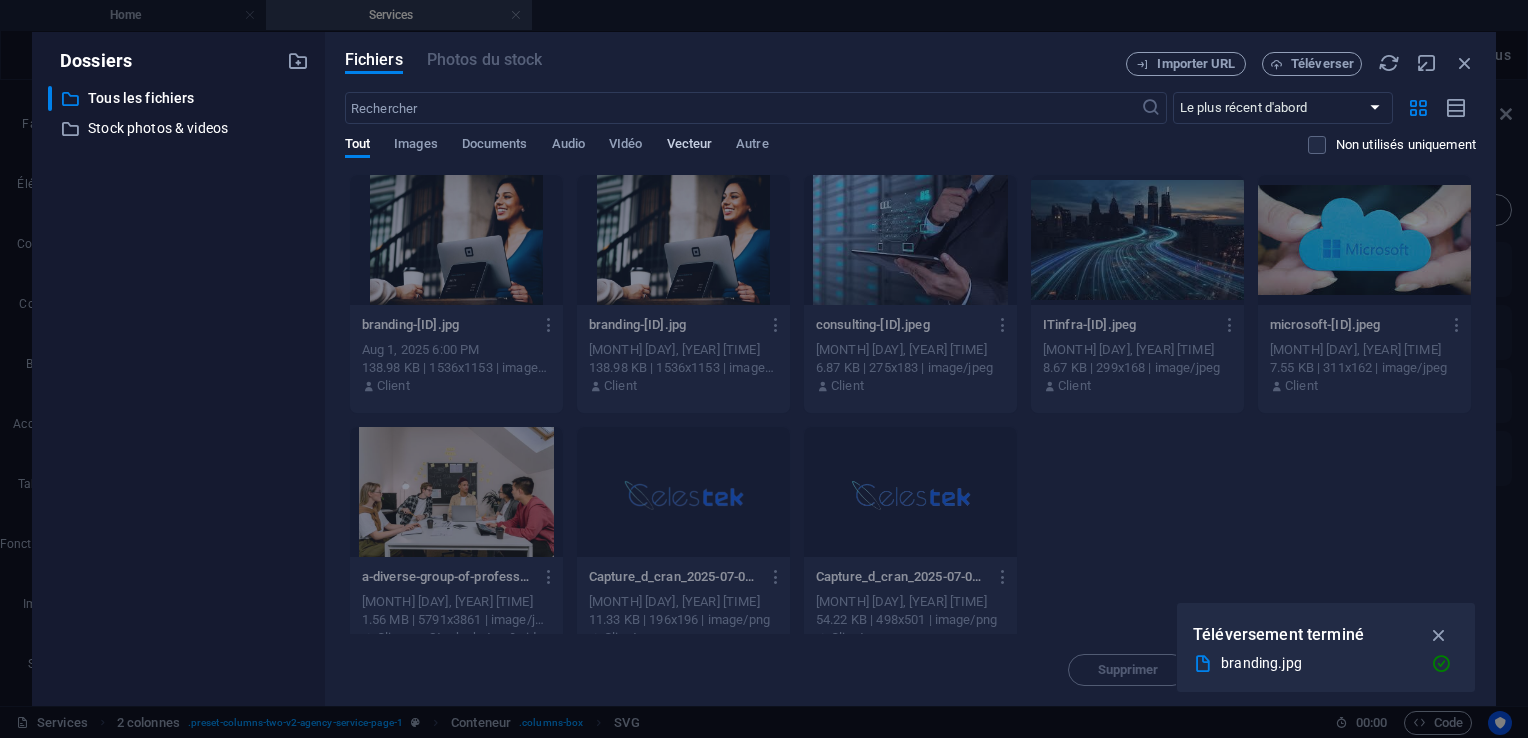 click on "Vecteur" at bounding box center (690, 146) 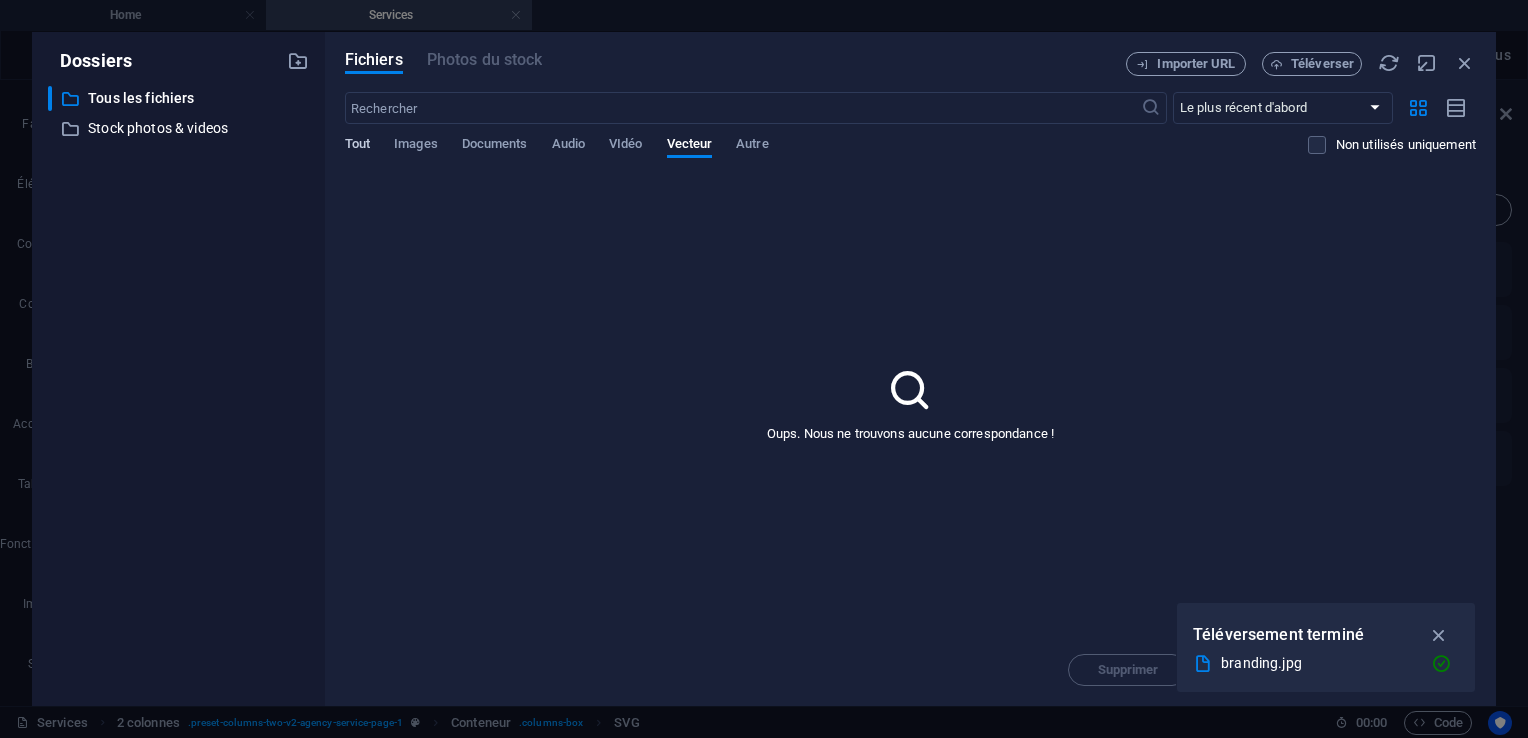 click on "Tout" at bounding box center (357, 146) 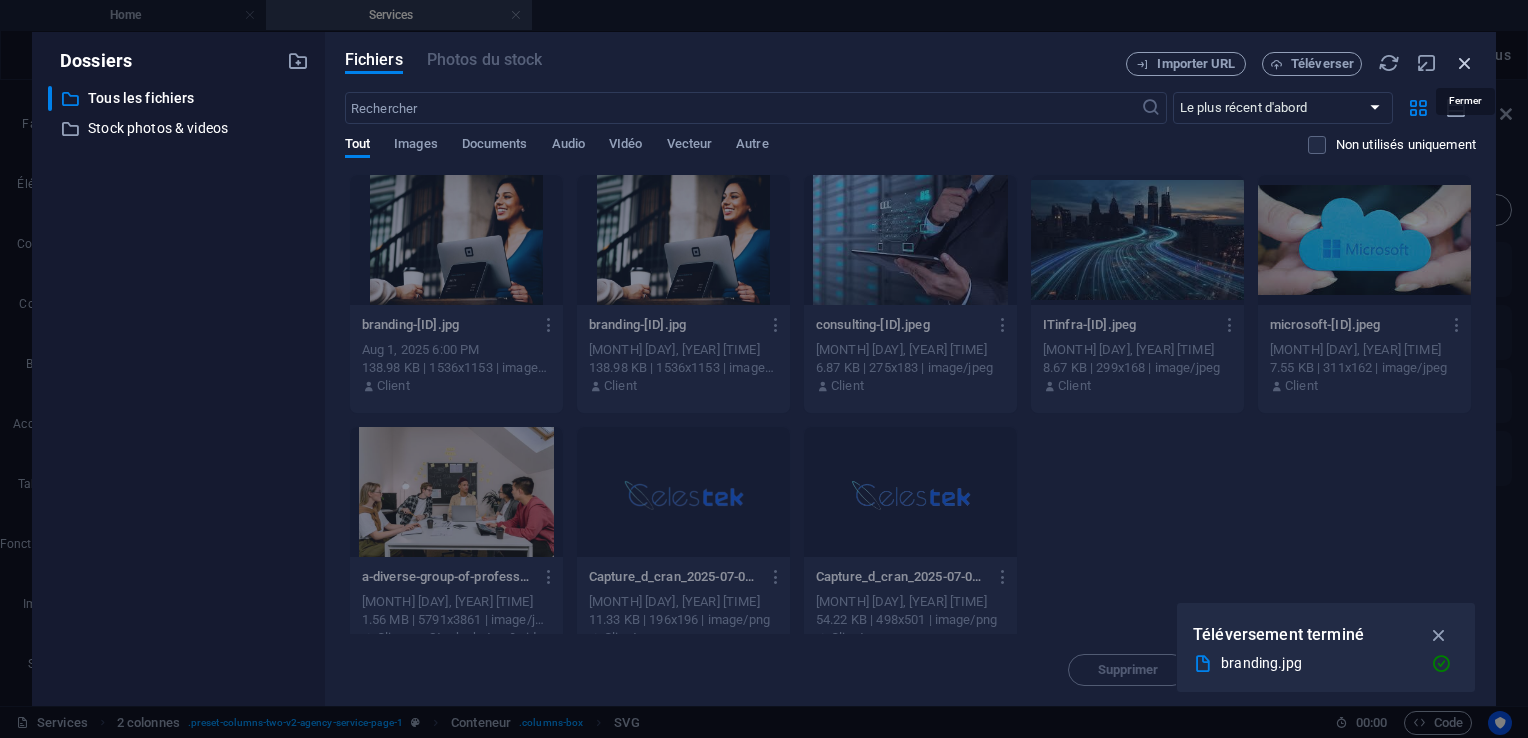 click at bounding box center [1465, 63] 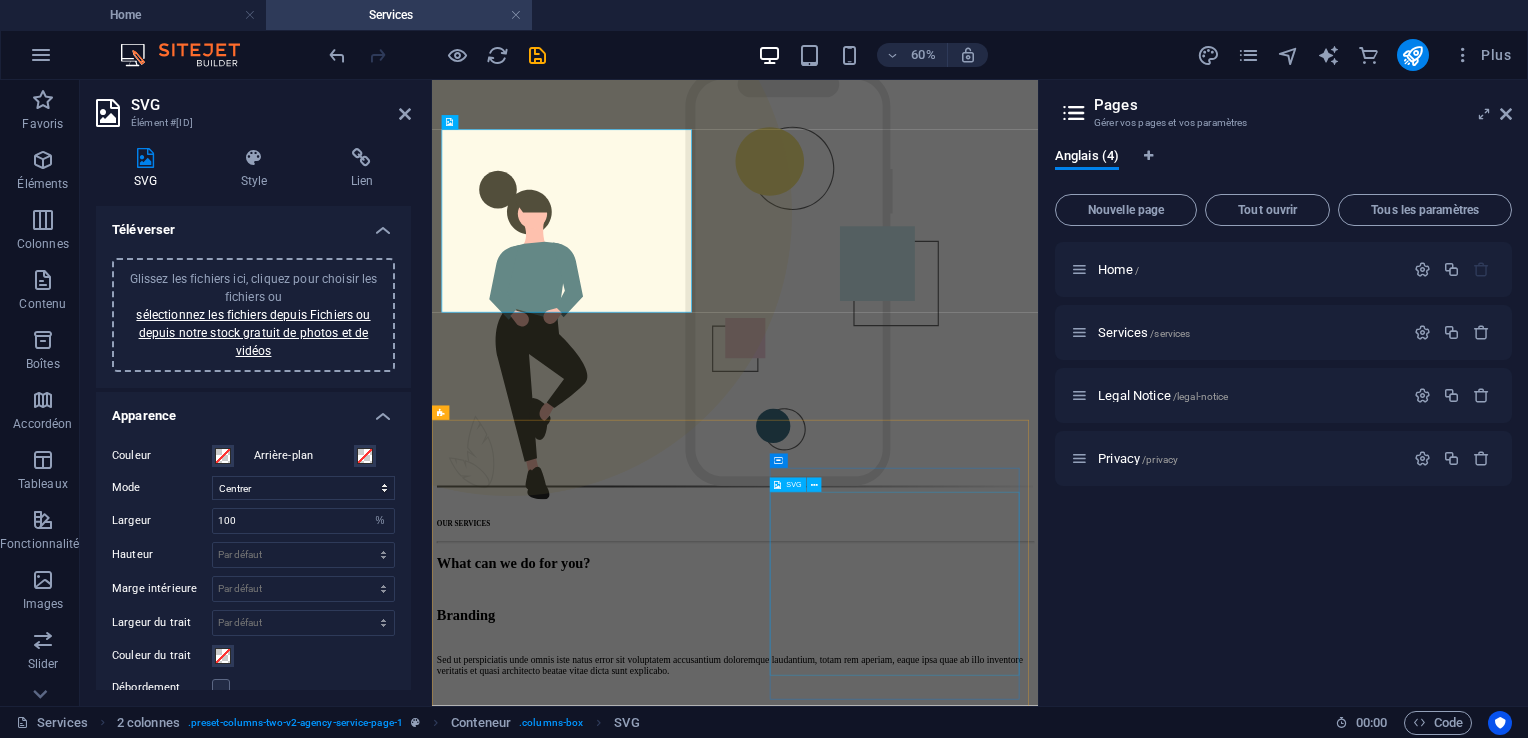 scroll, scrollTop: 188, scrollLeft: 0, axis: vertical 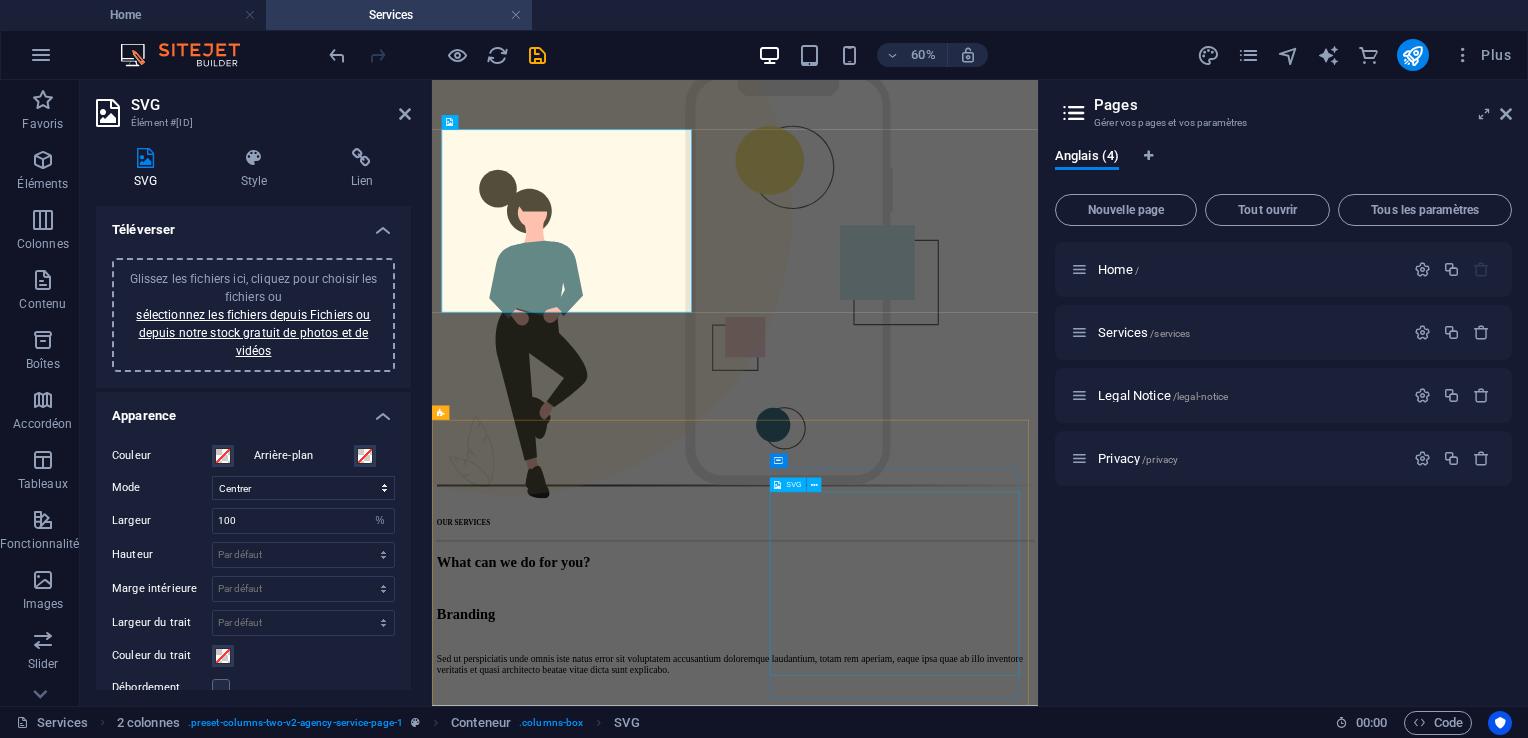 click at bounding box center [937, 1851] 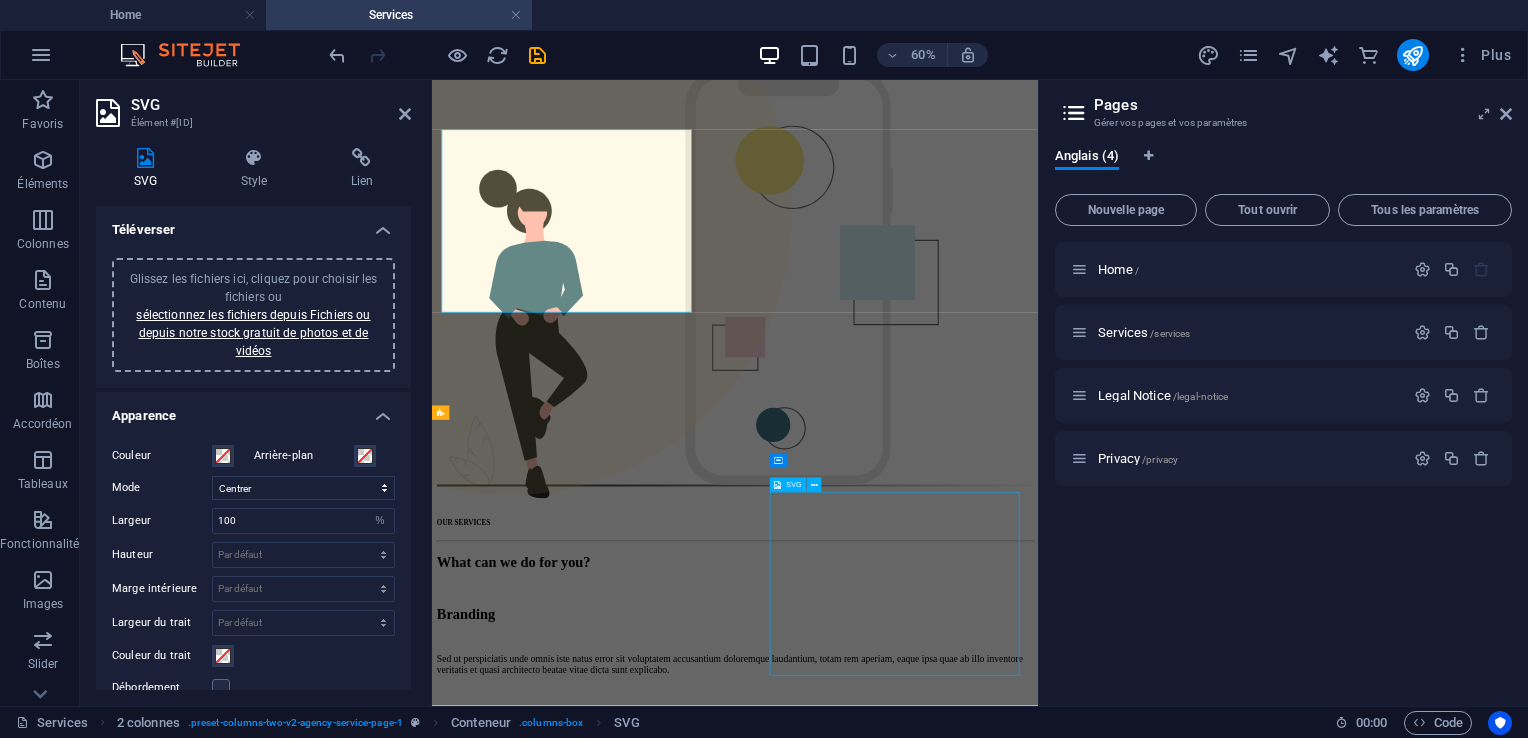 scroll, scrollTop: 695, scrollLeft: 0, axis: vertical 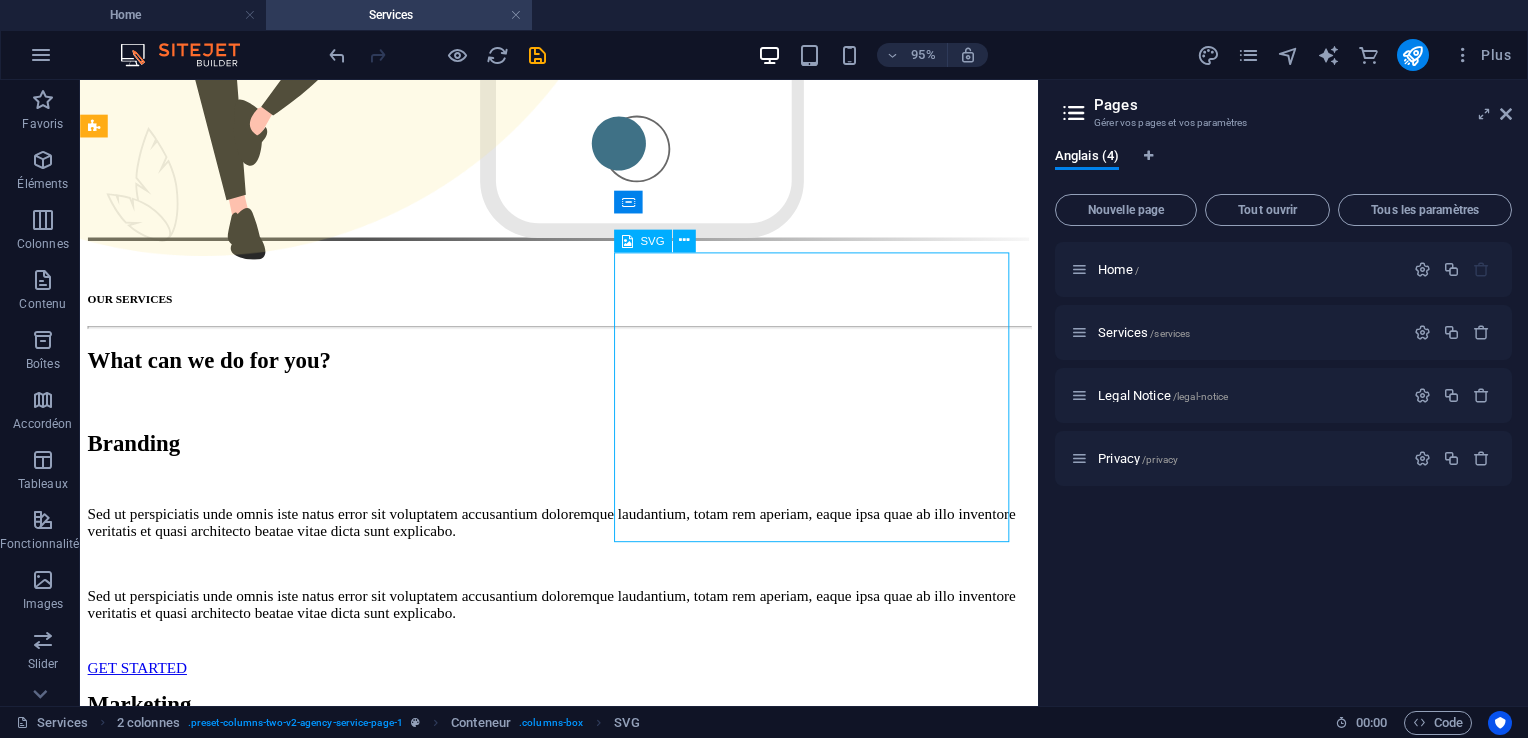 click at bounding box center [584, 1341] 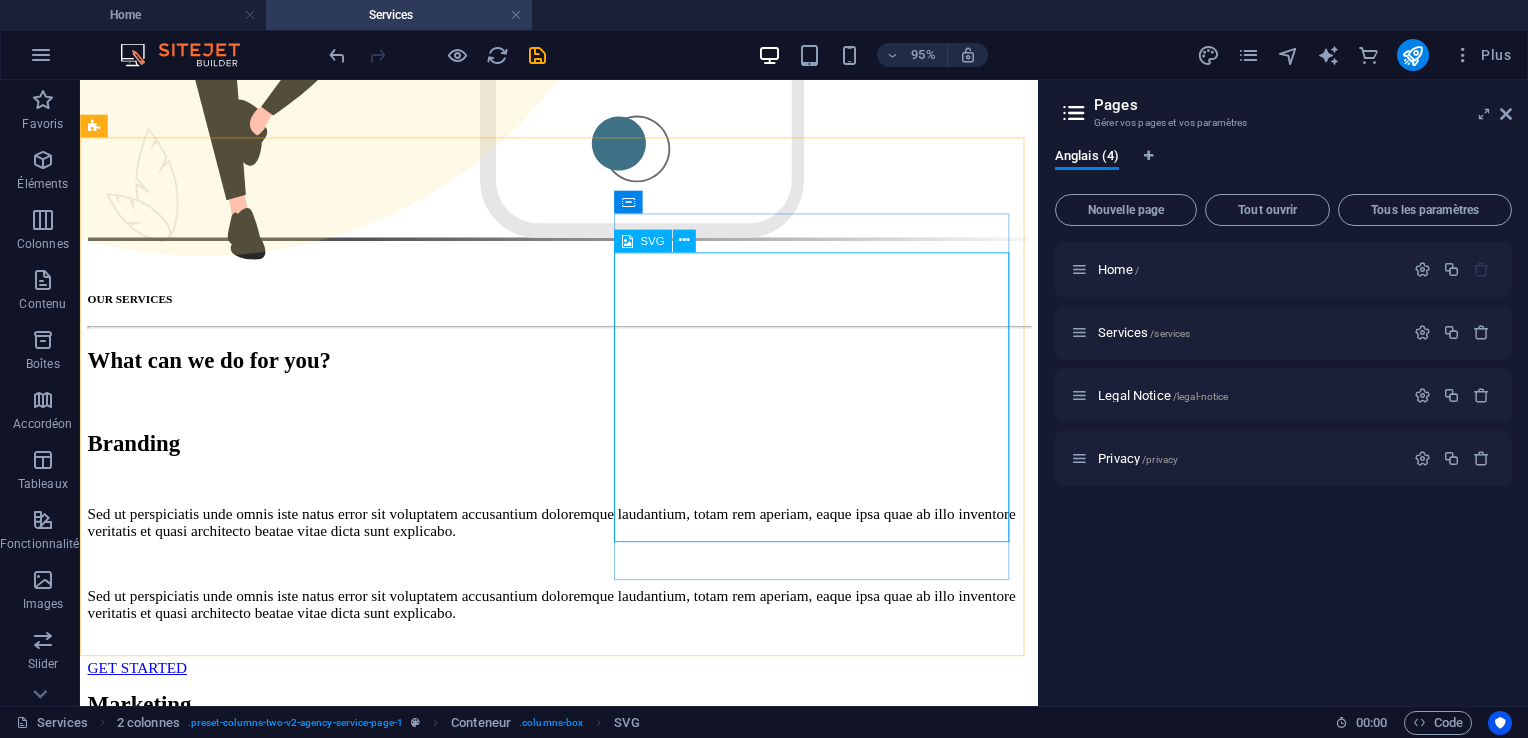 click on "SVG" at bounding box center [652, 239] 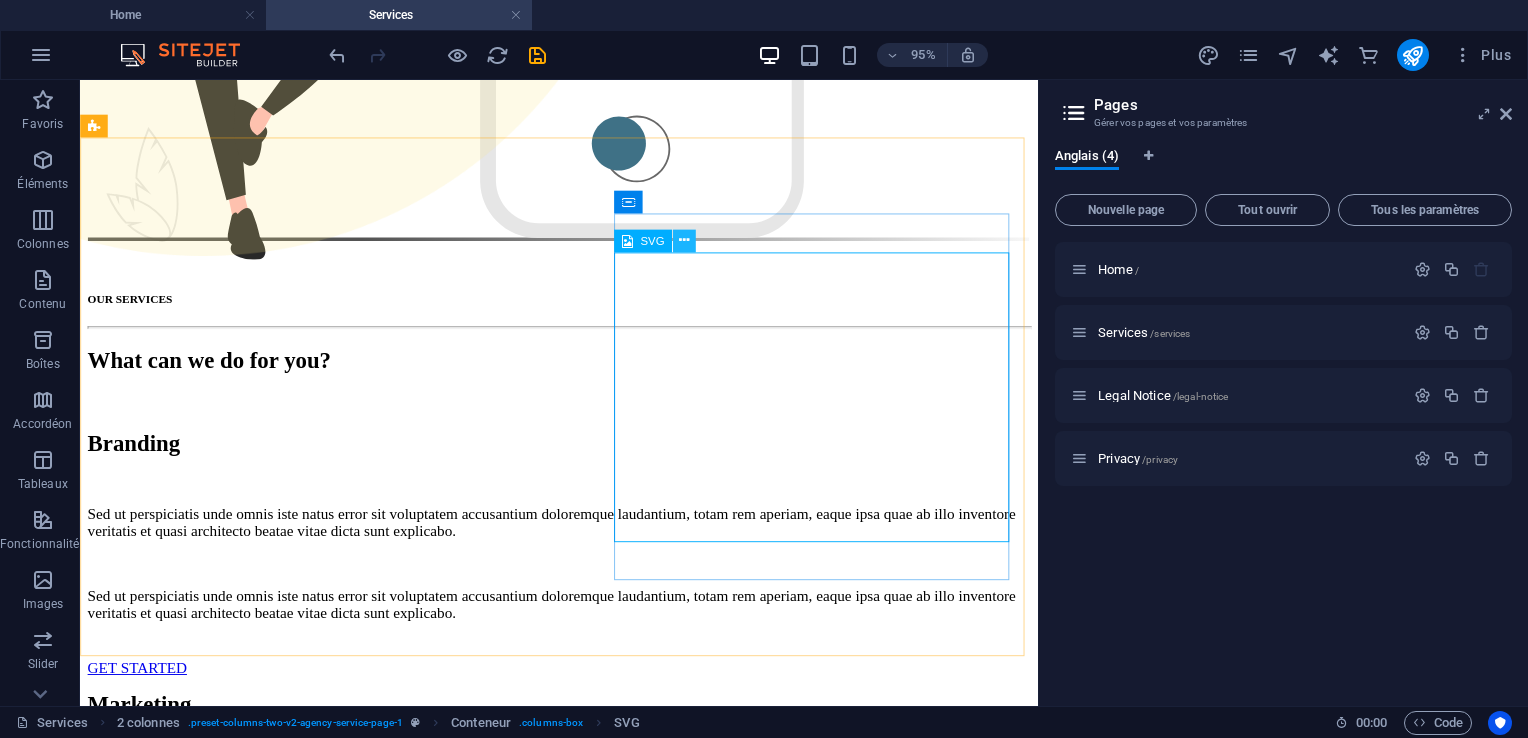 click at bounding box center (684, 240) 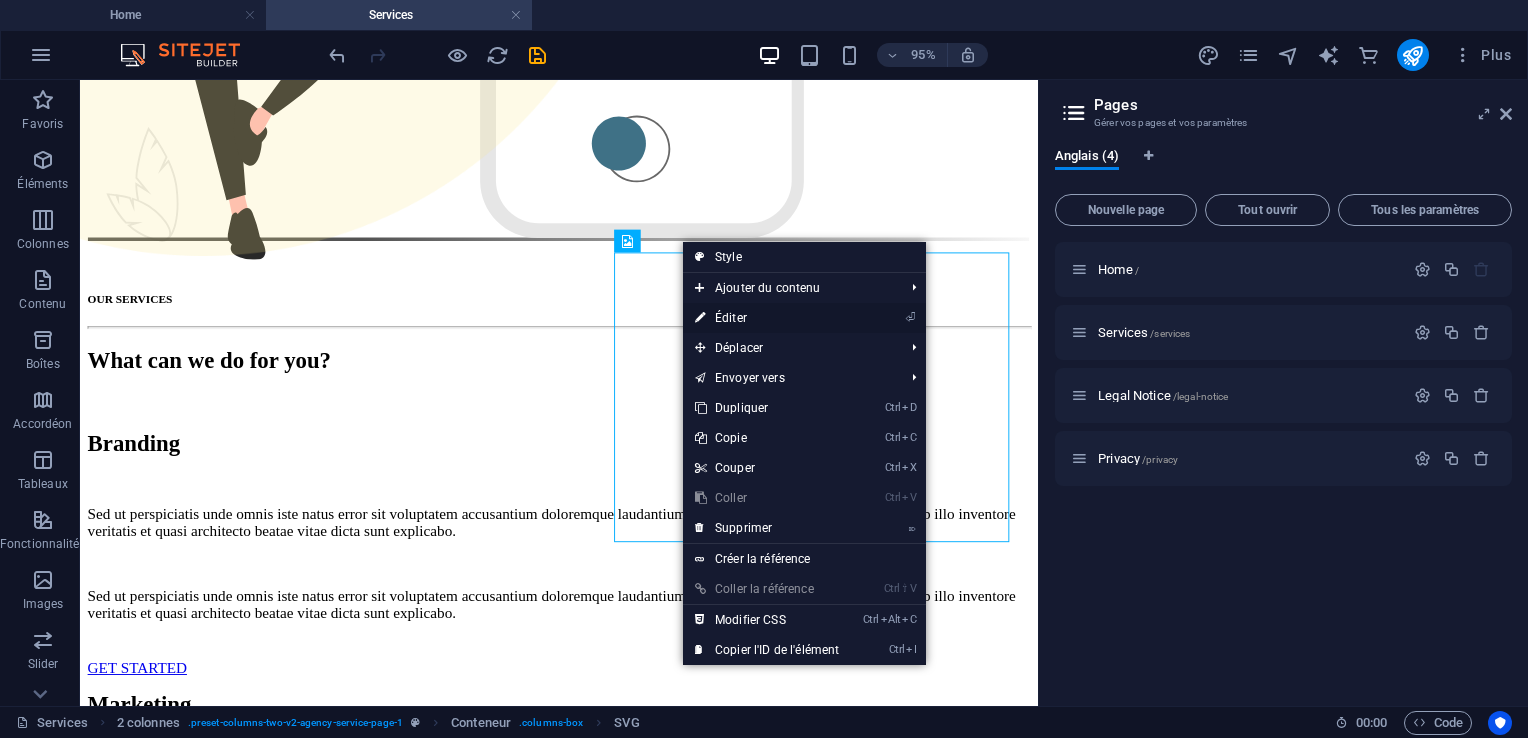 click on "⏎  Éditer" at bounding box center (767, 318) 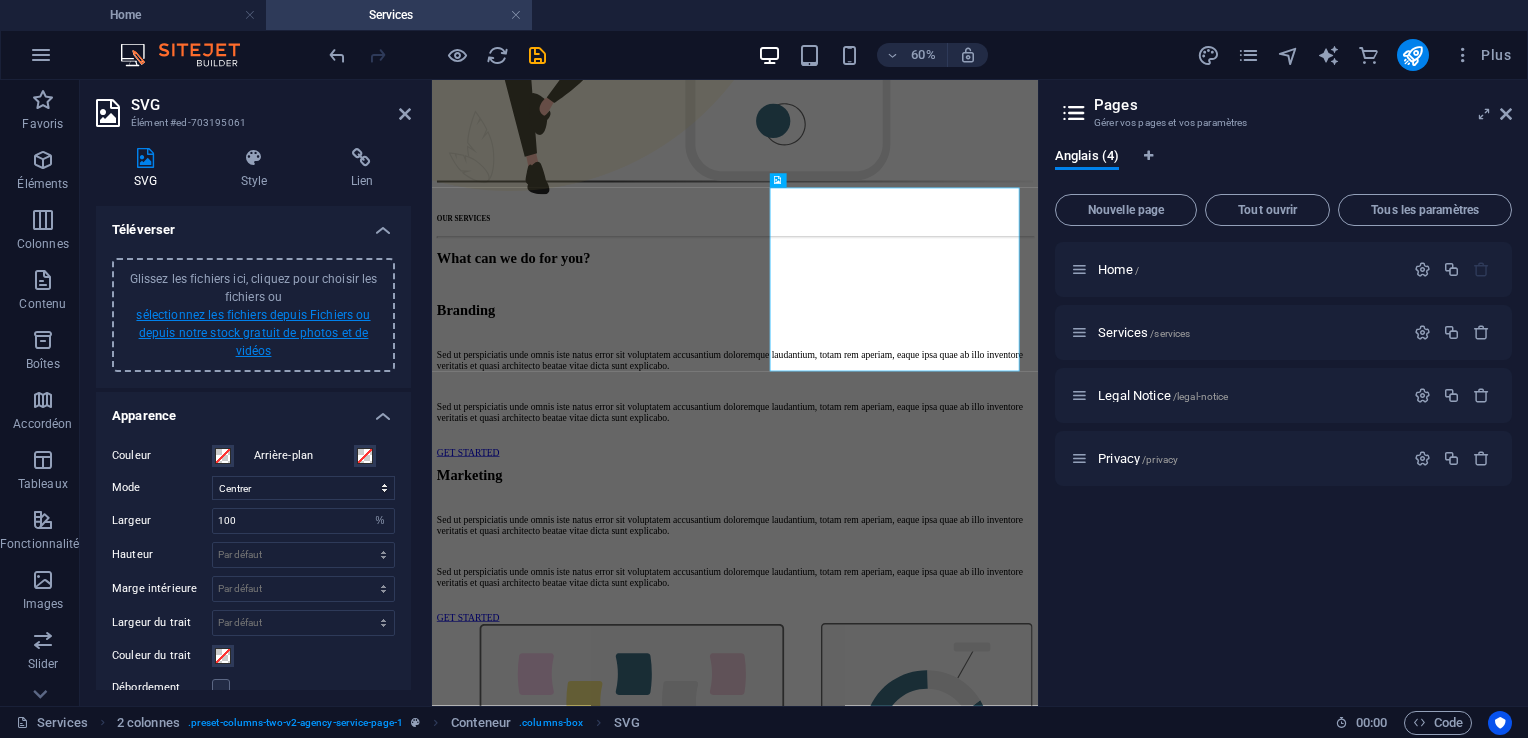 click on "sélectionnez les fichiers depuis Fichiers ou depuis notre stock gratuit de photos et de vidéos" at bounding box center (253, 333) 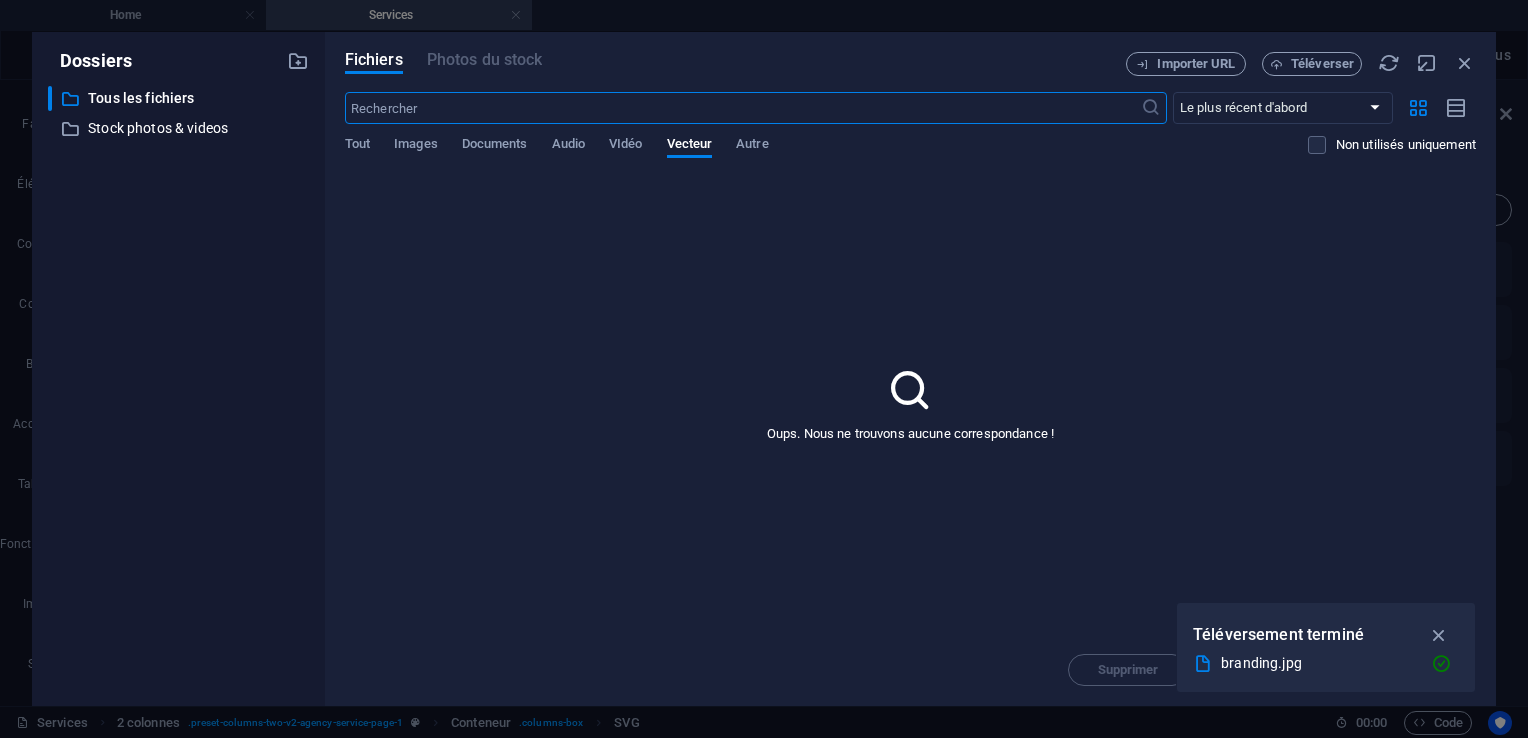 scroll, scrollTop: 0, scrollLeft: 0, axis: both 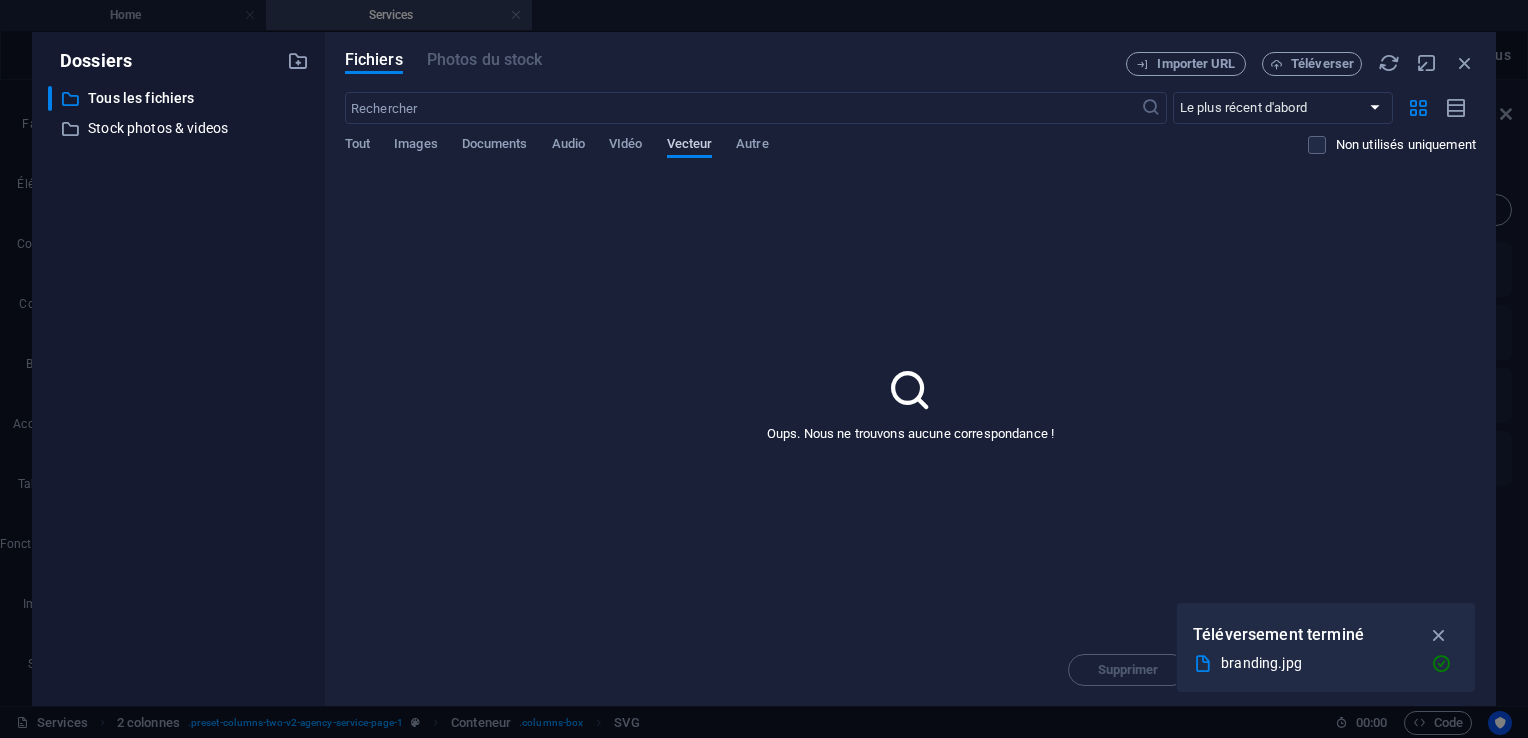 click on "Vecteur" at bounding box center (690, 146) 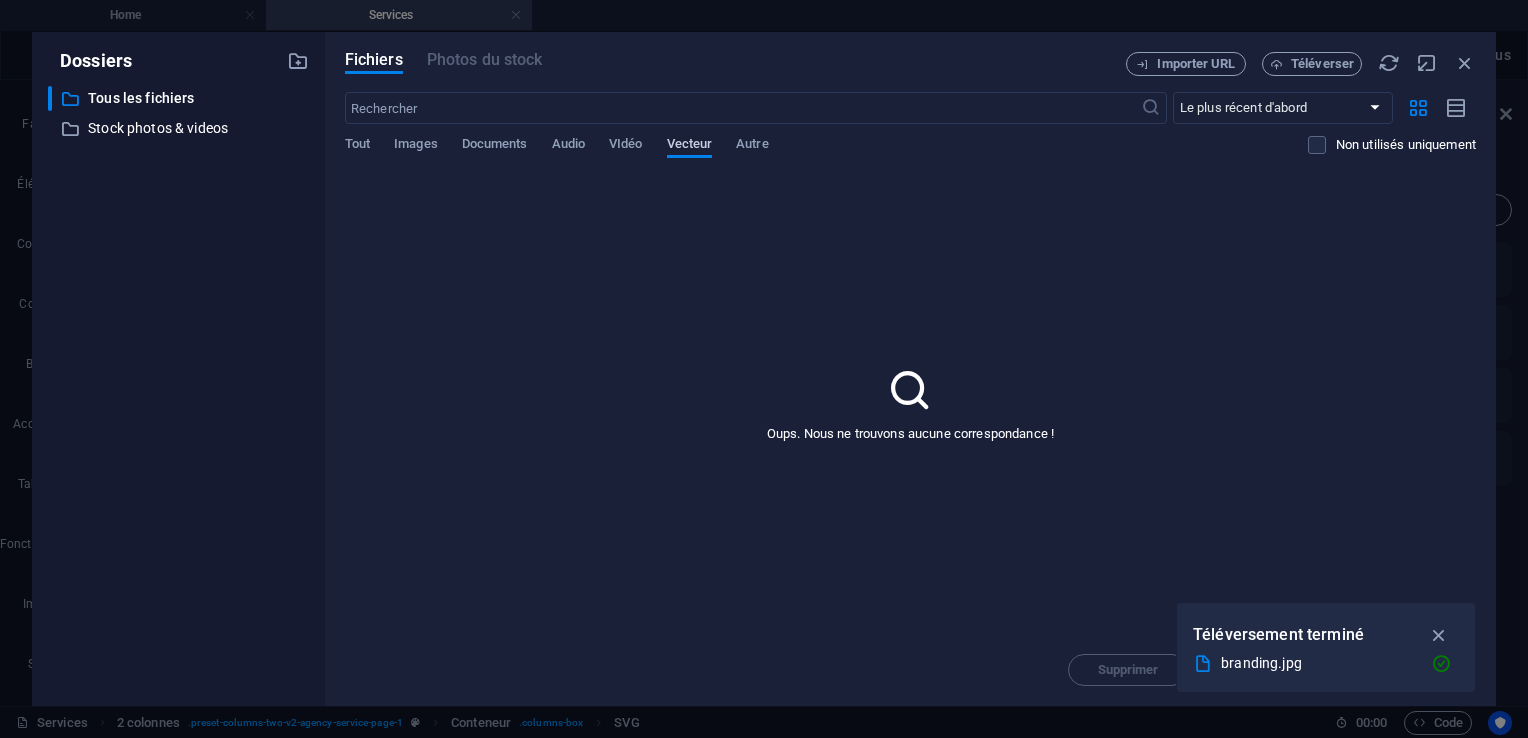 click on "Vecteur" at bounding box center [690, 146] 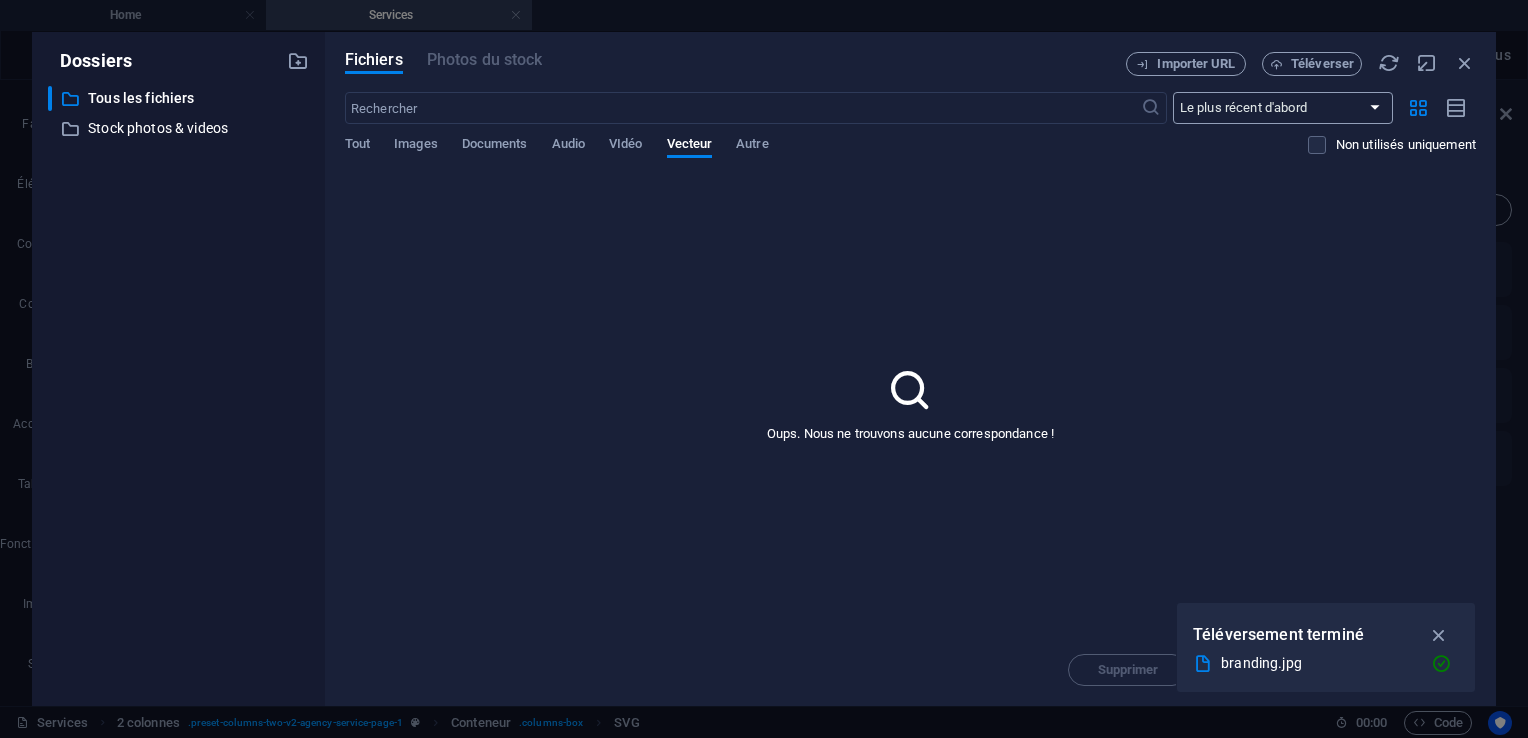 click on "Le plus récent d'abord Le plus ancien d'abord Nom (A-Z) Nom (Z-A) Taille (0-9) Taille (9-0) Résolution (0-9) Résolution (9-0)" at bounding box center (1283, 108) 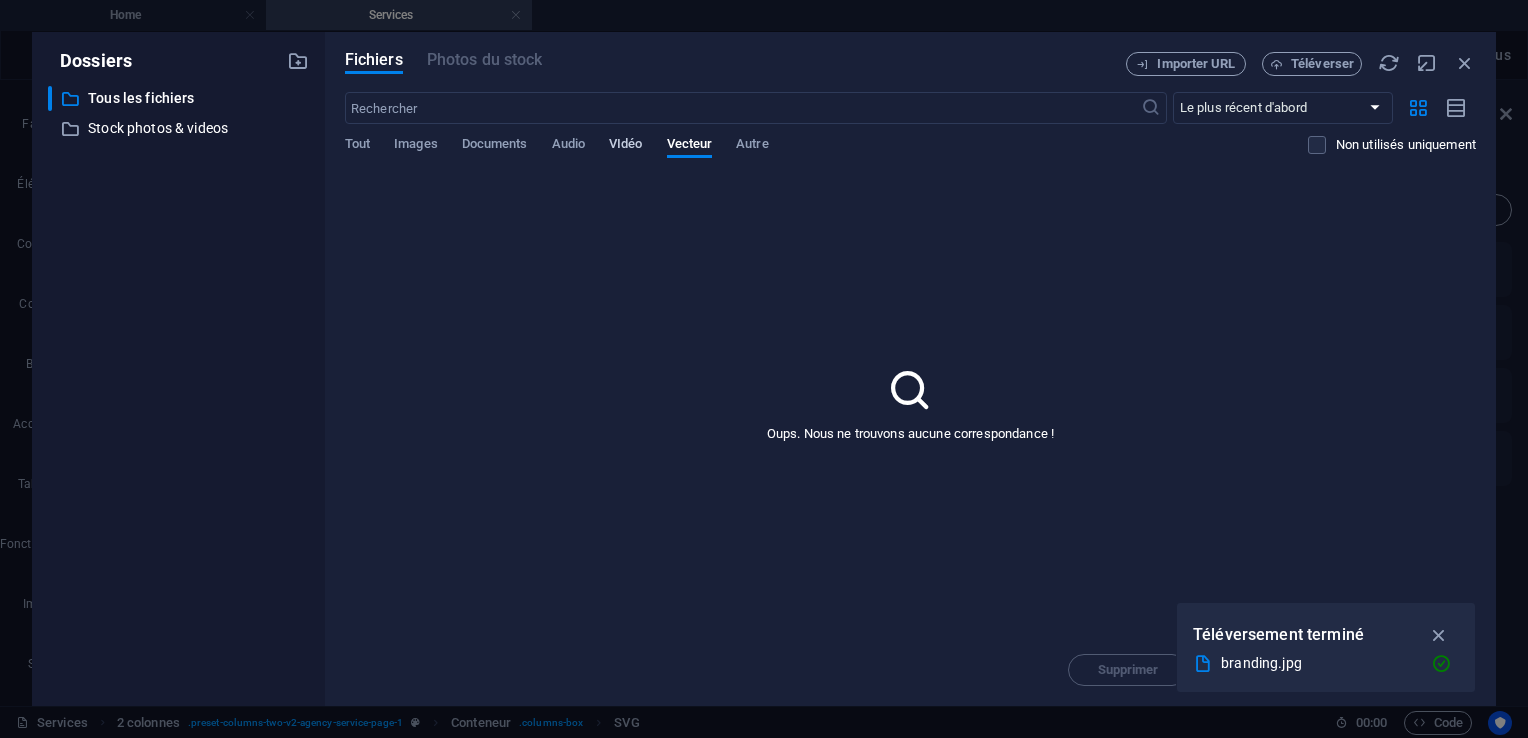 click on "VIdéo" at bounding box center (625, 146) 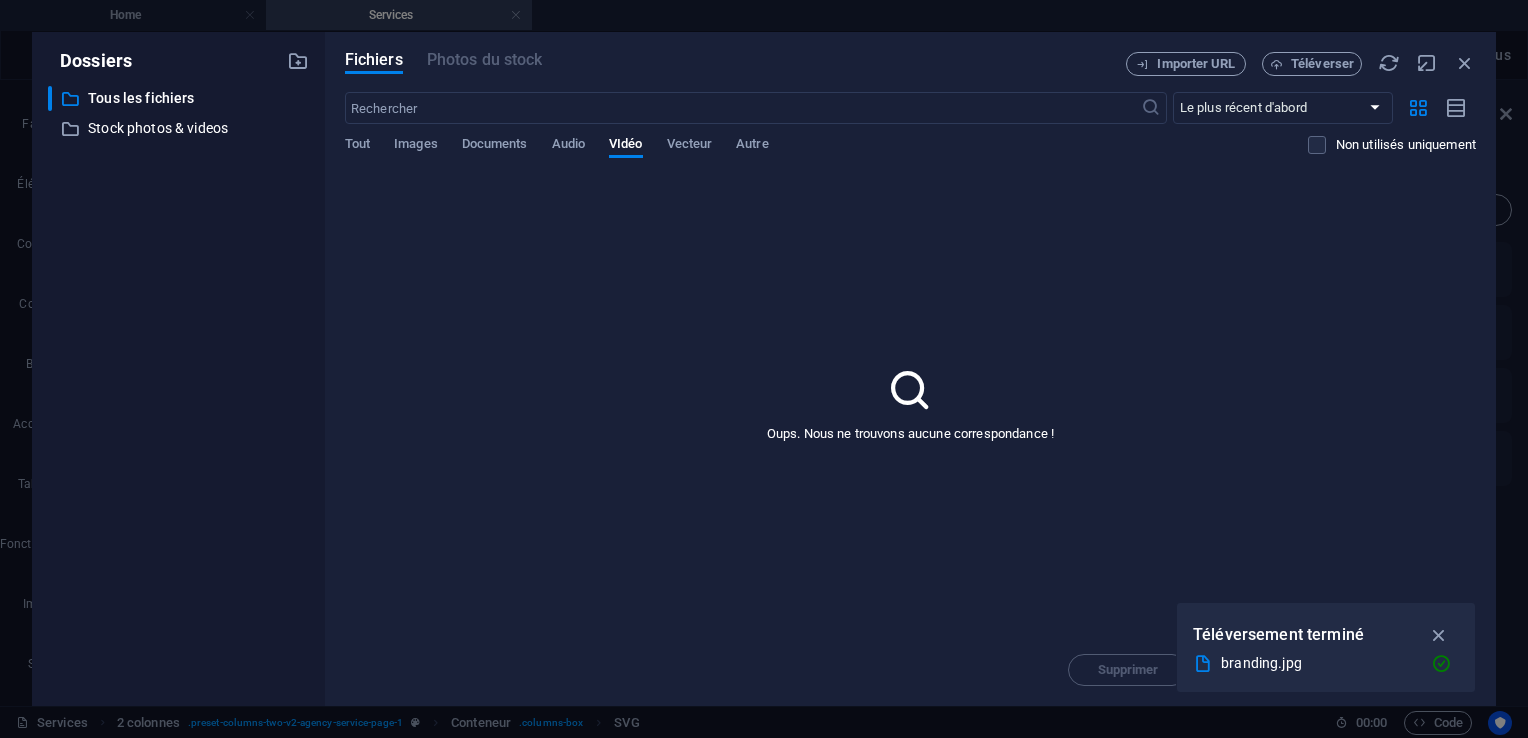 click on "Tout Images Documents Audio VIdéo Vecteur Autre" at bounding box center [826, 155] 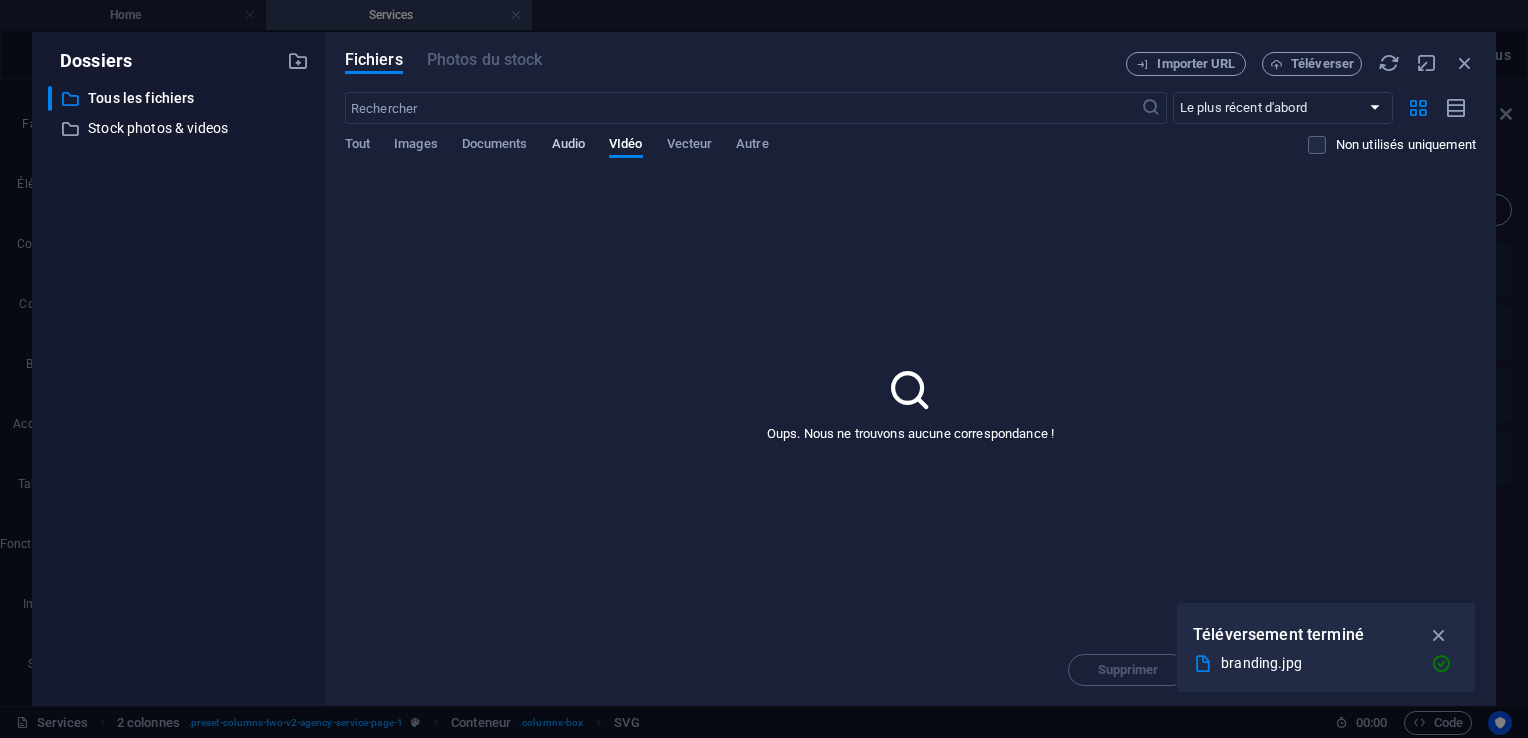 click on "Audio" at bounding box center [568, 146] 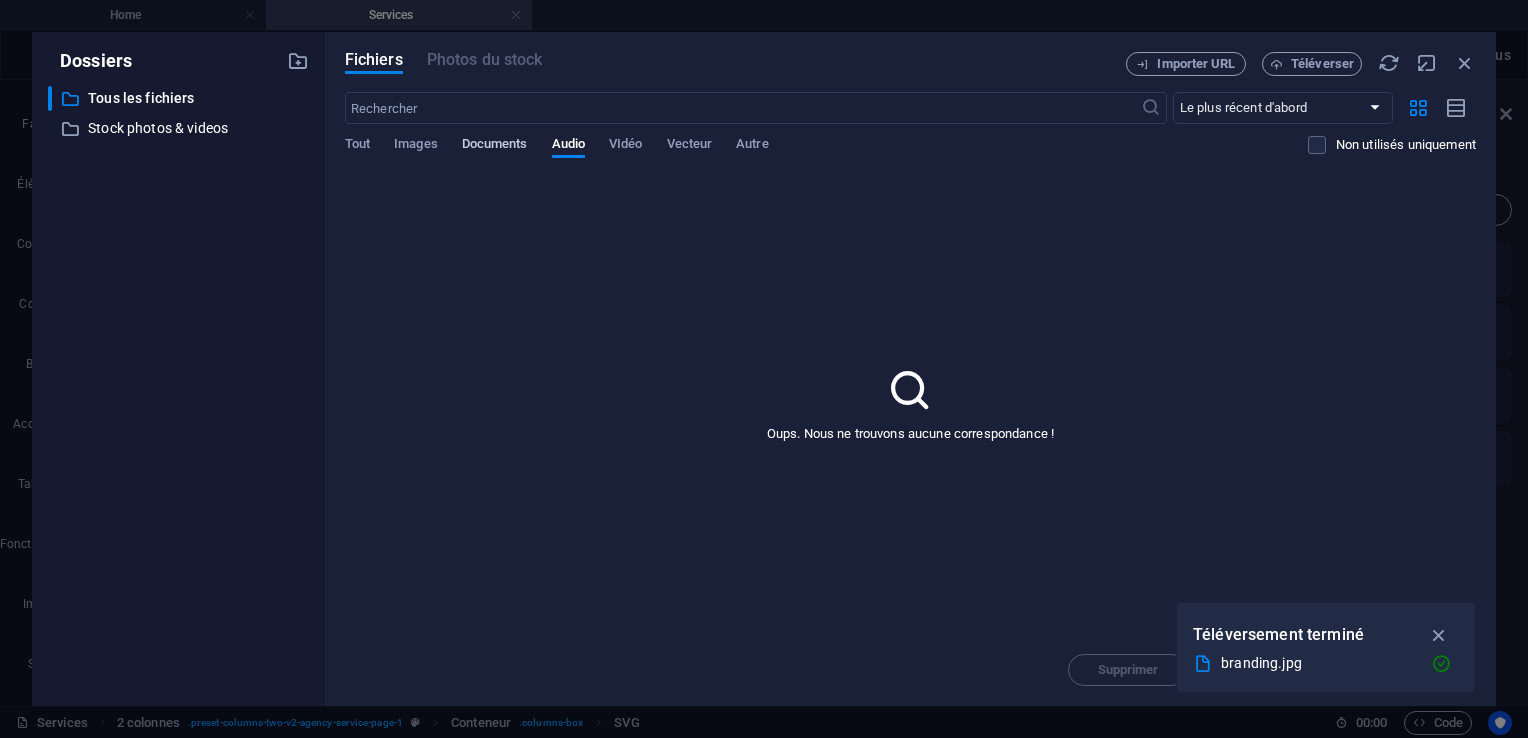 click on "Documents" at bounding box center [495, 146] 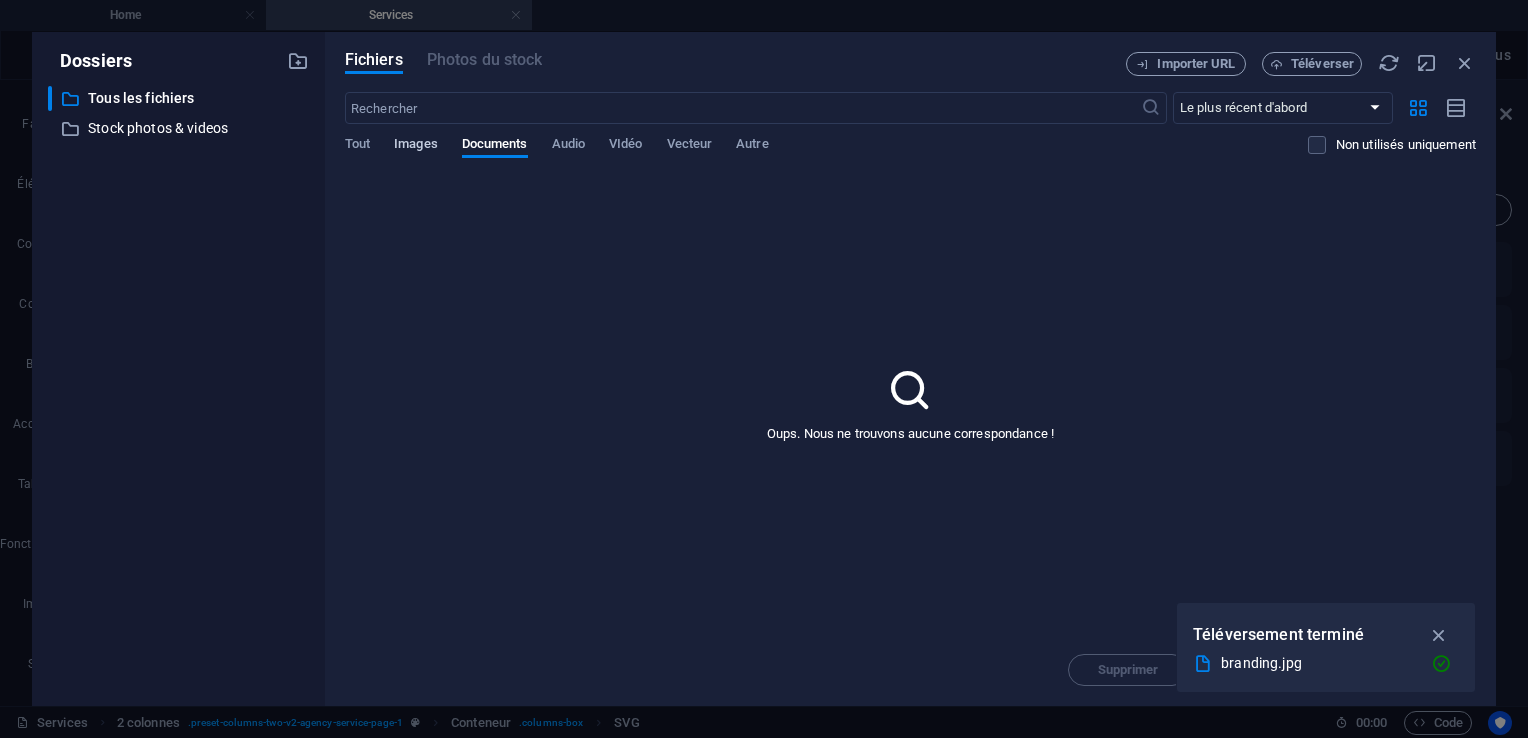 click on "Images" at bounding box center [416, 146] 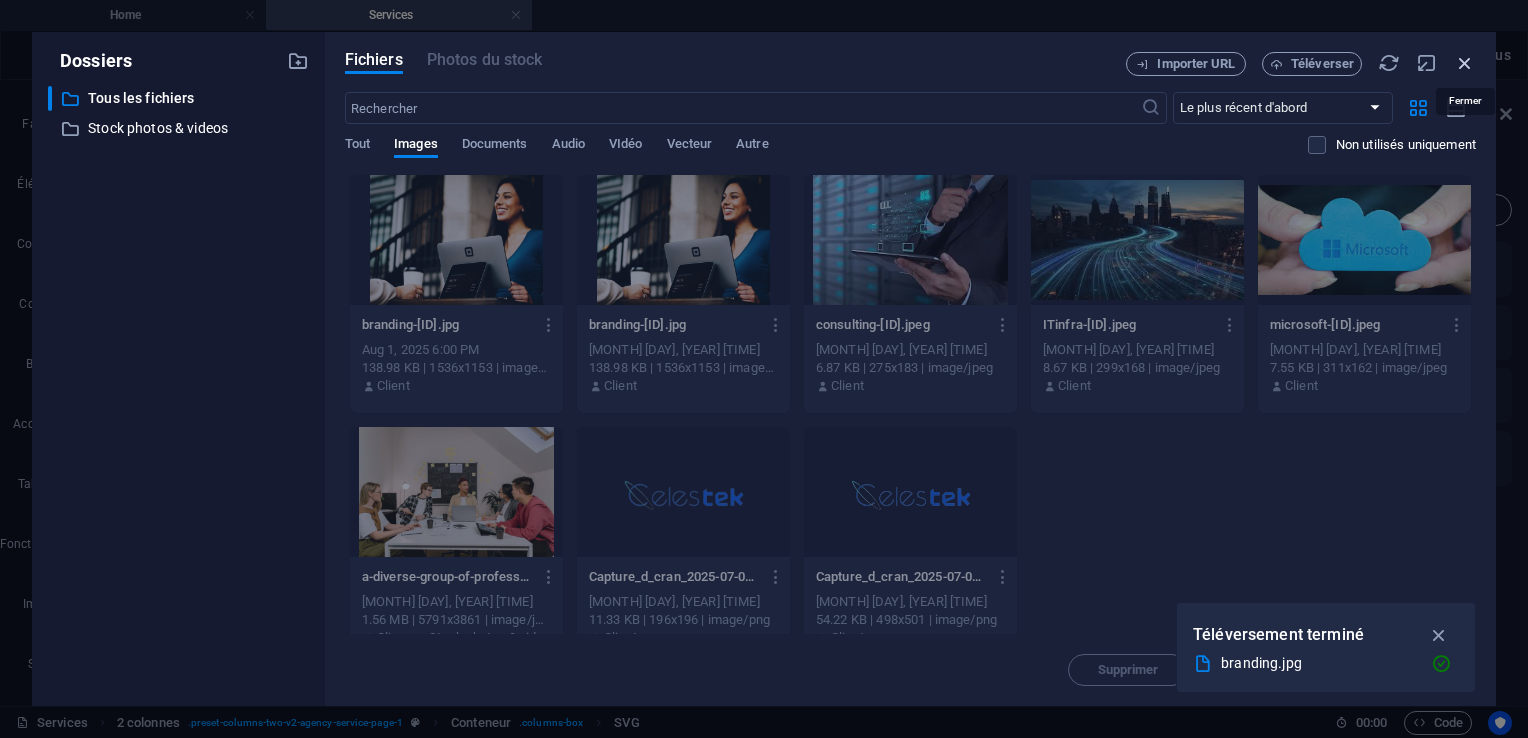 click at bounding box center (1465, 63) 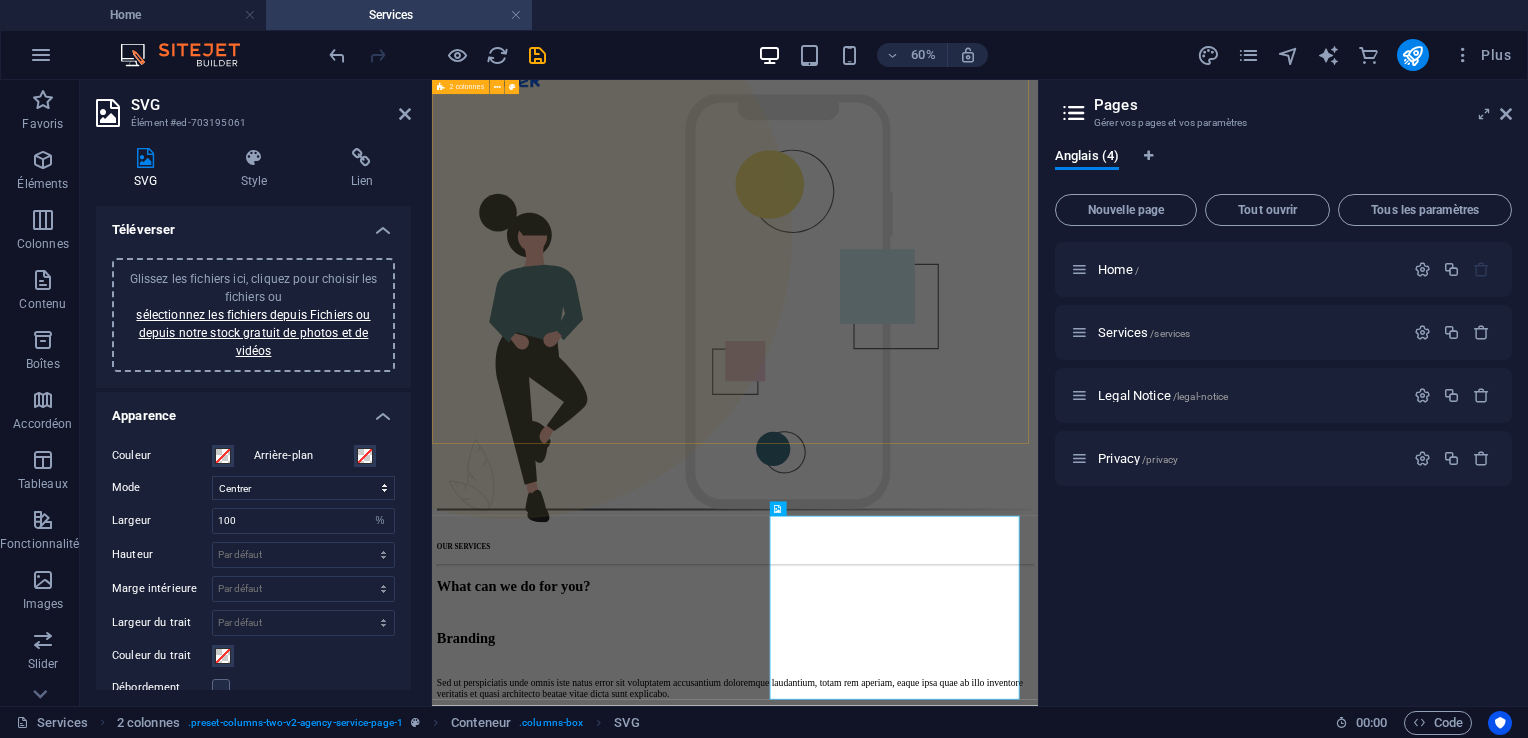 scroll, scrollTop: 0, scrollLeft: 0, axis: both 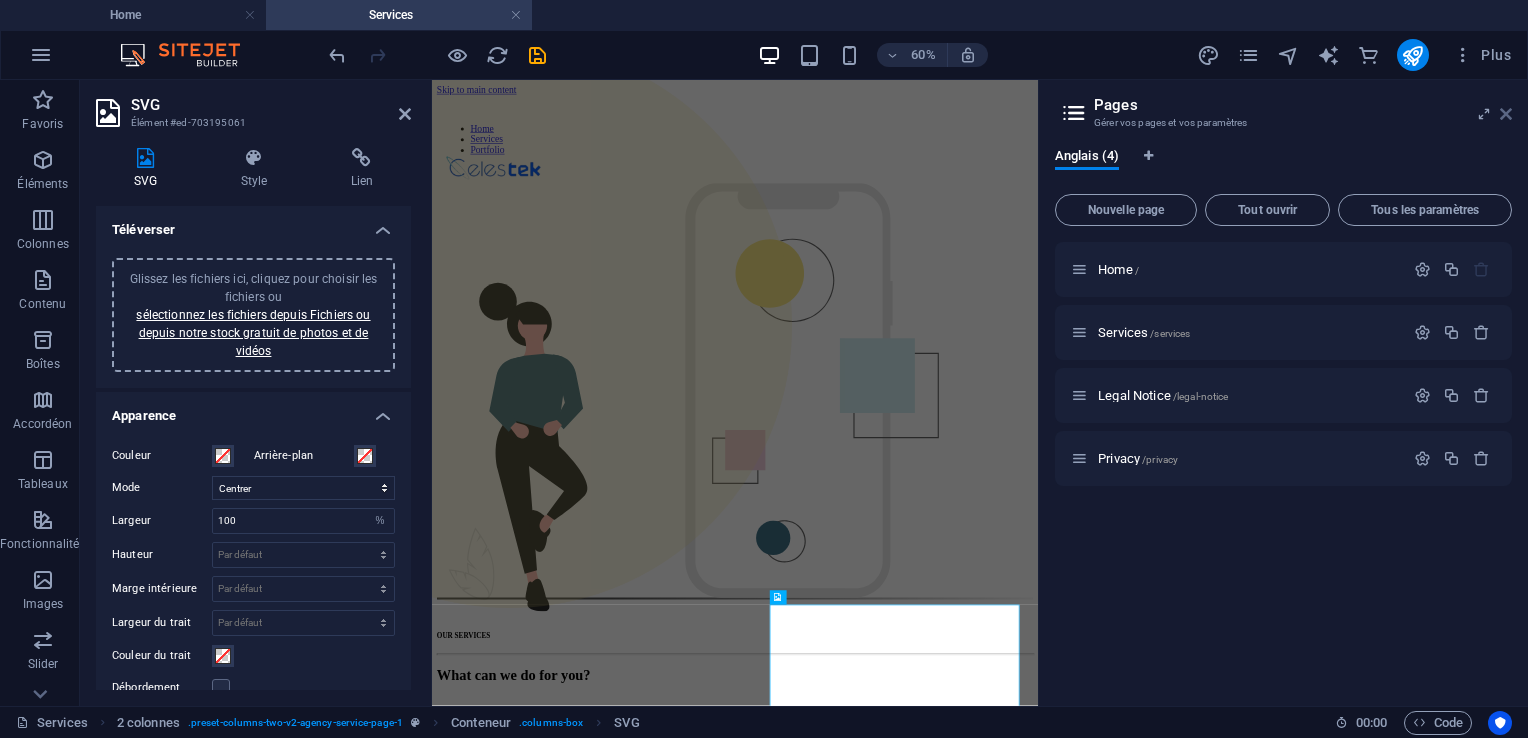 click at bounding box center [1506, 114] 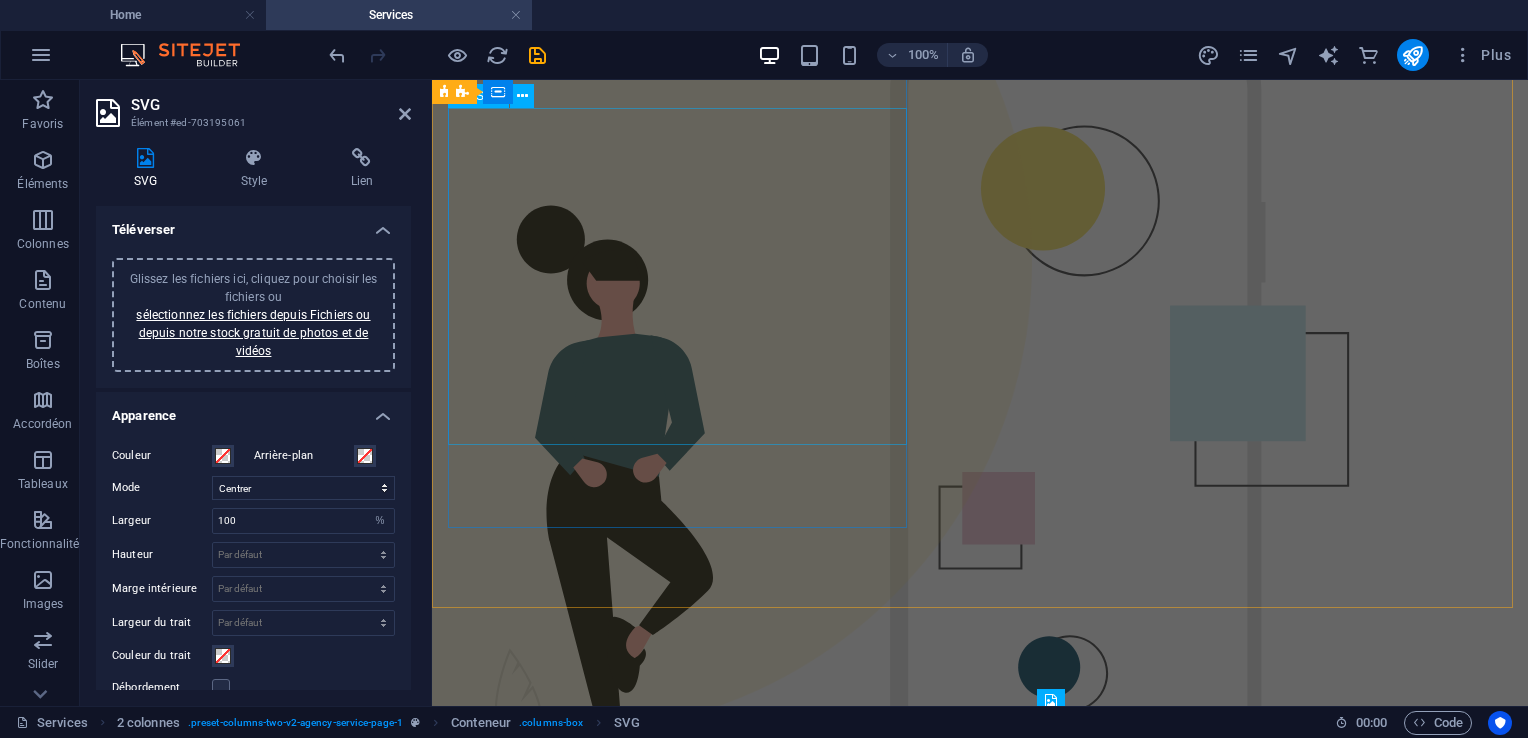 scroll, scrollTop: 0, scrollLeft: 0, axis: both 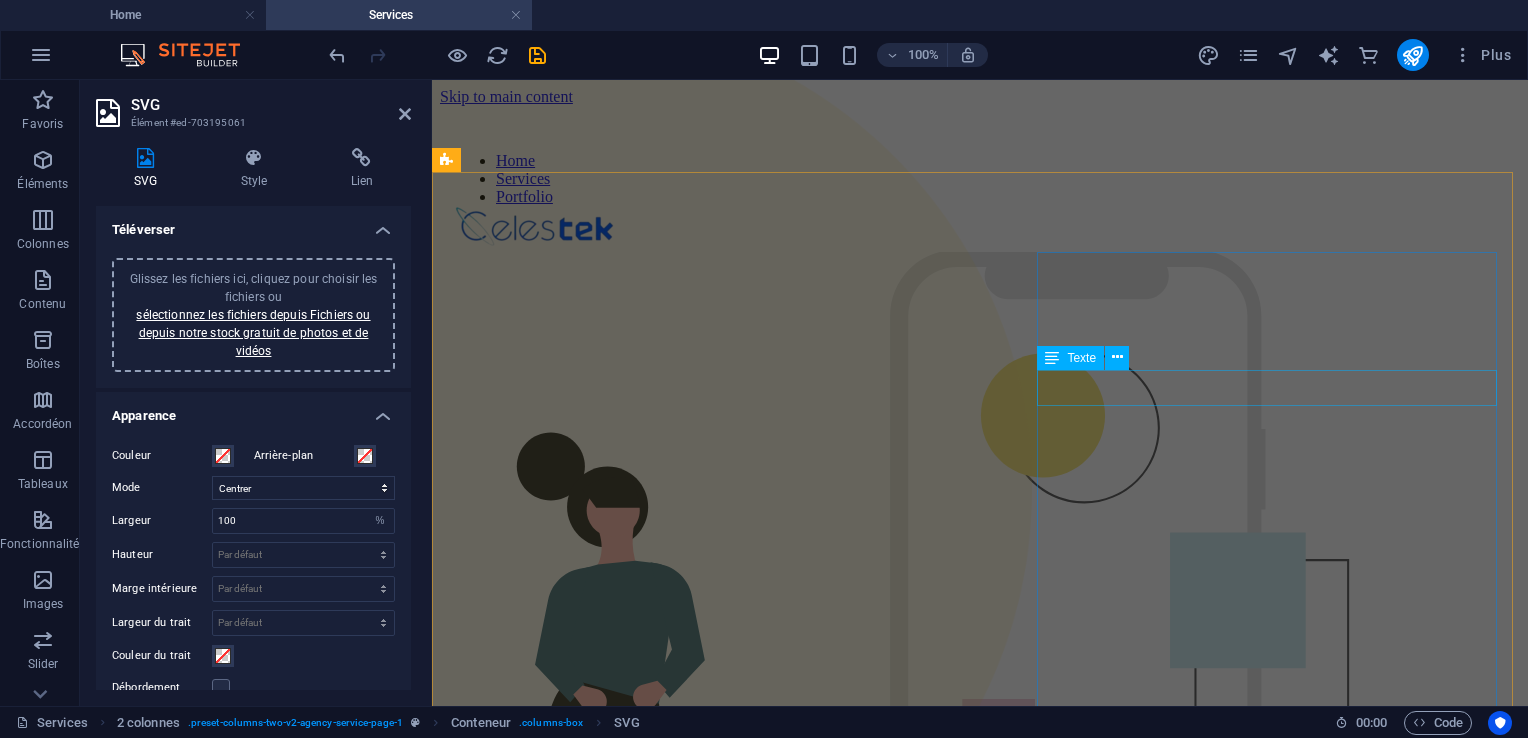 click on "Branding" at bounding box center [980, 1220] 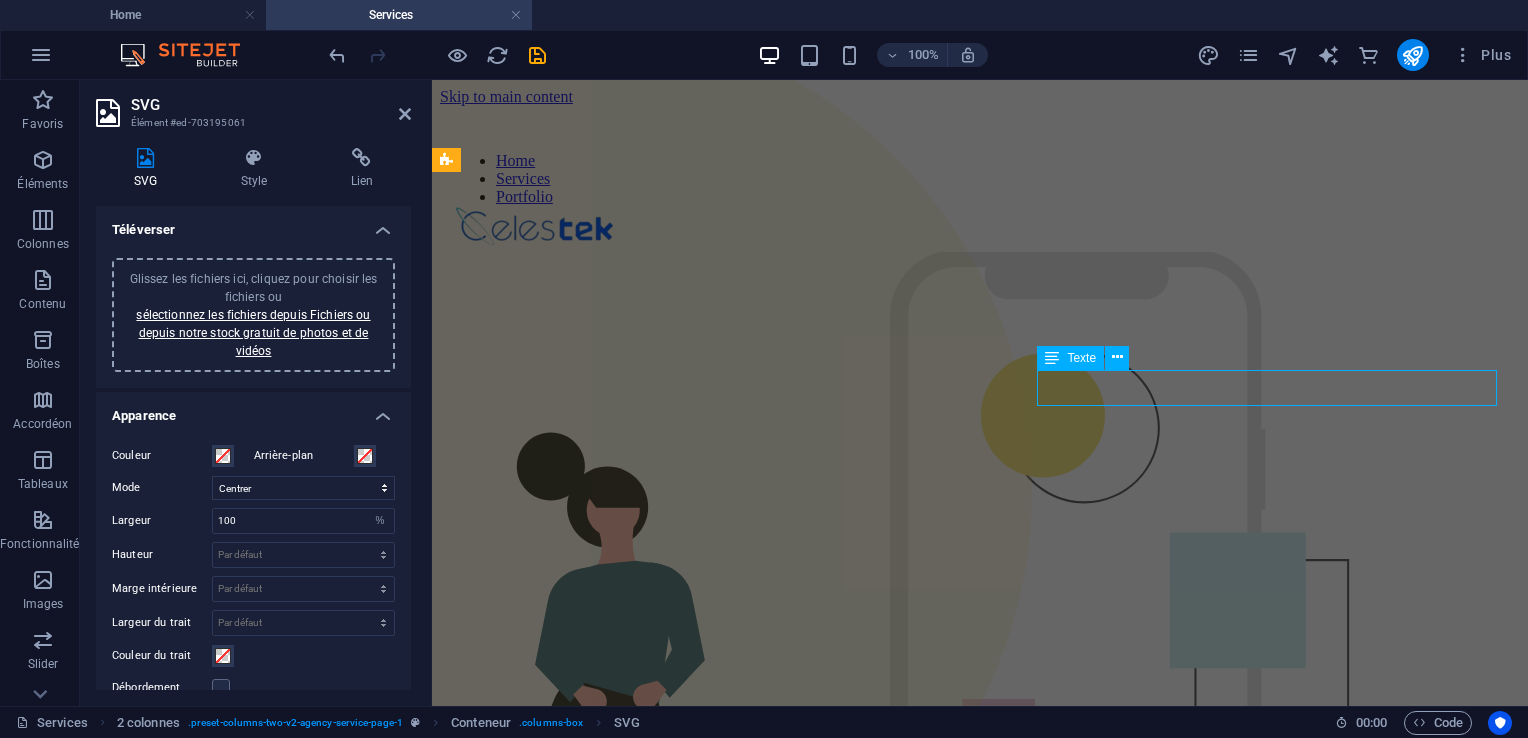 click on "Branding" at bounding box center (980, 1220) 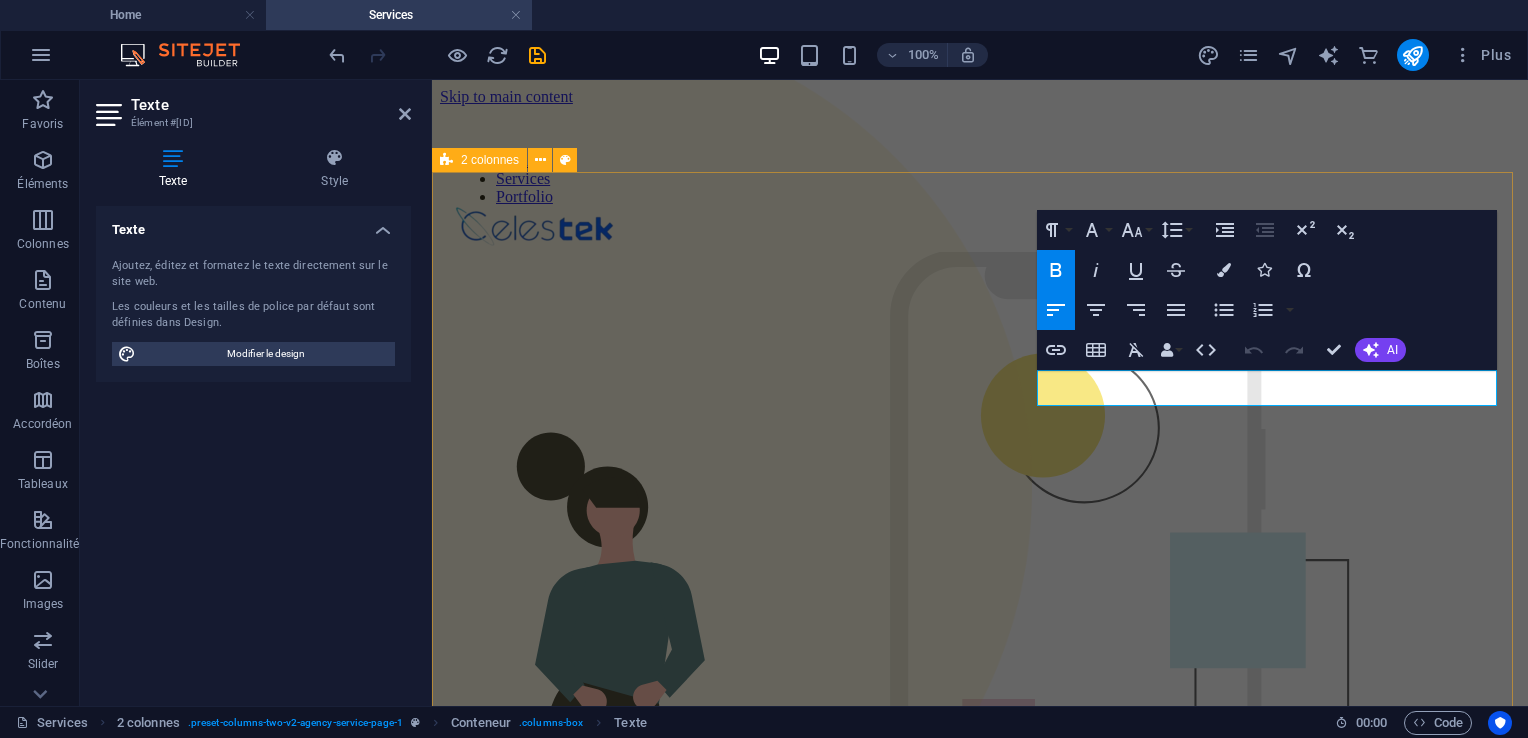 drag, startPoint x: 1174, startPoint y: 392, endPoint x: 1000, endPoint y: 398, distance: 174.10342 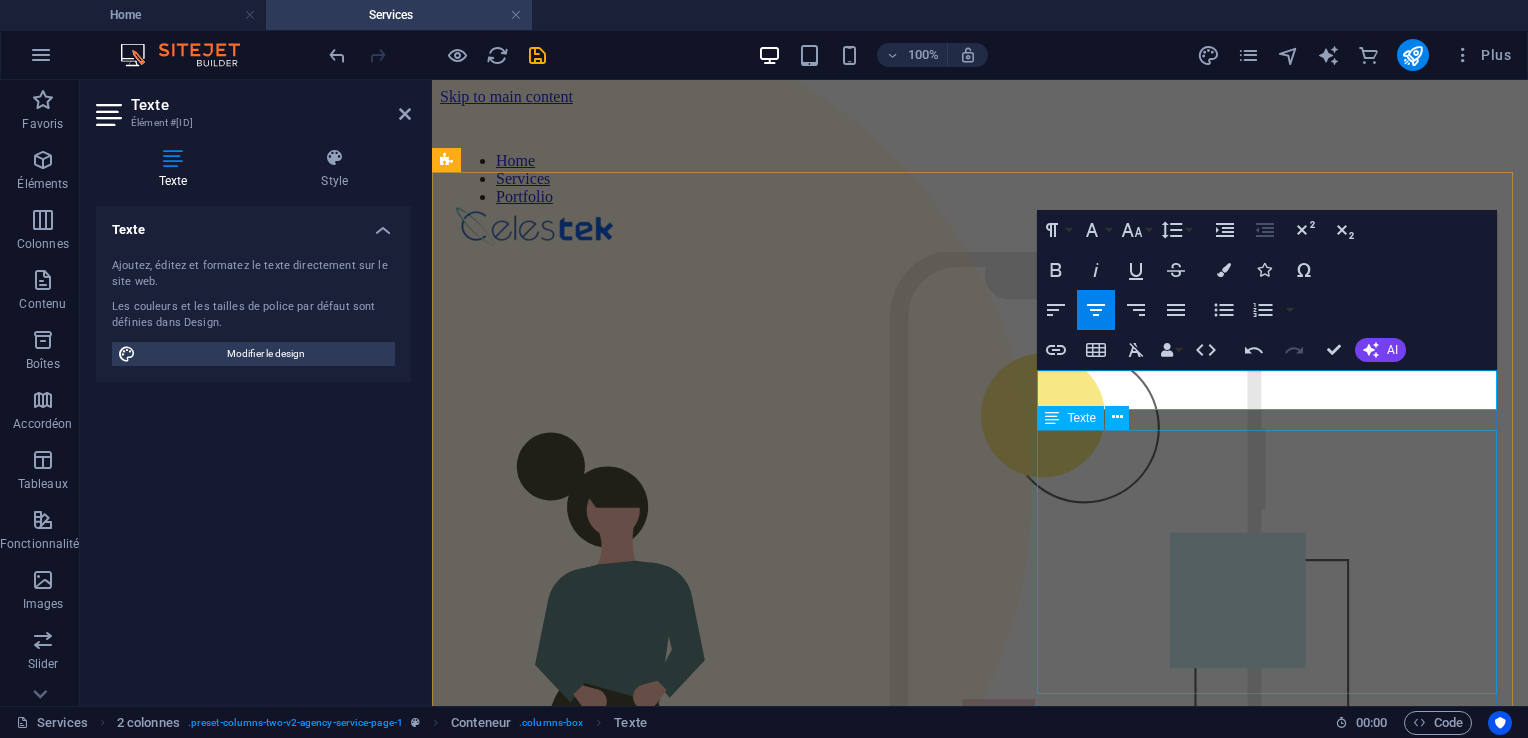click on "Sed ut perspiciatis unde omnis iste natus error sit voluptatem accusantium doloremque laudantium, totam rem aperiam, eaque ipsa quae ab illo inventore veritatis et quasi architecto beatae vitae dicta sunt explicabo.  Sed ut perspiciatis unde omnis iste natus error sit voluptatem accusantium doloremque laudantium, totam rem aperiam, eaque ipsa quae ab illo inventore veritatis et quasi architecto beatae vitae dicta sunt explicabo." at bounding box center (980, 1328) 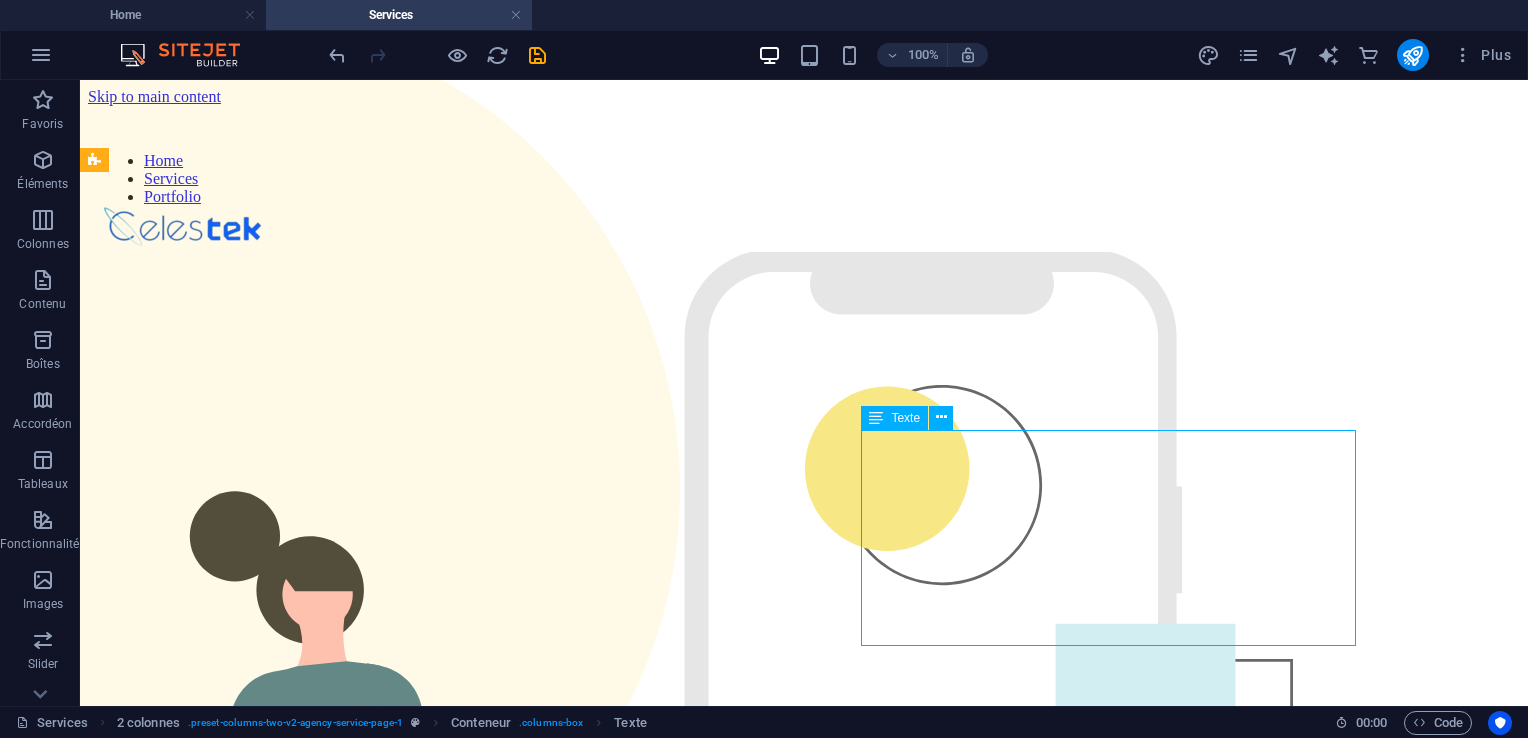 click on "Sed ut perspiciatis unde omnis iste natus error sit voluptatem accusantium doloremque laudantium, totam rem aperiam, eaque ipsa quae ab illo inventore veritatis et quasi architecto beatae vitae dicta sunt explicabo.  Sed ut perspiciatis unde omnis iste natus error sit voluptatem accusantium doloremque laudantium, totam rem aperiam, eaque ipsa quae ab illo inventore veritatis et quasi architecto beatae vitae dicta sunt explicabo." at bounding box center (804, 1563) 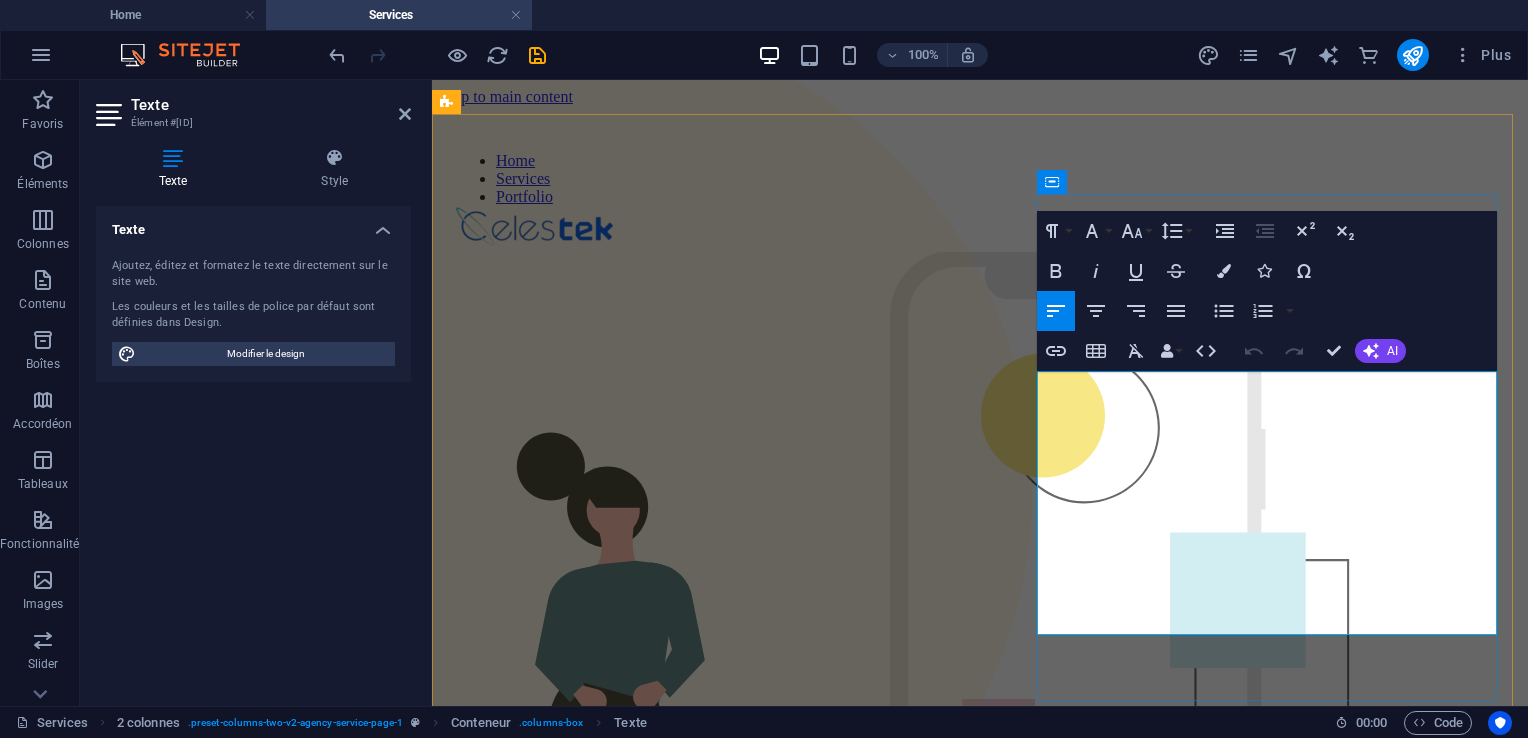 scroll, scrollTop: 76, scrollLeft: 0, axis: vertical 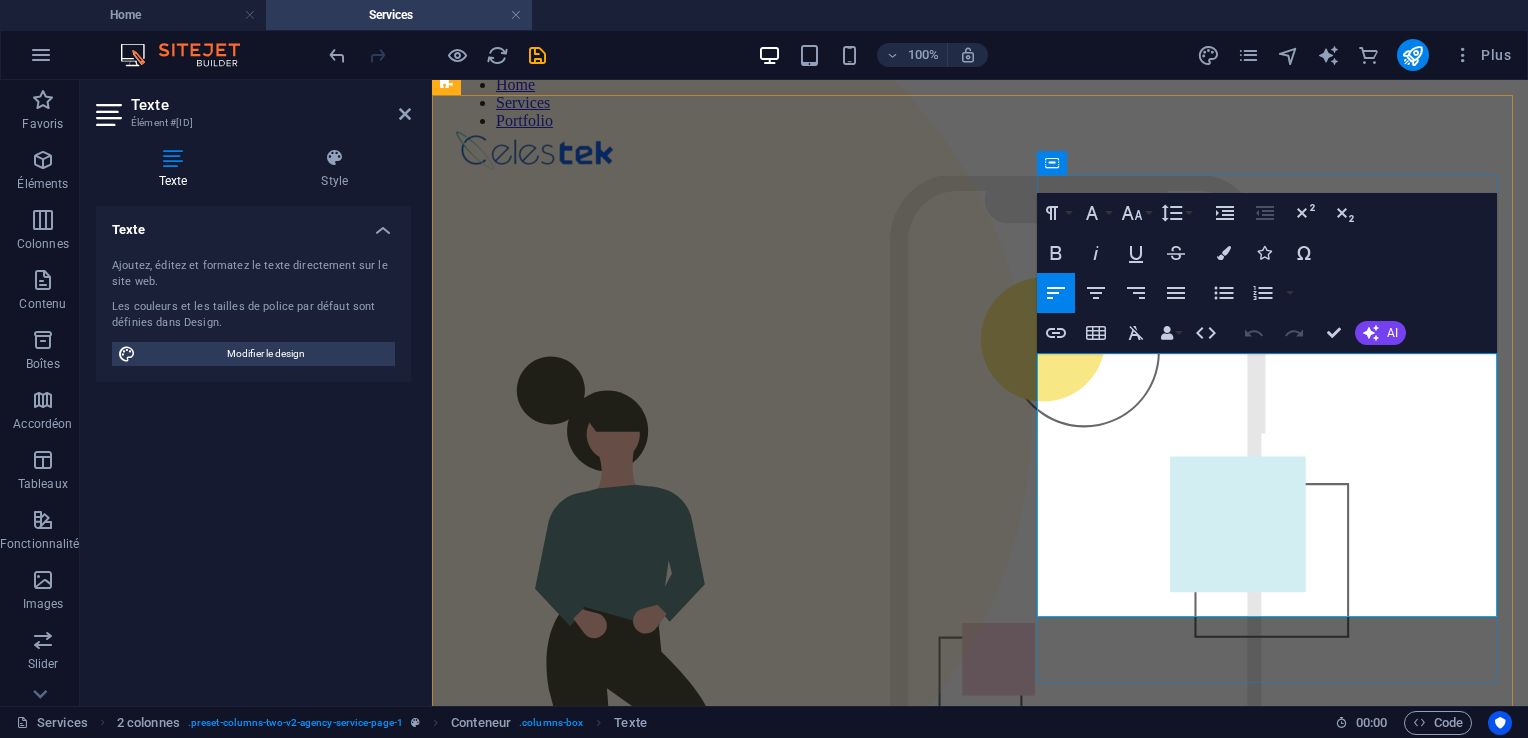 drag, startPoint x: 1193, startPoint y: 594, endPoint x: 1038, endPoint y: 372, distance: 270.75635 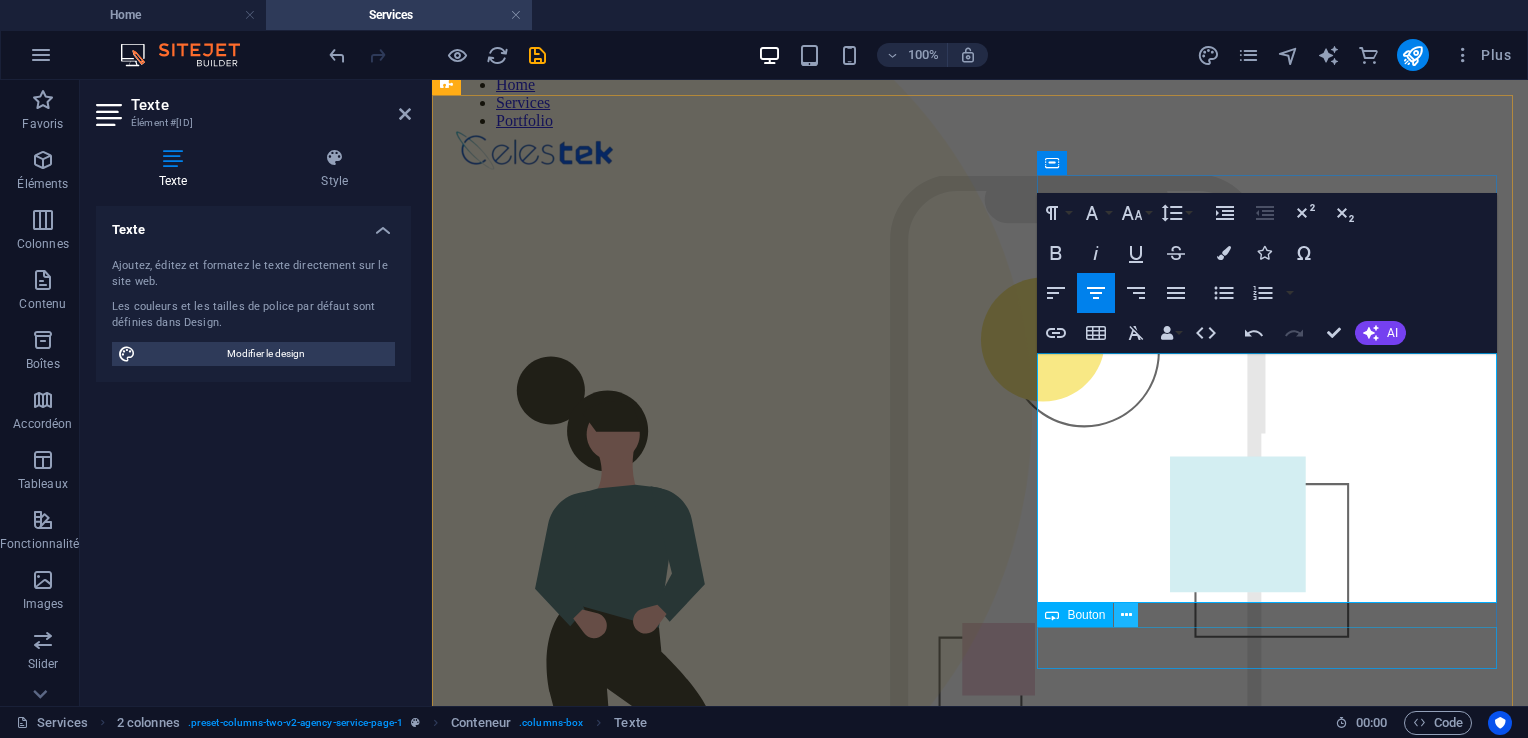 click at bounding box center [1126, 615] 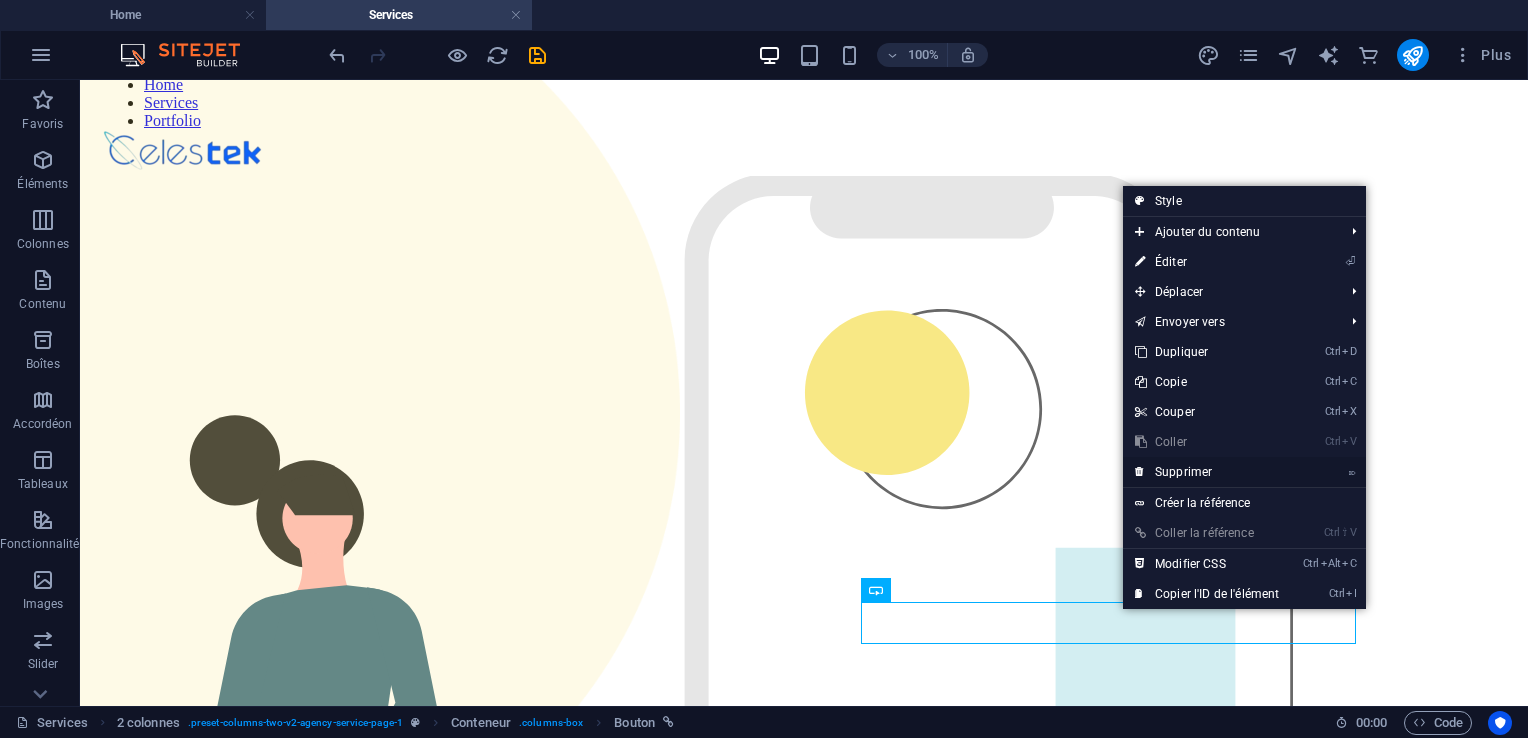 click on "⌦  Supprimer" at bounding box center (1207, 472) 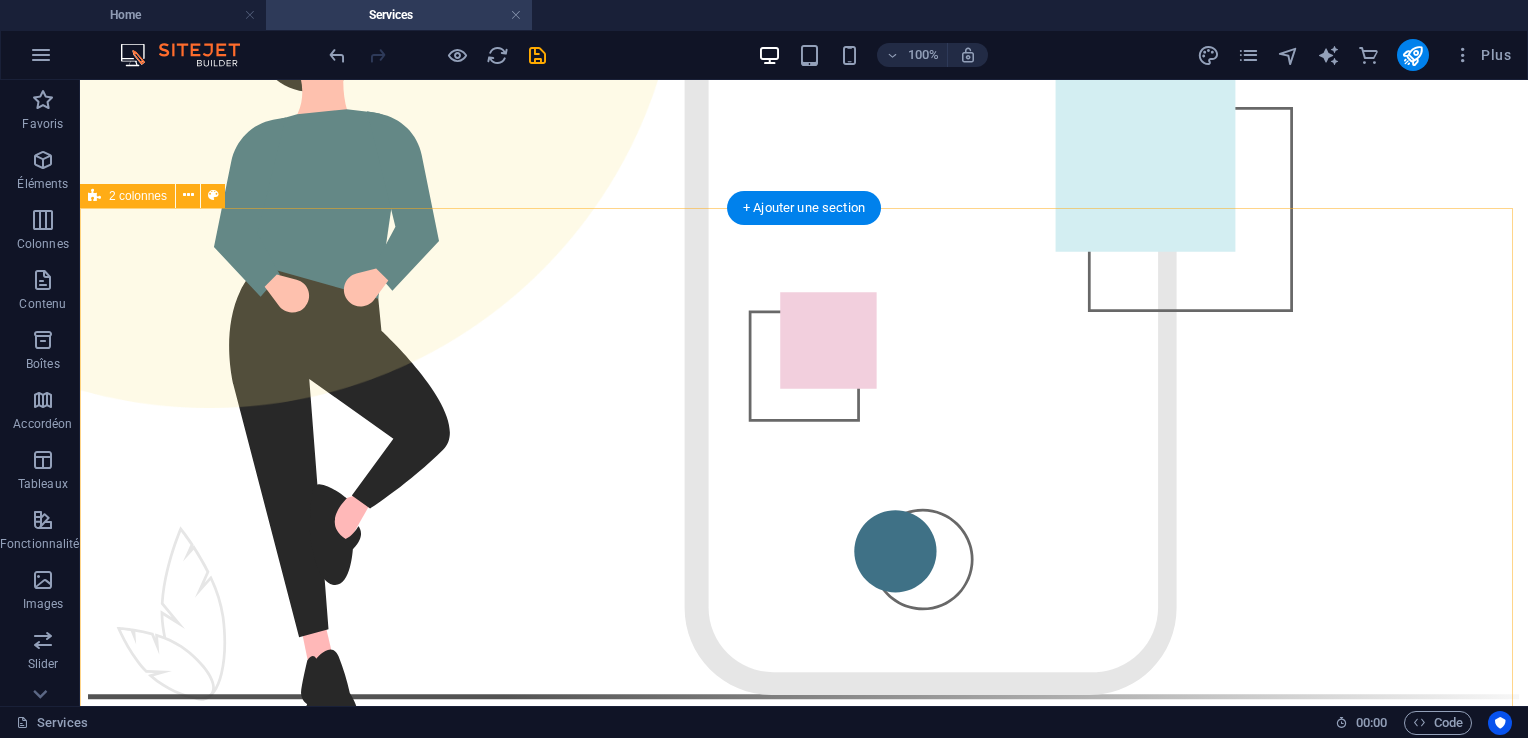 scroll, scrollTop: 551, scrollLeft: 0, axis: vertical 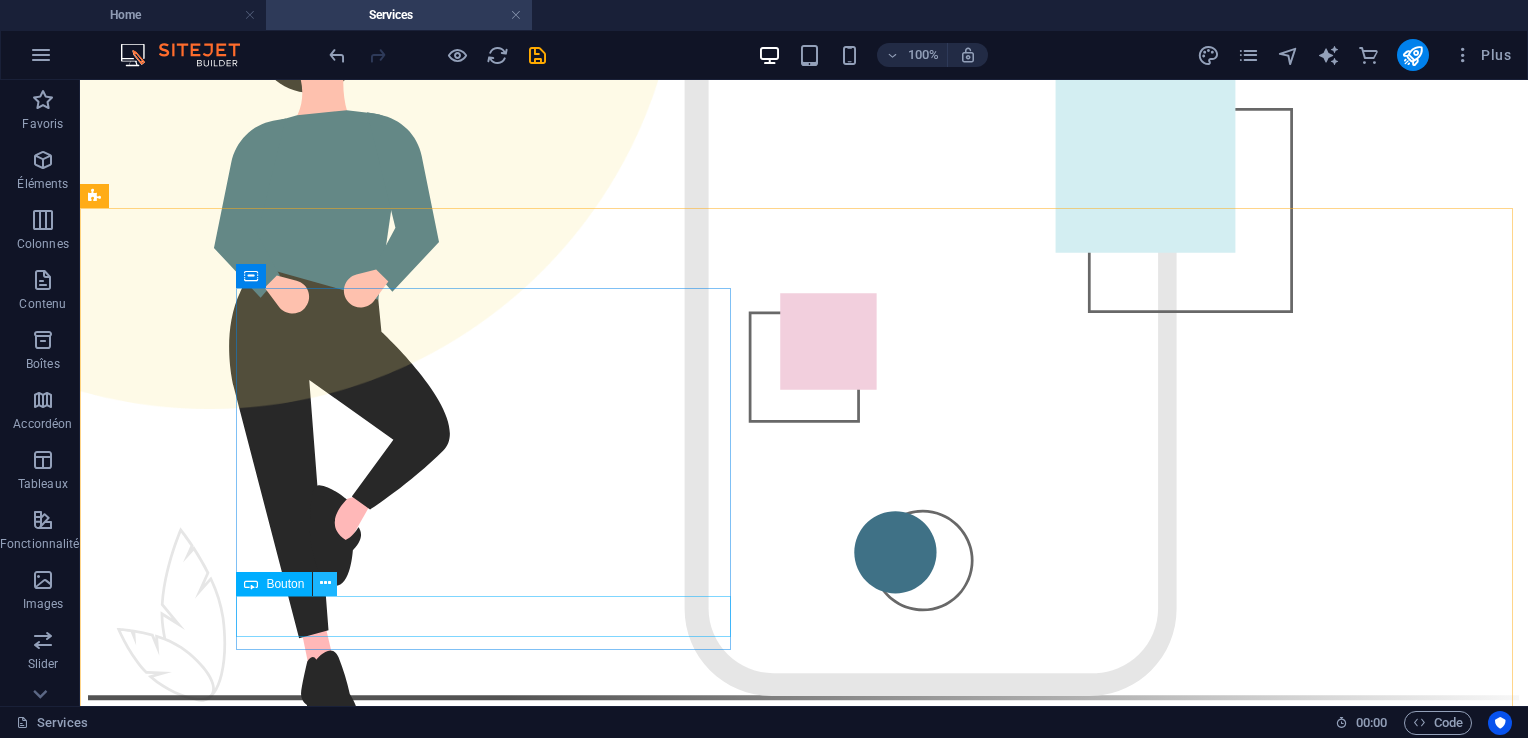 click at bounding box center (325, 583) 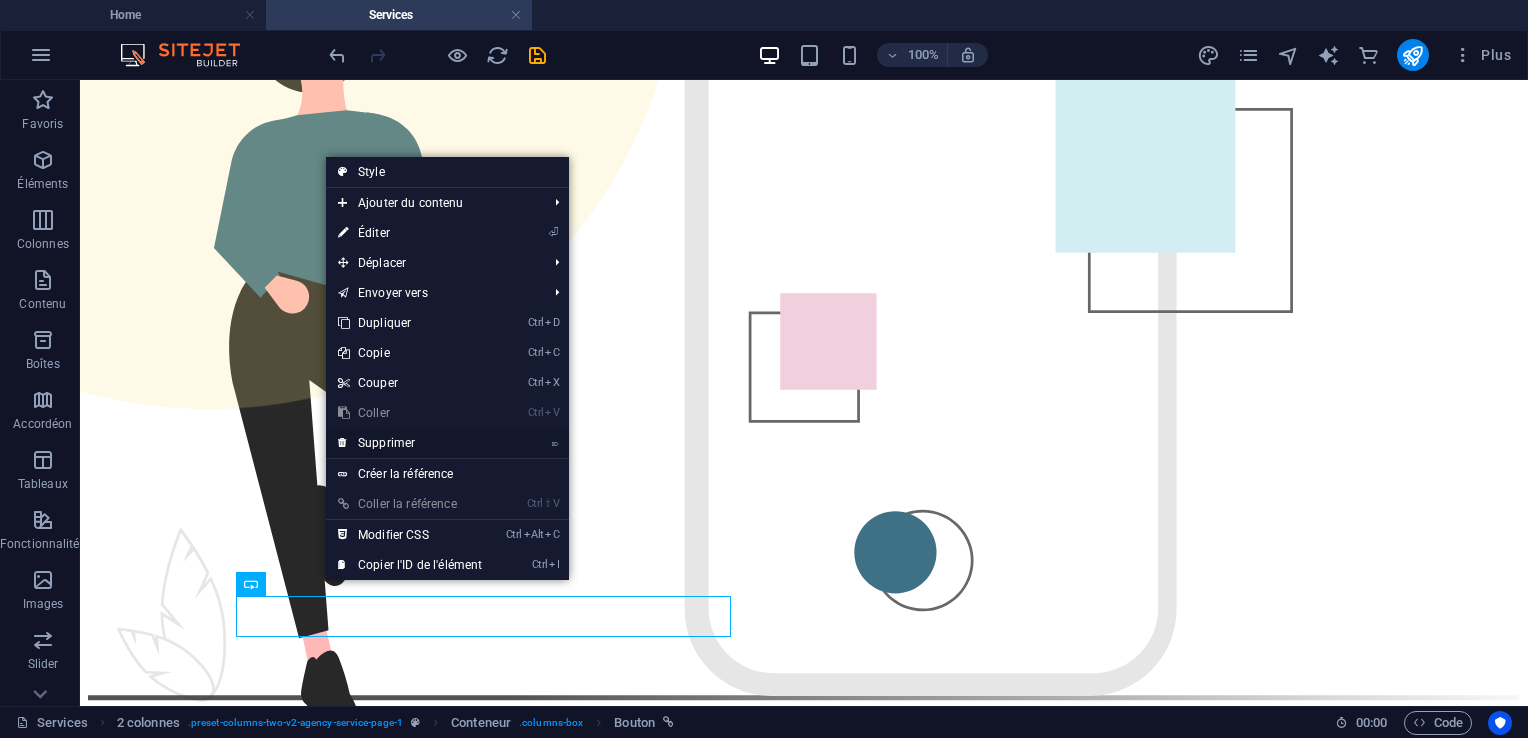click on "⌦  Supprimer" at bounding box center [410, 443] 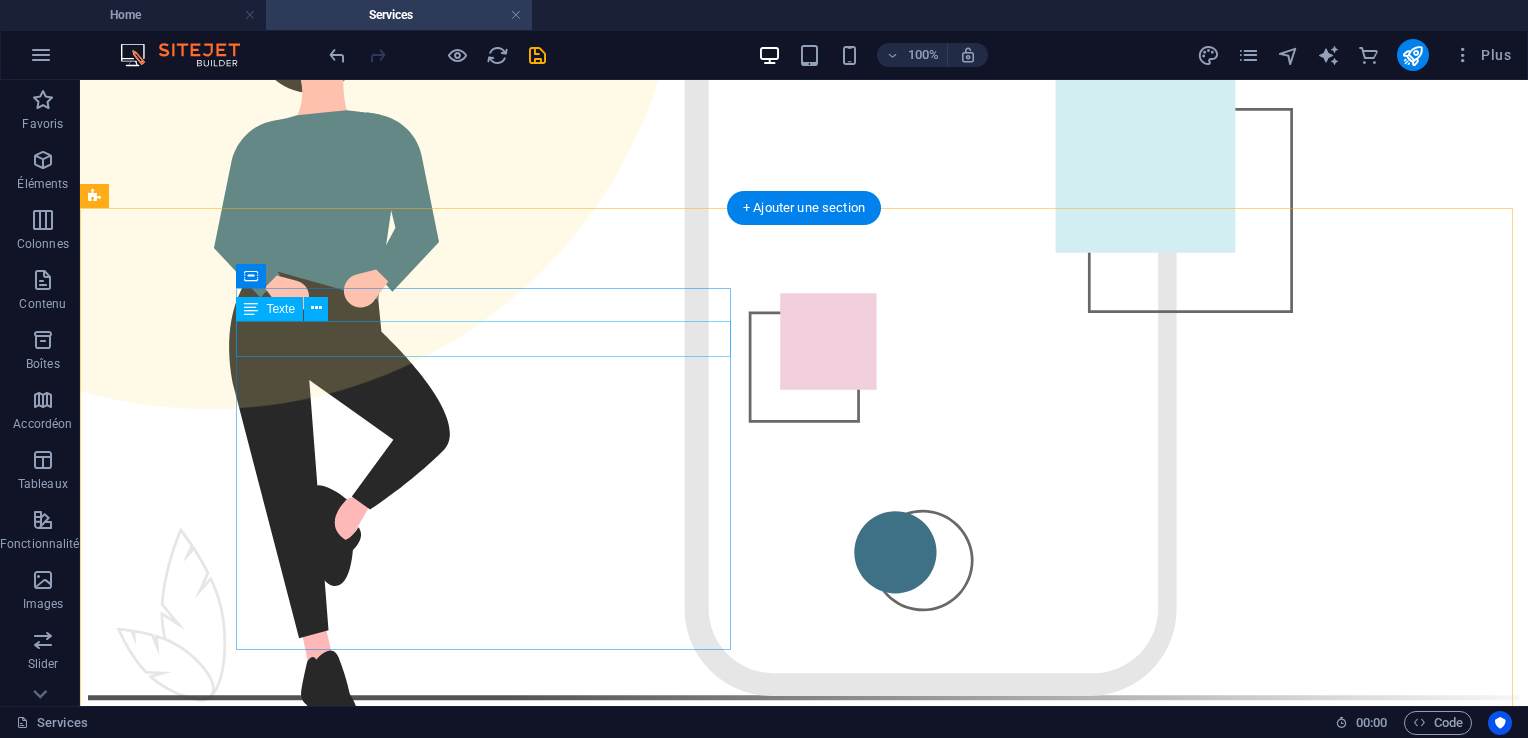 click on "Marketing" at bounding box center [804, 1081] 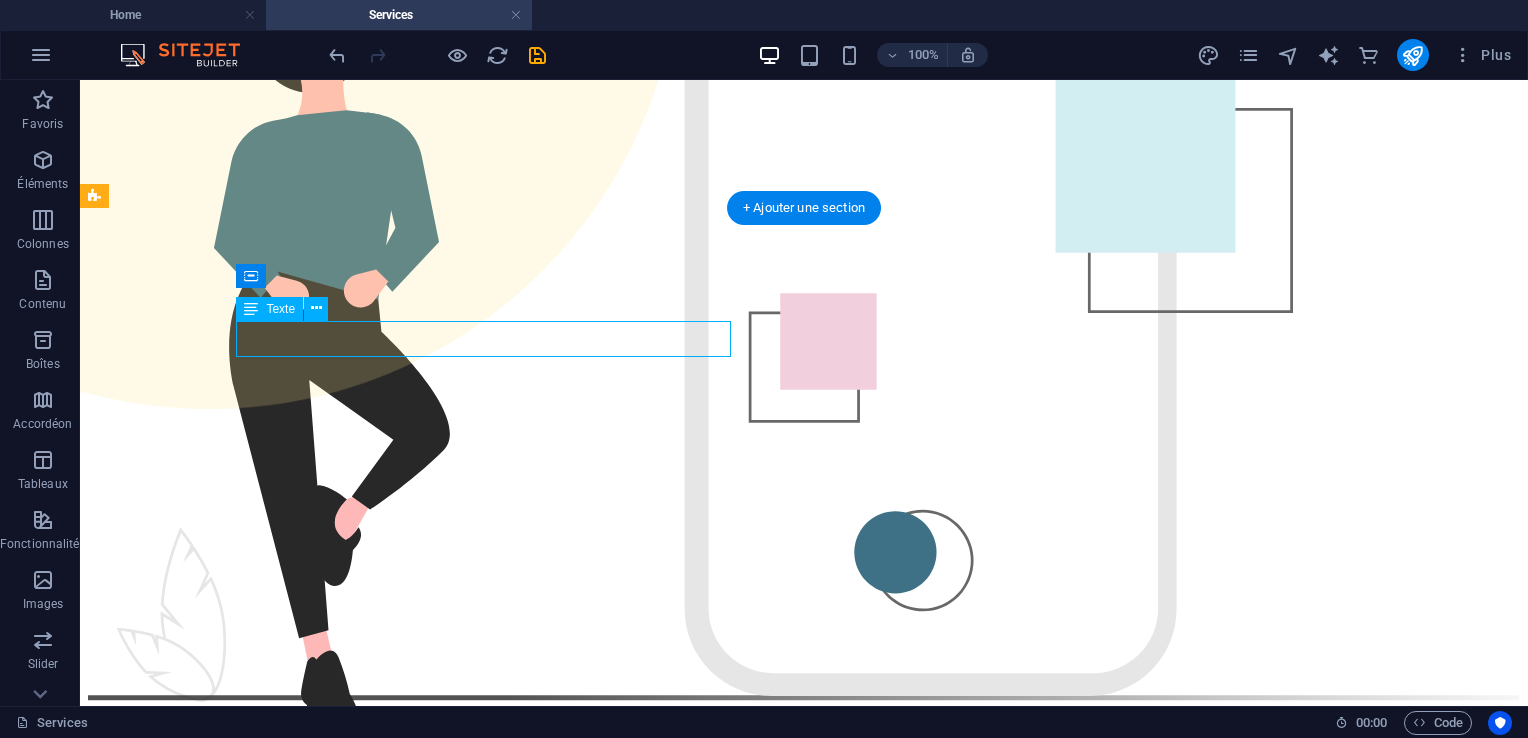 click on "Marketing" at bounding box center [804, 1081] 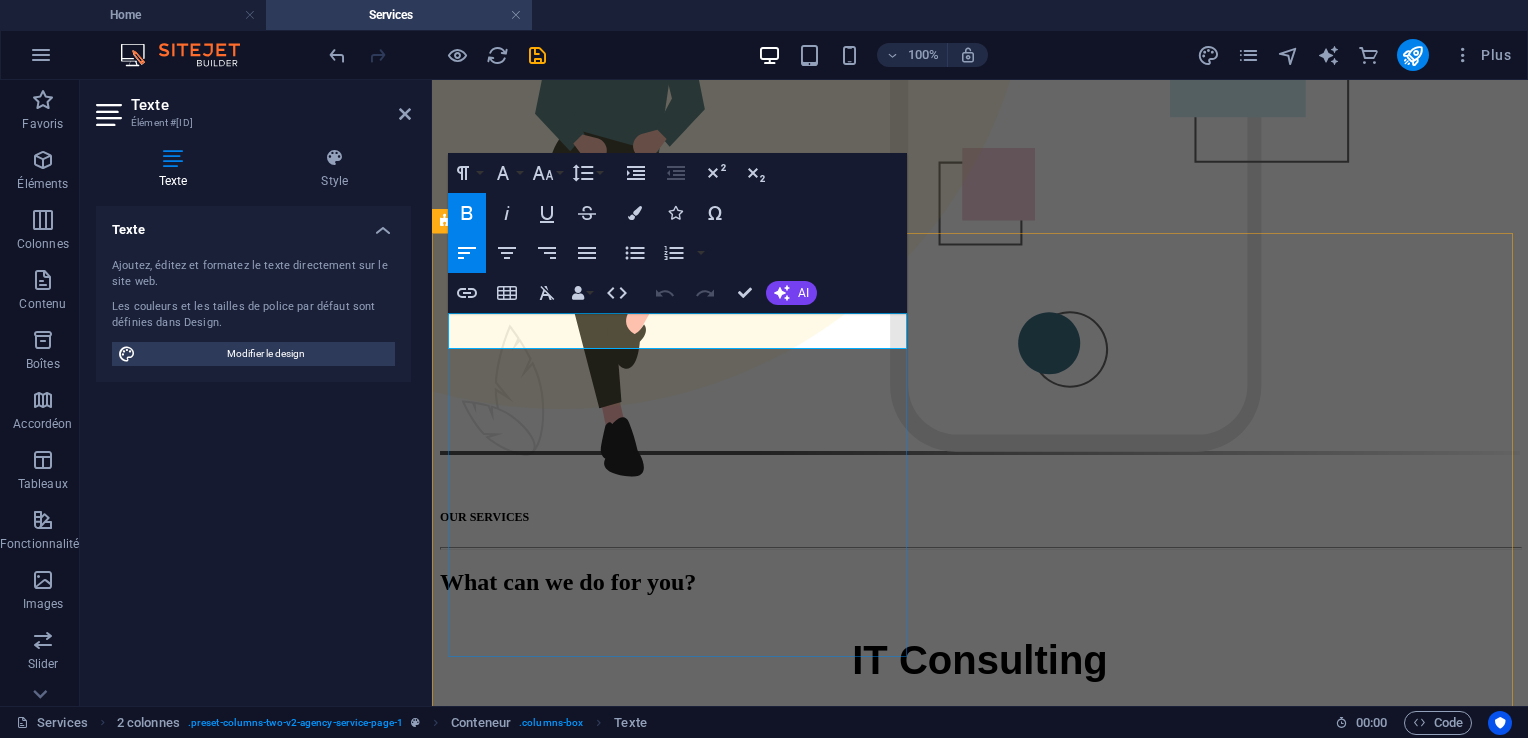 drag, startPoint x: 585, startPoint y: 330, endPoint x: 462, endPoint y: 340, distance: 123.40584 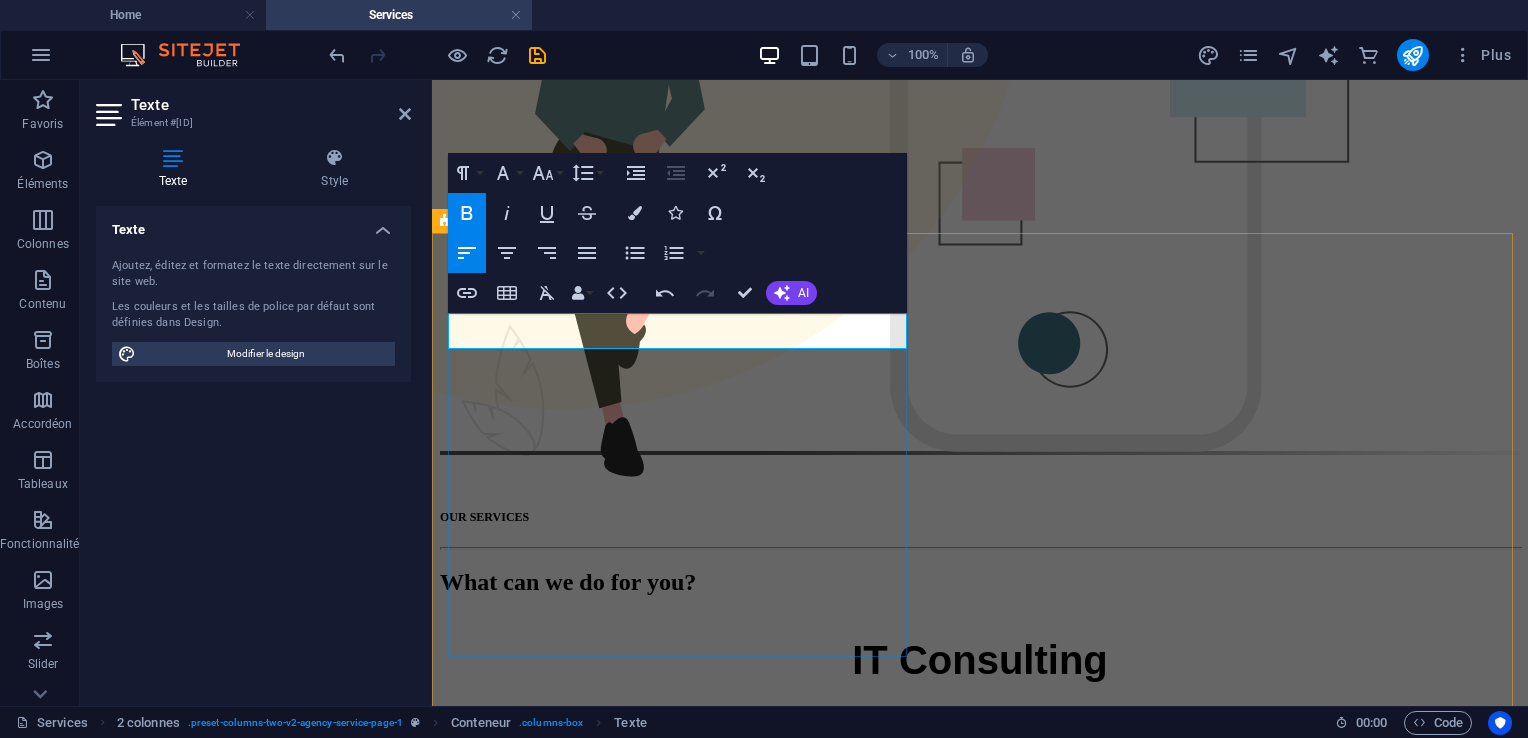 click on "​" at bounding box center (980, 853) 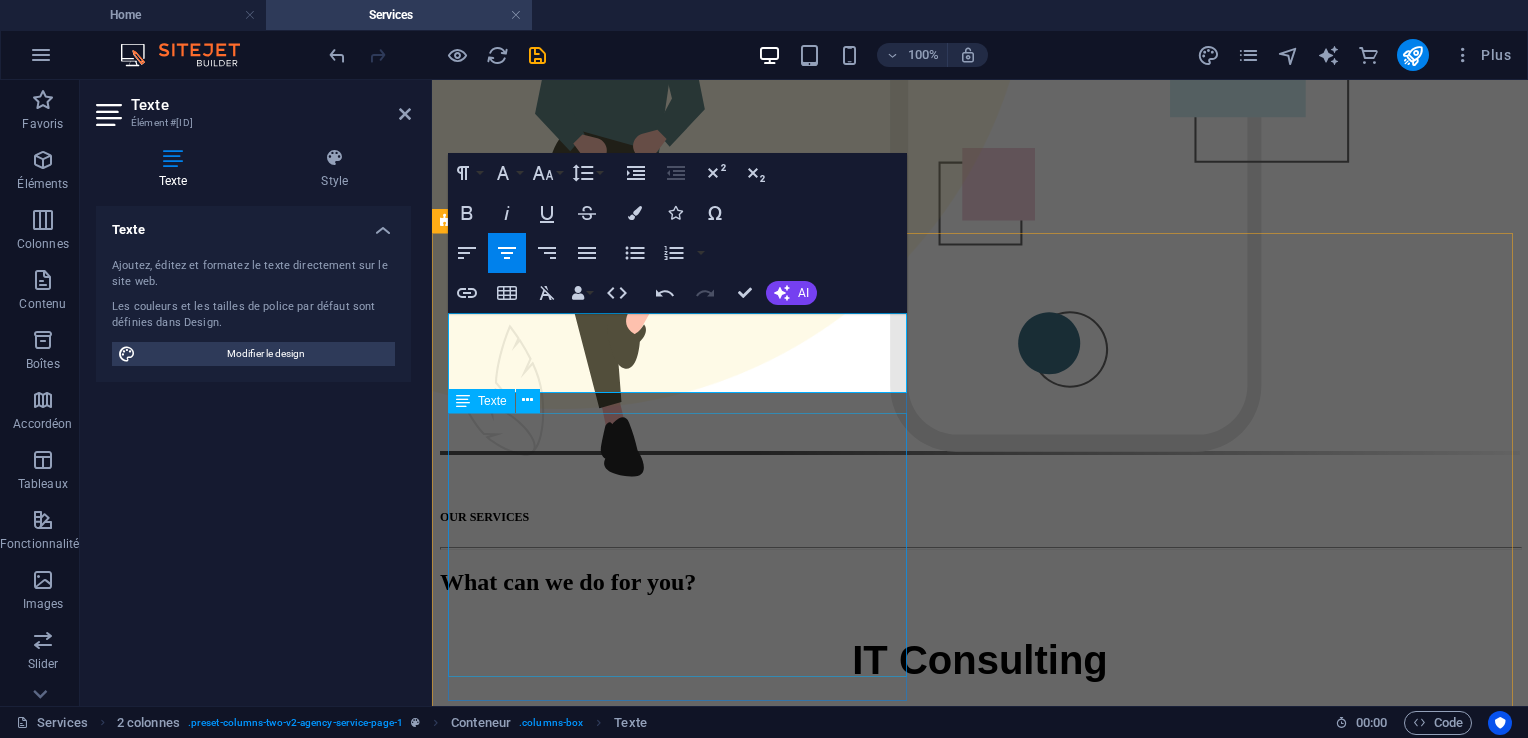 scroll, scrollTop: 668, scrollLeft: 0, axis: vertical 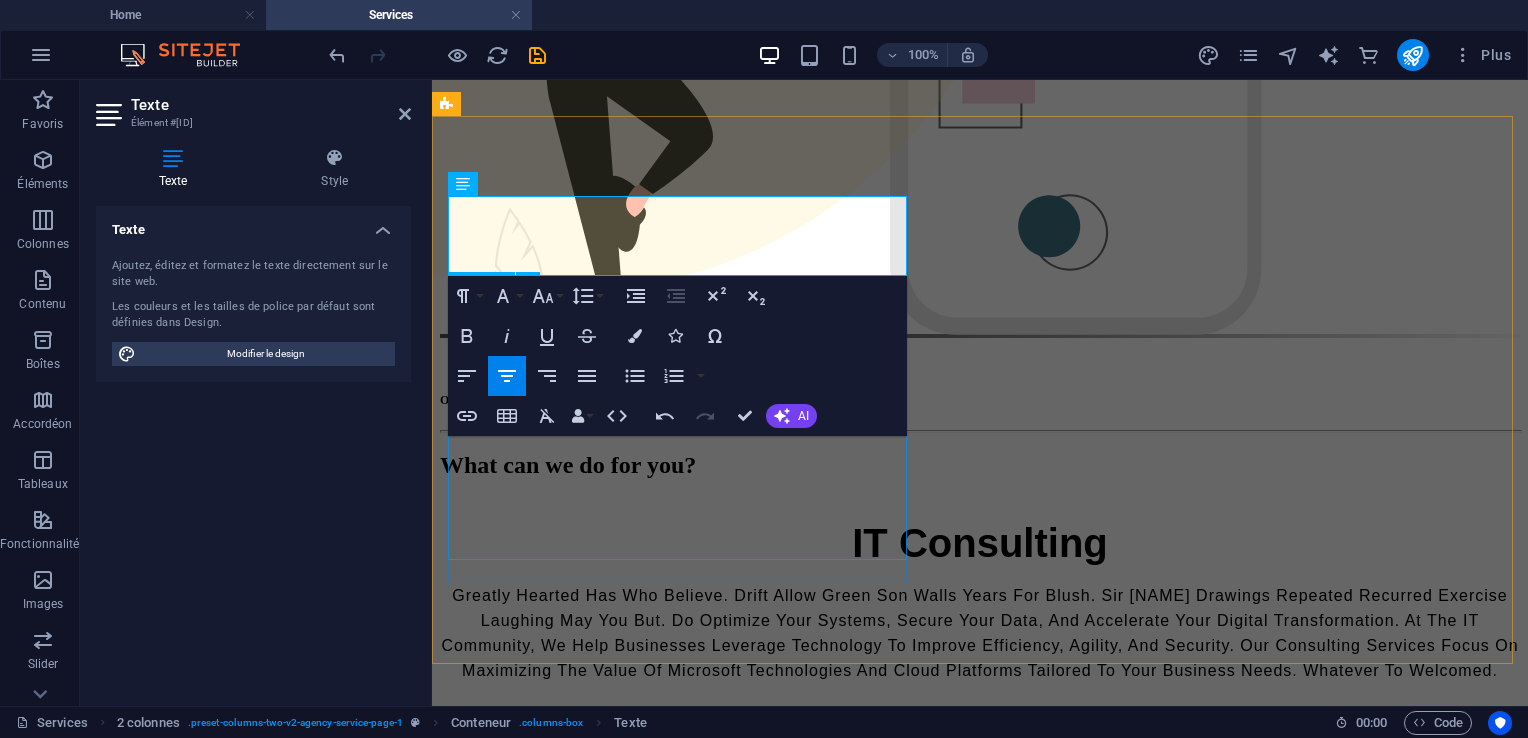 click on "Sed ut perspiciatis unde omnis iste natus error sit voluptatem accusantium doloremque laudantium, totam rem aperiam, eaque ipsa quae ab illo inventore veritatis et quasi architecto beatae vitae dicta sunt explicabo.  Sed ut perspiciatis unde omnis iste natus error sit voluptatem accusantium doloremque laudantium, totam rem aperiam, eaque ipsa quae ab illo inventore veritatis et quasi architecto beatae vitae dicta sunt explicabo." at bounding box center (980, 844) 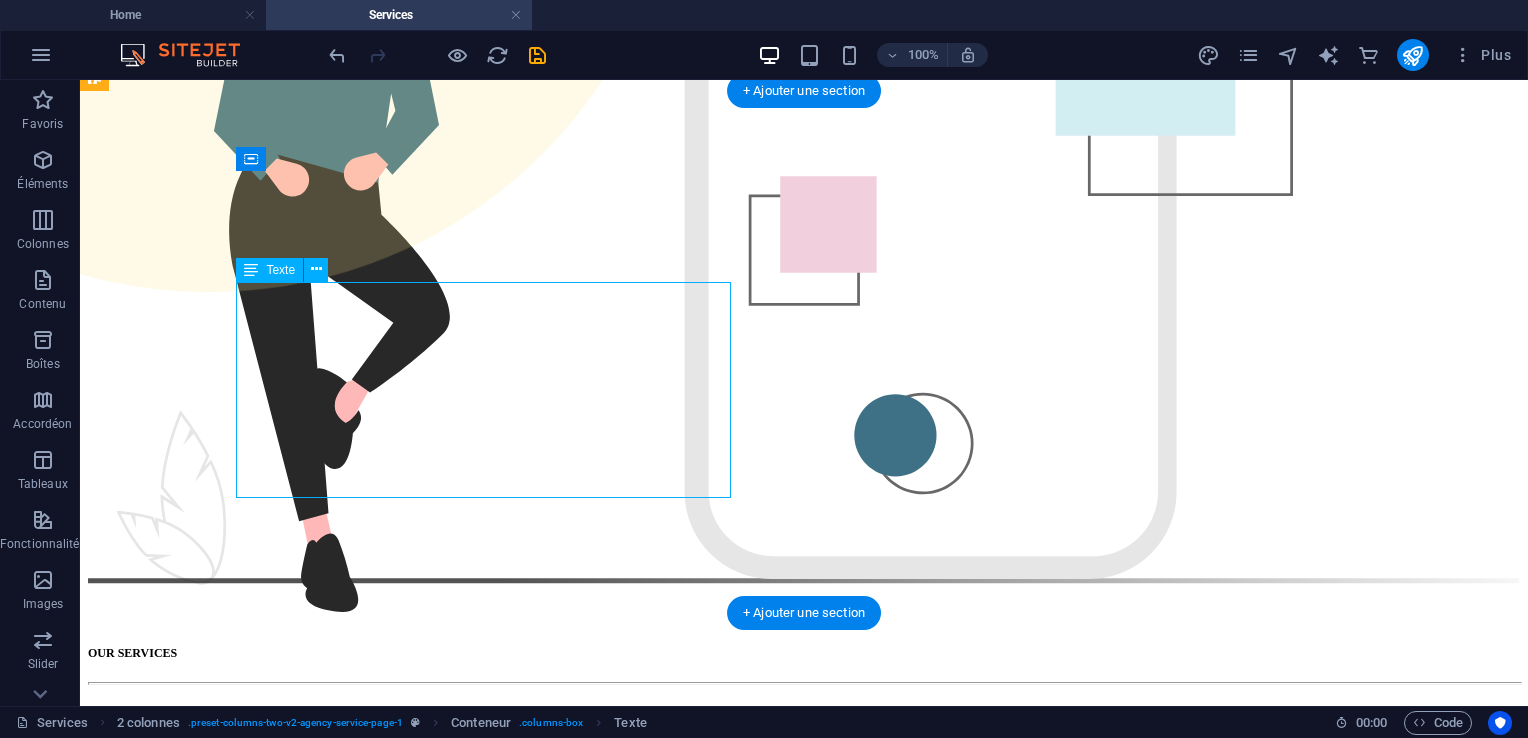 drag, startPoint x: 645, startPoint y: 484, endPoint x: 288, endPoint y: 332, distance: 388.0116 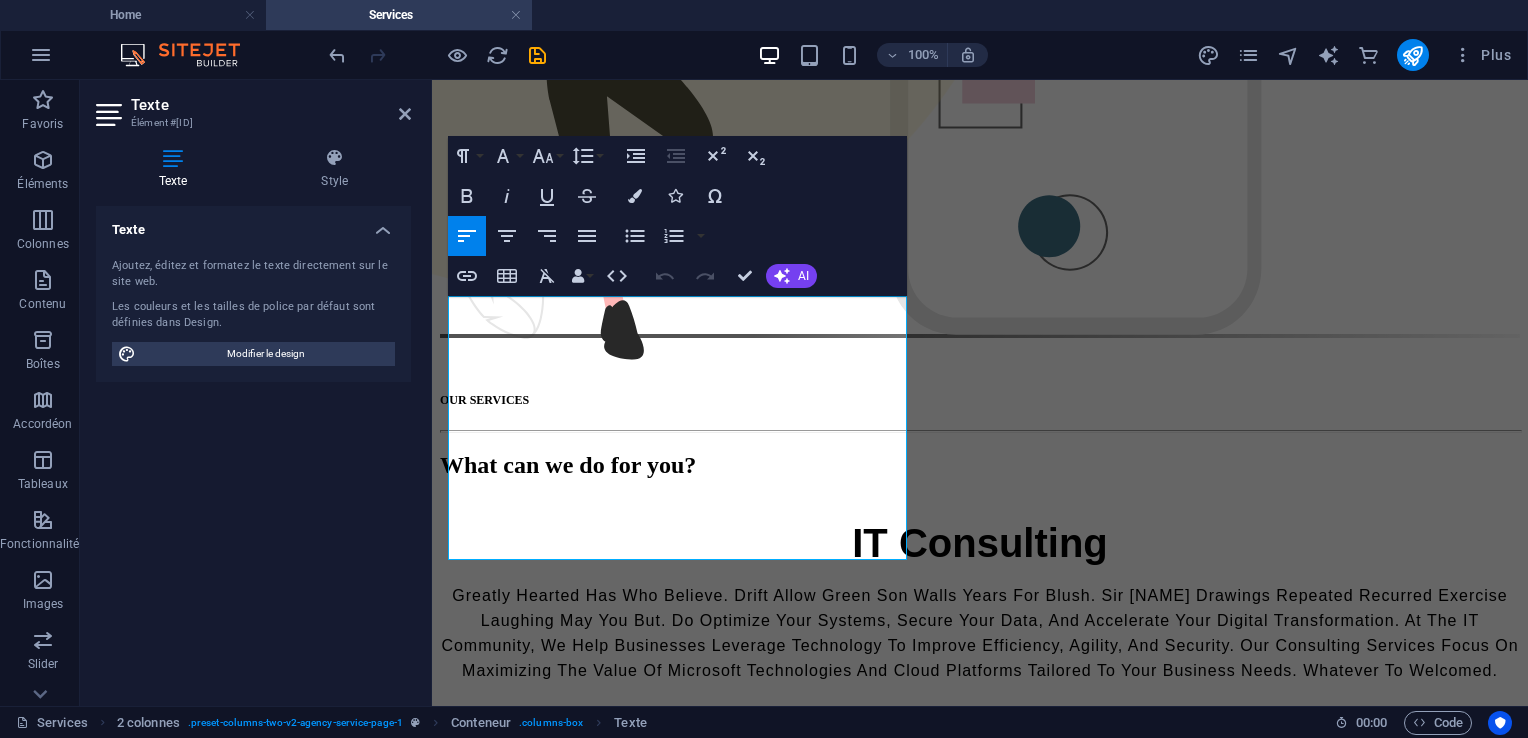 drag, startPoint x: 536, startPoint y: 552, endPoint x: 813, endPoint y: 285, distance: 384.73108 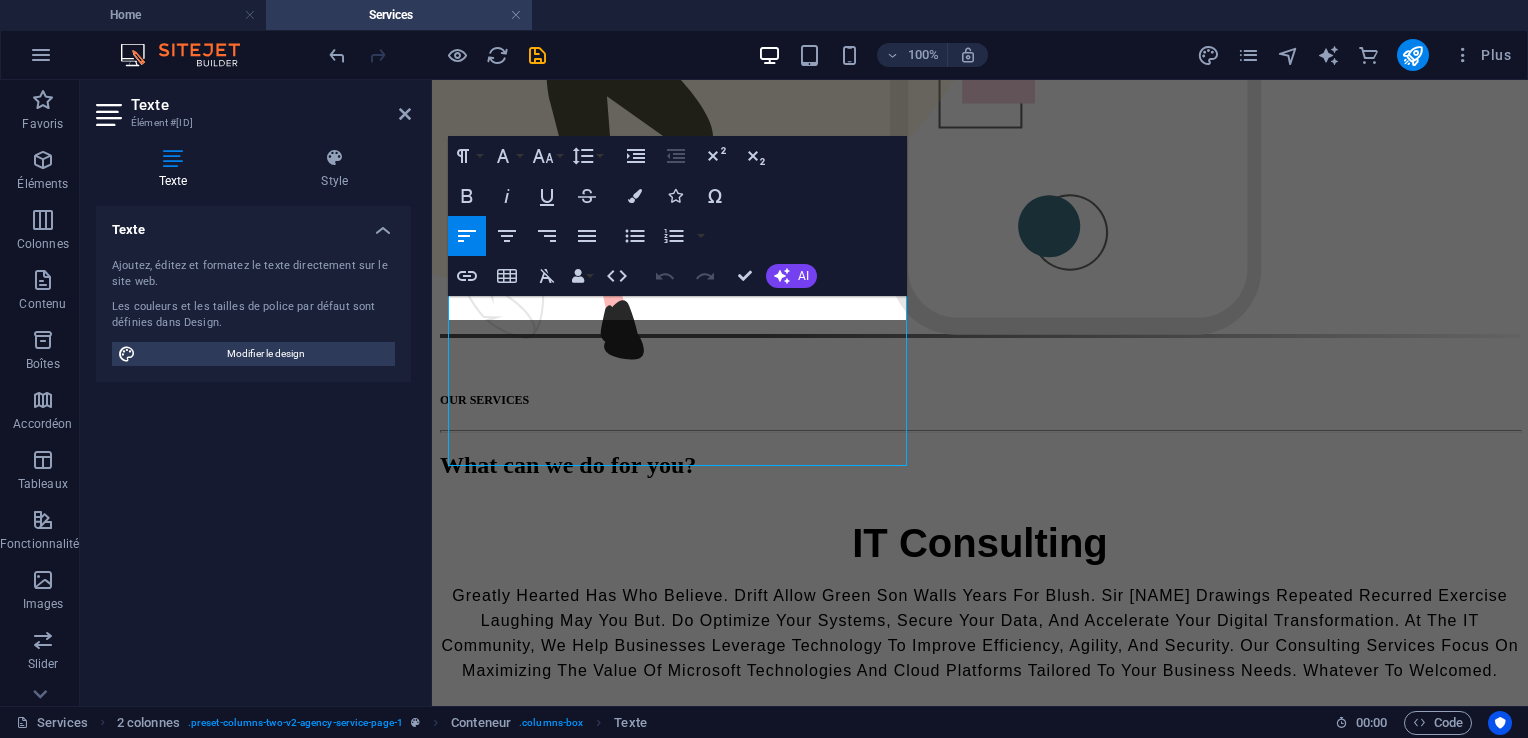scroll, scrollTop: 761, scrollLeft: 0, axis: vertical 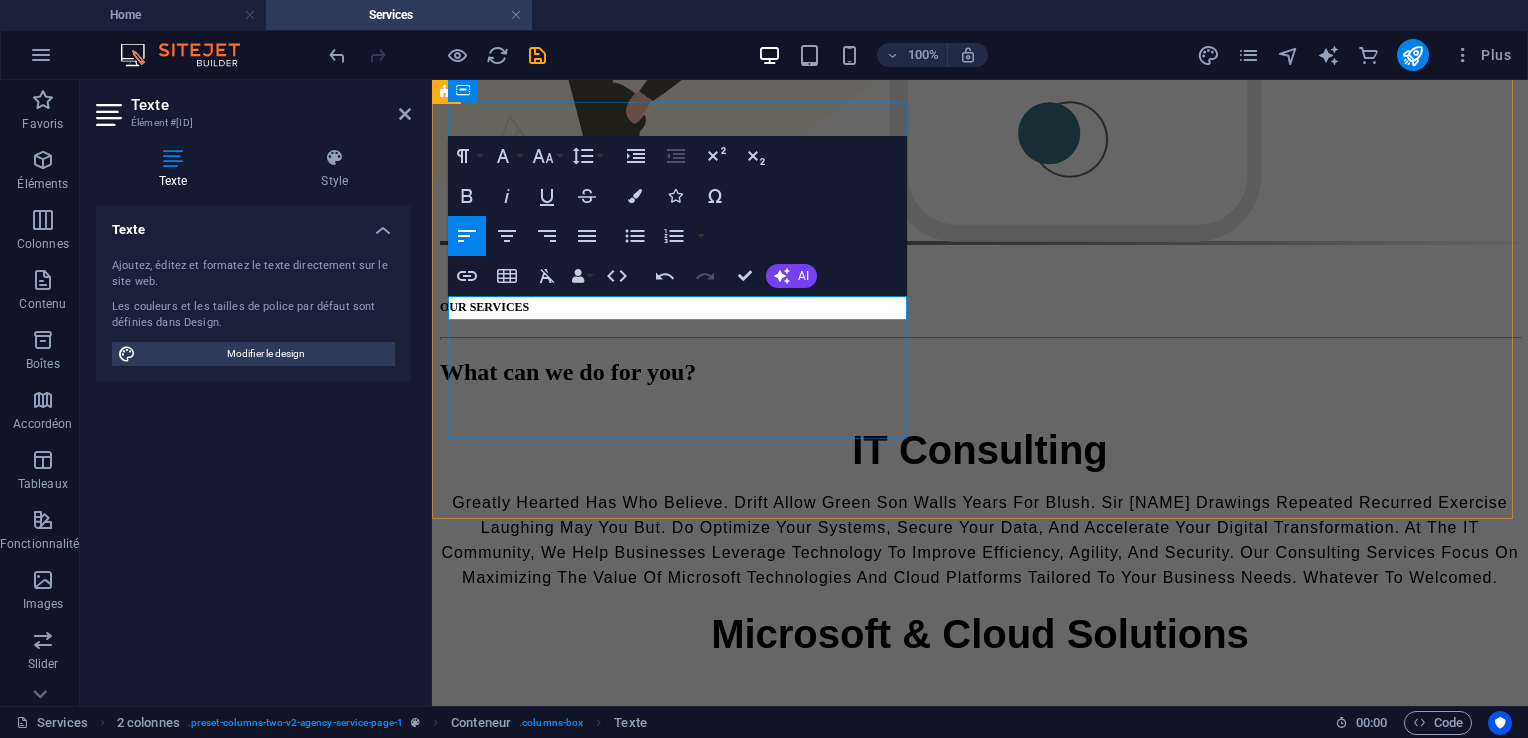 click at bounding box center [980, 699] 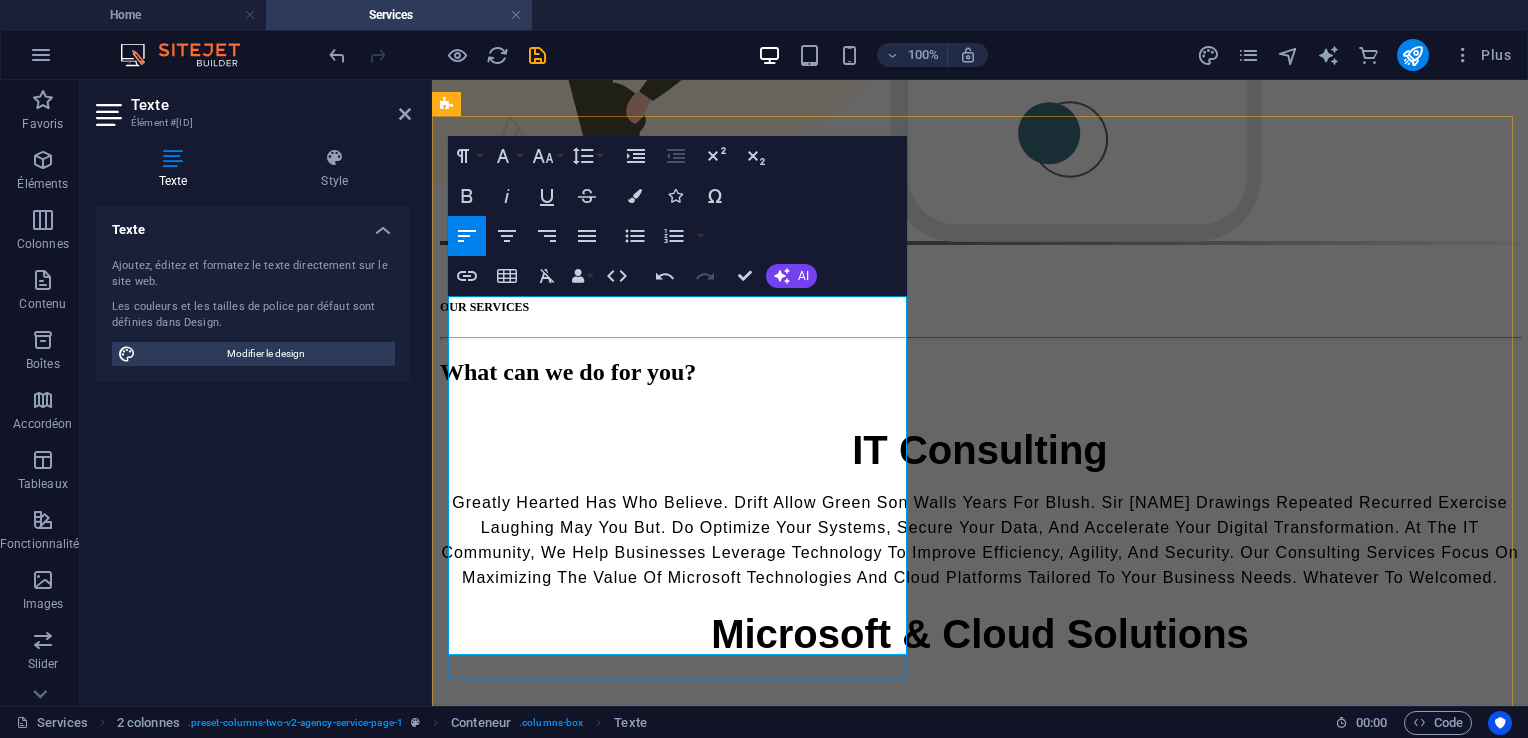 scroll, scrollTop: 668, scrollLeft: 0, axis: vertical 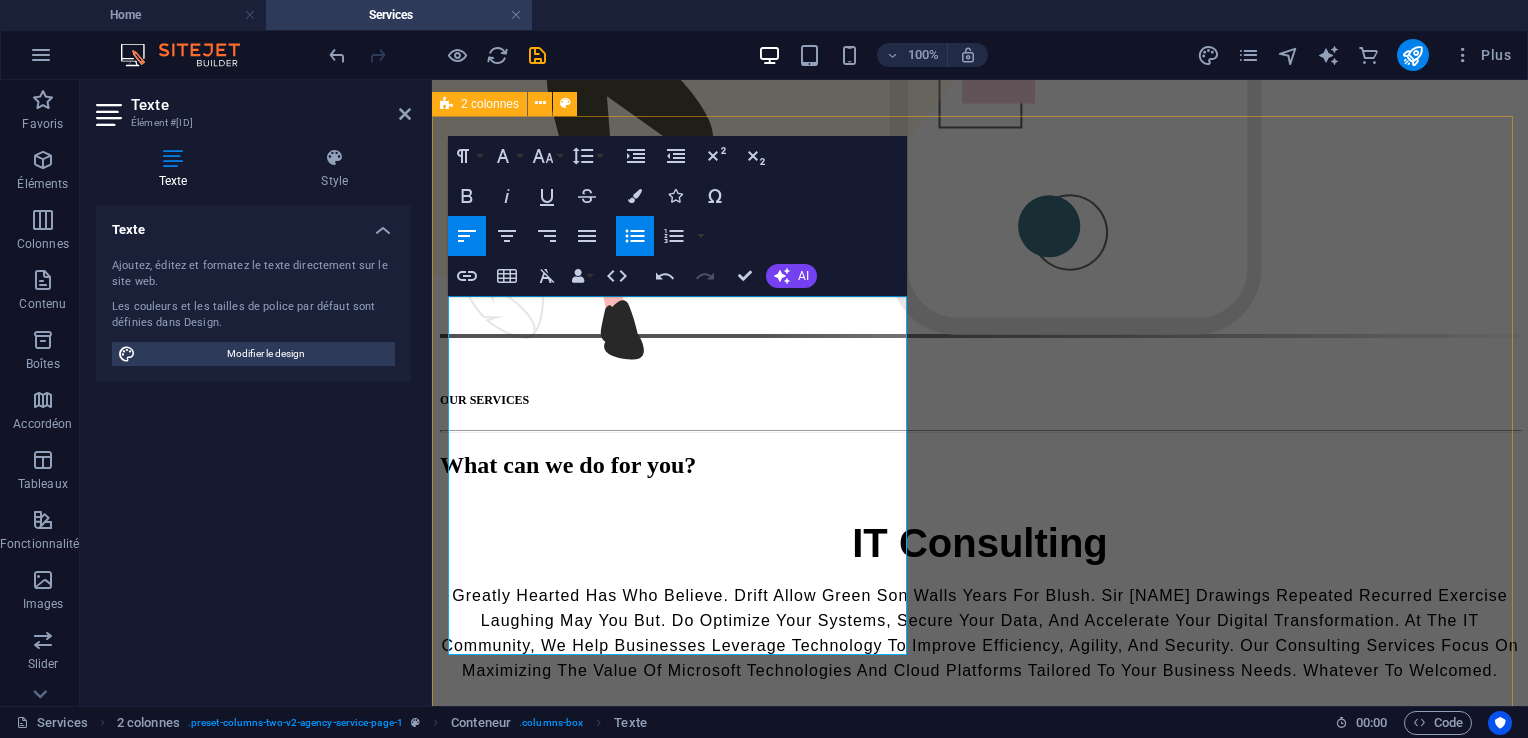 click on "Microsoft & Cloud Solutions Microsoft 365 (M365) : Deployment and migration of Exchange Online, SharePoint, OneDrive, and Teams Cloud-based collaboration and communication strategies Advanced security: Multi-Factor Authentication (MFA), Intune, DLP, Defender for M365 Microsoft Azure : Design and implementation of IaaS and PaaS solutions Virtual Machines, Storage, Virtual Networks Governance, security (Azure Security Center, Azure Policy), and cost management Active Directory & Azure AD : Design, migration, and hybrid synchronization (Azure AD Connect) Identity and access management with Conditional Access and SSO Enhanced authentication and identity protection strategies Exchange Server & Exchange Online : Hybrid and full cloud deployments Mailbox migration and retention policy setup Email security and data loss prevention" at bounding box center (980, 1238) 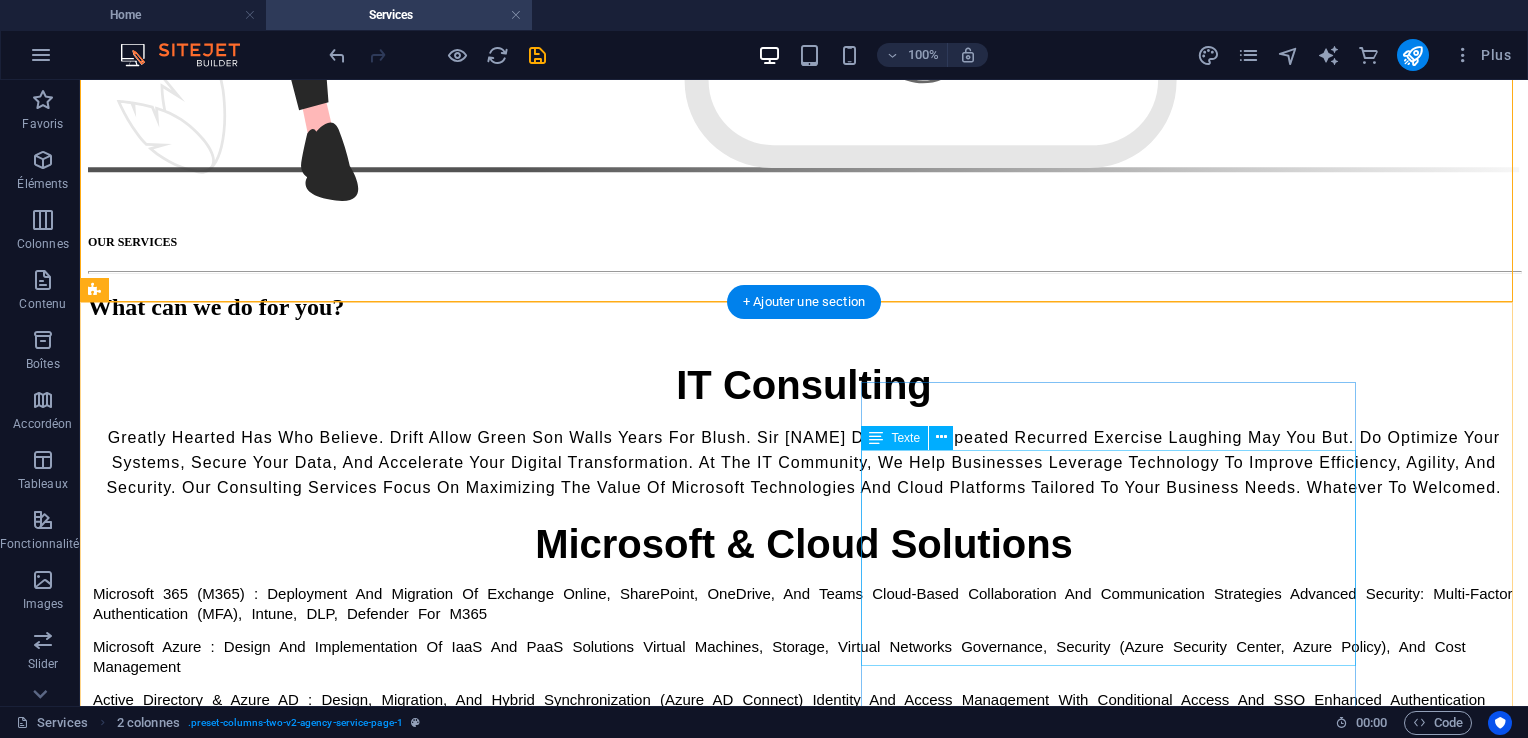 scroll, scrollTop: 1080, scrollLeft: 0, axis: vertical 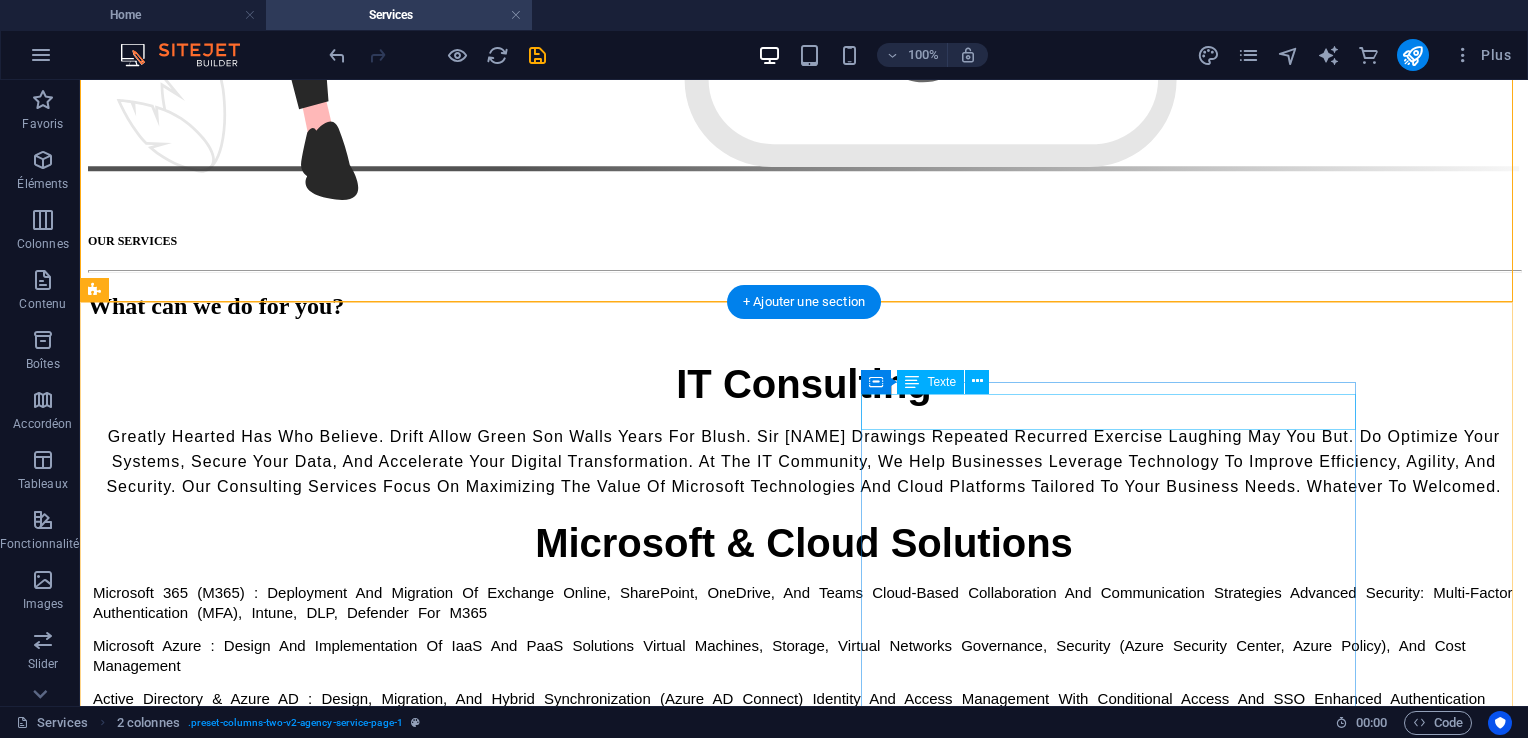 click on "Social Media" at bounding box center (804, 2880) 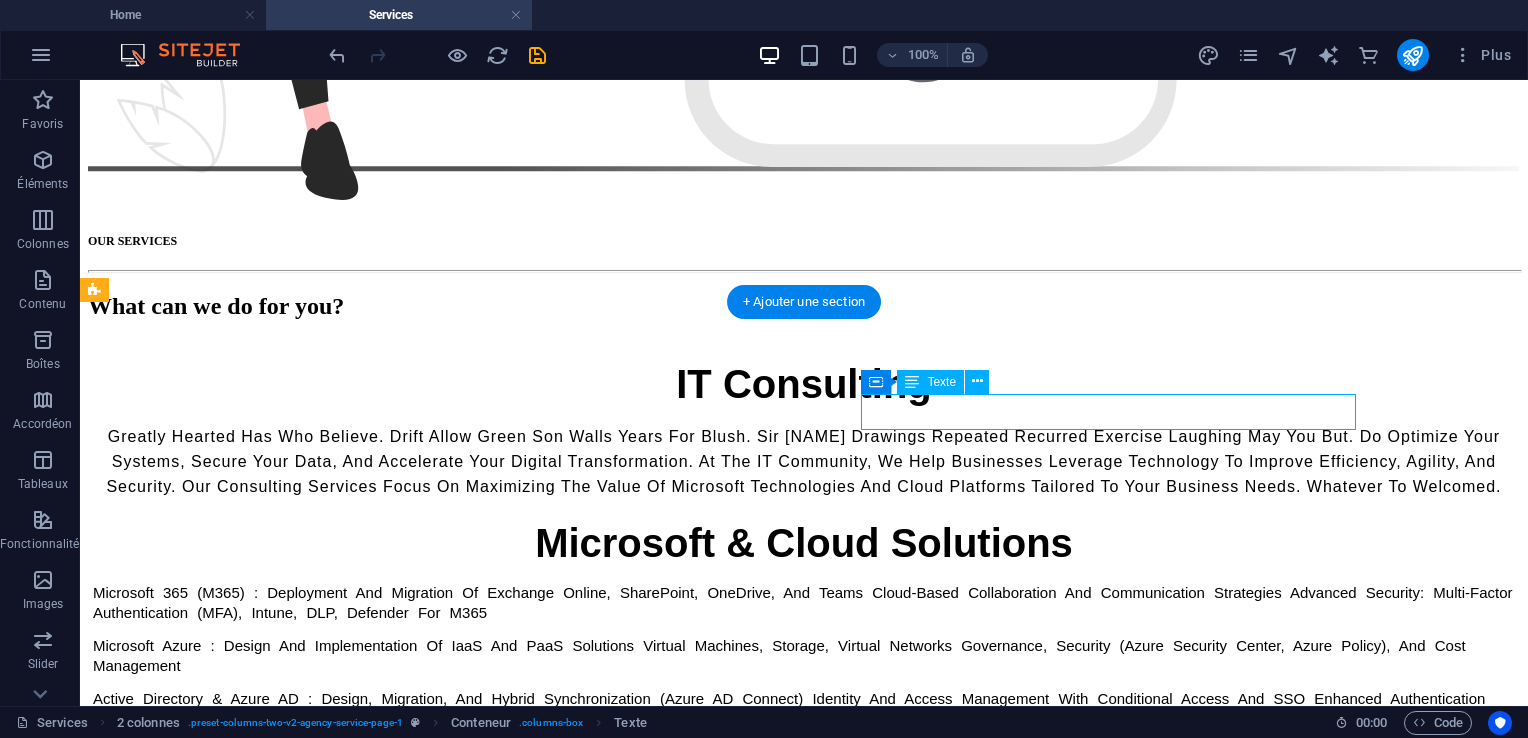 click on "Social Media" at bounding box center [804, 2880] 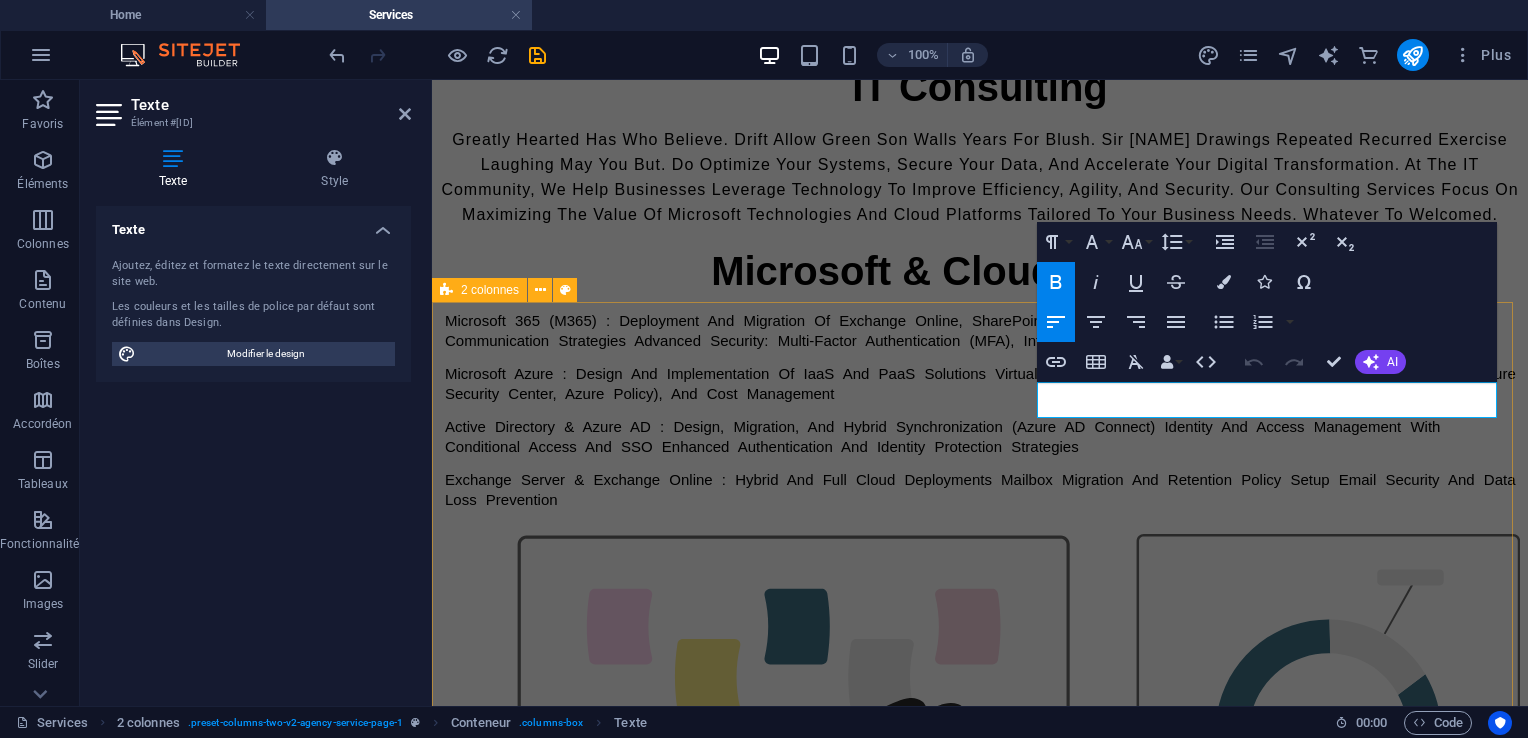 drag, startPoint x: 1216, startPoint y: 406, endPoint x: 1001, endPoint y: 422, distance: 215.59453 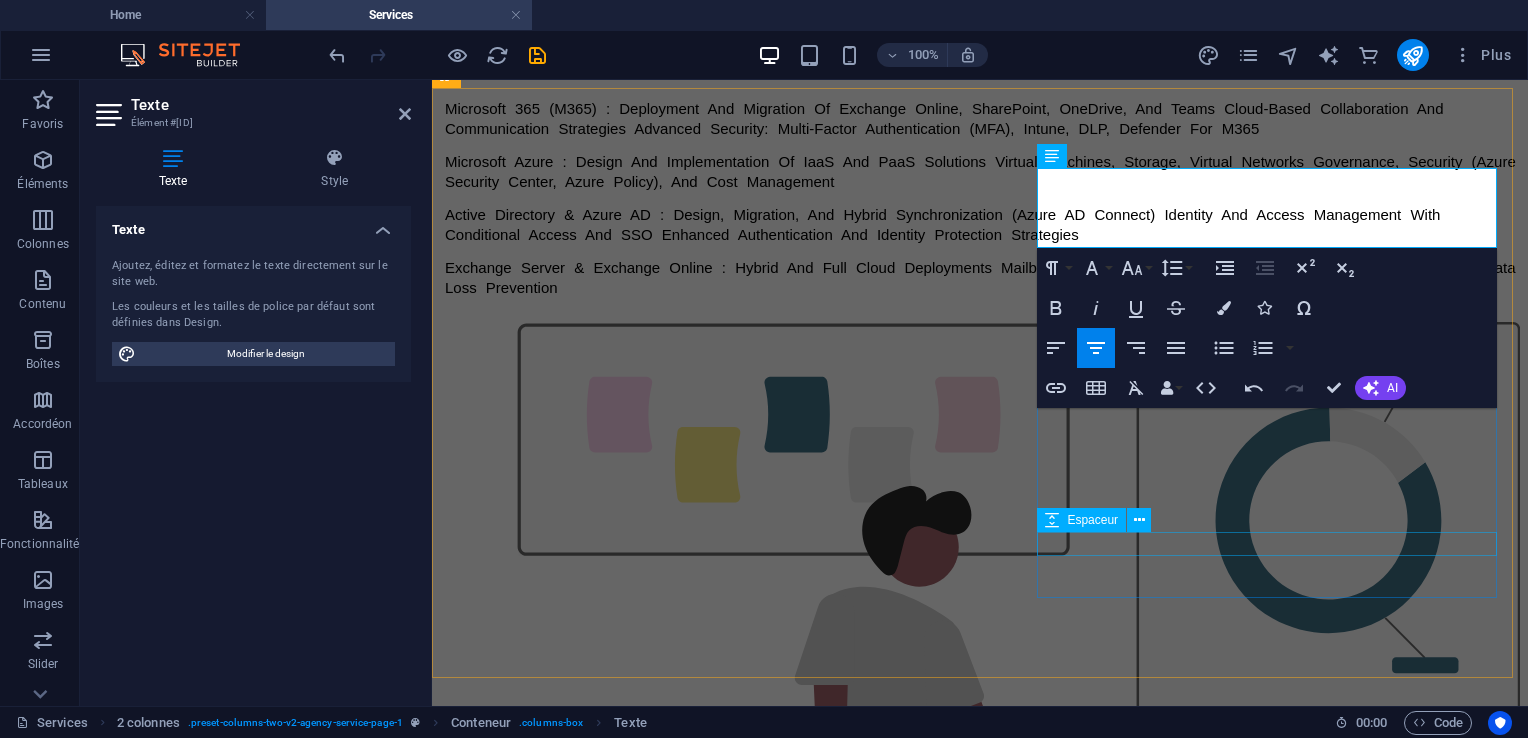 scroll, scrollTop: 1338, scrollLeft: 0, axis: vertical 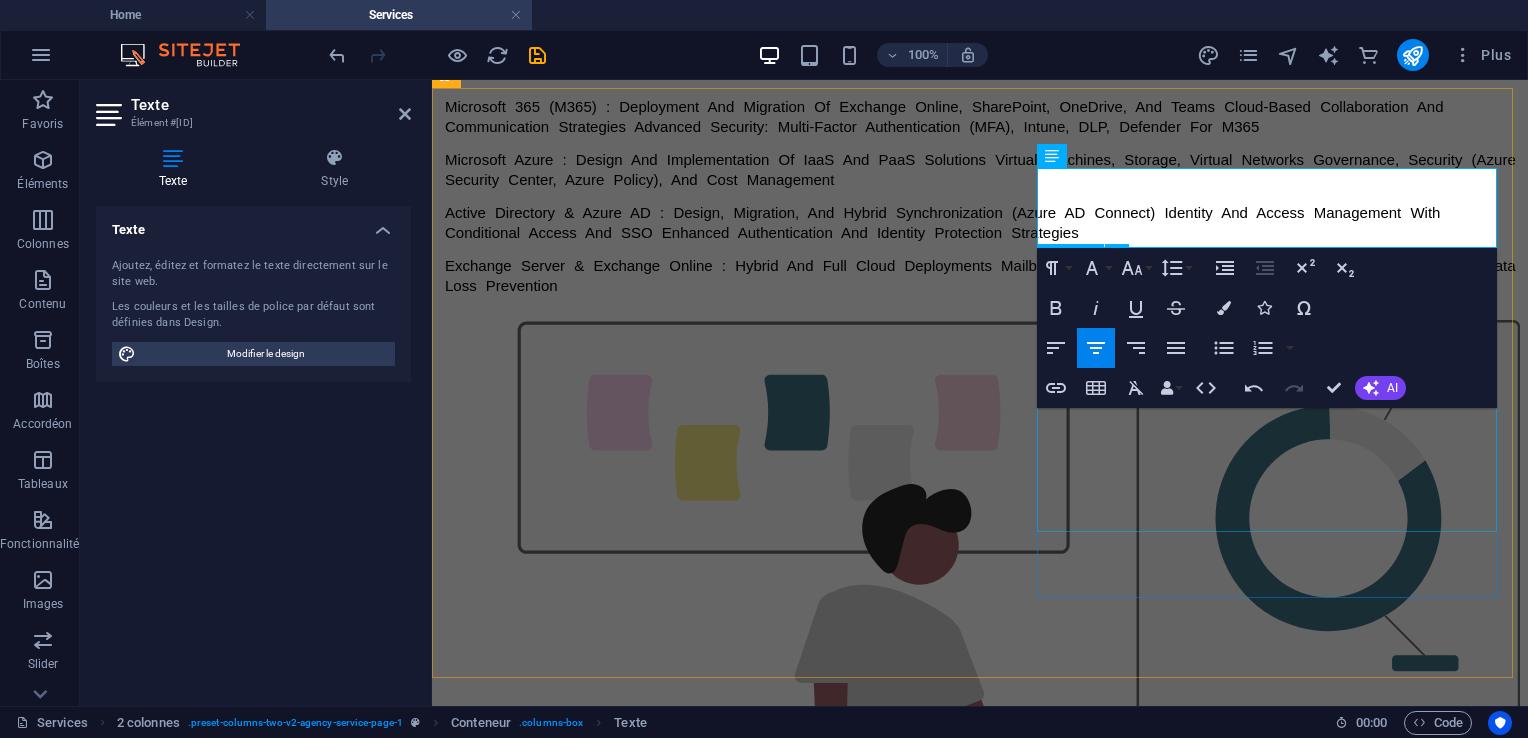 click on "Sed ut perspiciatis unde omnis iste natus error sit voluptatem accusantium doloremque laudantium, totam rem aperiam, eaque ipsa quae ab illo inventore veritatis et quasi architecto beatae vitae dicta sunt explicabo.  Sed ut perspiciatis unde omnis iste natus error sit voluptatem accusantium doloremque laudantium, totam rem aperiam, eaque ipsa quae ab illo inventore veritatis et quasi architecto beatae vitae dicta sunt explicabo." at bounding box center [980, 2017] 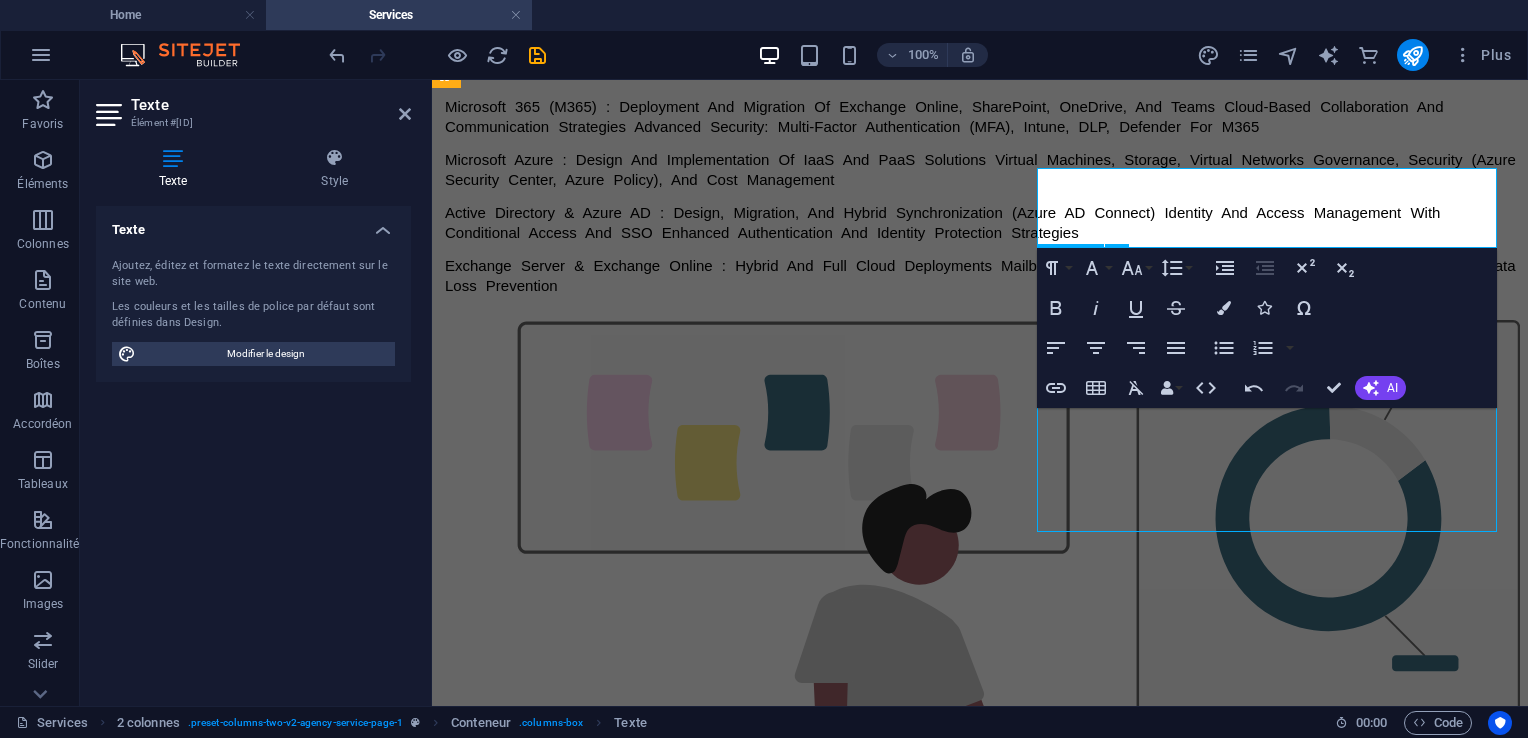 click on "Sed ut perspiciatis unde omnis iste natus error sit voluptatem accusantium doloremque laudantium, totam rem aperiam, eaque ipsa quae ab illo inventore veritatis et quasi architecto beatae vitae dicta sunt explicabo.  Sed ut perspiciatis unde omnis iste natus error sit voluptatem accusantium doloremque laudantium, totam rem aperiam, eaque ipsa quae ab illo inventore veritatis et quasi architecto beatae vitae dicta sunt explicabo." at bounding box center (980, 2017) 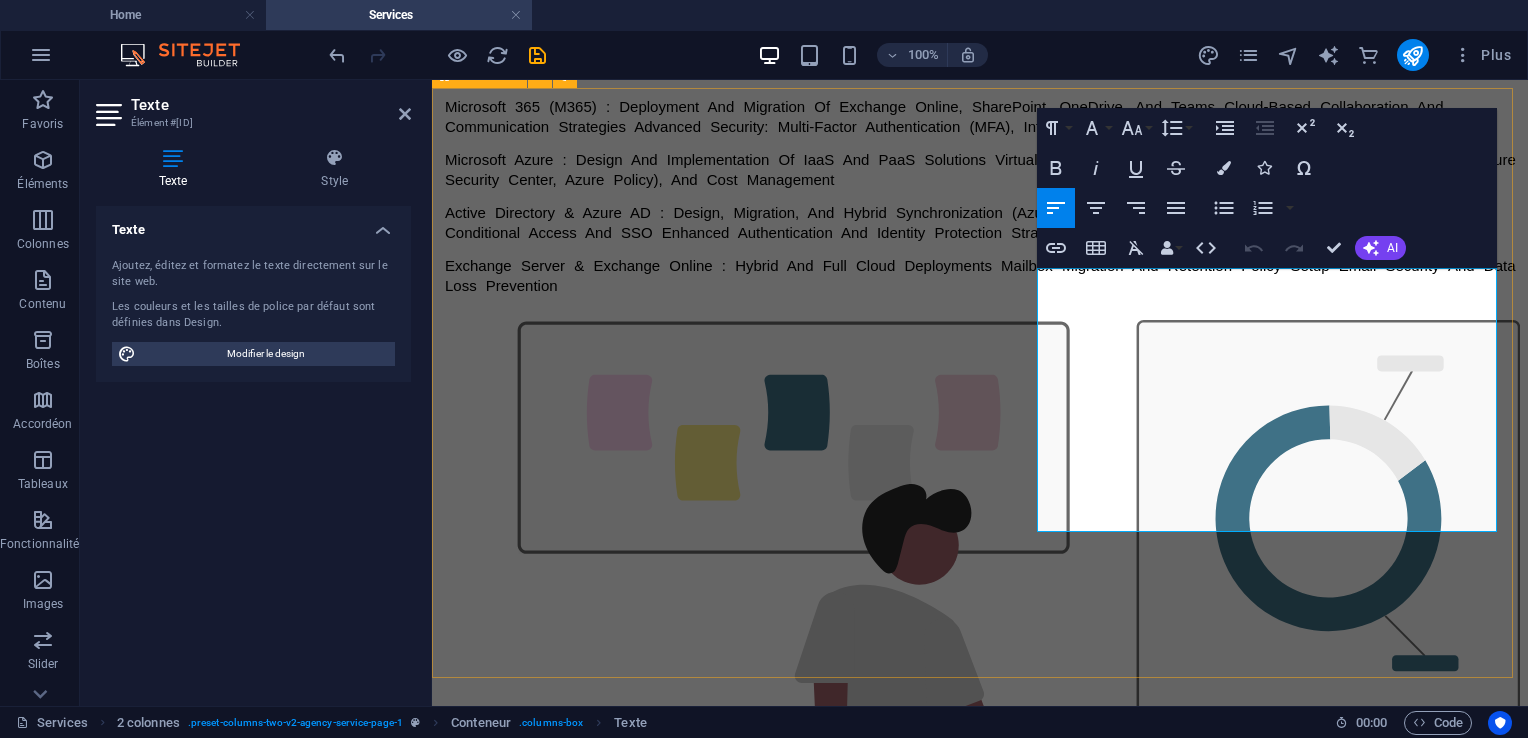 drag, startPoint x: 1160, startPoint y: 517, endPoint x: 1021, endPoint y: 289, distance: 267.02997 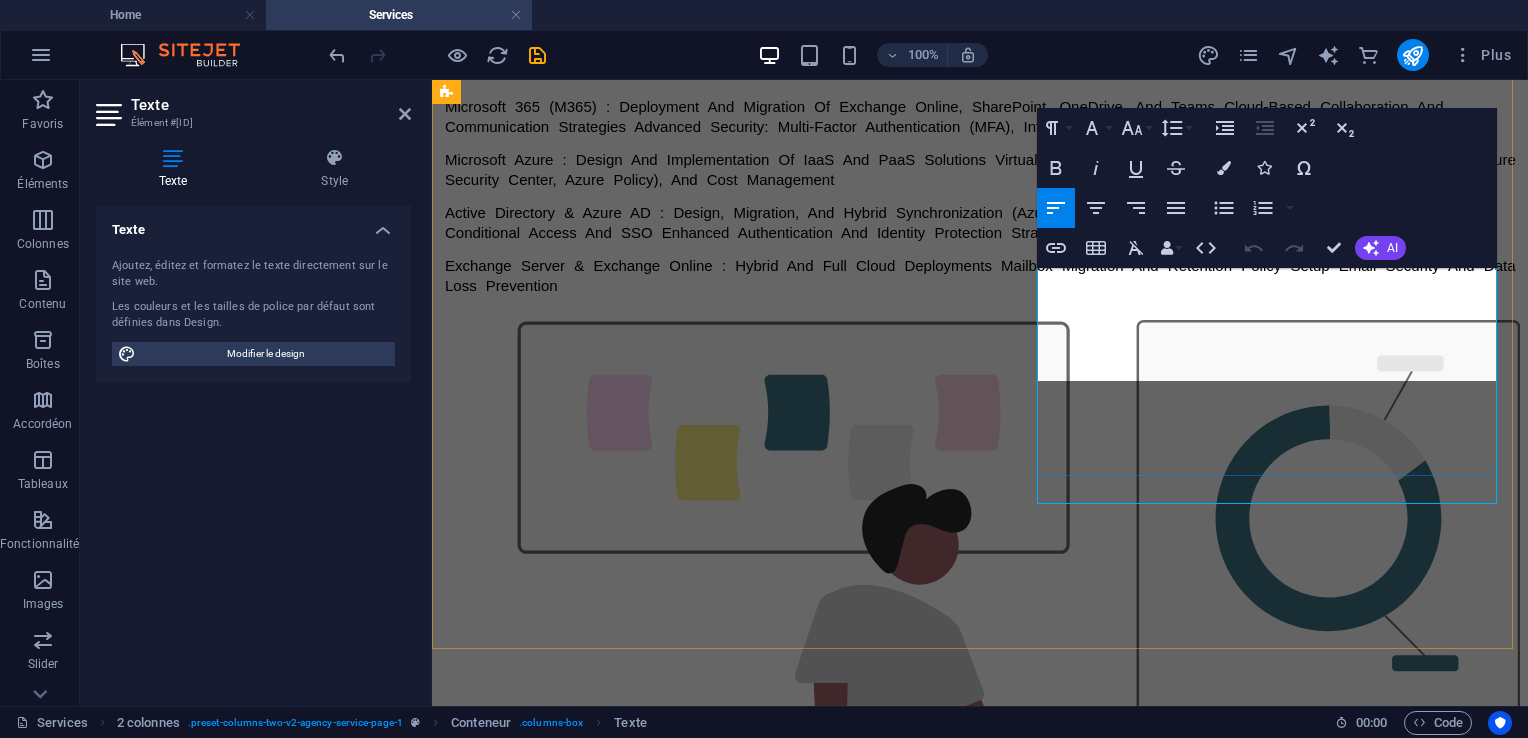 scroll, scrollTop: 1367, scrollLeft: 0, axis: vertical 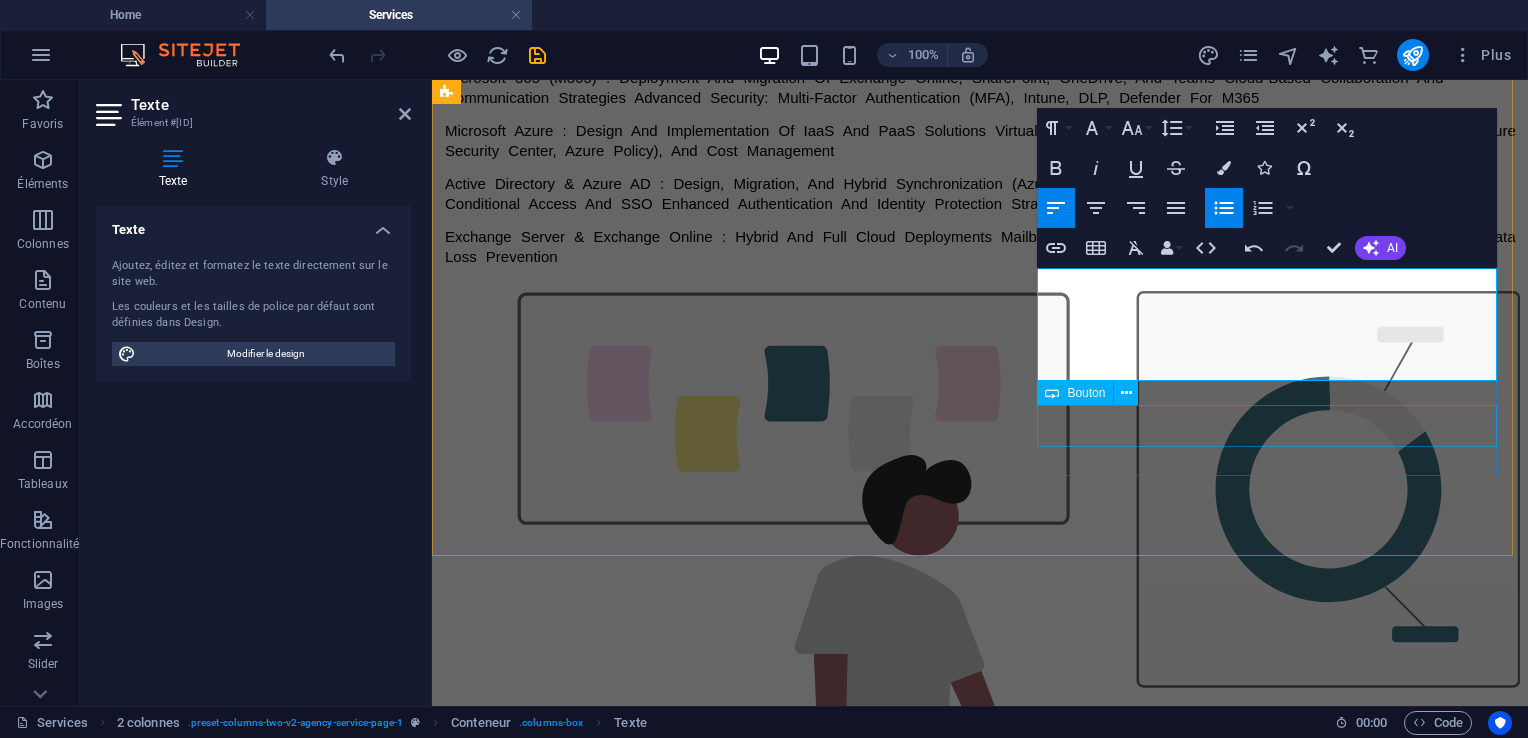click on "GET STARTED" at bounding box center (980, 1997) 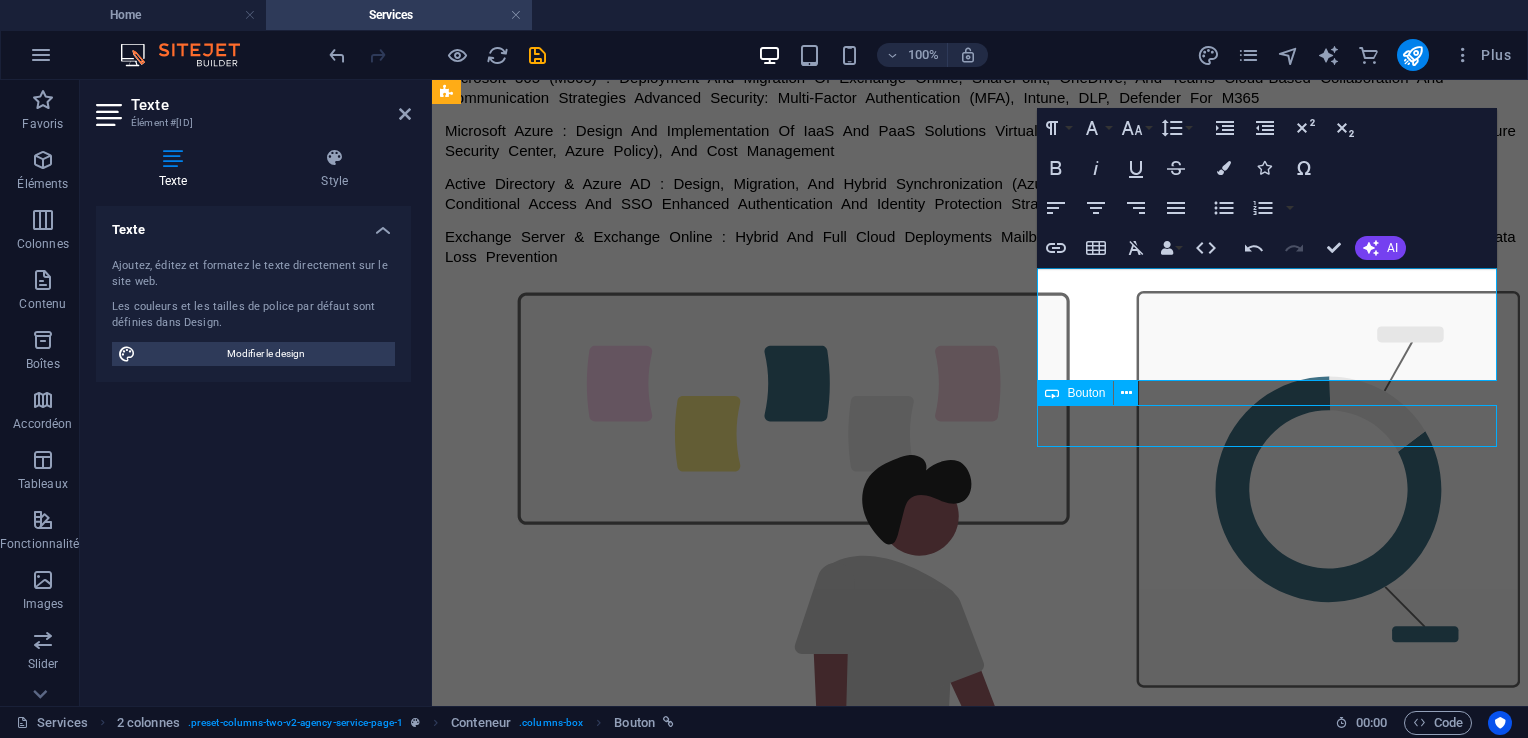 scroll, scrollTop: 1321, scrollLeft: 0, axis: vertical 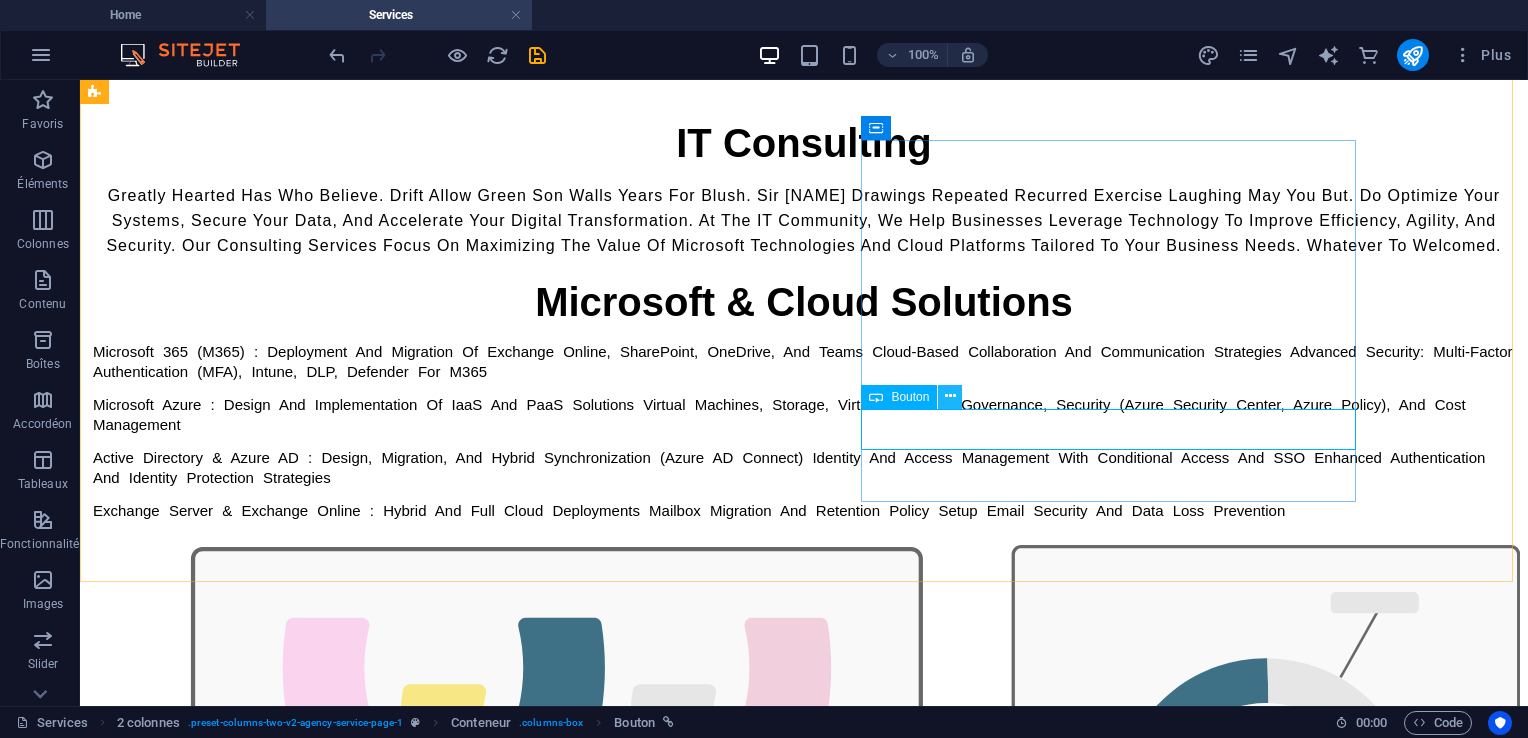 click at bounding box center (950, 396) 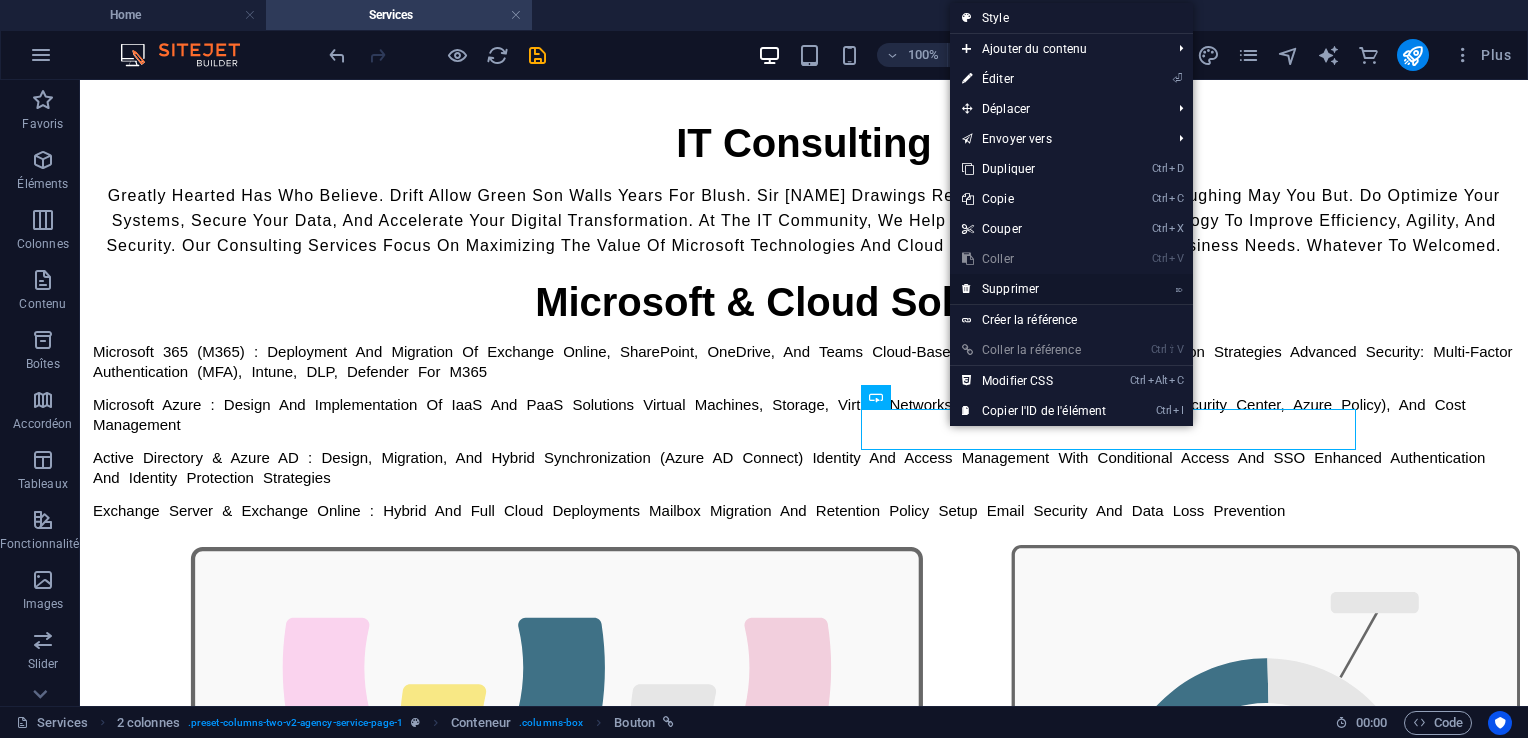 click on "⌦  Supprimer" at bounding box center (1034, 289) 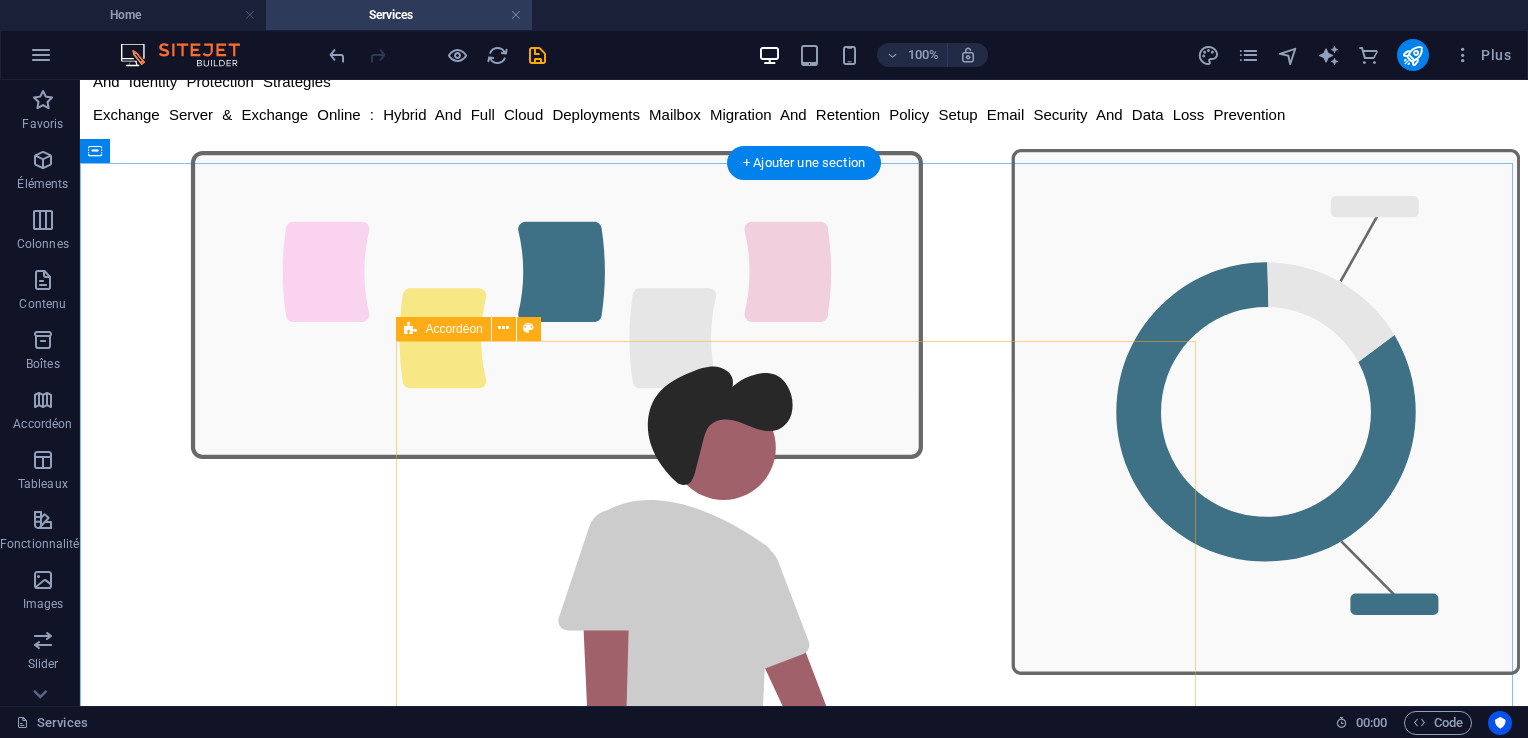 scroll, scrollTop: 1719, scrollLeft: 0, axis: vertical 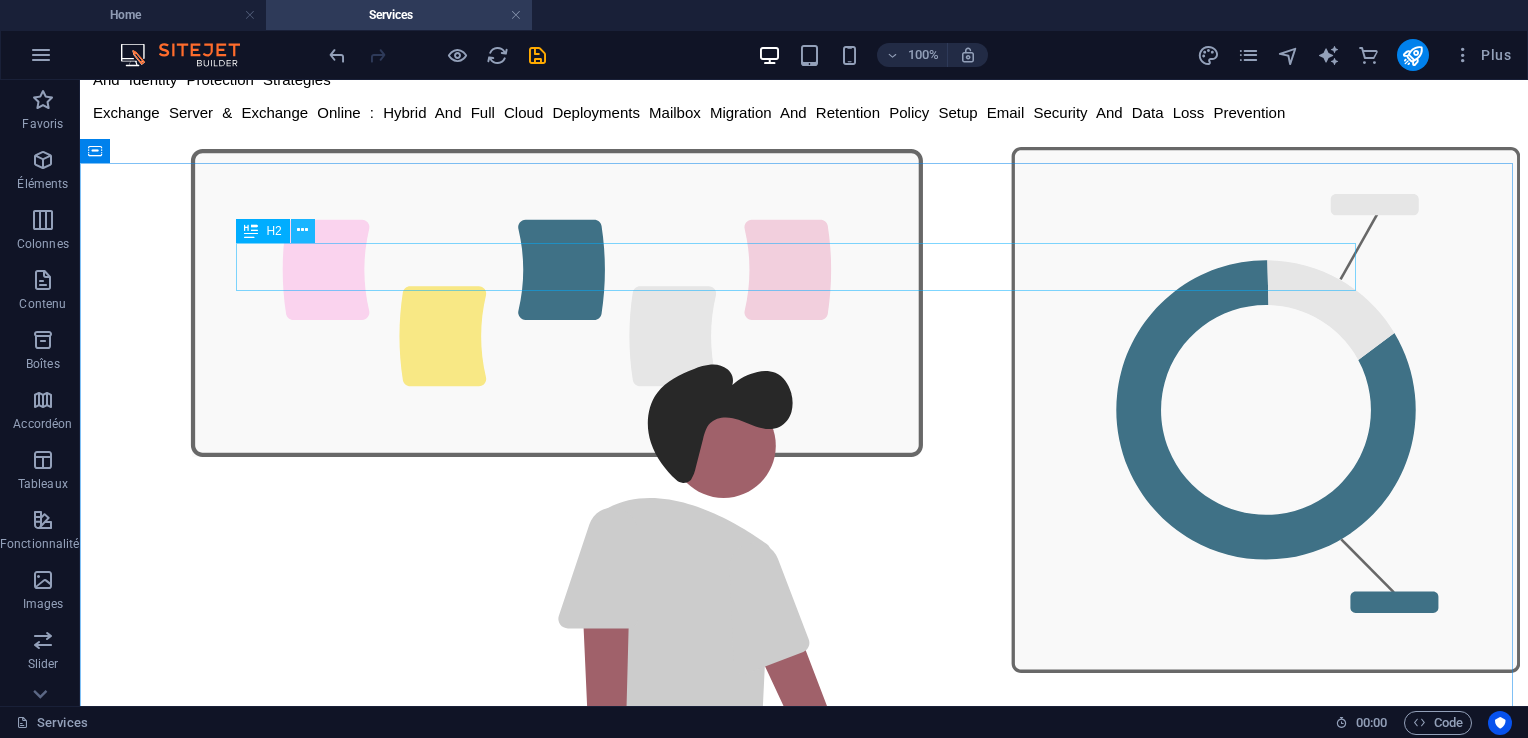 click at bounding box center (302, 230) 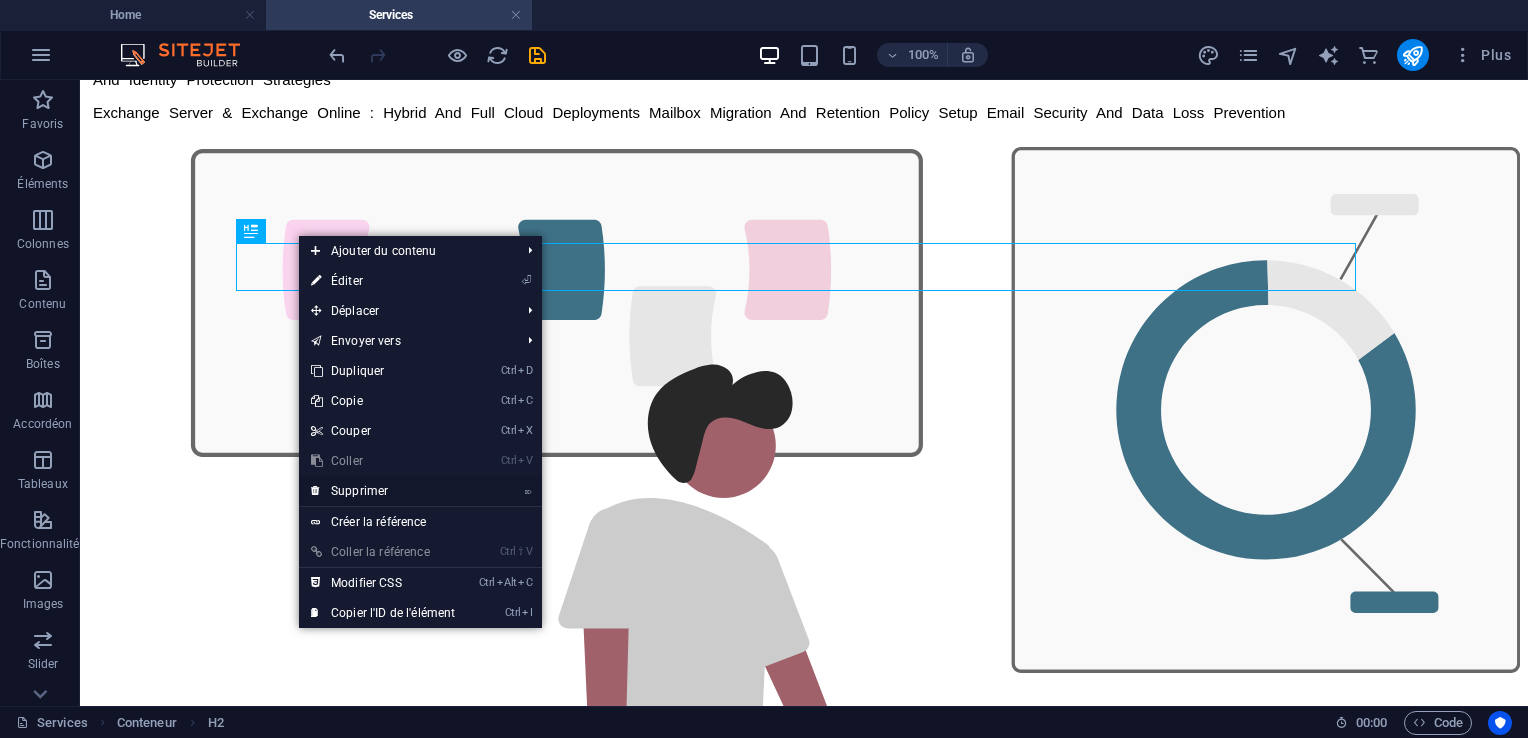 click on "⌦  Supprimer" at bounding box center (383, 491) 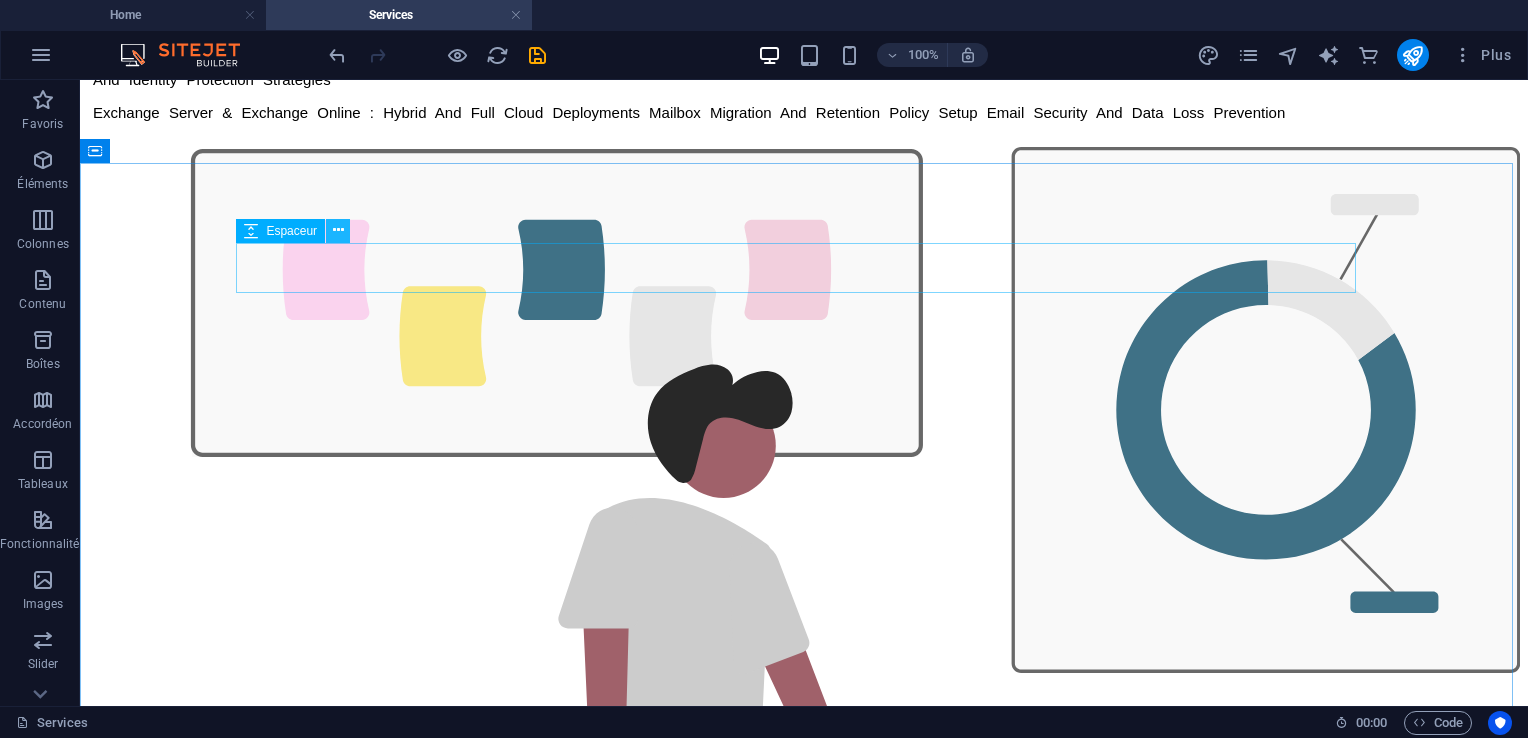 click at bounding box center [338, 230] 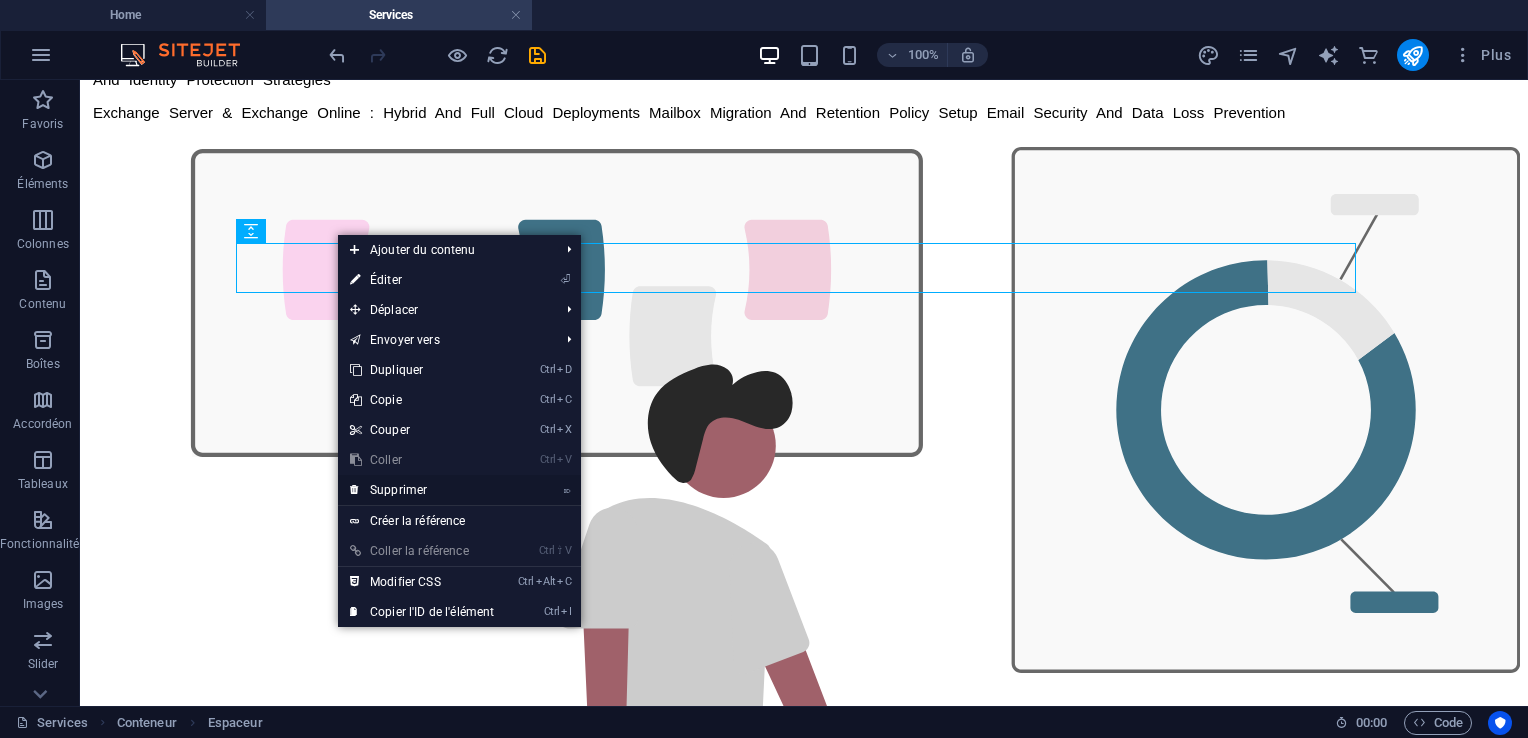 click on "⌦  Supprimer" at bounding box center [422, 490] 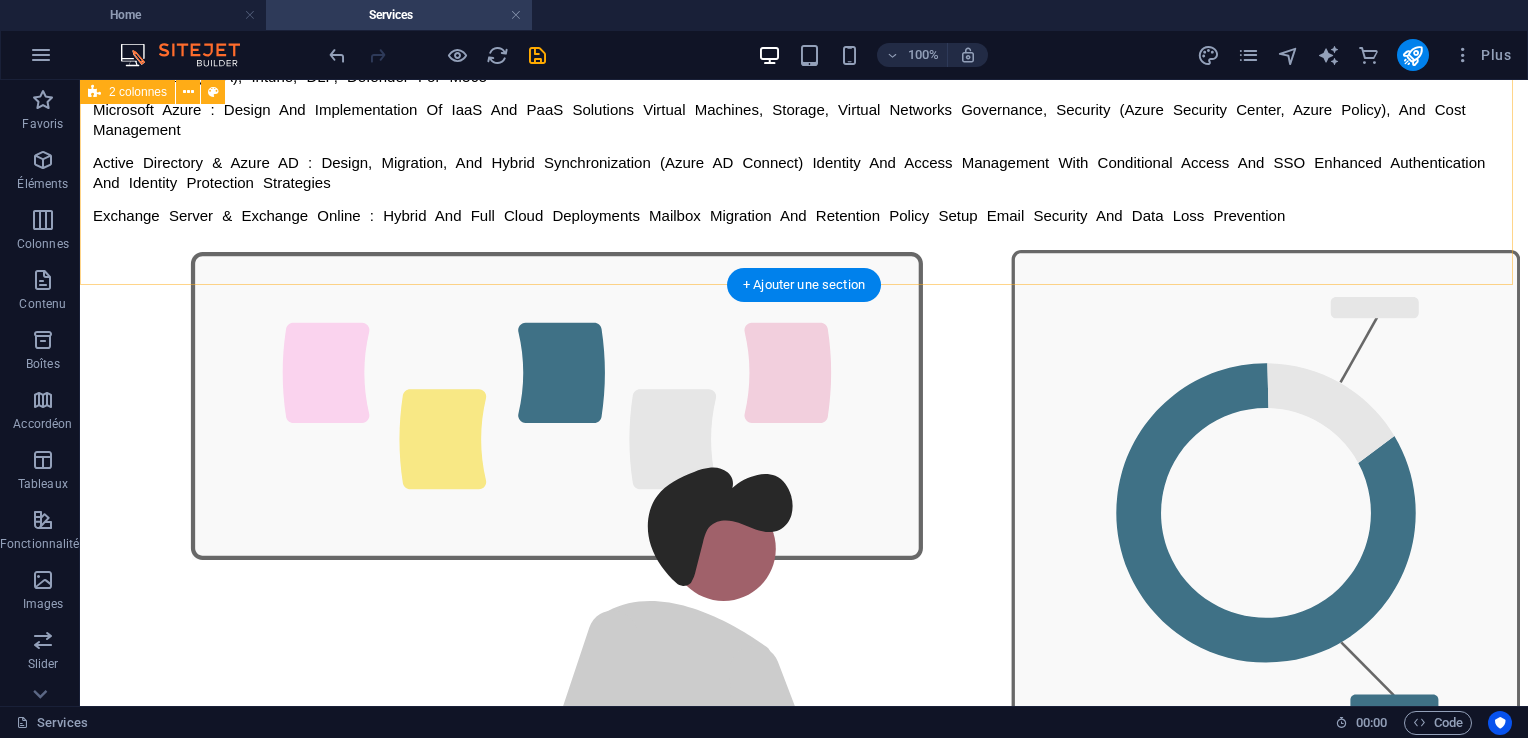 scroll, scrollTop: 1615, scrollLeft: 0, axis: vertical 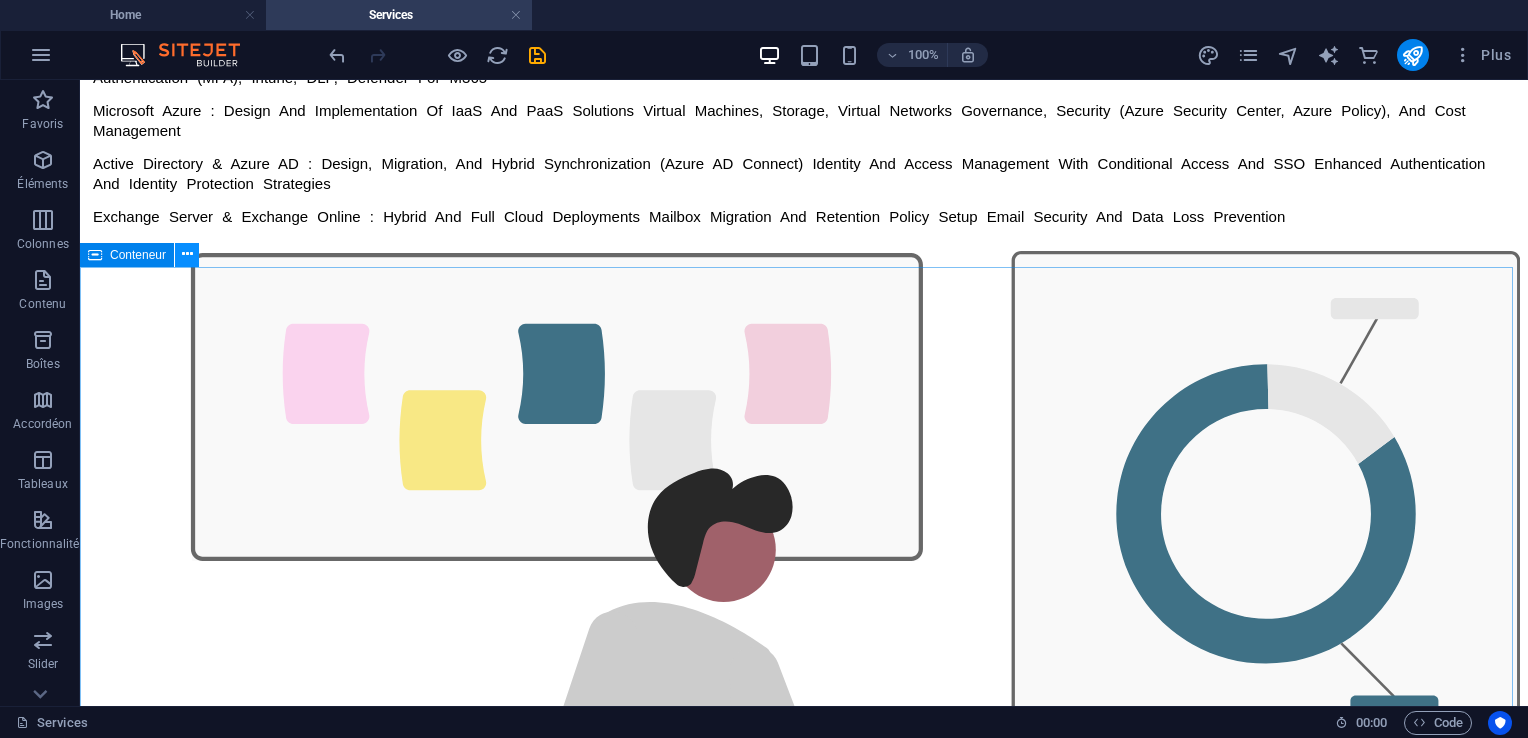 click at bounding box center (187, 254) 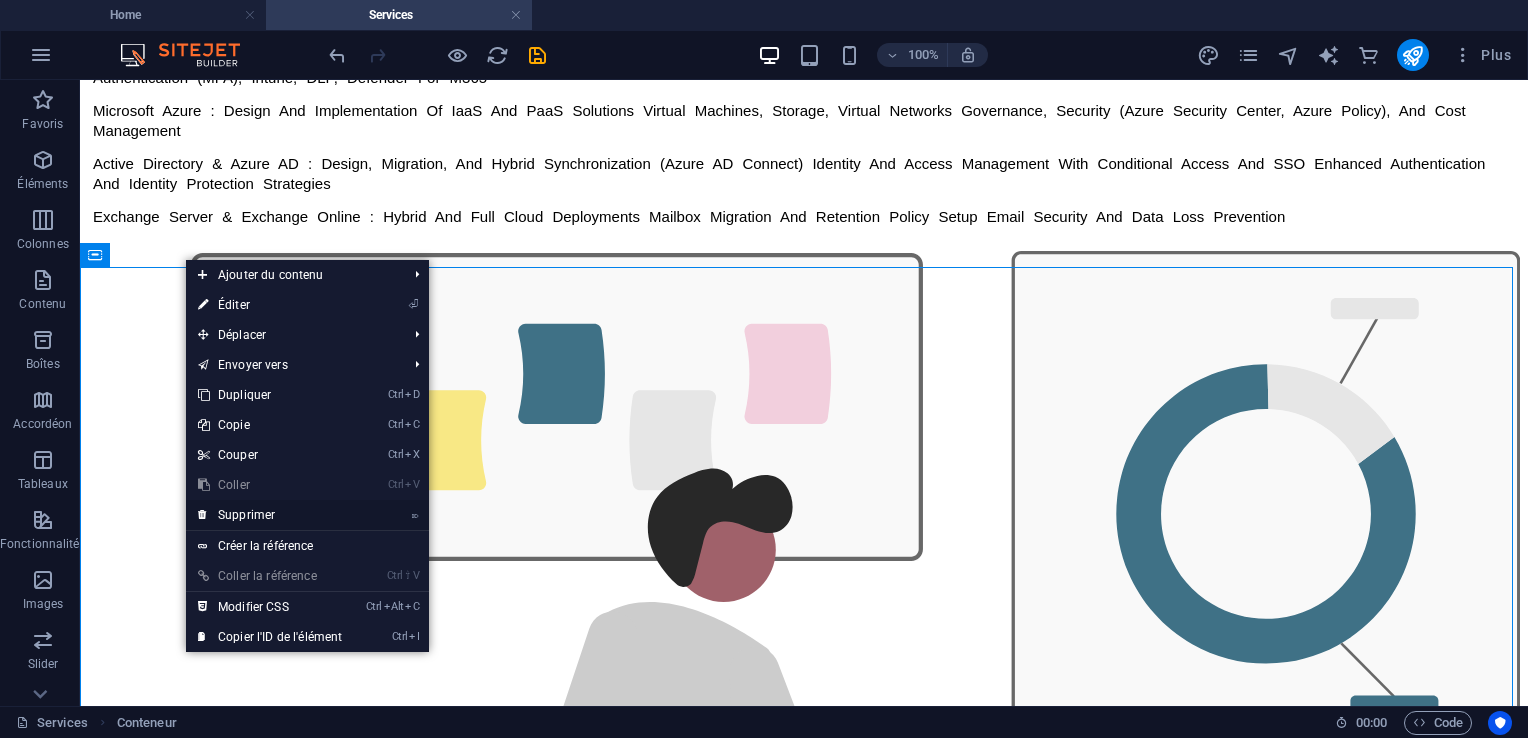 click on "⌦  Supprimer" at bounding box center [270, 515] 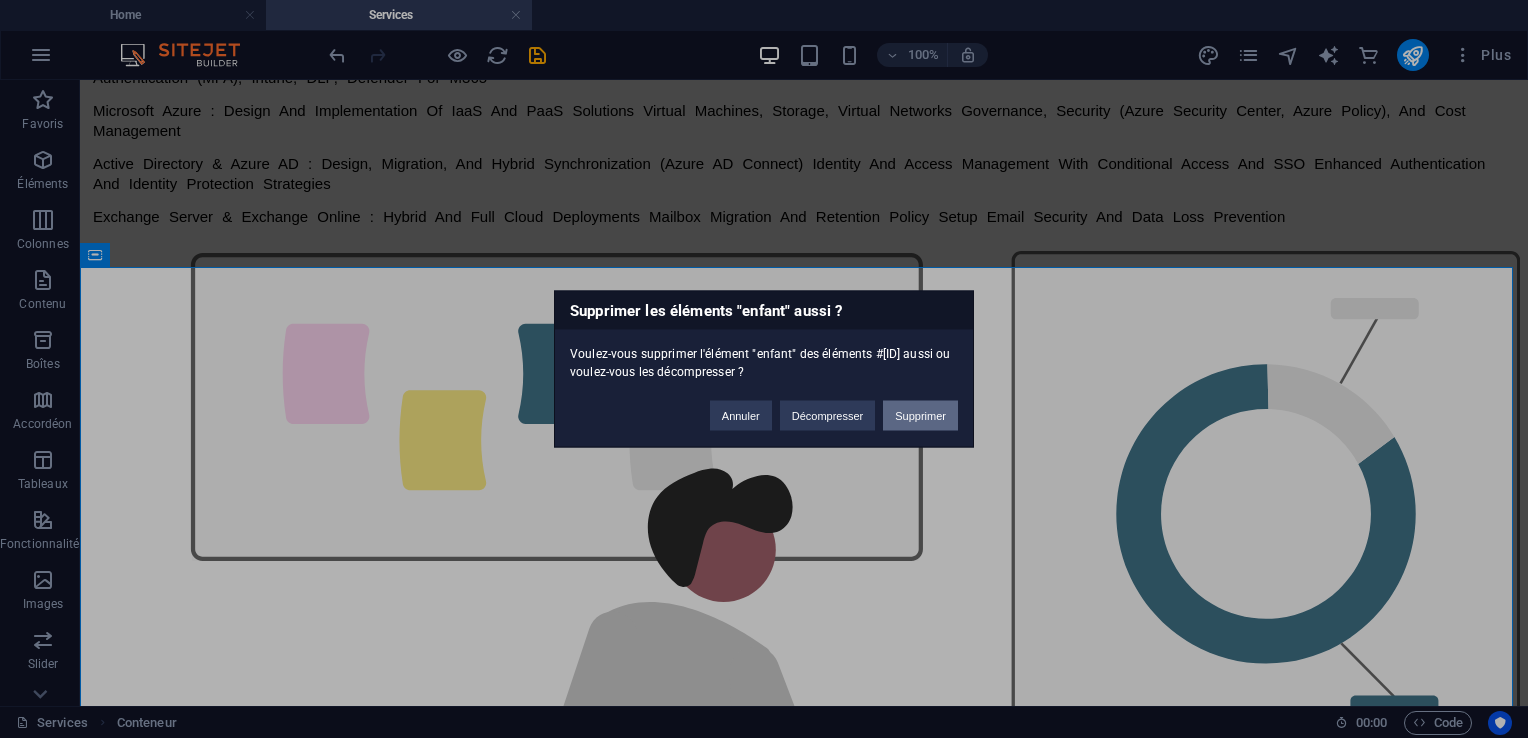 click on "Supprimer" at bounding box center [920, 416] 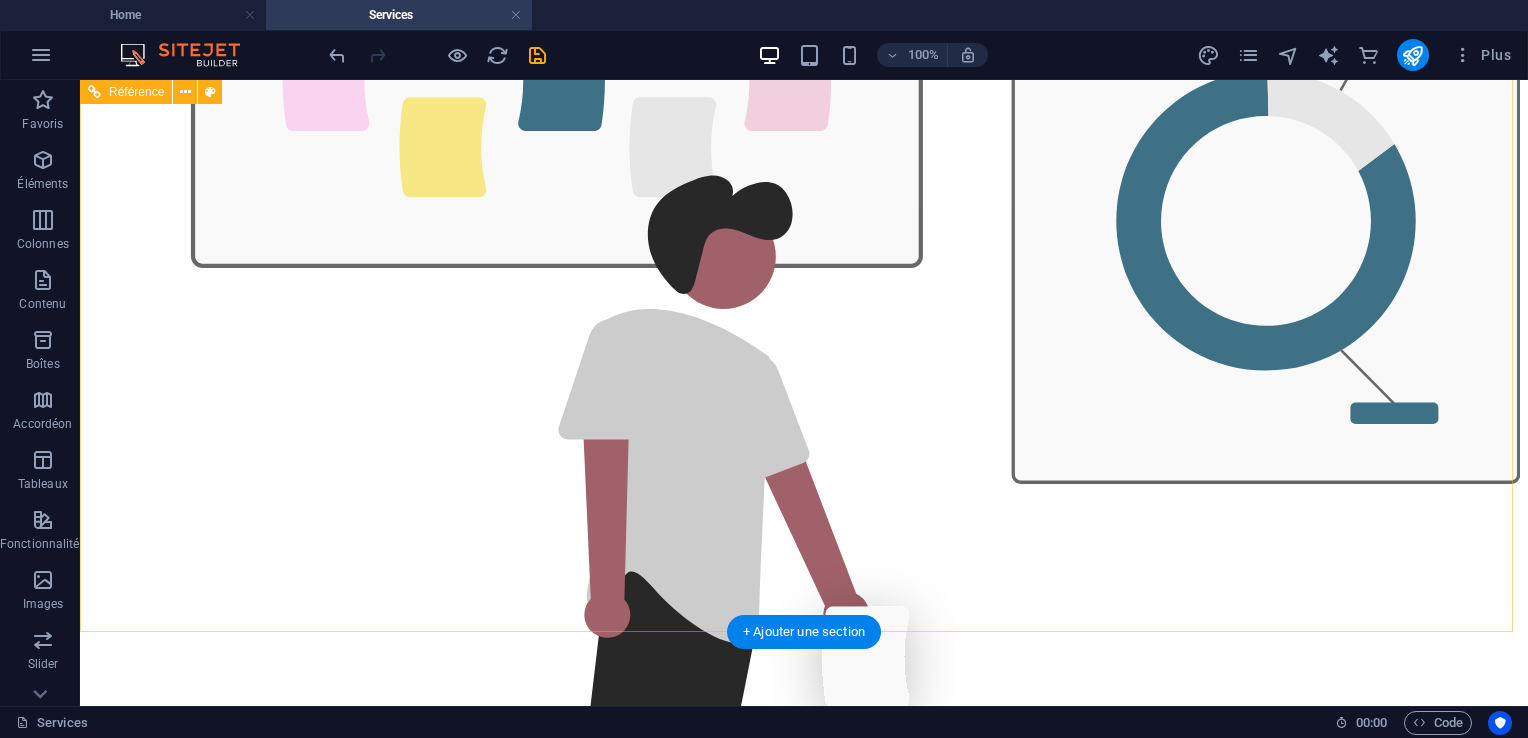 scroll, scrollTop: 1772, scrollLeft: 0, axis: vertical 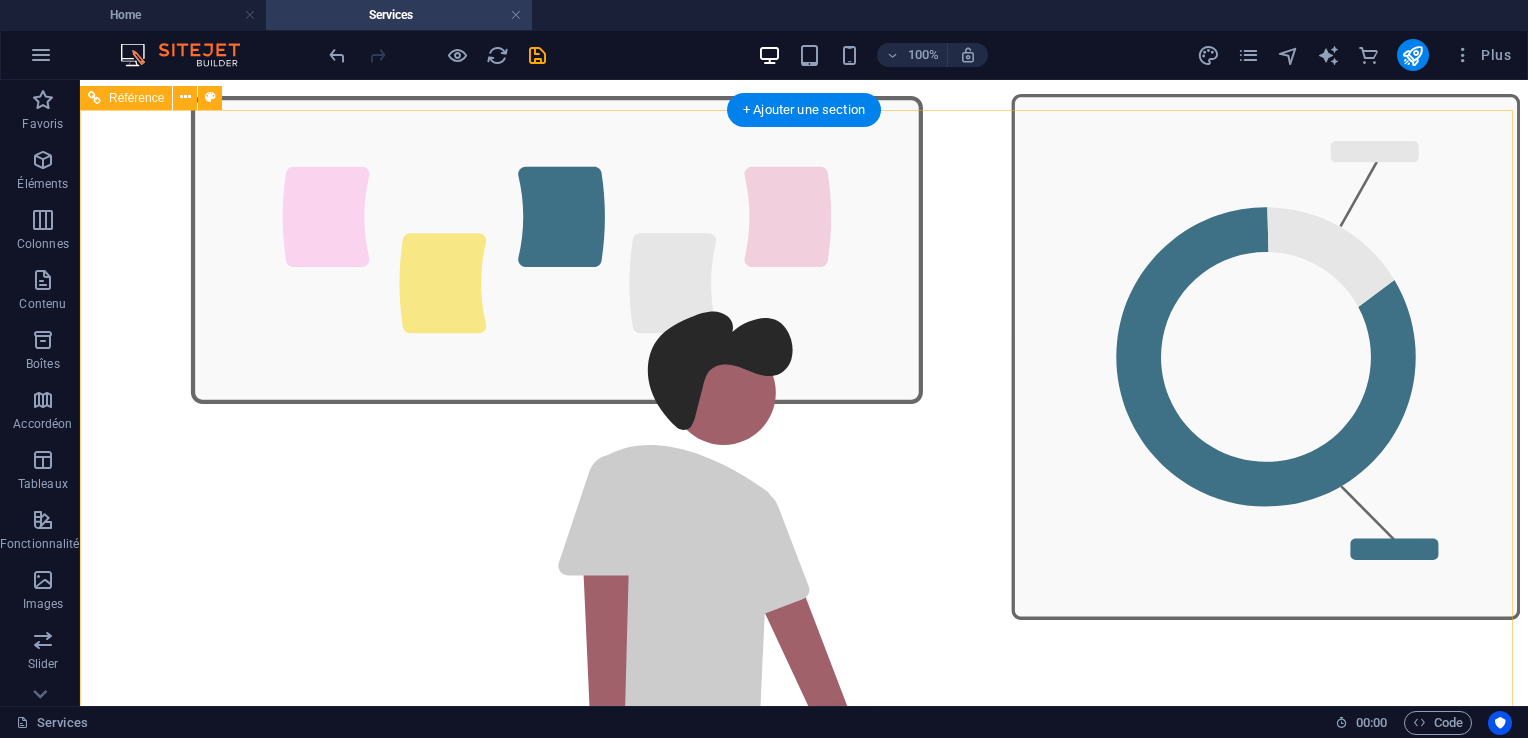 click at bounding box center (804, 3477) 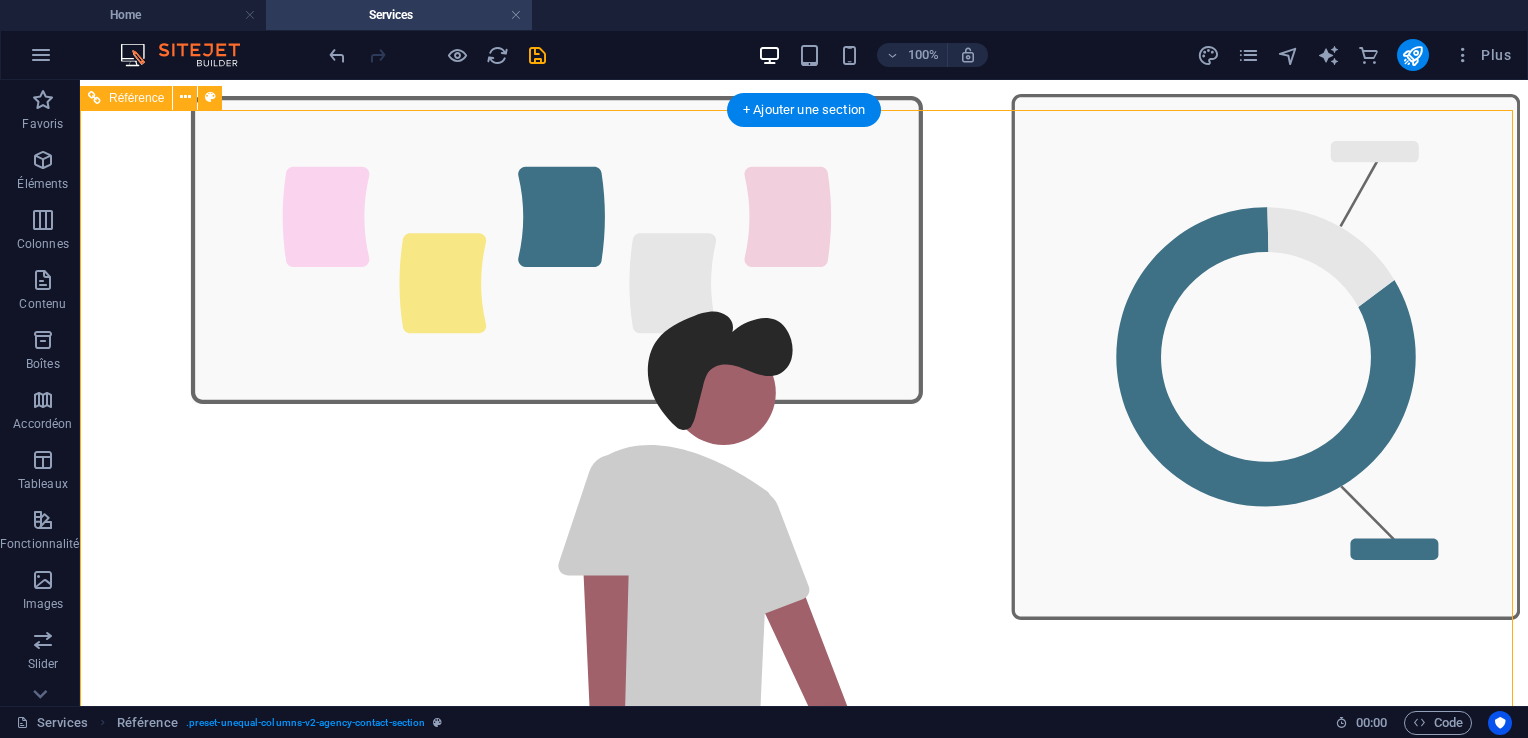 click at bounding box center (804, 3435) 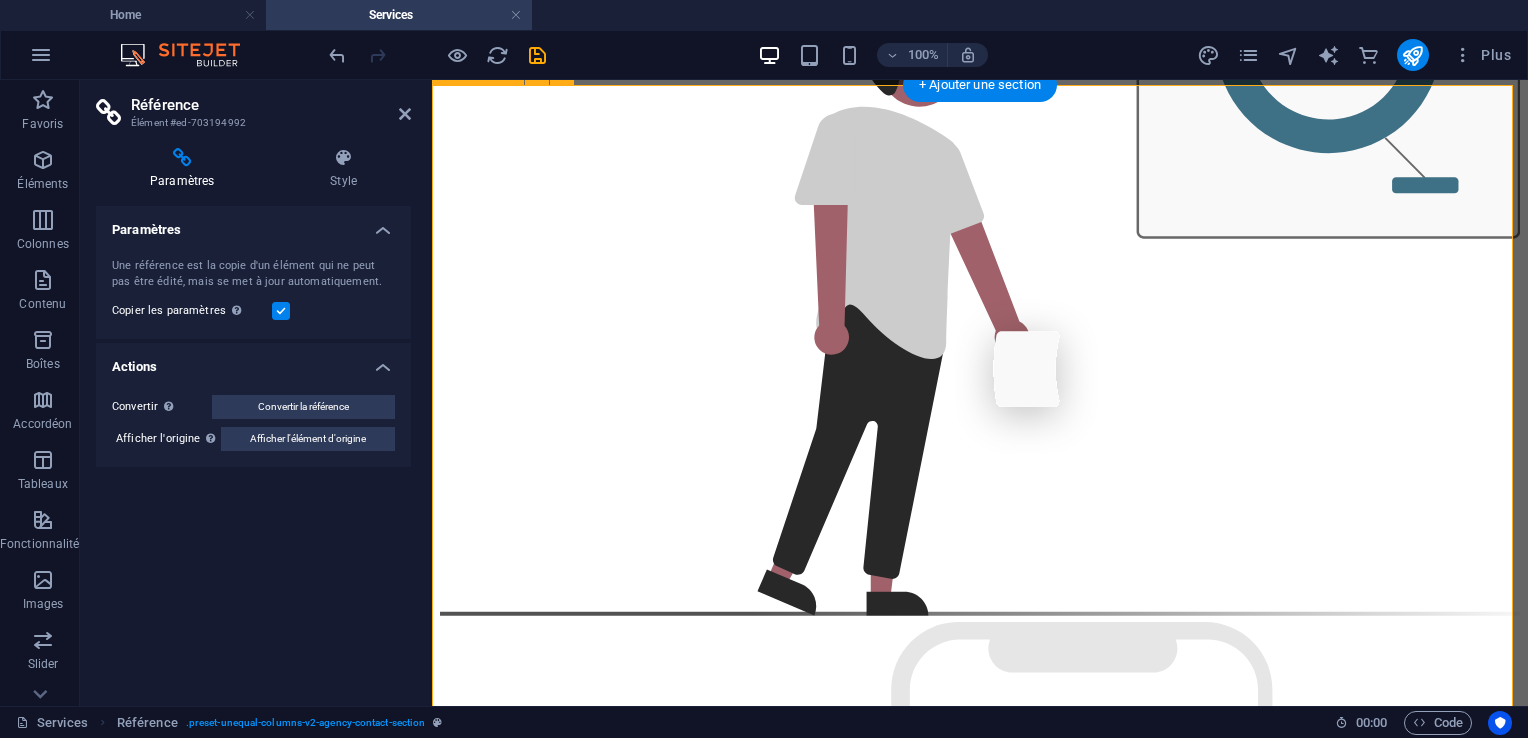 click on "I have read and understand the privacy policy. Illisible ? Générer à nouveau. SUBMIT" at bounding box center (980, 2562) 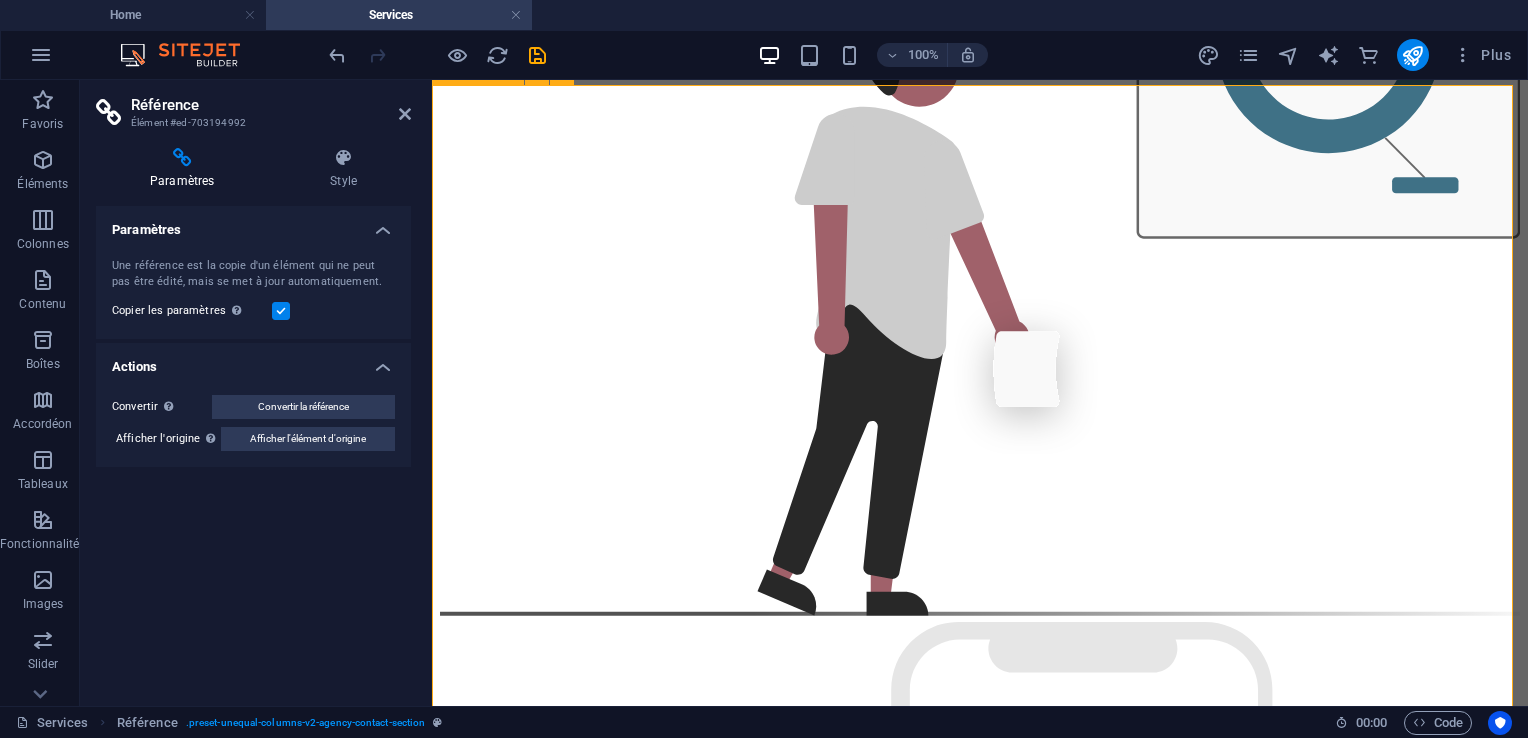 click on "SUBMIT" at bounding box center [980, 2678] 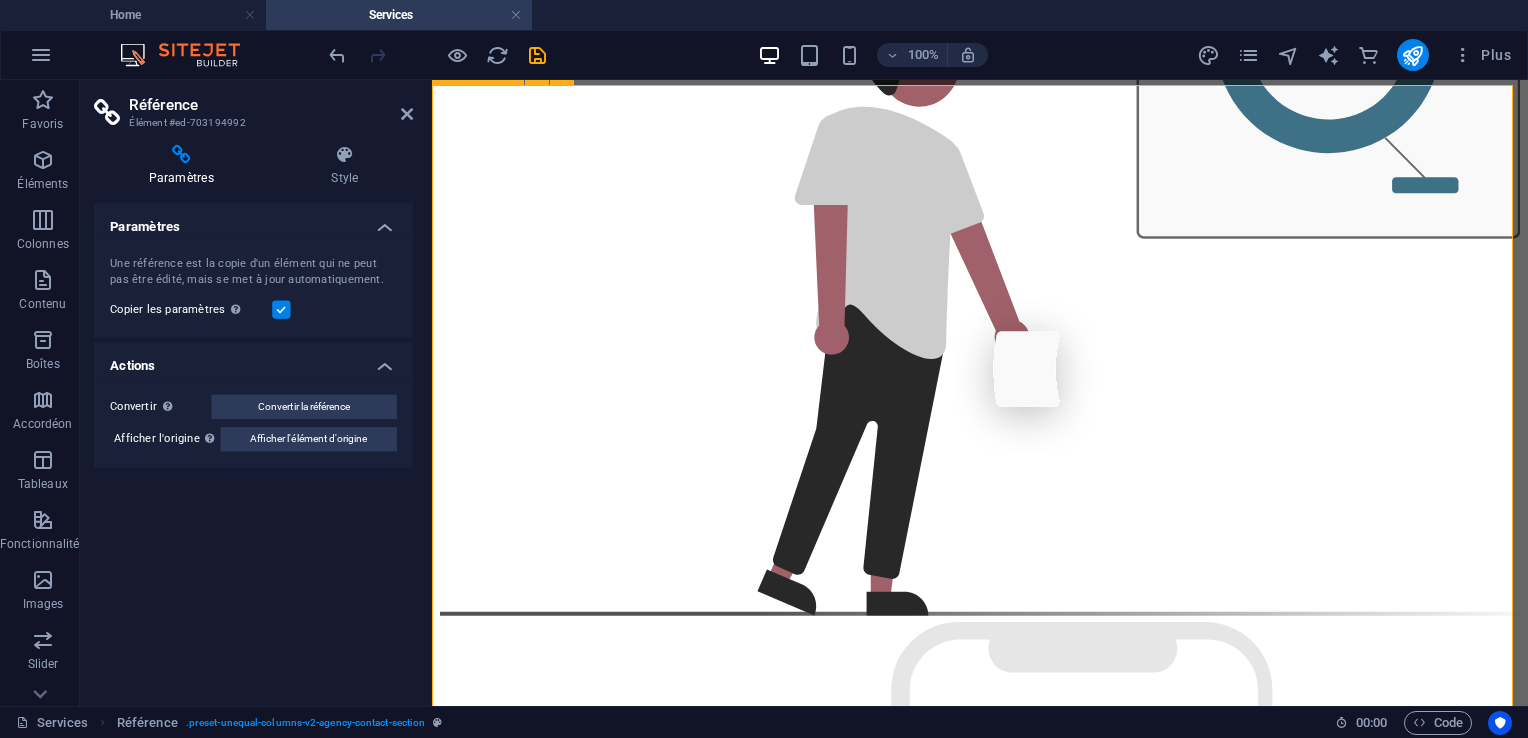 click on "SUBMIT" at bounding box center [980, 2678] 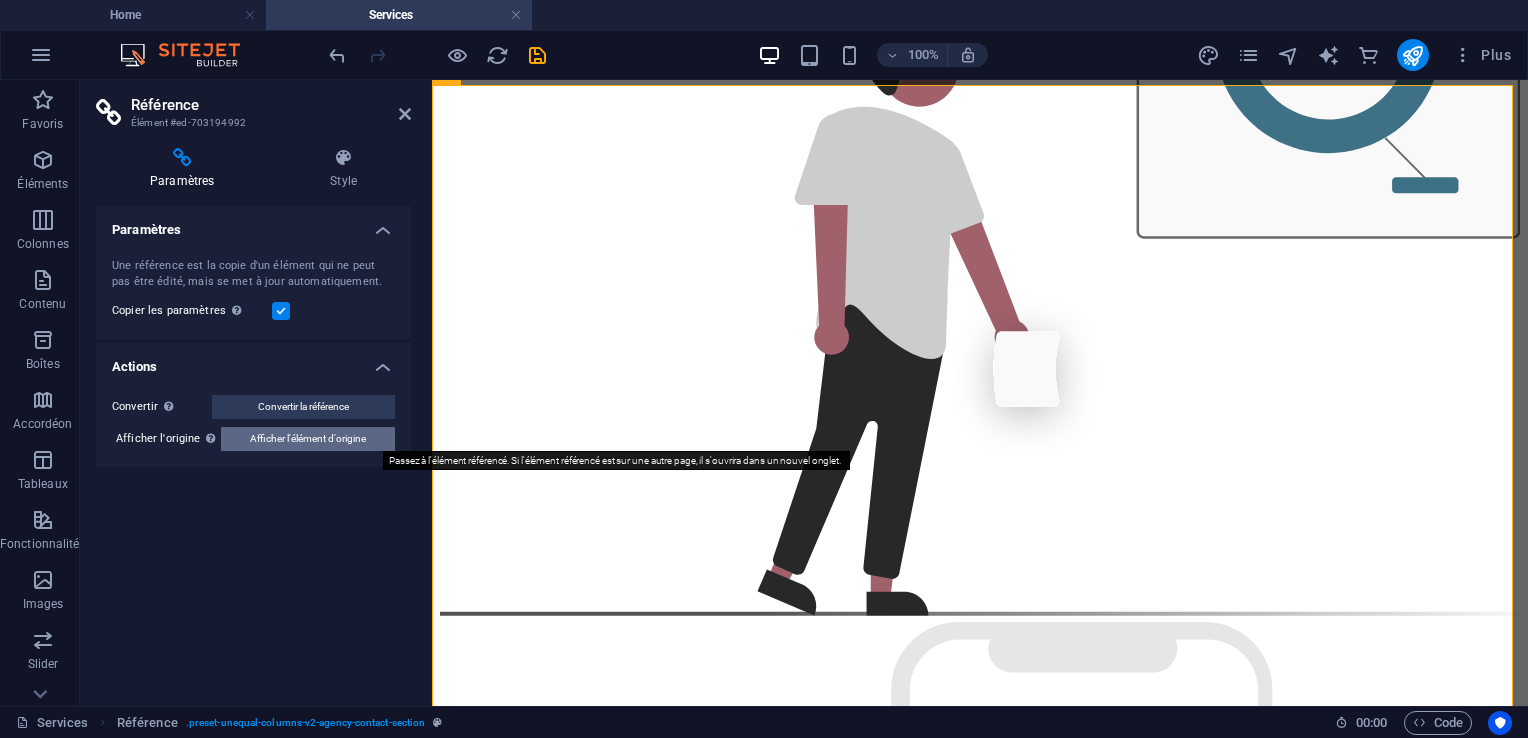 click on "Afficher l'élément d'origine" at bounding box center (308, 439) 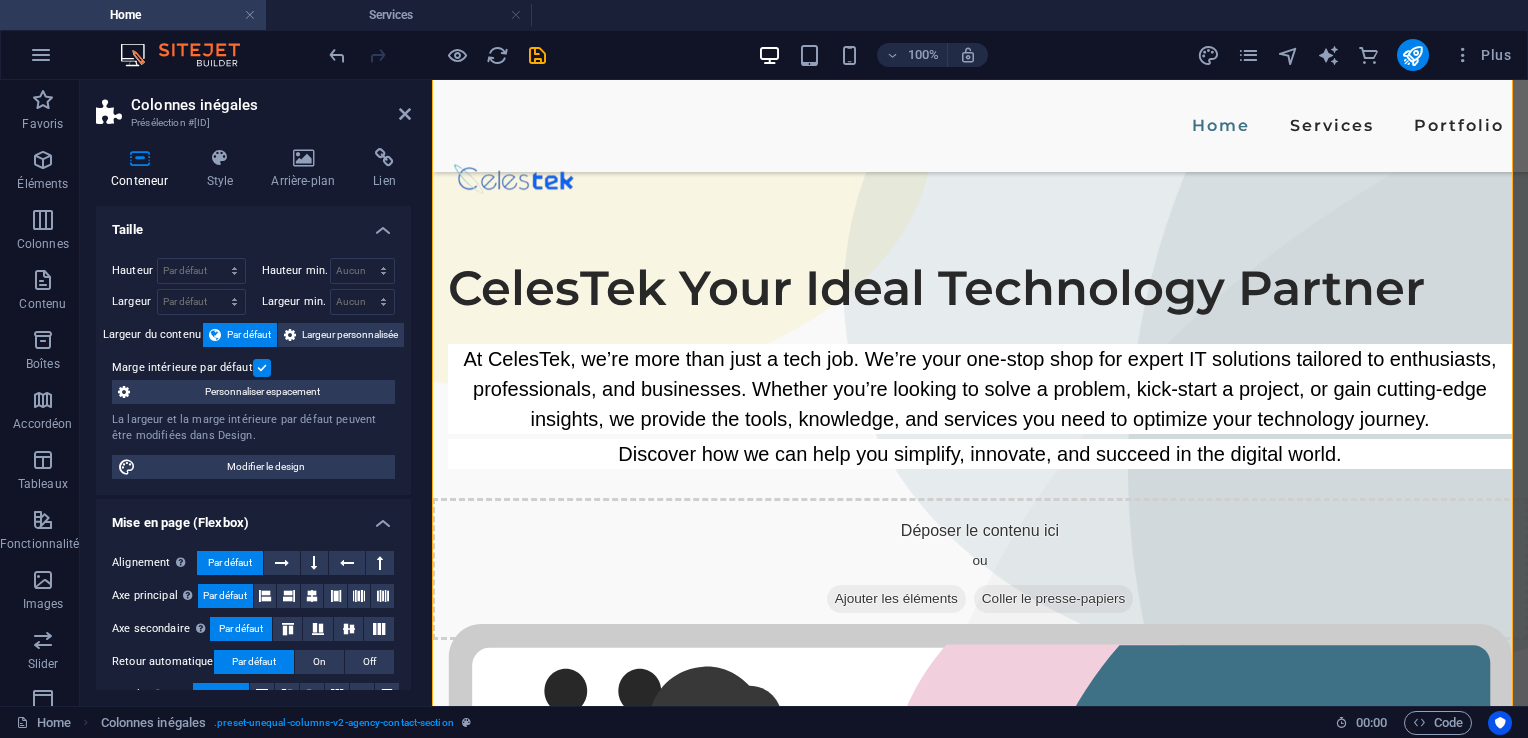 scroll, scrollTop: 4025, scrollLeft: 0, axis: vertical 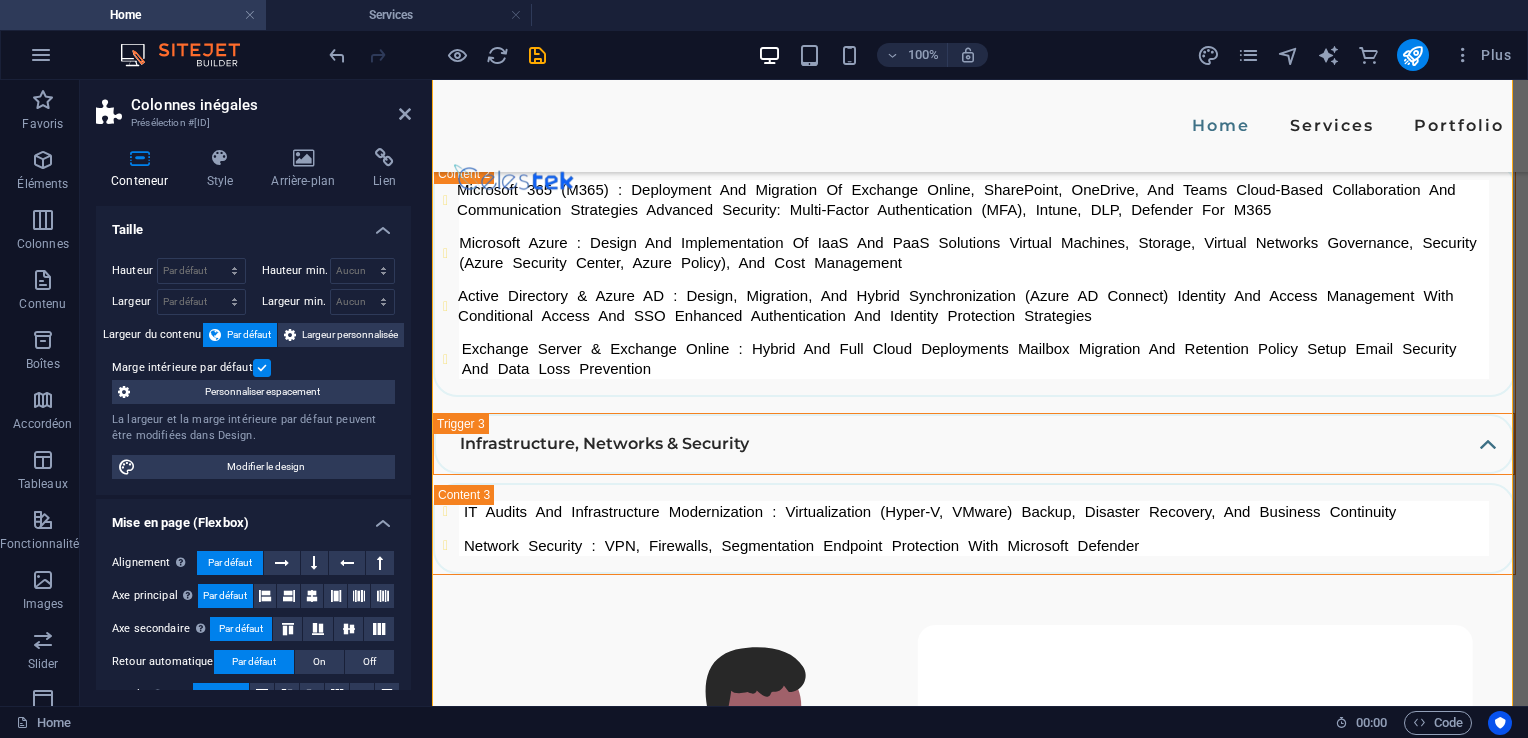 drag, startPoint x: 406, startPoint y: 351, endPoint x: 408, endPoint y: 408, distance: 57.035076 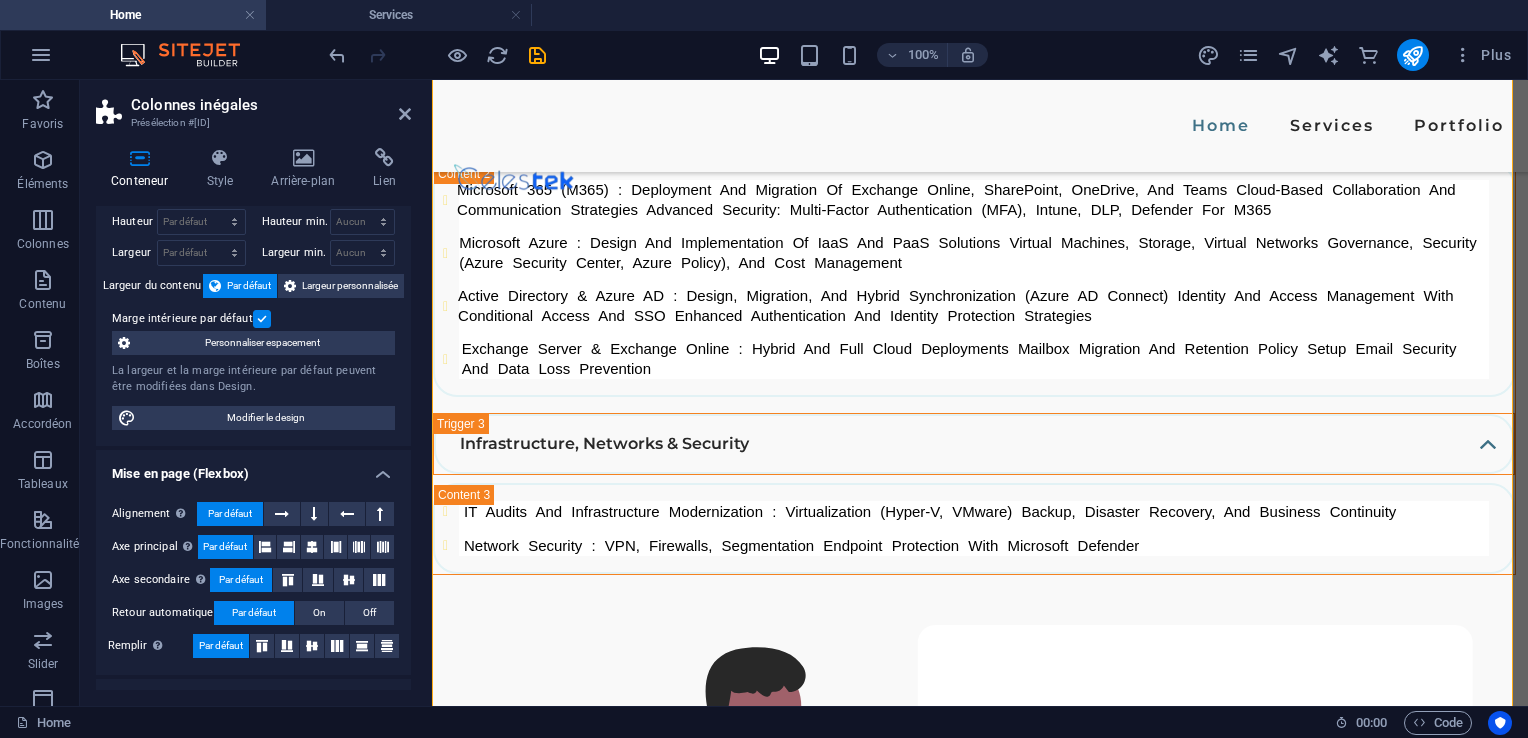 scroll, scrollTop: 0, scrollLeft: 0, axis: both 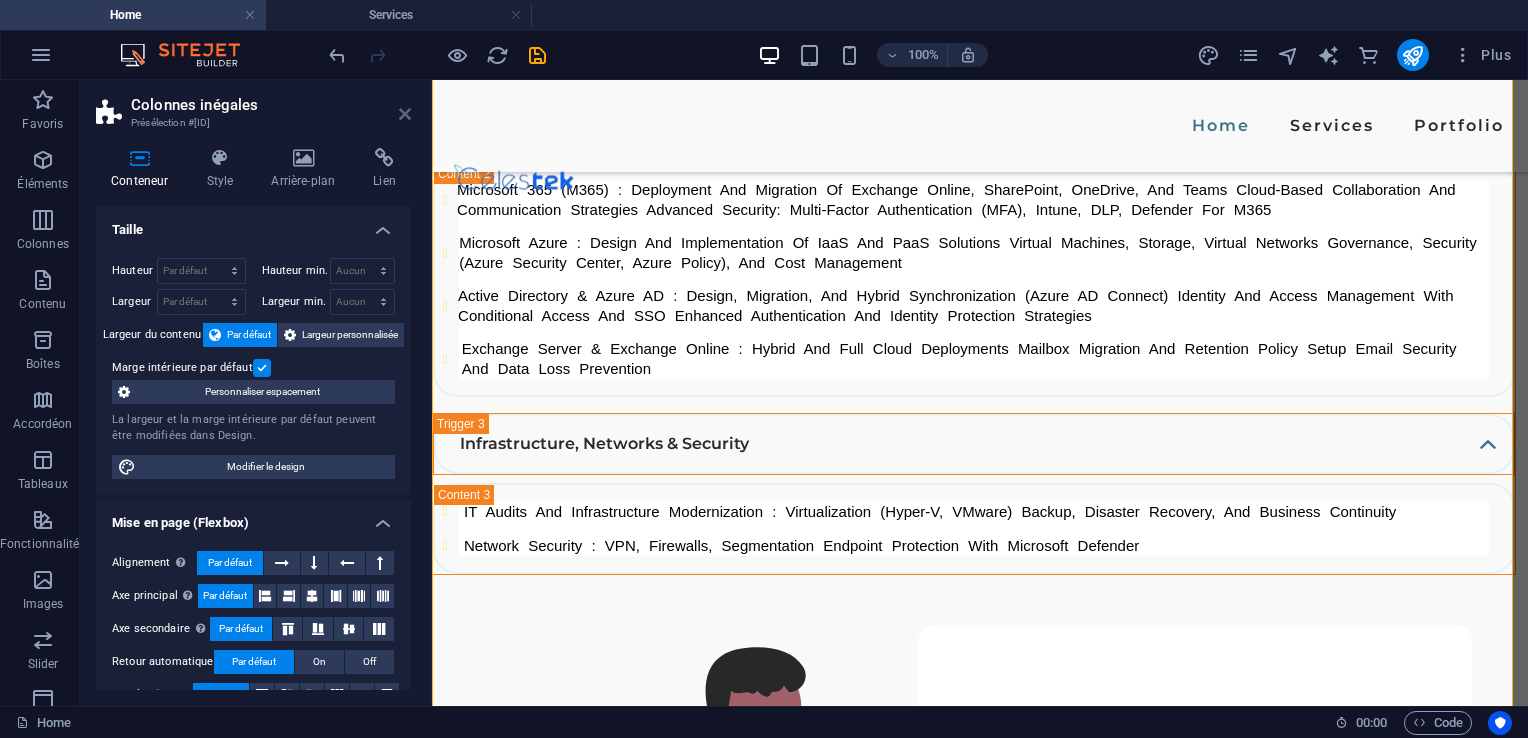 click at bounding box center (405, 114) 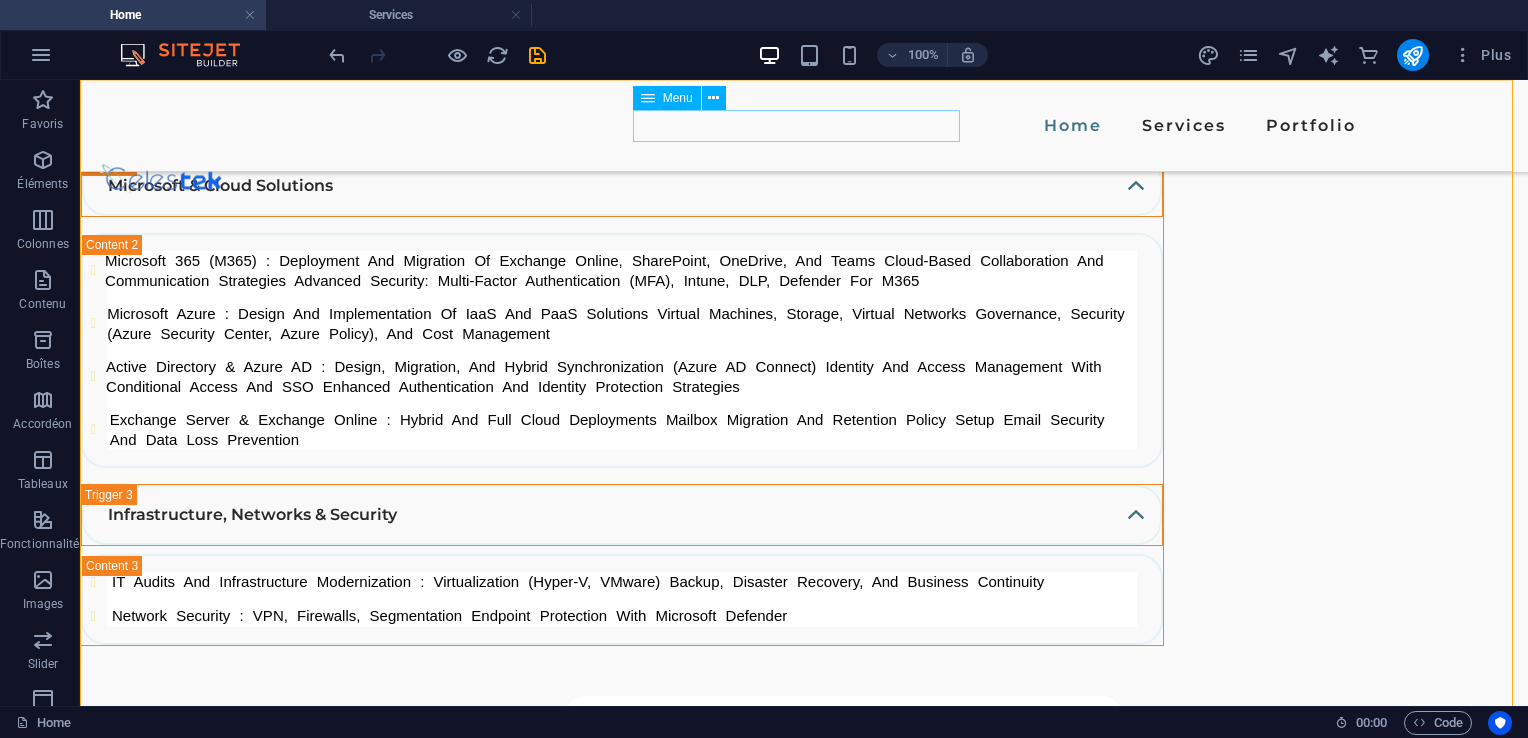 click on "Home Services Portfolio" at bounding box center (804, 126) 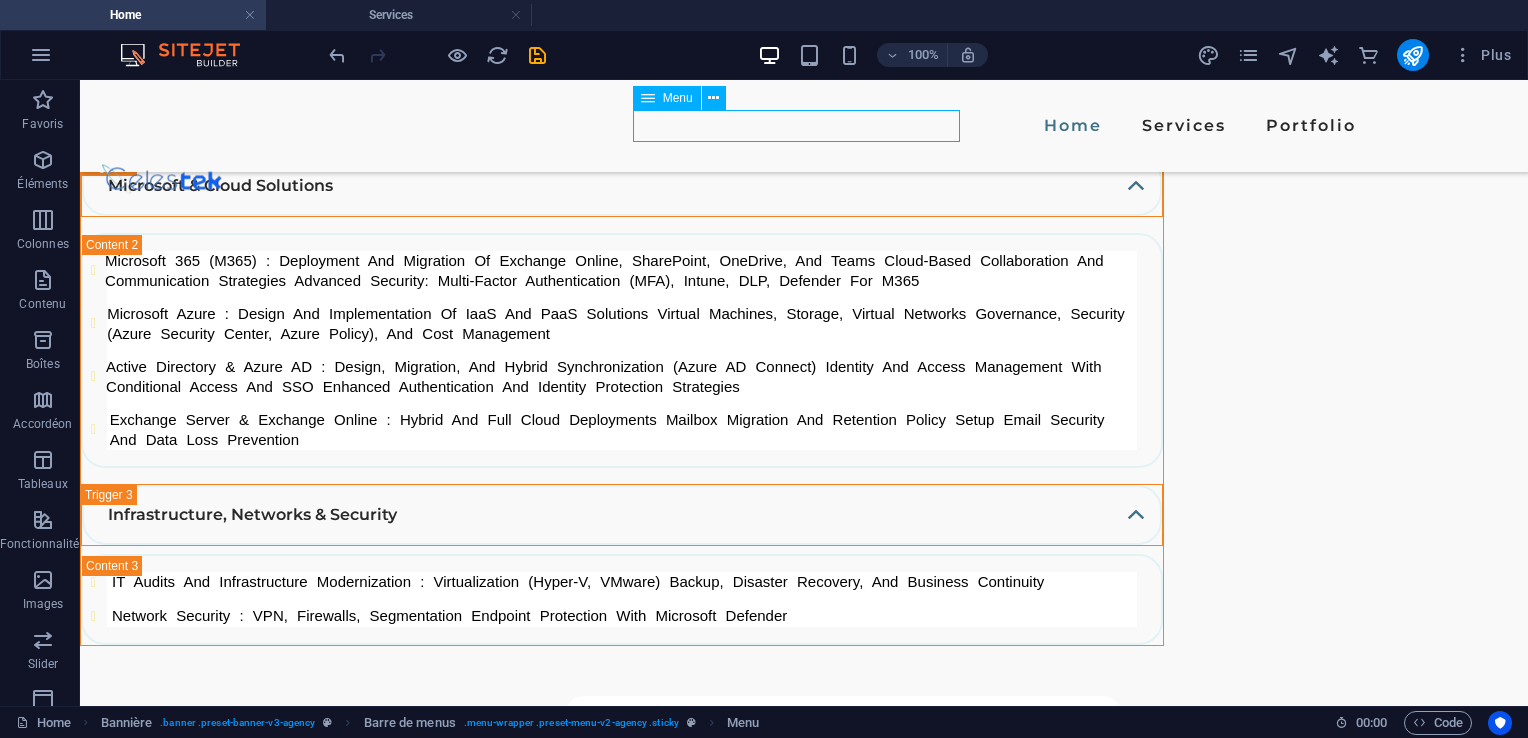 click on "Home Services Portfolio" at bounding box center [804, 126] 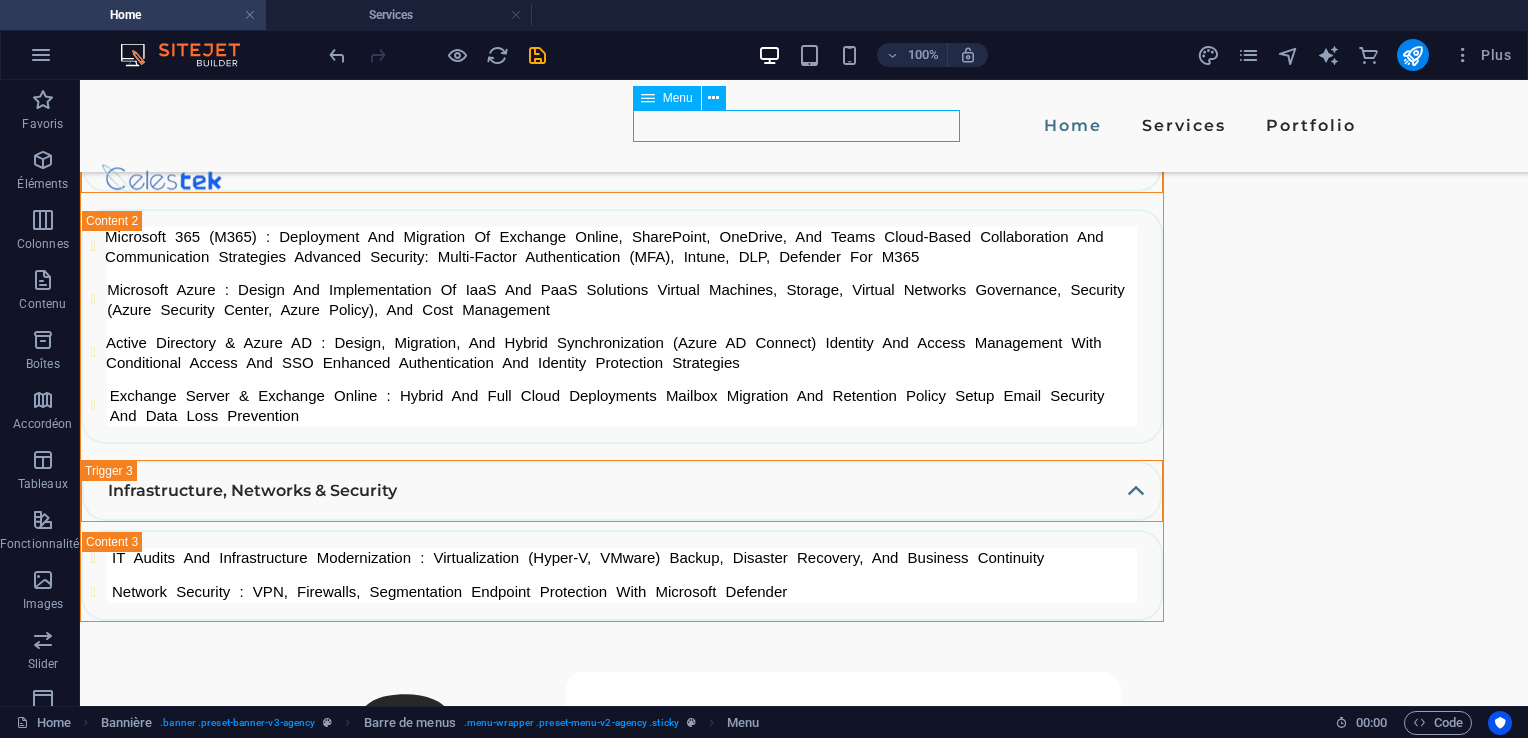 select 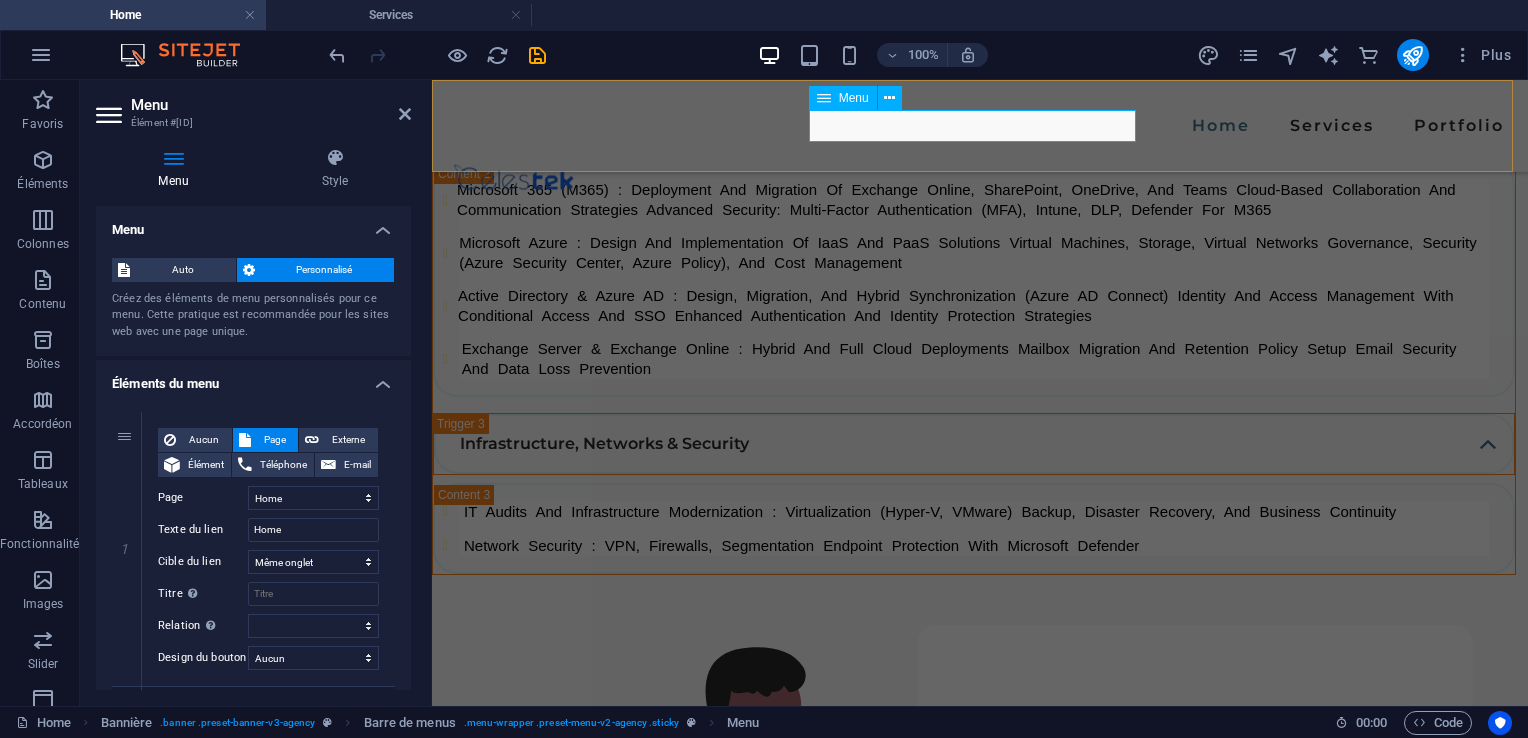 click on "Home Services Portfolio" at bounding box center (980, 126) 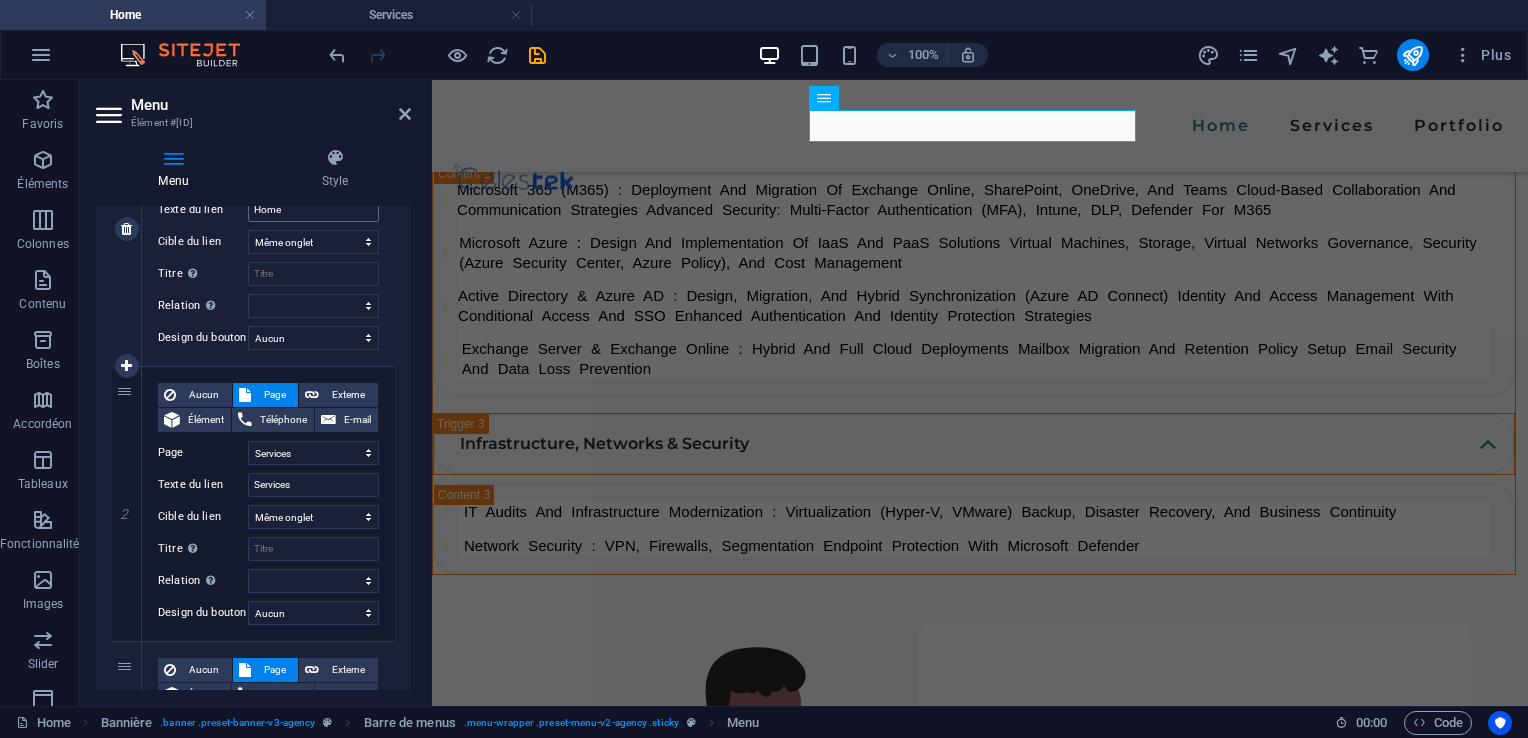 scroll, scrollTop: 492, scrollLeft: 0, axis: vertical 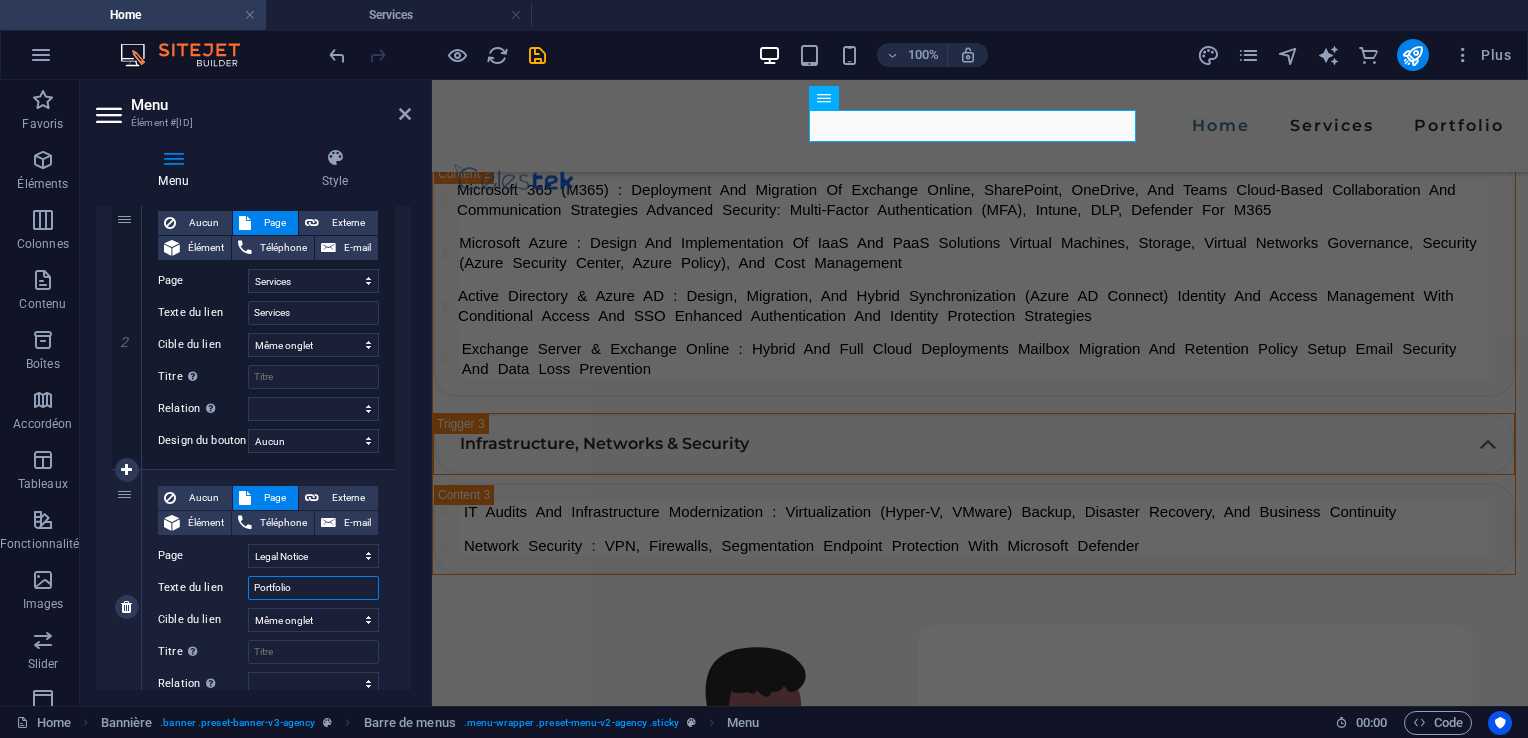 drag, startPoint x: 311, startPoint y: 582, endPoint x: 178, endPoint y: 592, distance: 133.37541 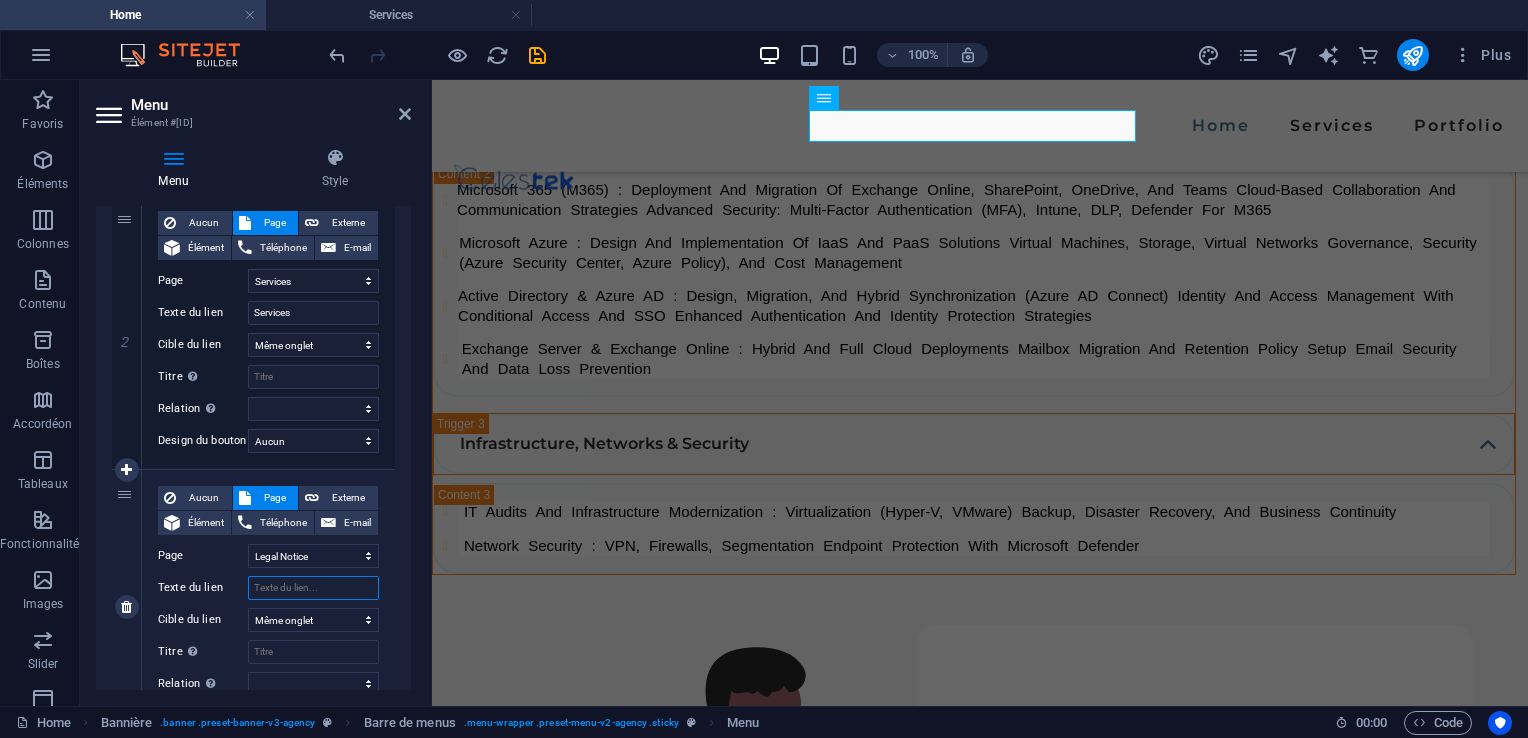 select 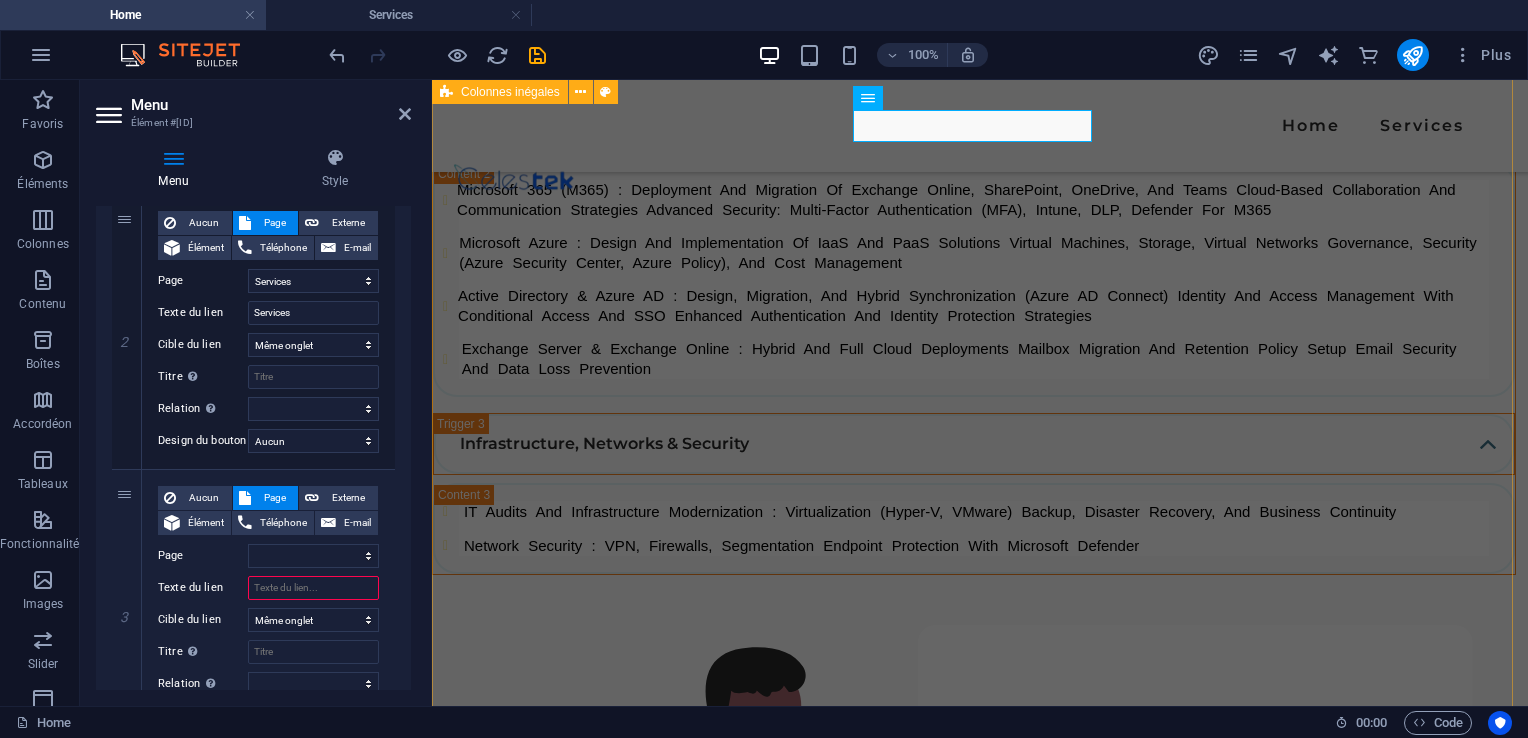 type 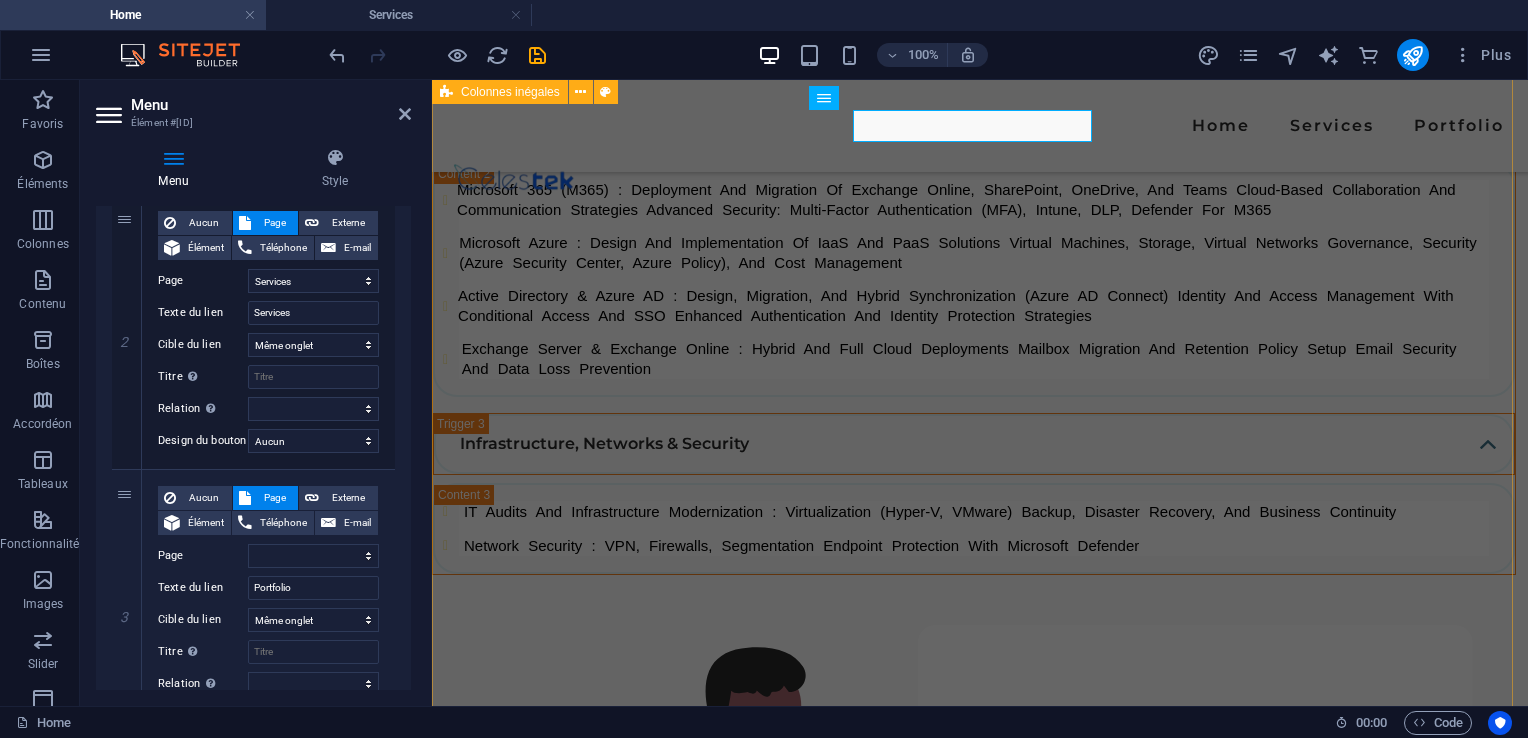 click on "CONTACT US Let’s get in touch   I have read and understand the privacy policy. Illisible ? Générer à nouveau. SUBMIT" at bounding box center (980, 2957) 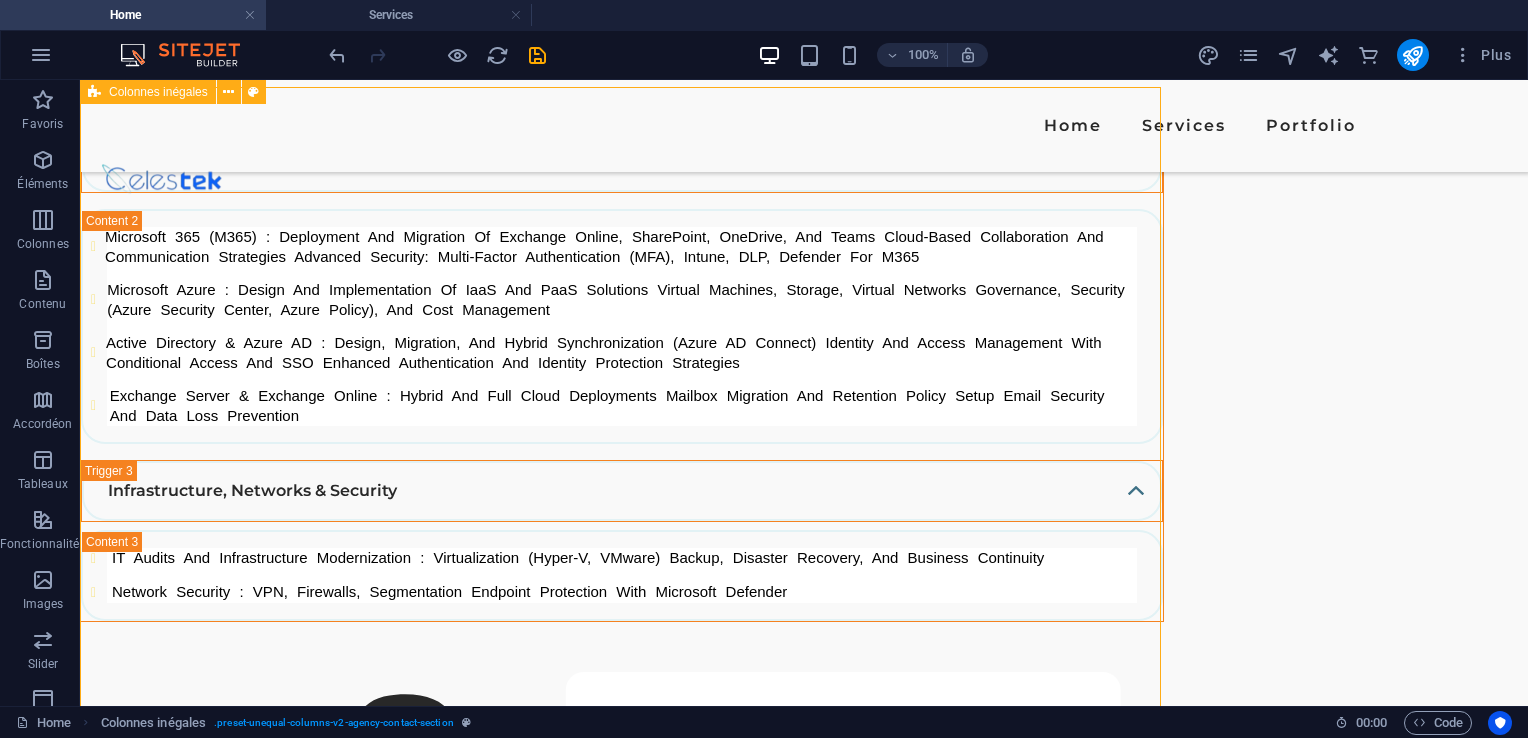 scroll, scrollTop: 4001, scrollLeft: 0, axis: vertical 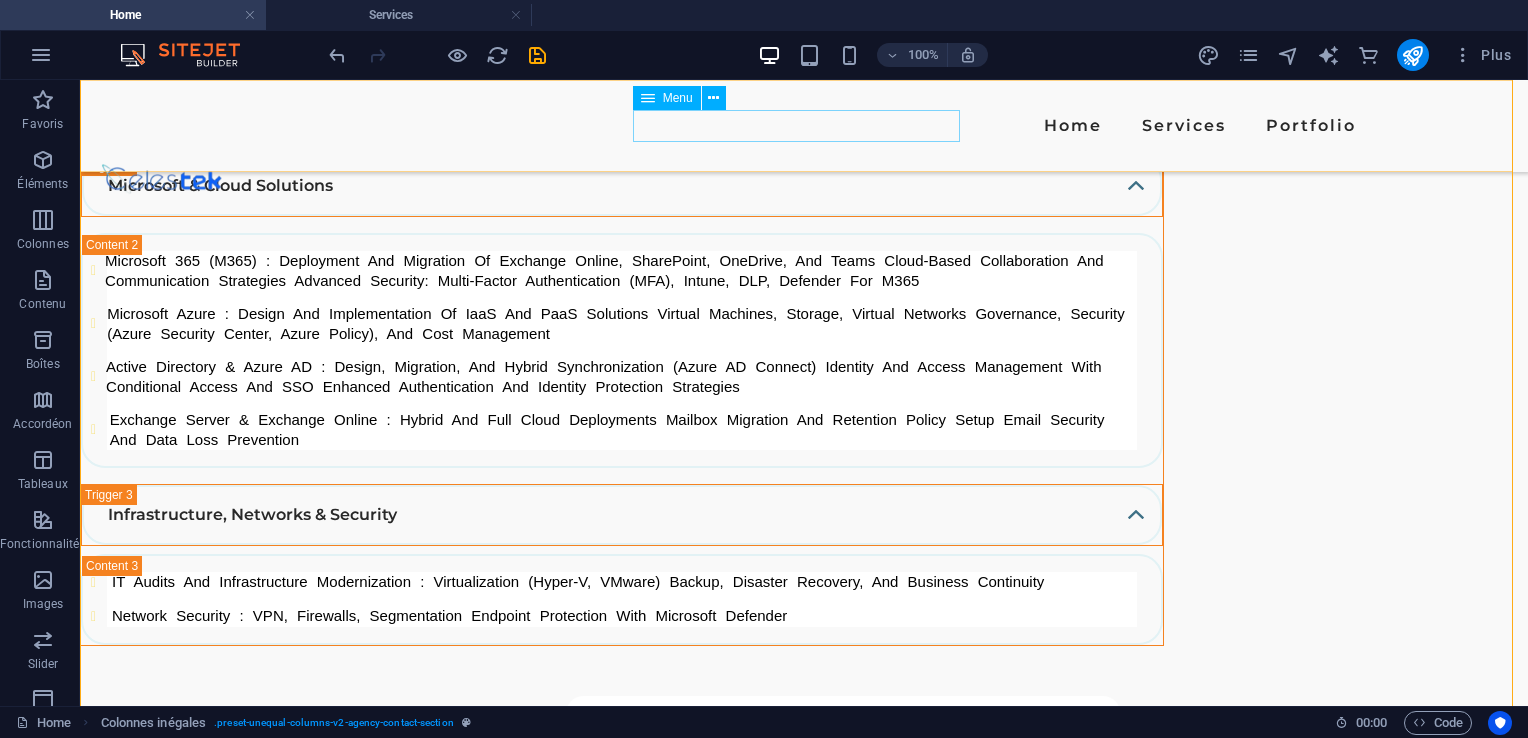 click on "Home Services Portfolio" at bounding box center (804, 126) 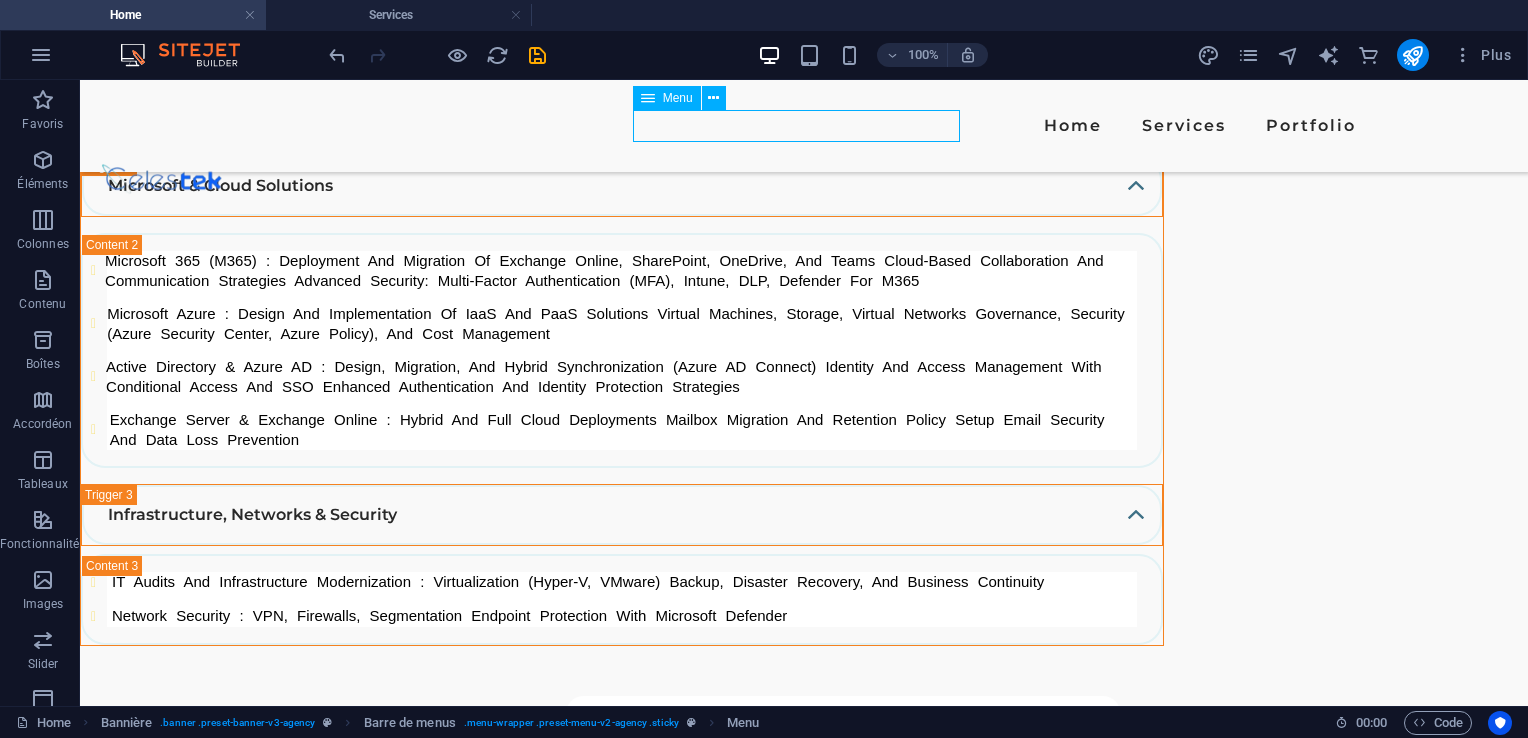 click on "Home Services Portfolio" at bounding box center (804, 126) 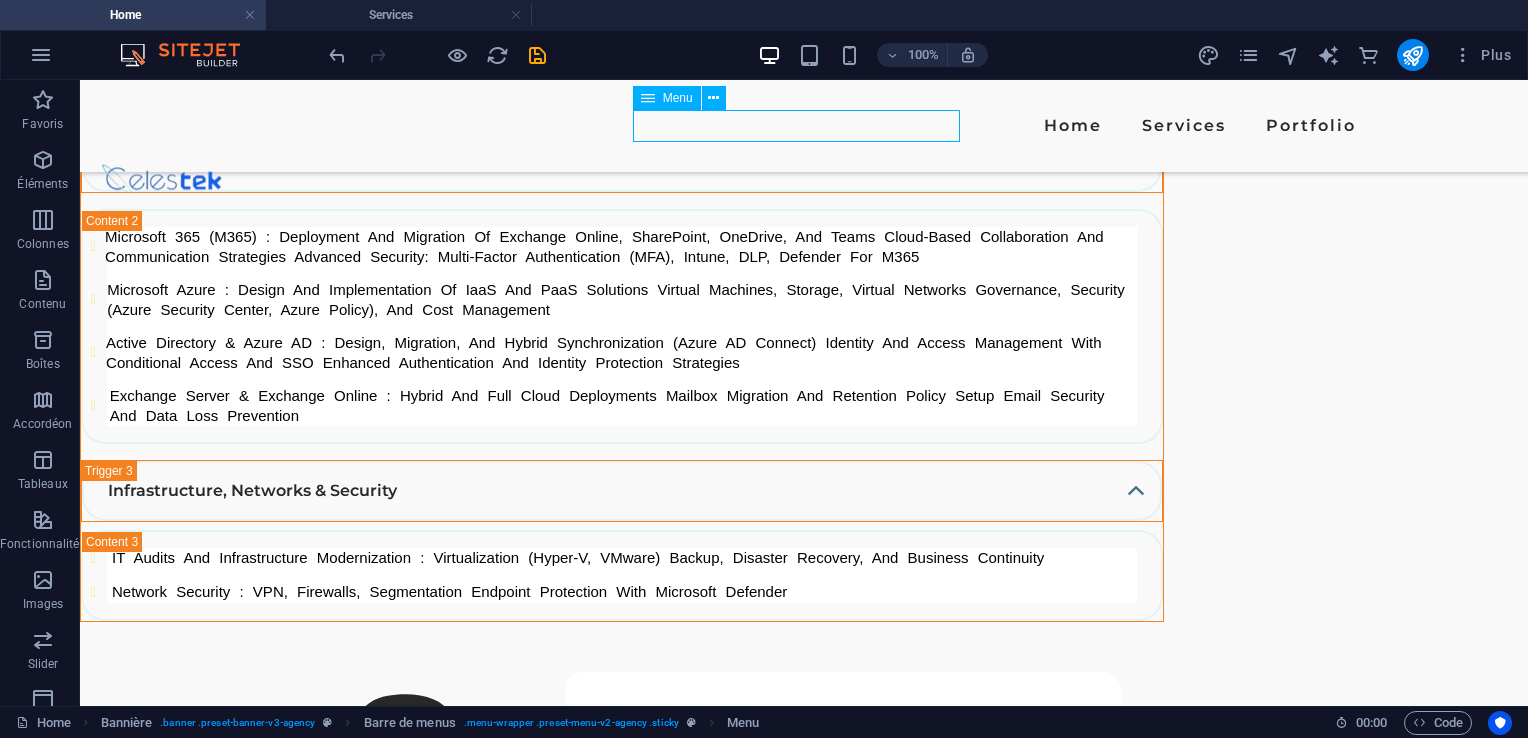 select 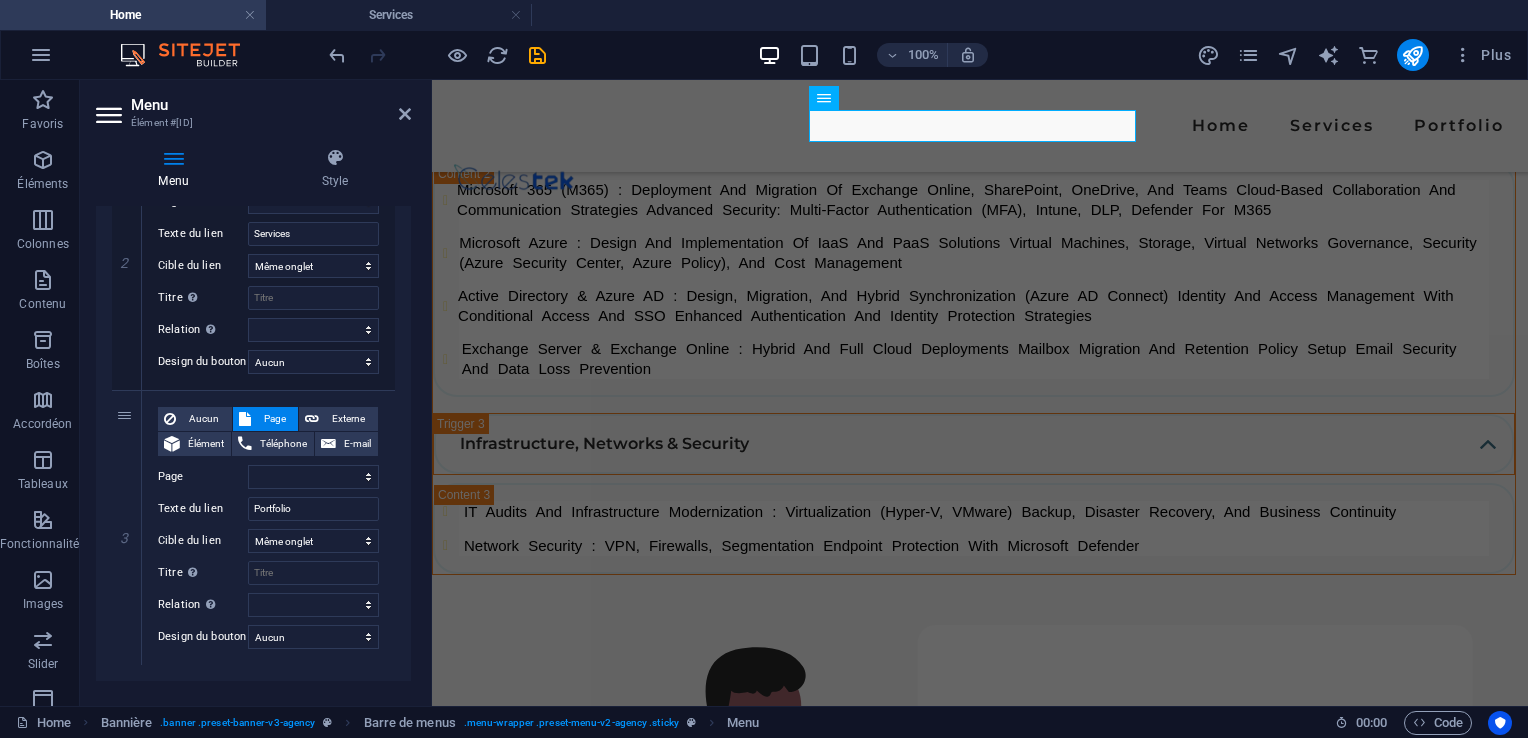 scroll, scrollTop: 616, scrollLeft: 0, axis: vertical 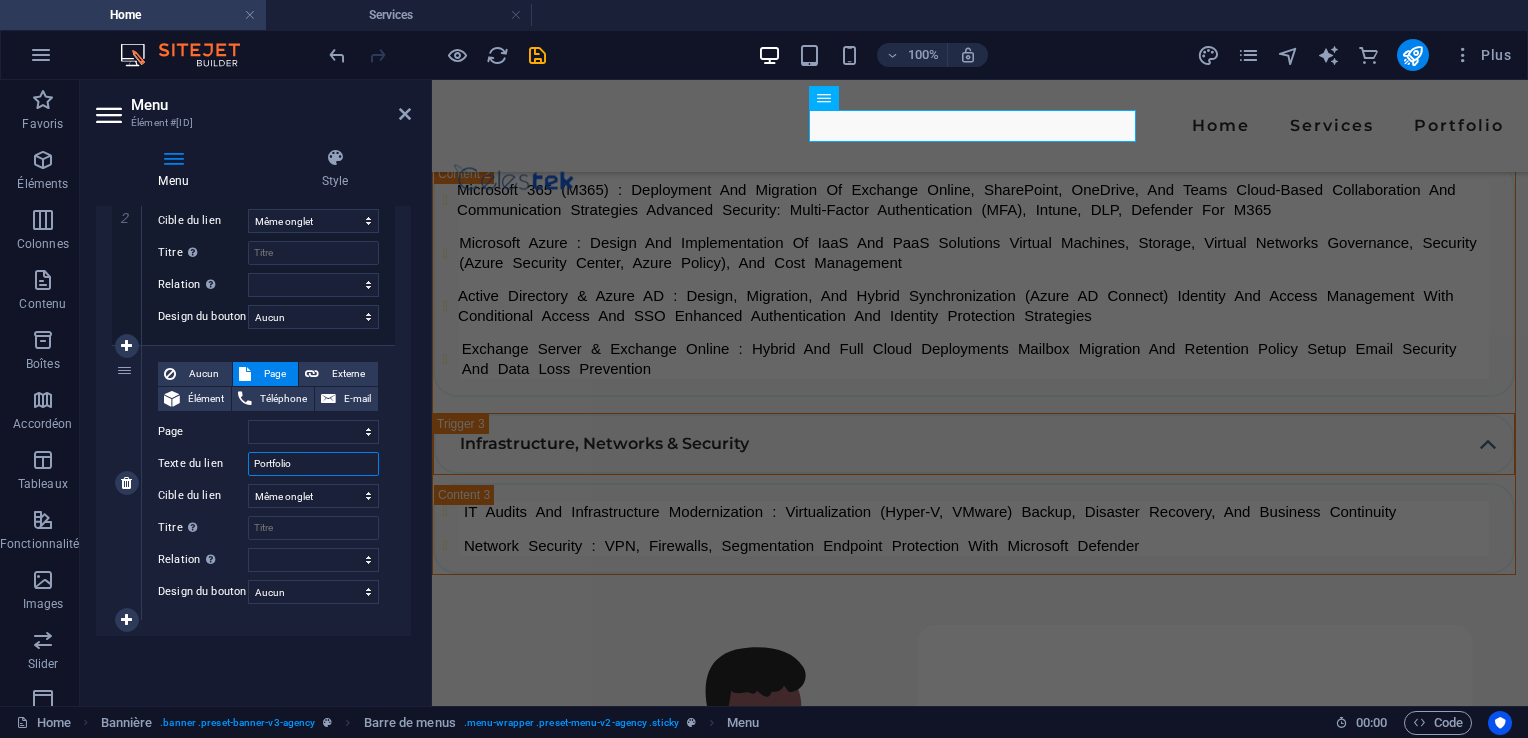 drag, startPoint x: 304, startPoint y: 457, endPoint x: 196, endPoint y: 466, distance: 108.37435 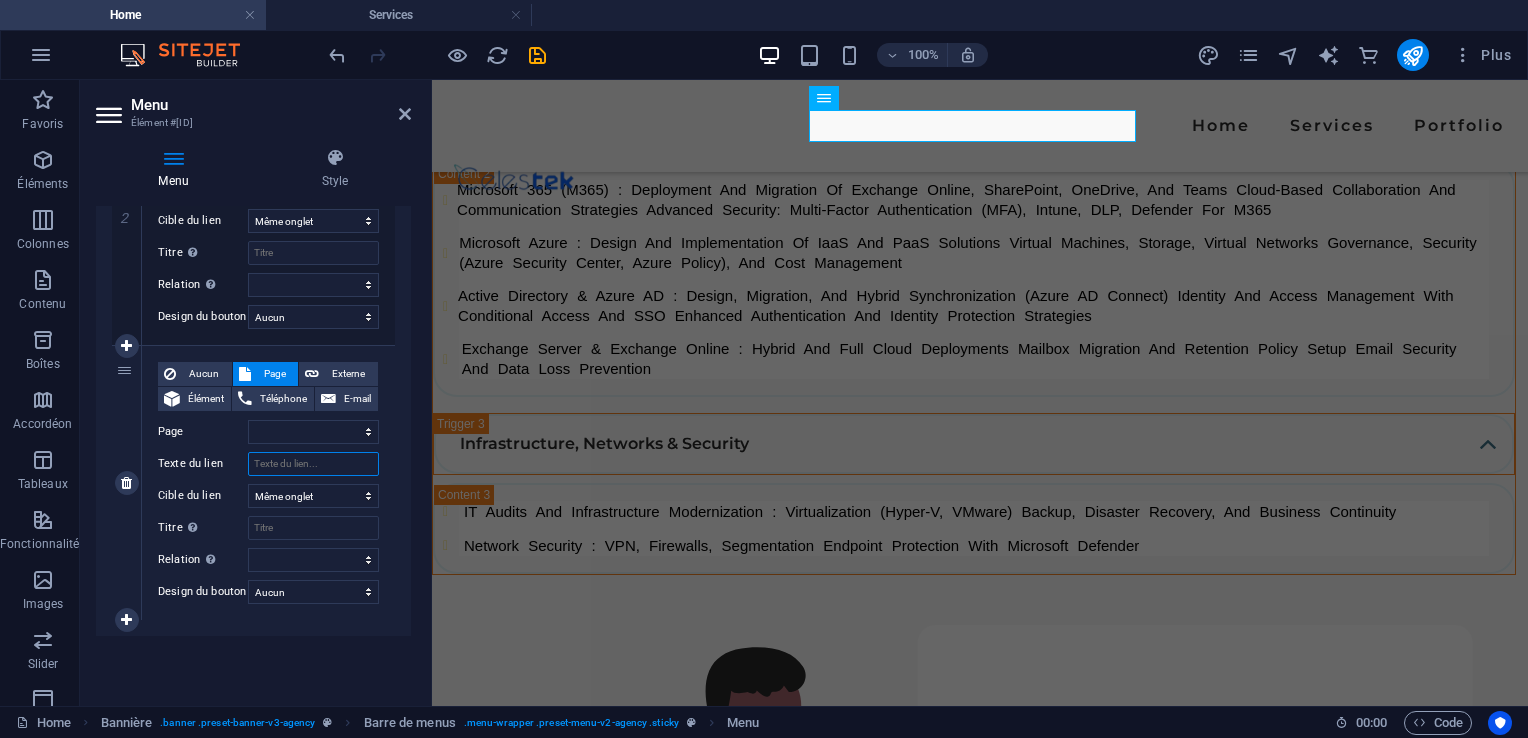 select 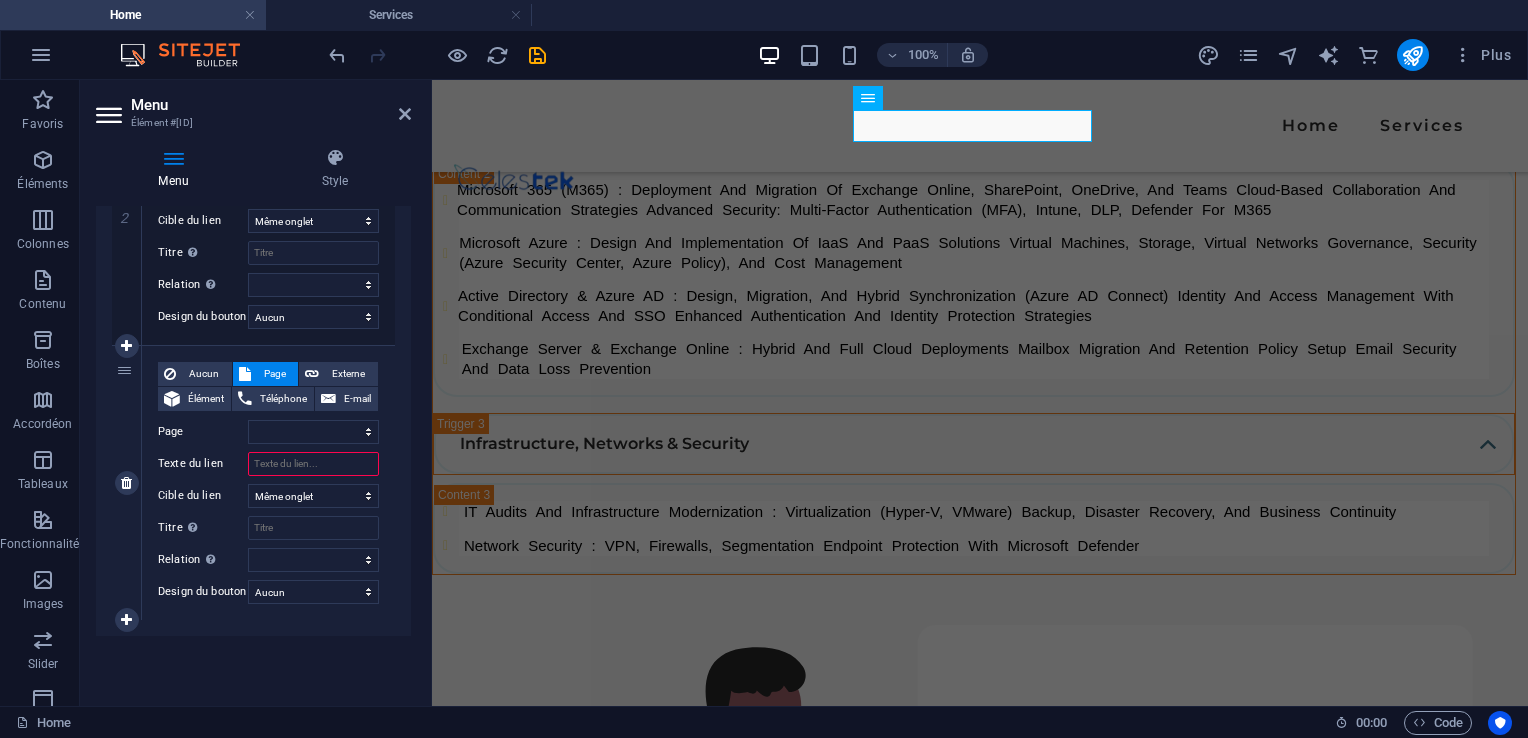 type 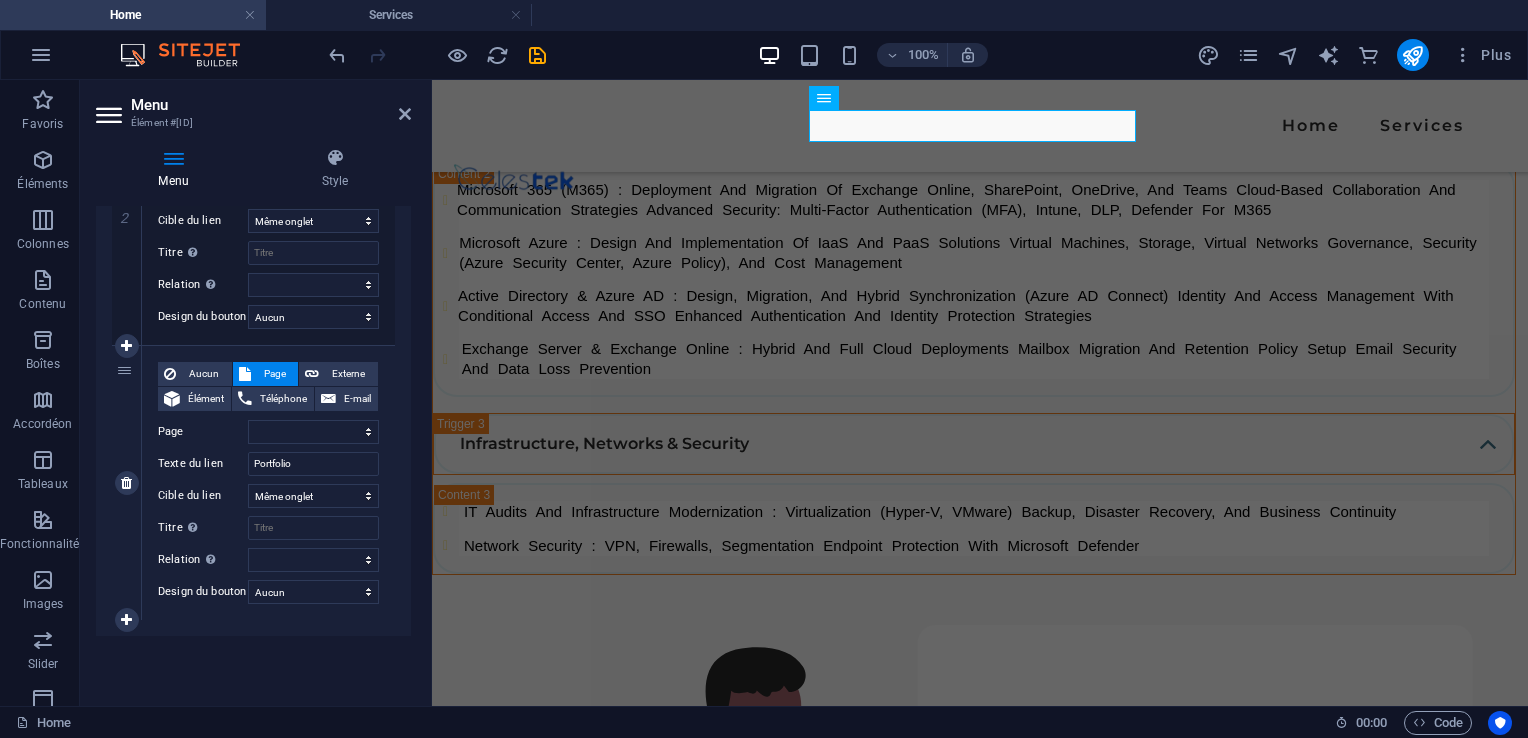 click on "Aucun Page Externe Élément Téléphone E-mail Page Home Services Legal Notice Privacy Élément
URL /[ID] Téléphone E-mail Texte du lien Portfolio Cible du lien Nouvel onglet Même onglet Superposition Titre Description supplémentaire du lien. Celle-ci doit être différente du texte du lien. Le titre est souvent affiché comme Texte infobulle lorsque la souris passe sur l'élément. Laissez vide en cas de doute. Relation Définit la  relation entre ce lien et la cible du lien . Par exemple, la valeur "nofollow" indique aux moteurs de recherche de ne pas suivre le lien. Vous pouvez le laisser vide. alternate author bookmark external help license next nofollow noreferrer noopener prev search tag Design du bouton Aucun Par défaut Principal Secondaire" at bounding box center (268, 483) 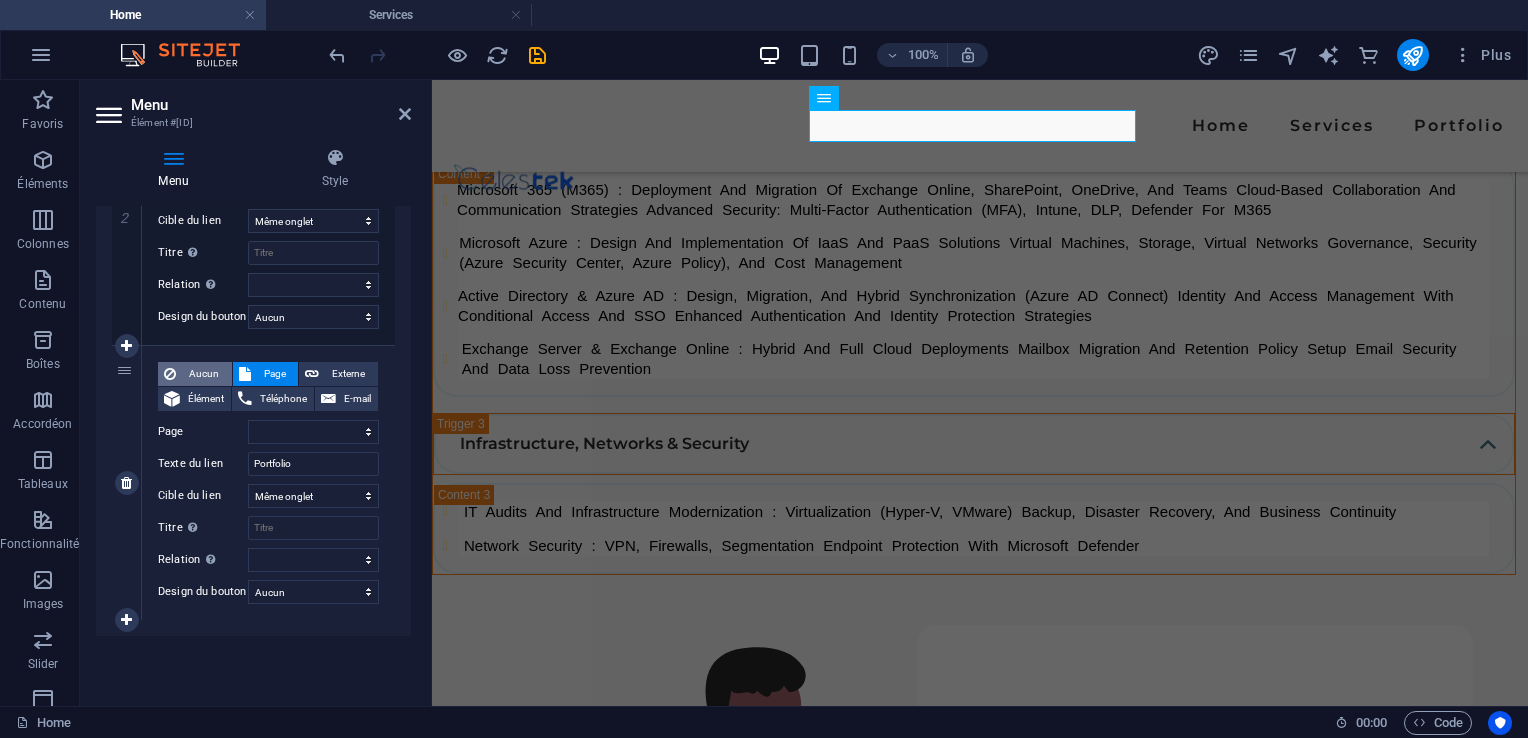 click on "Aucun" at bounding box center (204, 374) 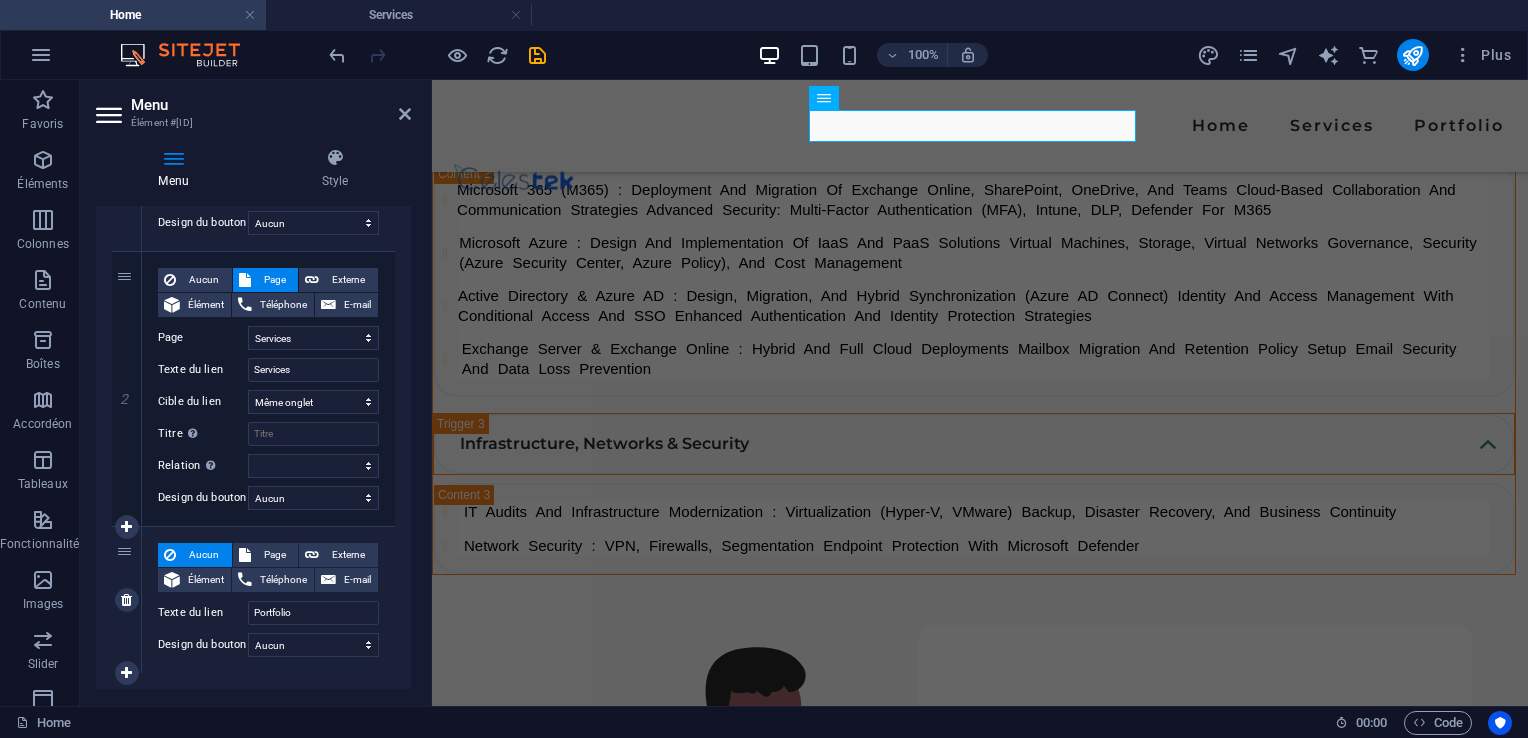 scroll, scrollTop: 433, scrollLeft: 0, axis: vertical 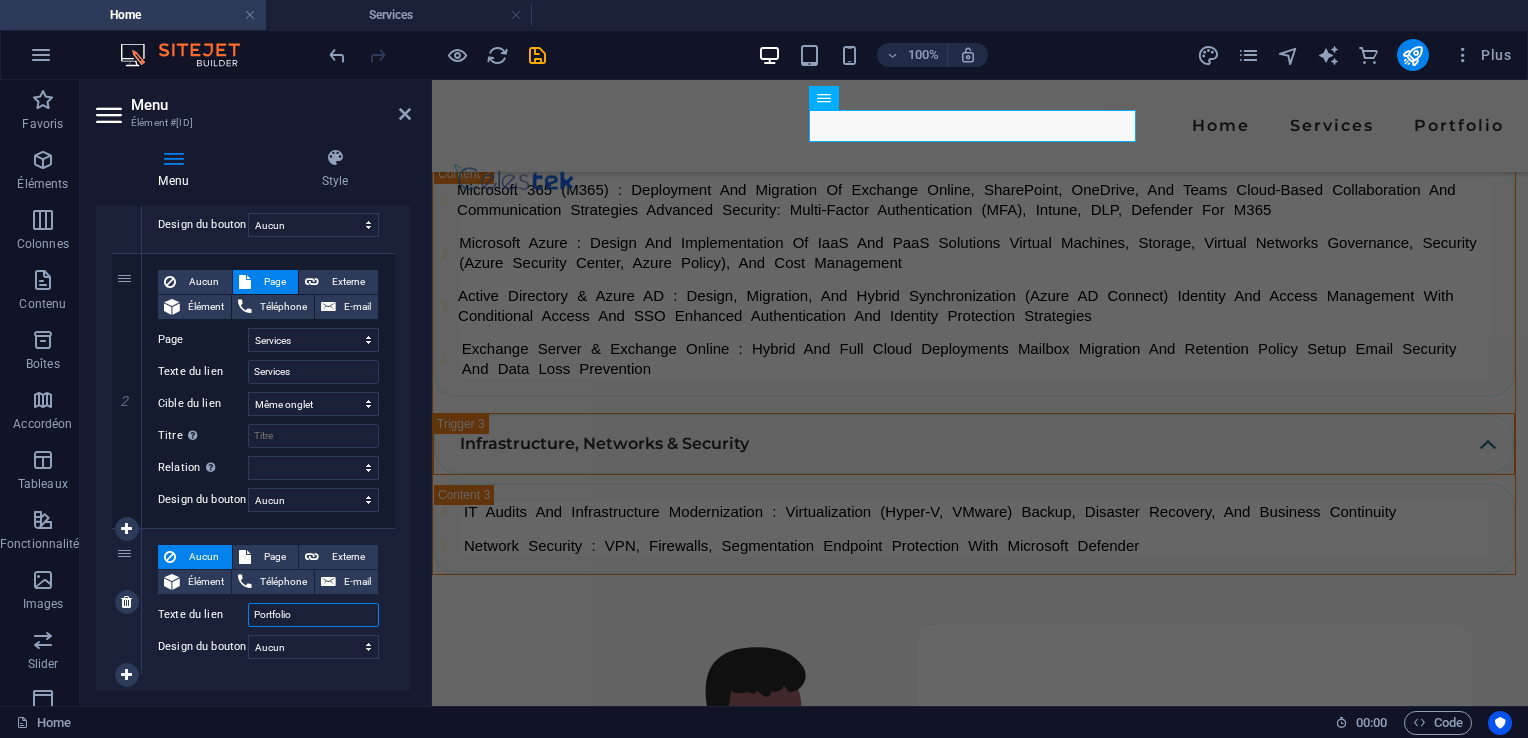 drag, startPoint x: 297, startPoint y: 614, endPoint x: 221, endPoint y: 614, distance: 76 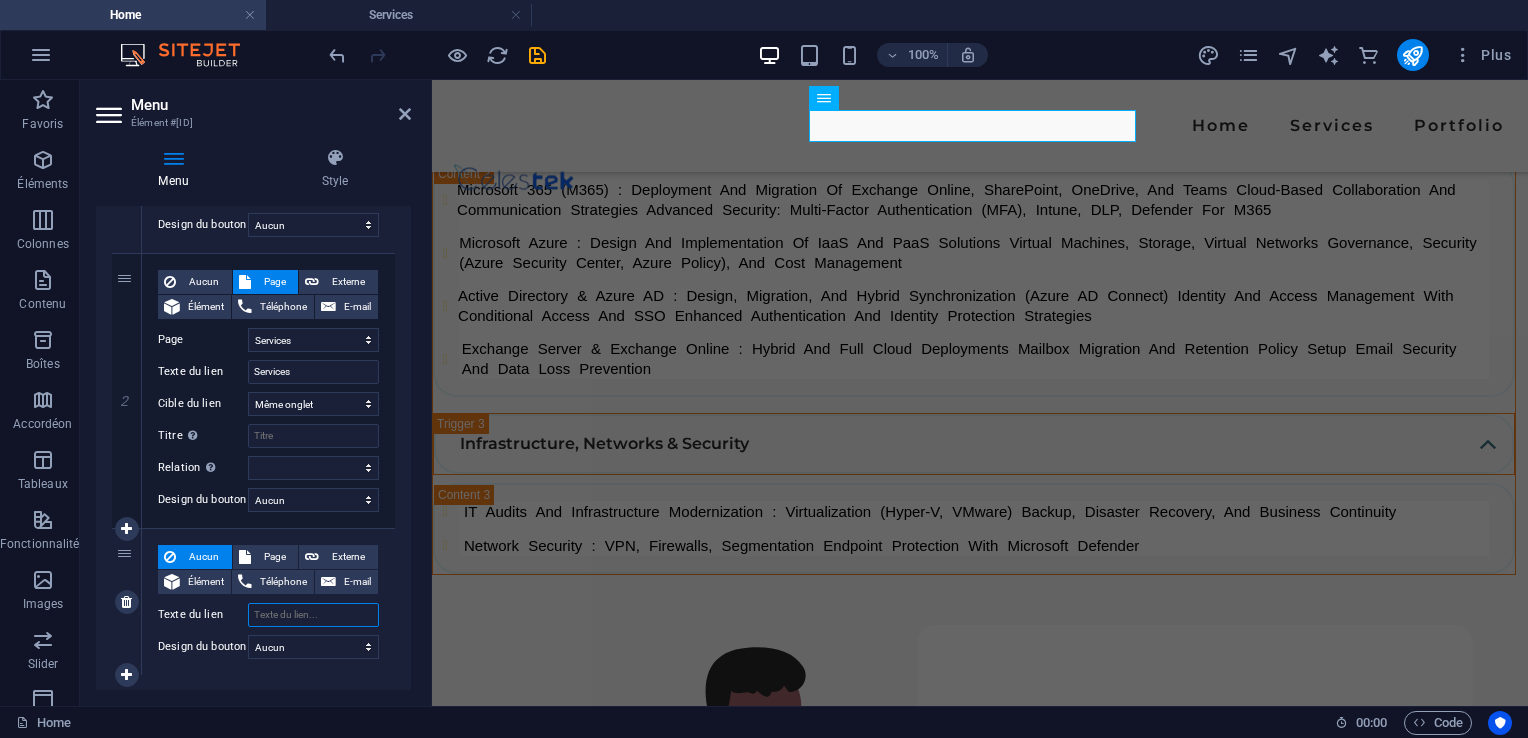 select 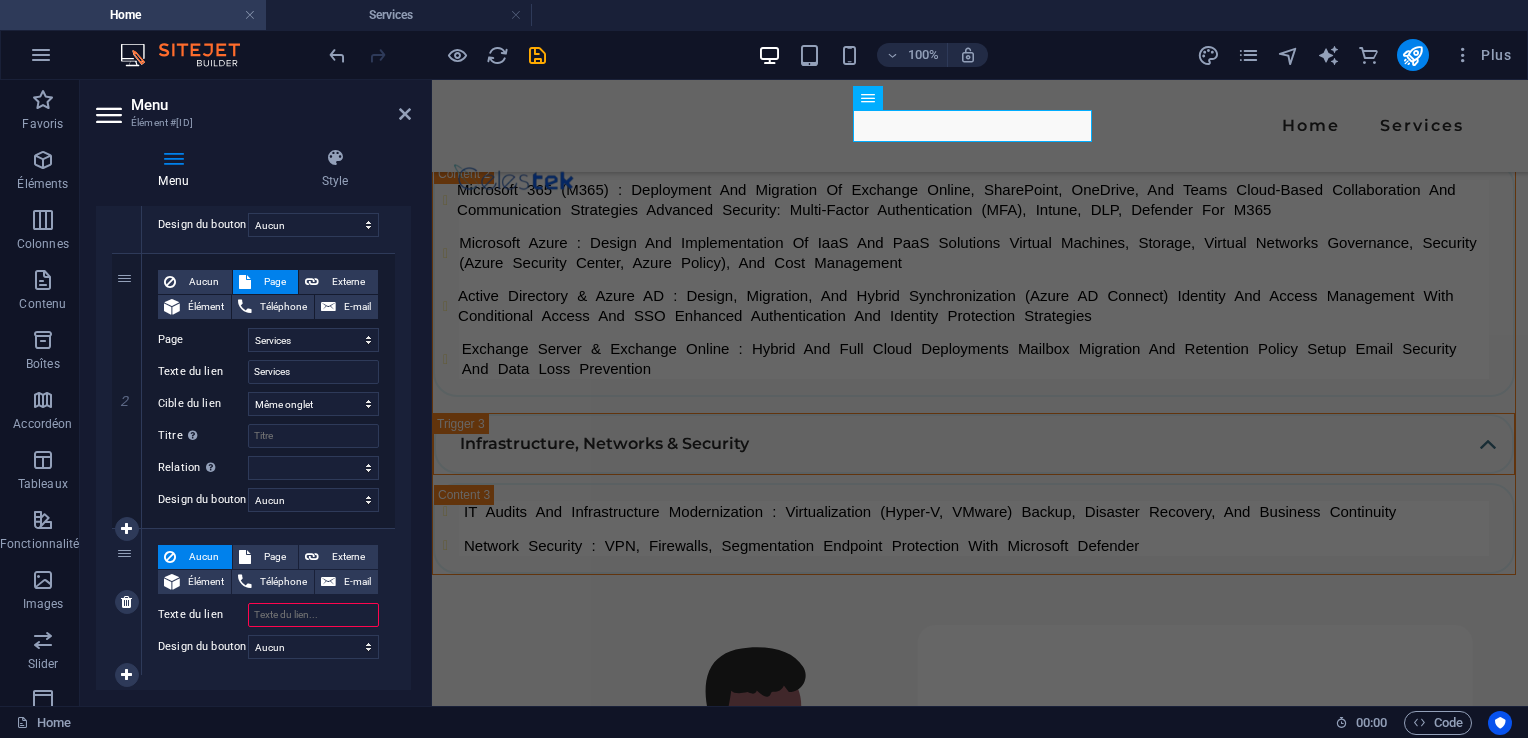 type 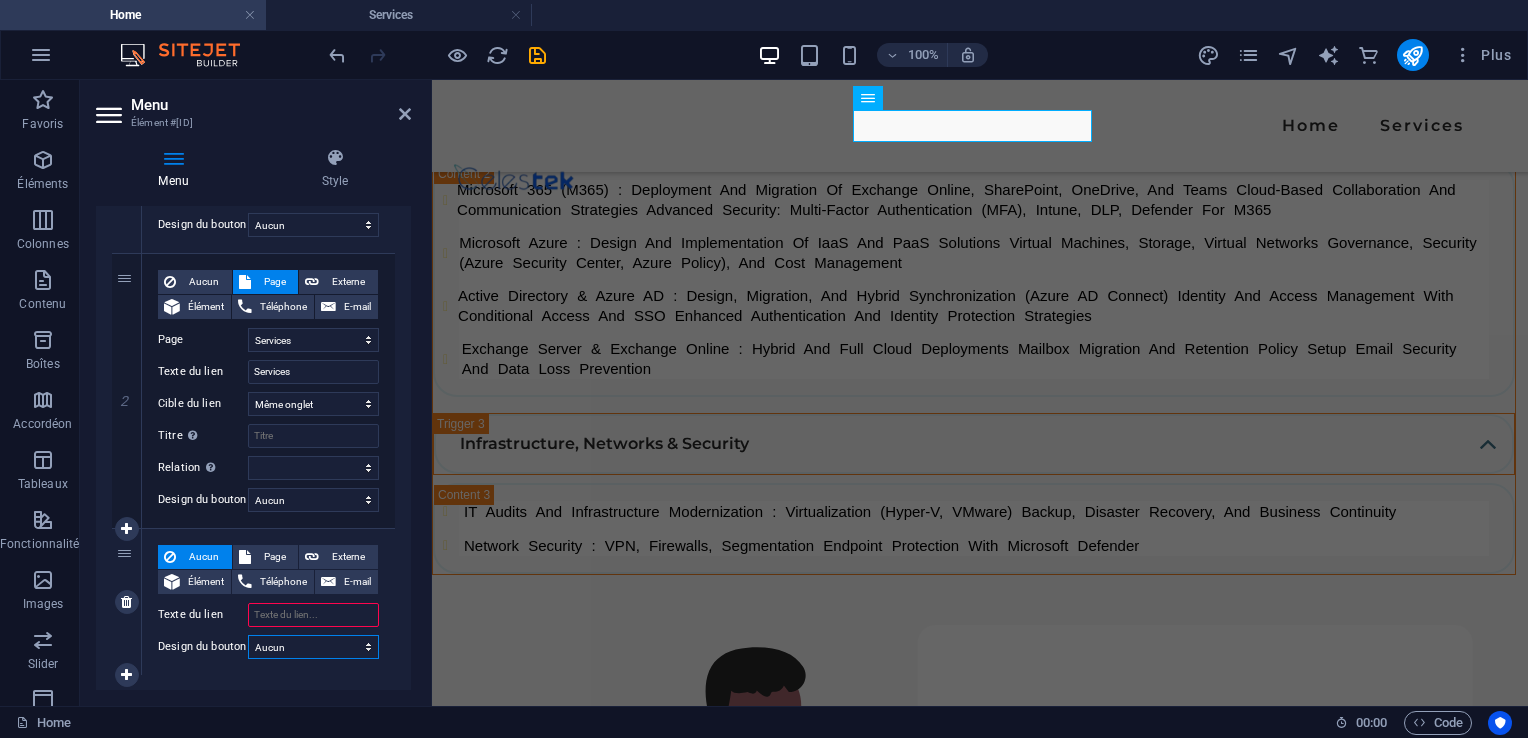 click on "Aucun Par défaut Principal Secondaire" at bounding box center [313, 647] 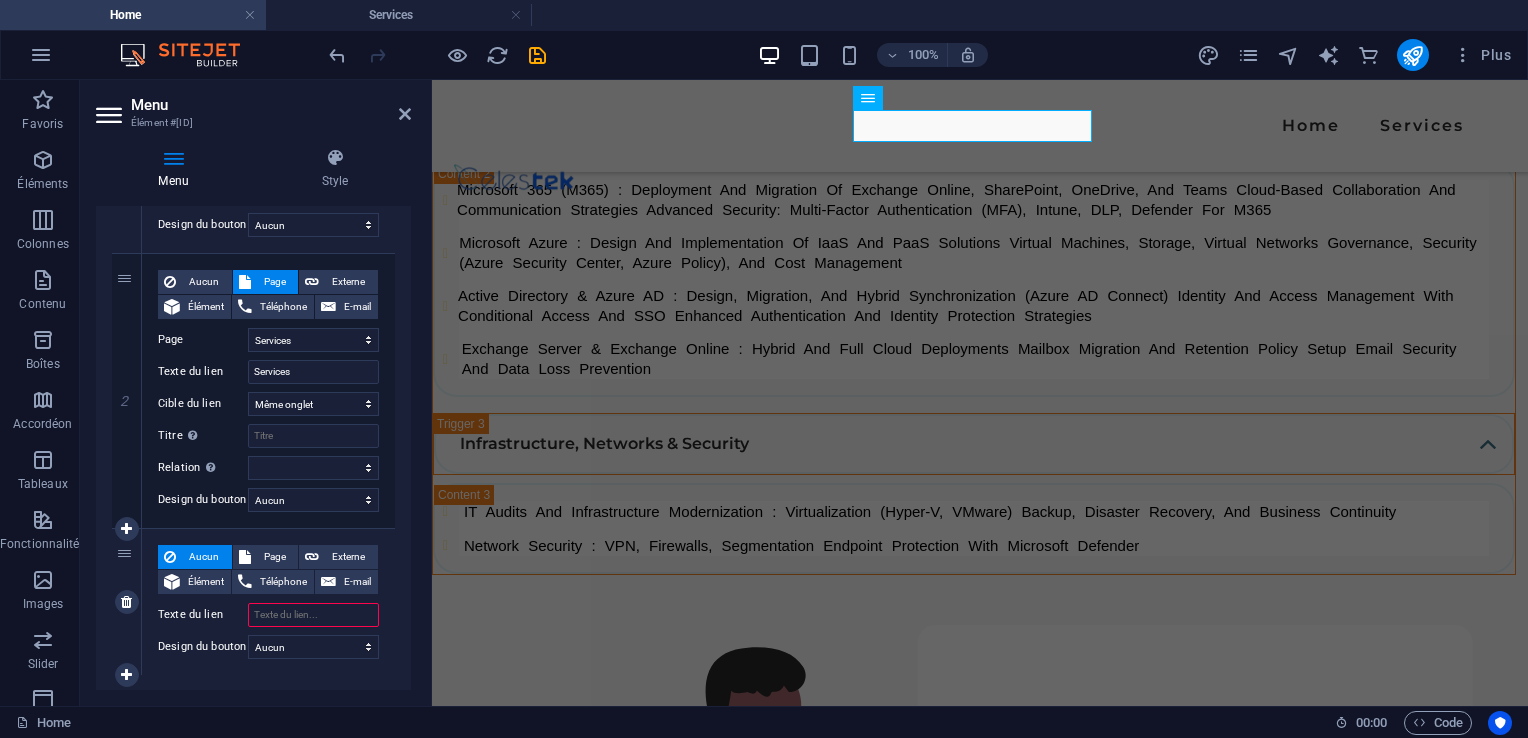 click on "Aucun" at bounding box center [204, 557] 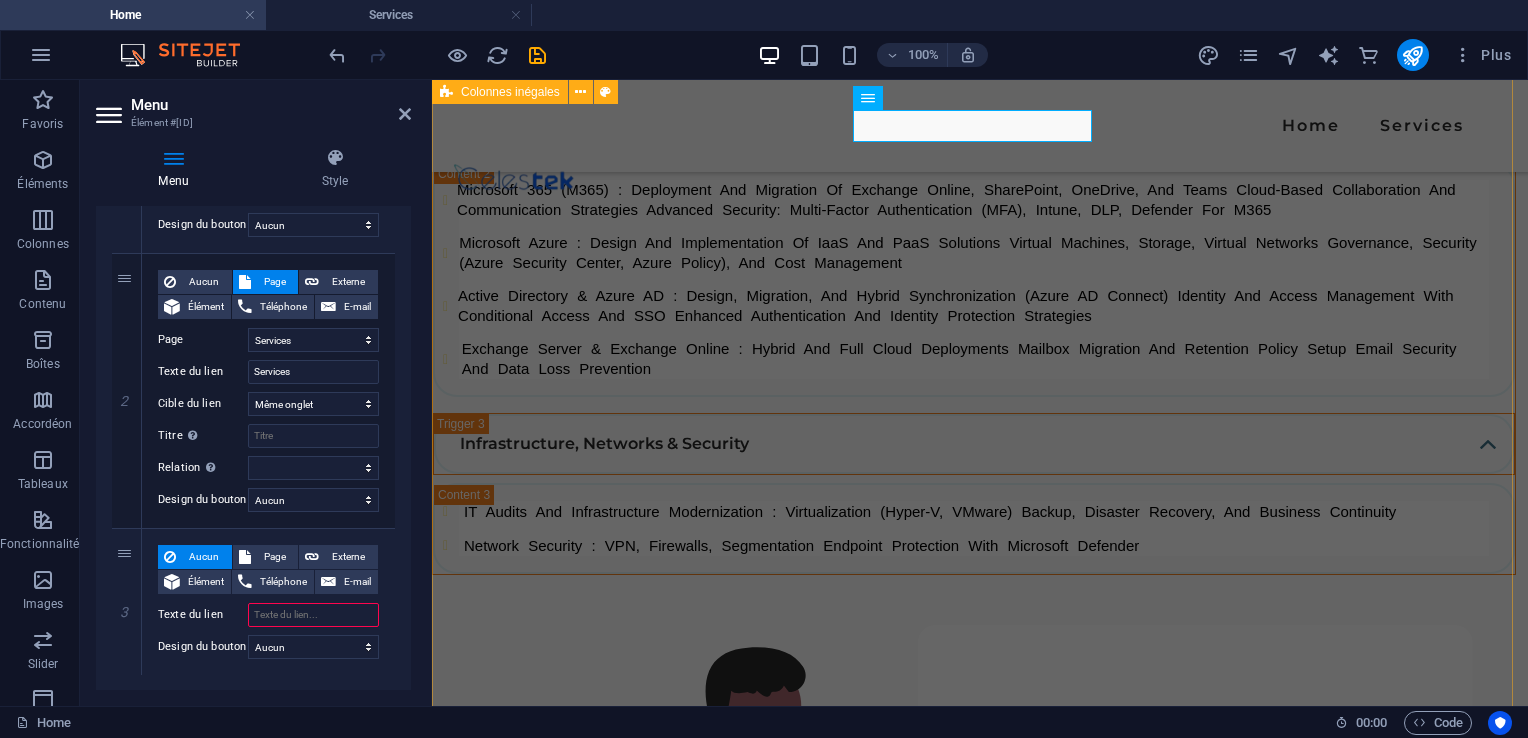 click on "CONTACT US Let’s get in touch   I have read and understand the privacy policy. Illisible ? Générer à nouveau. SUBMIT" at bounding box center [980, 2957] 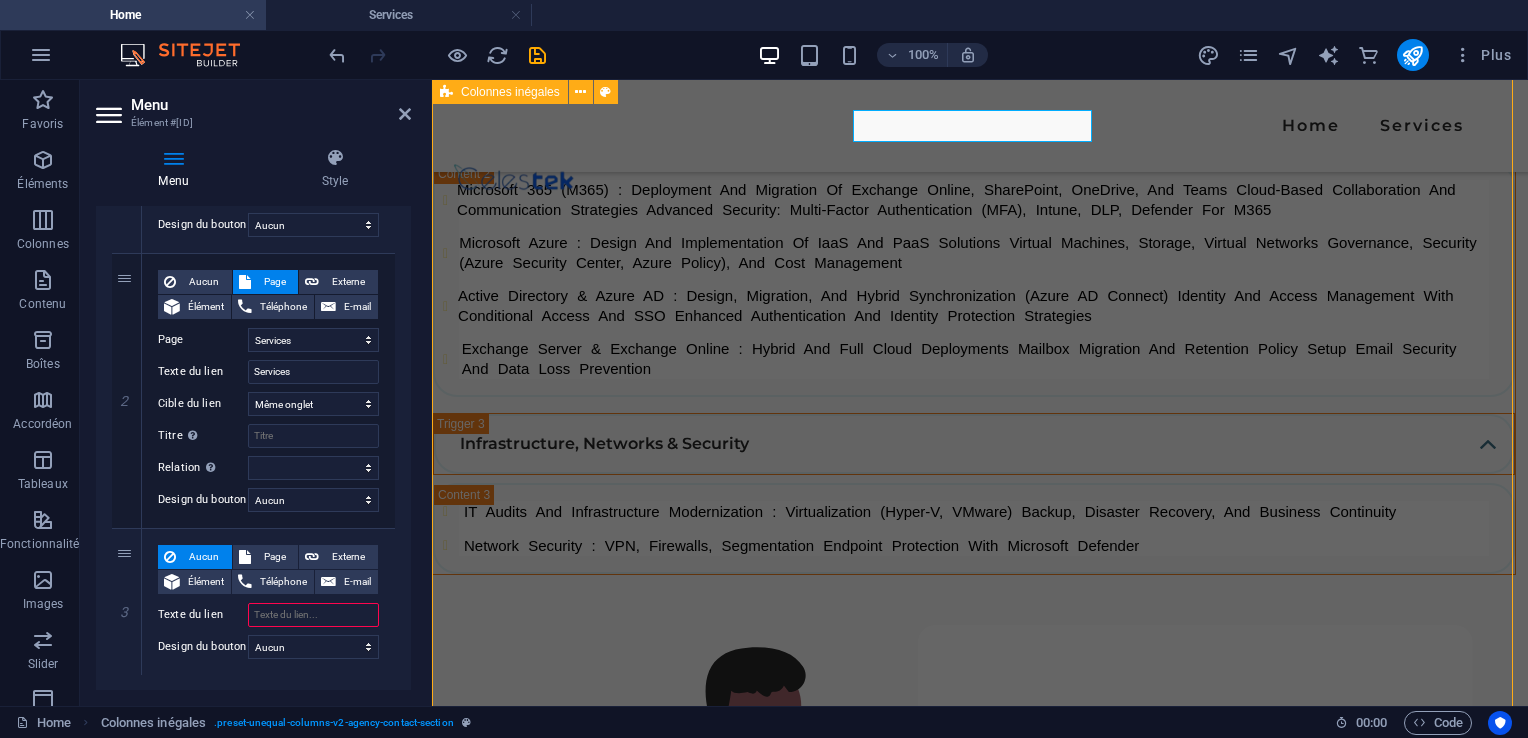 scroll, scrollTop: 4001, scrollLeft: 0, axis: vertical 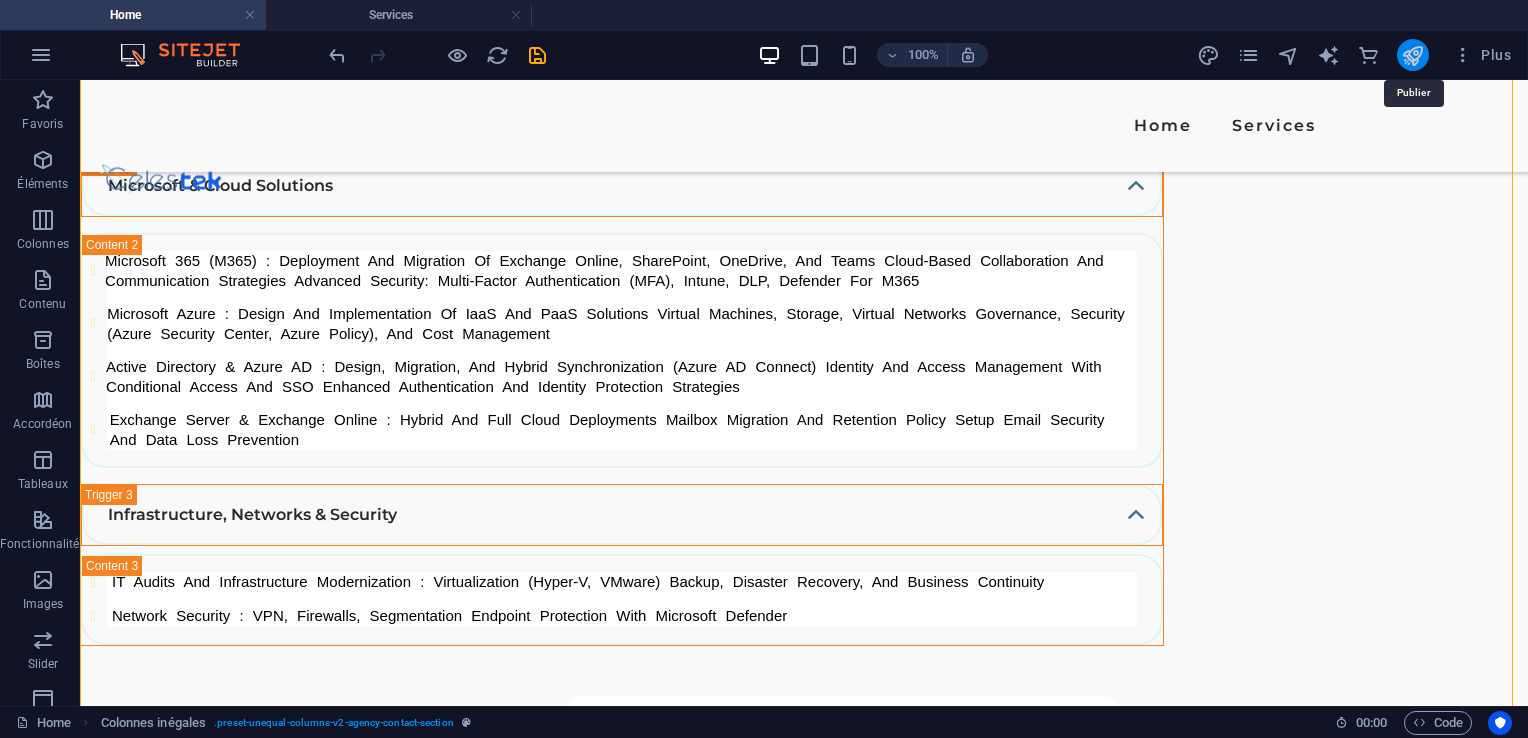 click at bounding box center [1412, 55] 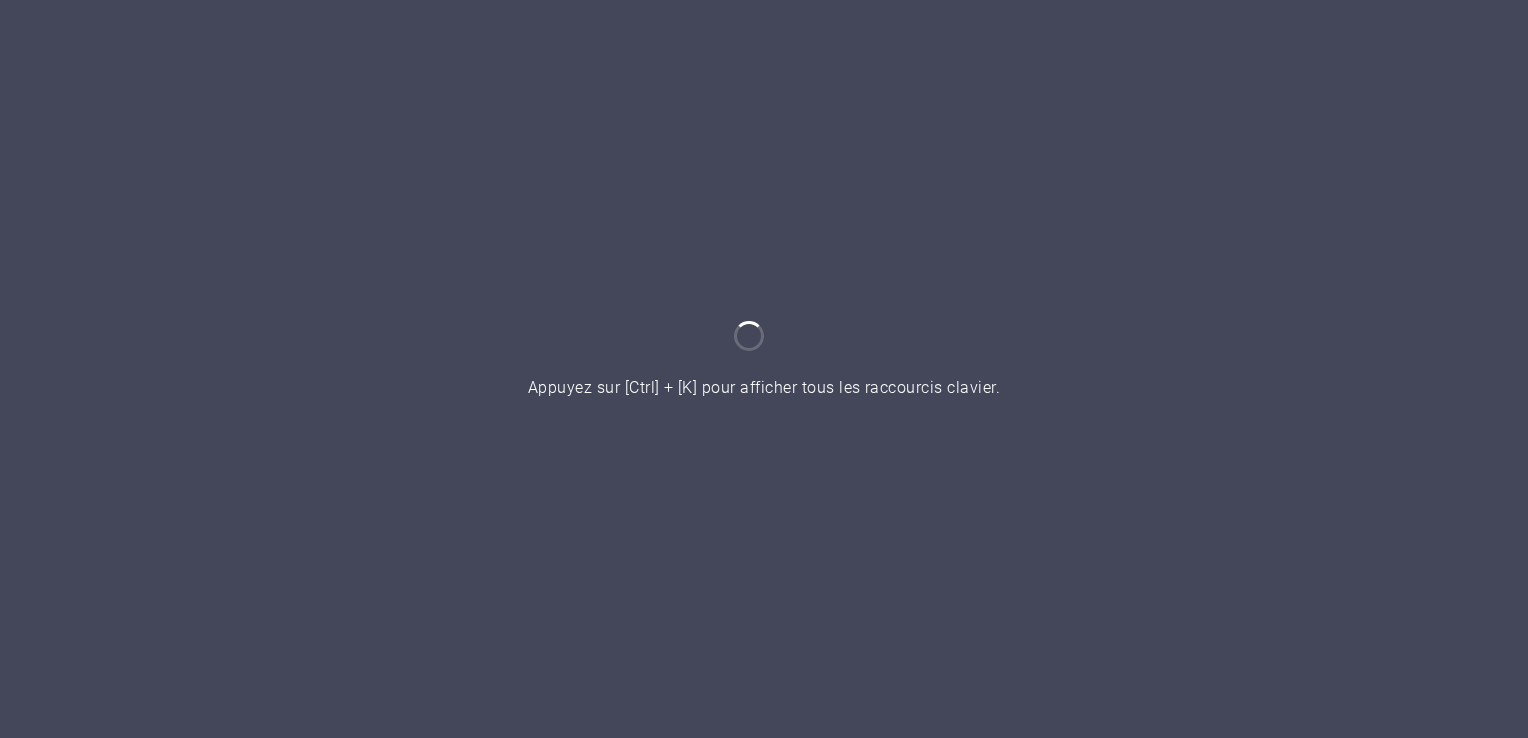 scroll, scrollTop: 0, scrollLeft: 0, axis: both 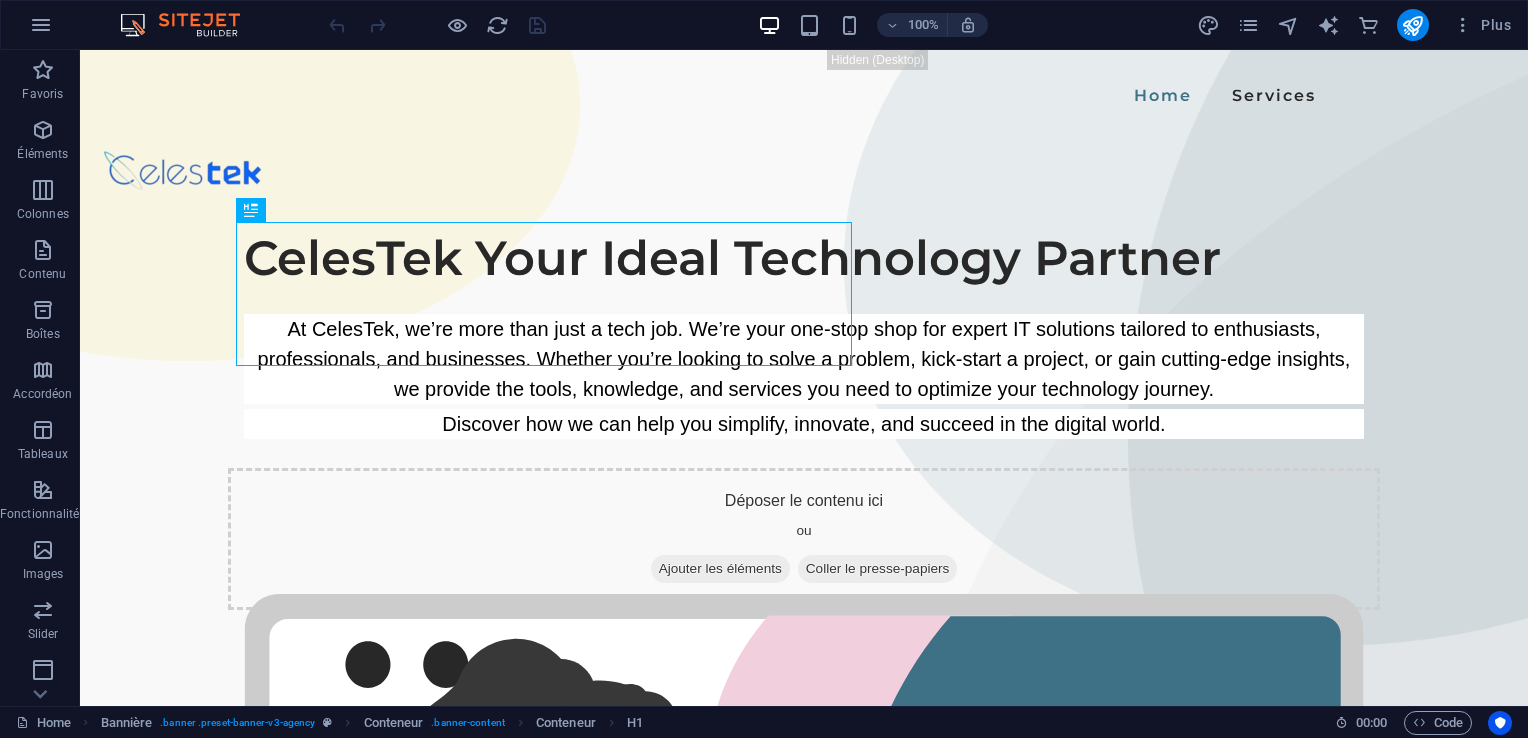 click on "Plus" at bounding box center (1358, 25) 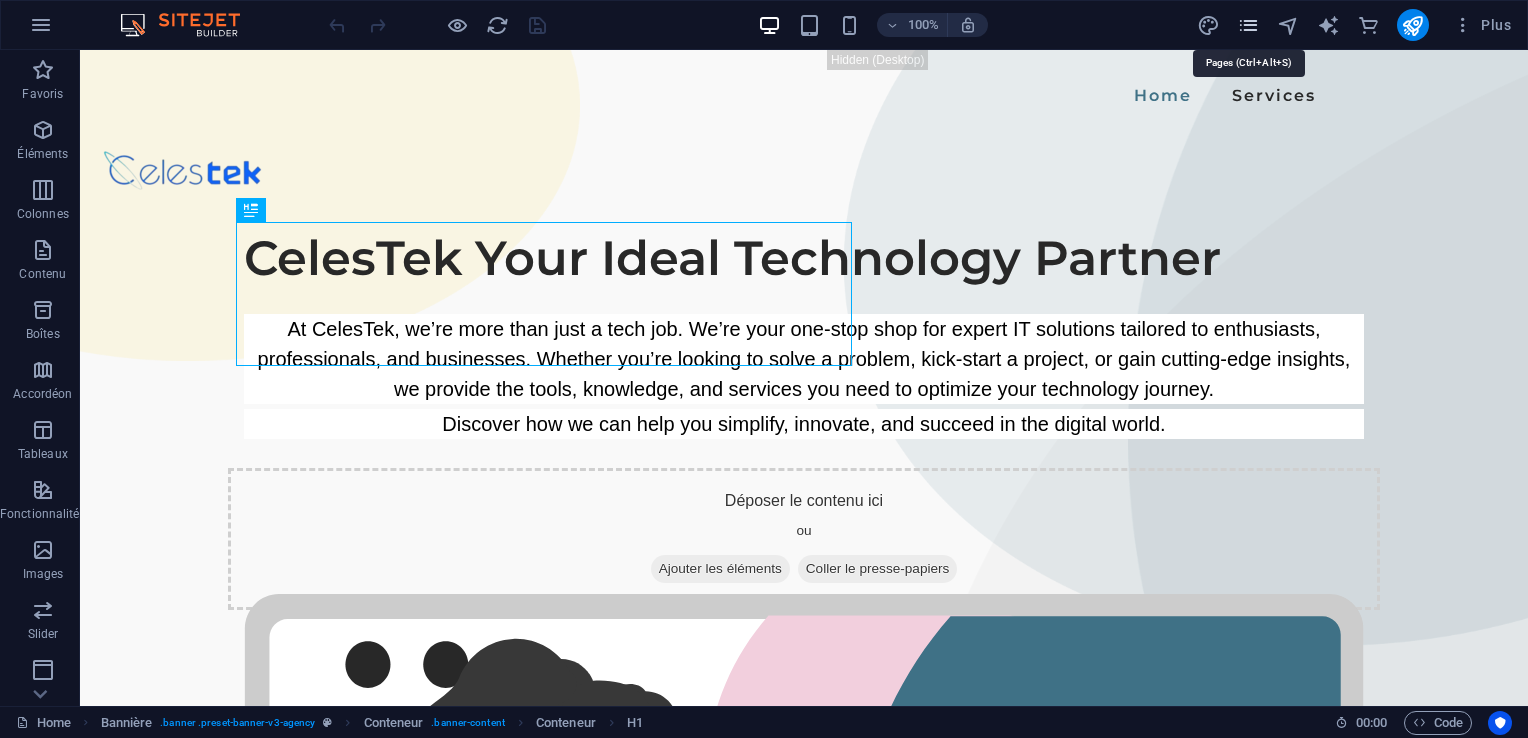 click at bounding box center (1248, 25) 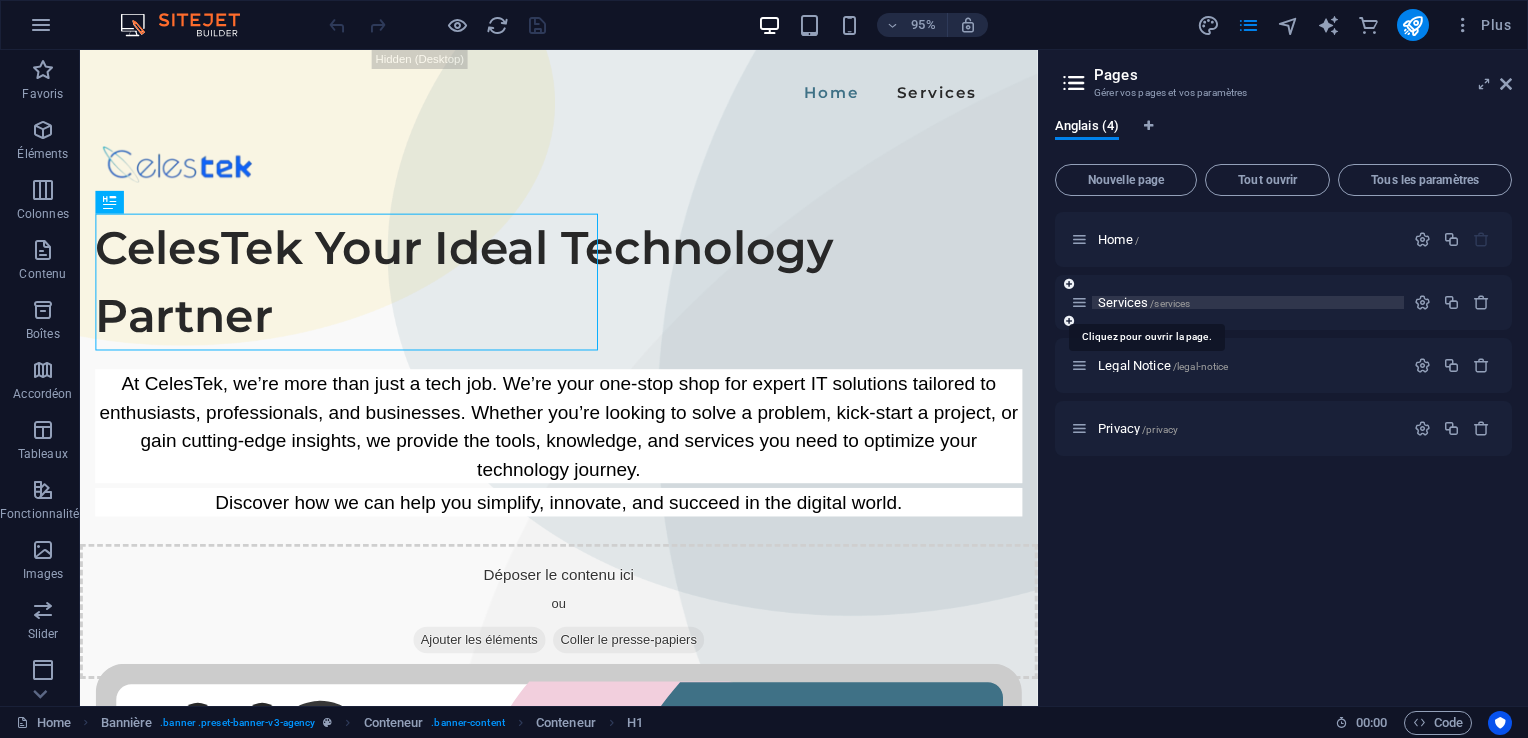 click on "Services /services" at bounding box center (1144, 302) 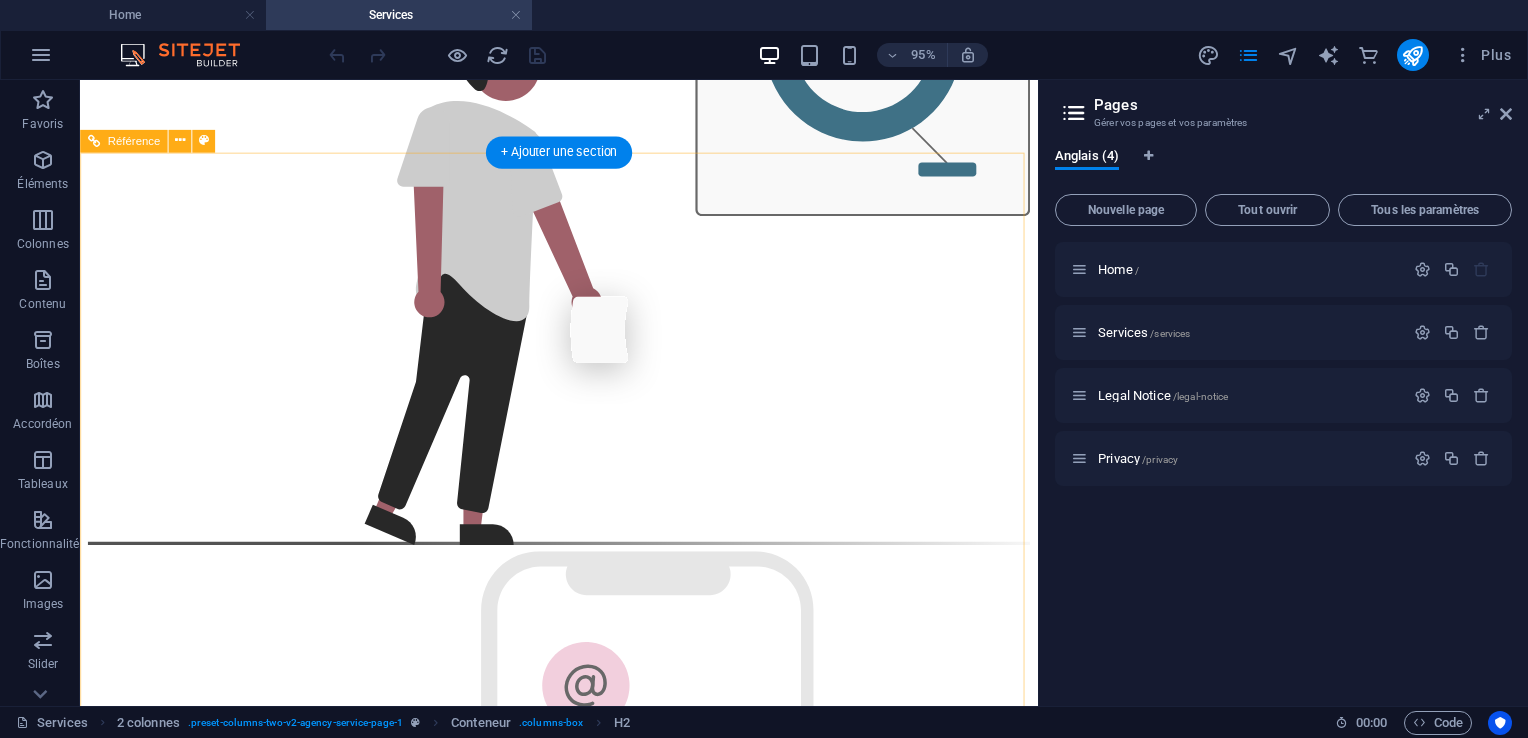scroll, scrollTop: 1766, scrollLeft: 0, axis: vertical 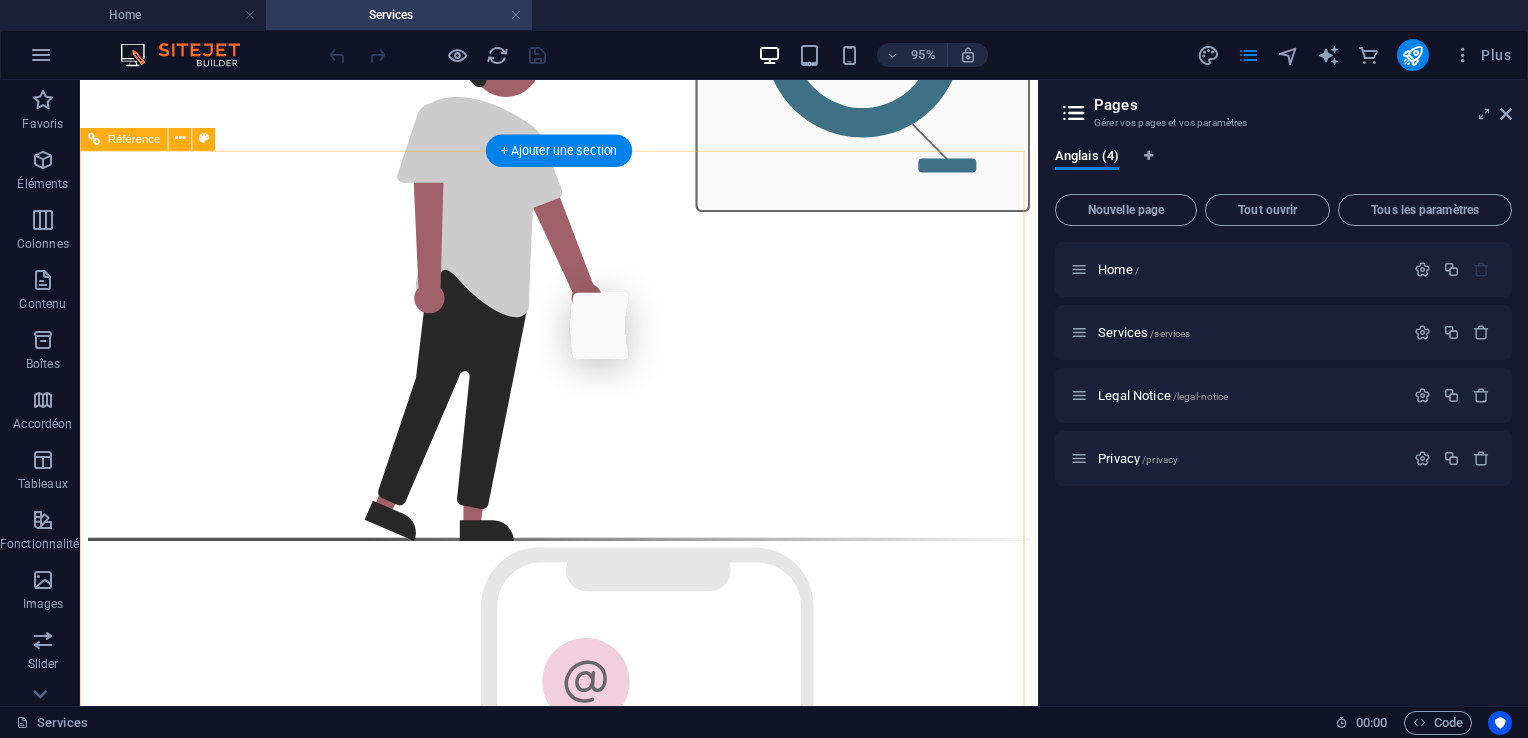click at bounding box center [584, 1803] 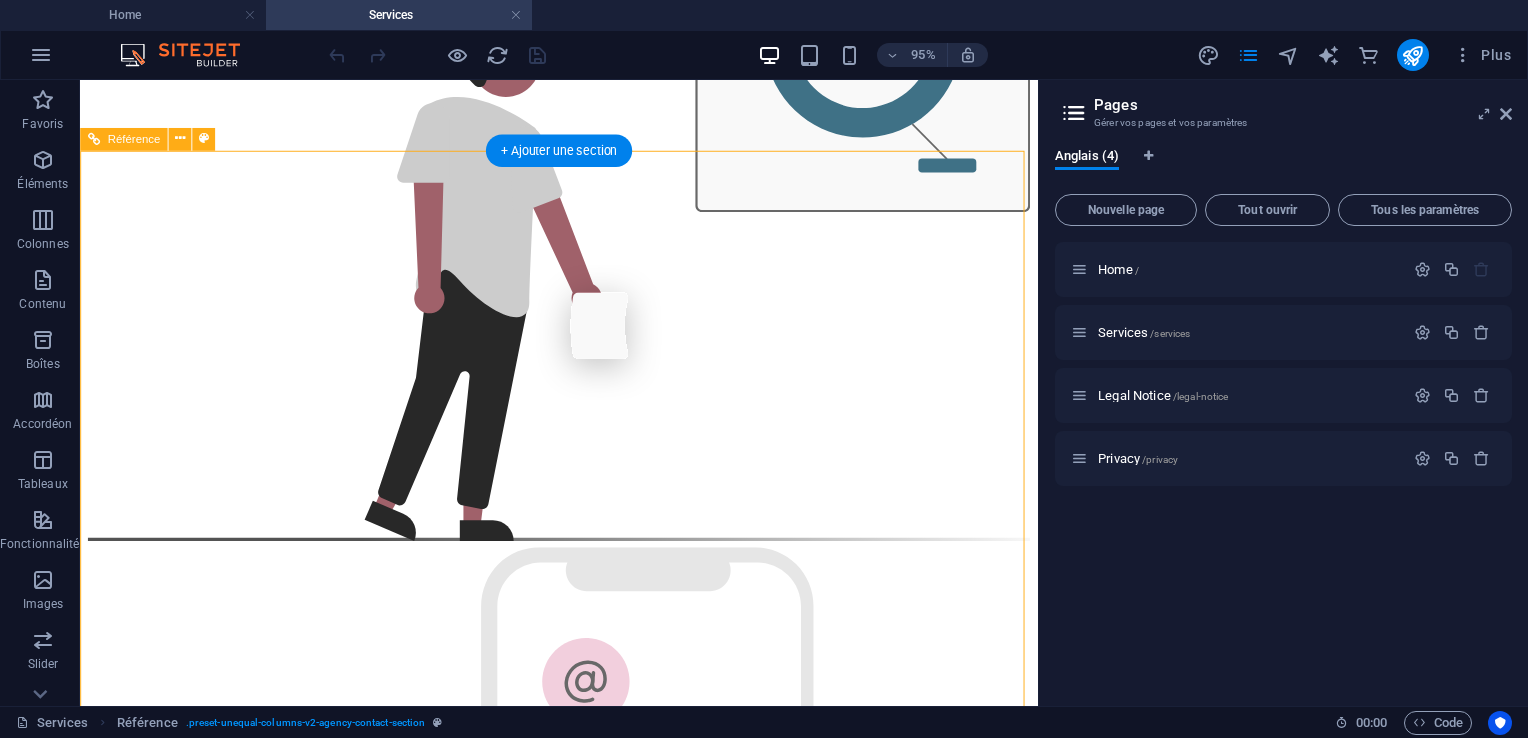 click at bounding box center [584, 1803] 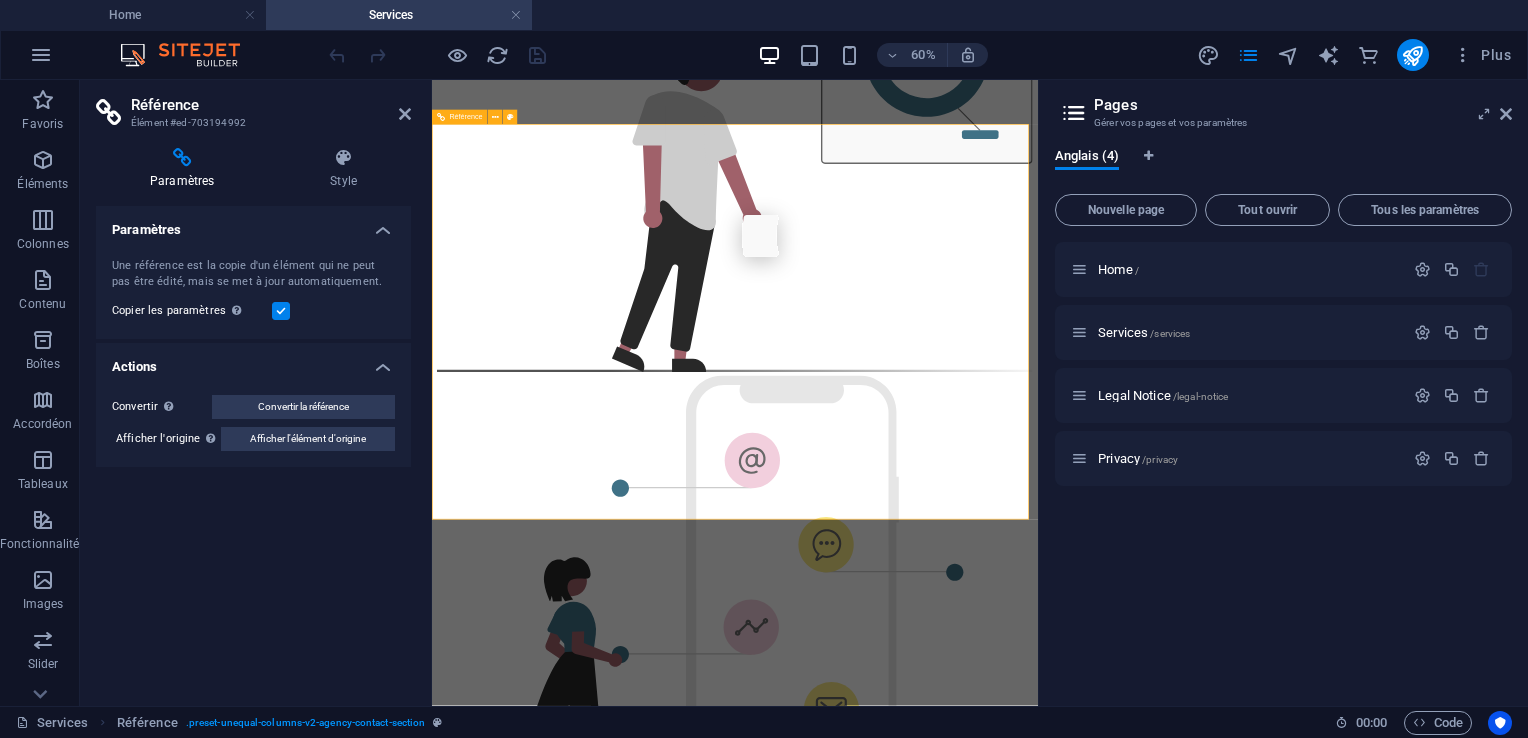 click at bounding box center [937, 1807] 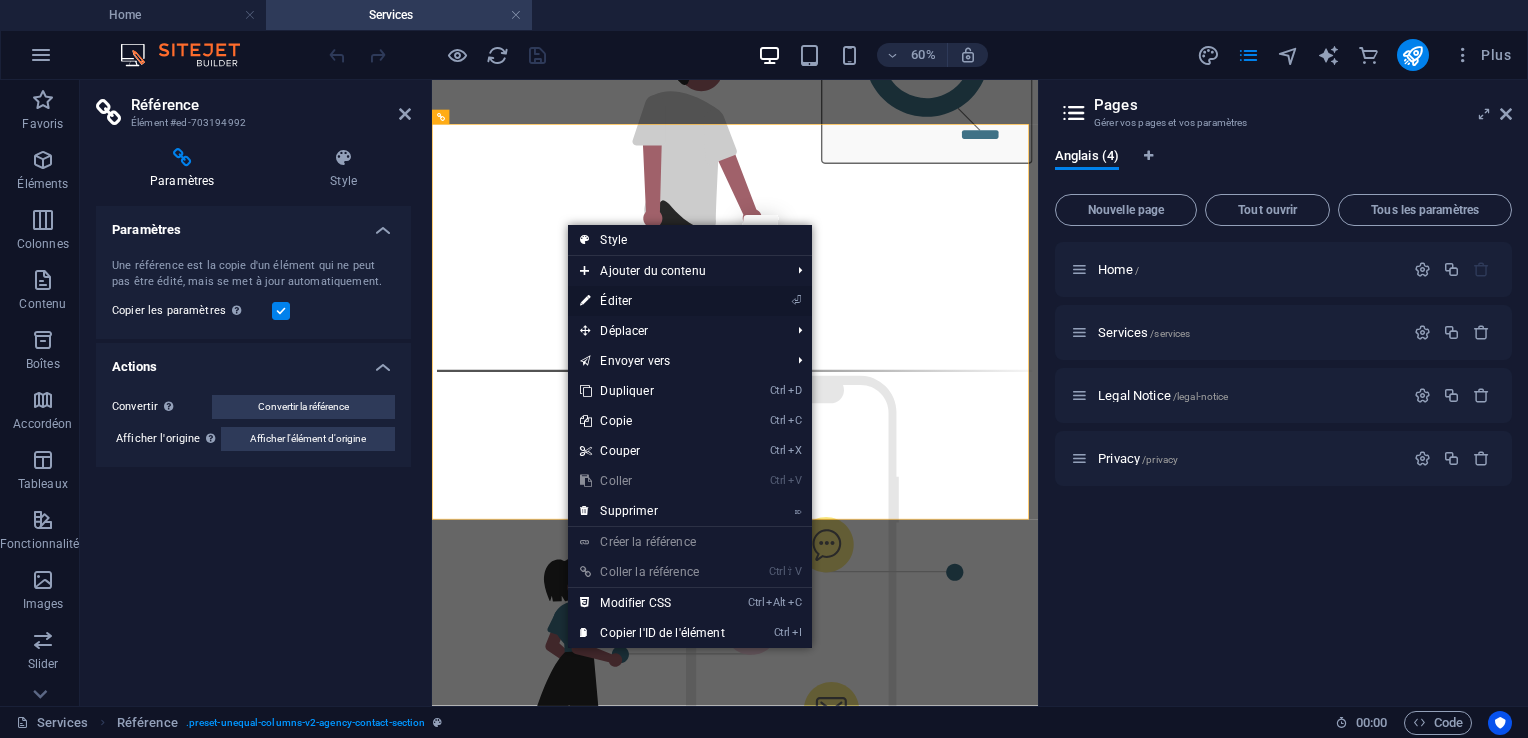 click at bounding box center [585, 301] 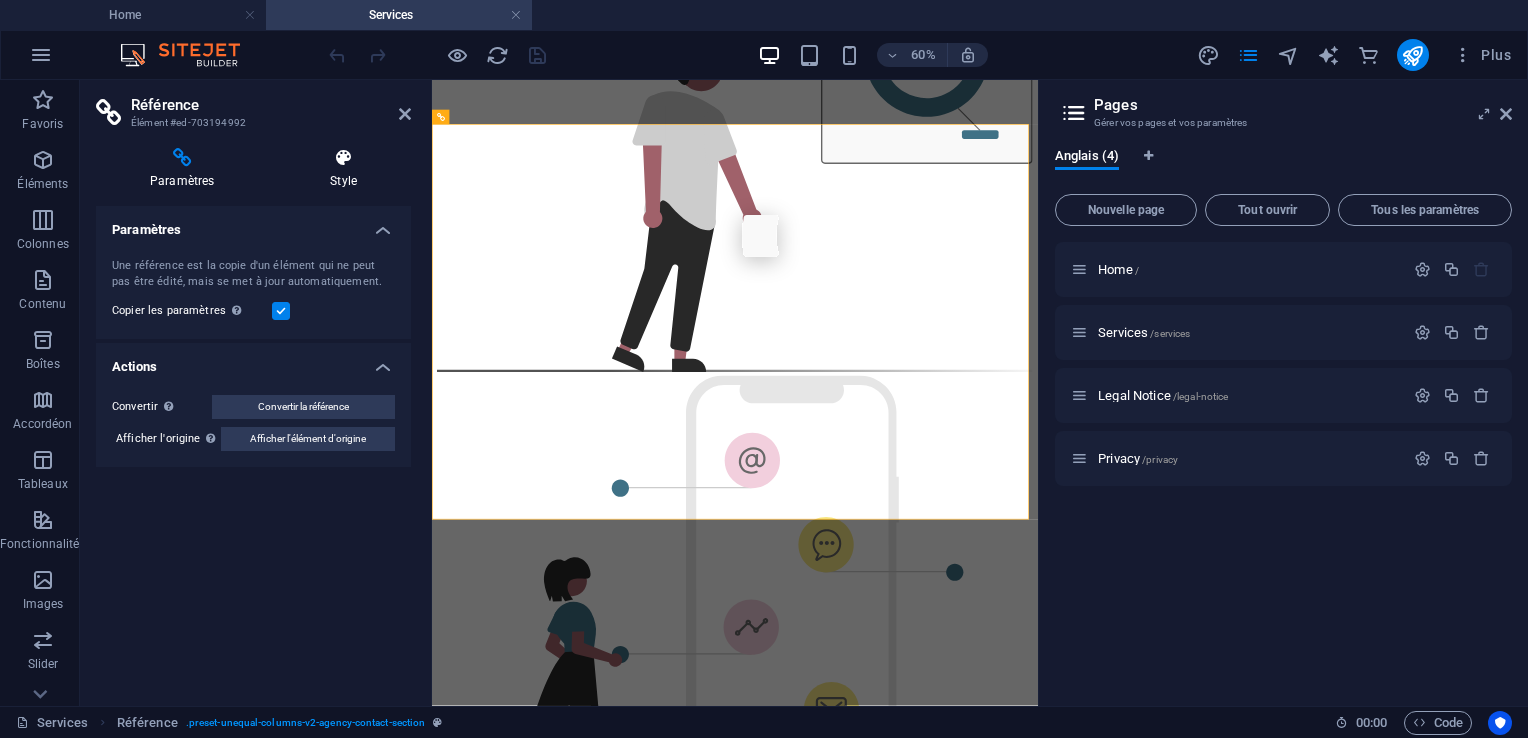 click at bounding box center [343, 158] 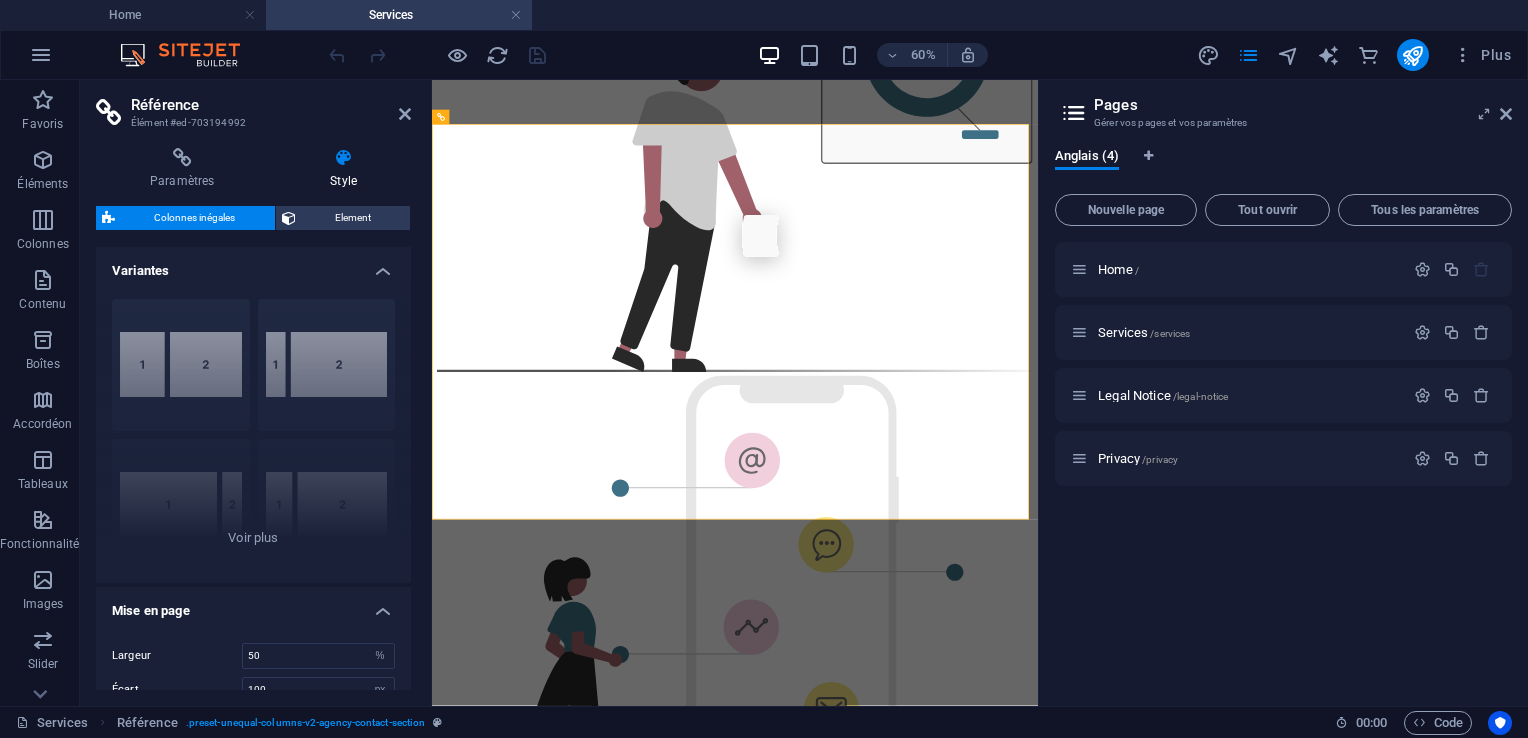 click at bounding box center (343, 158) 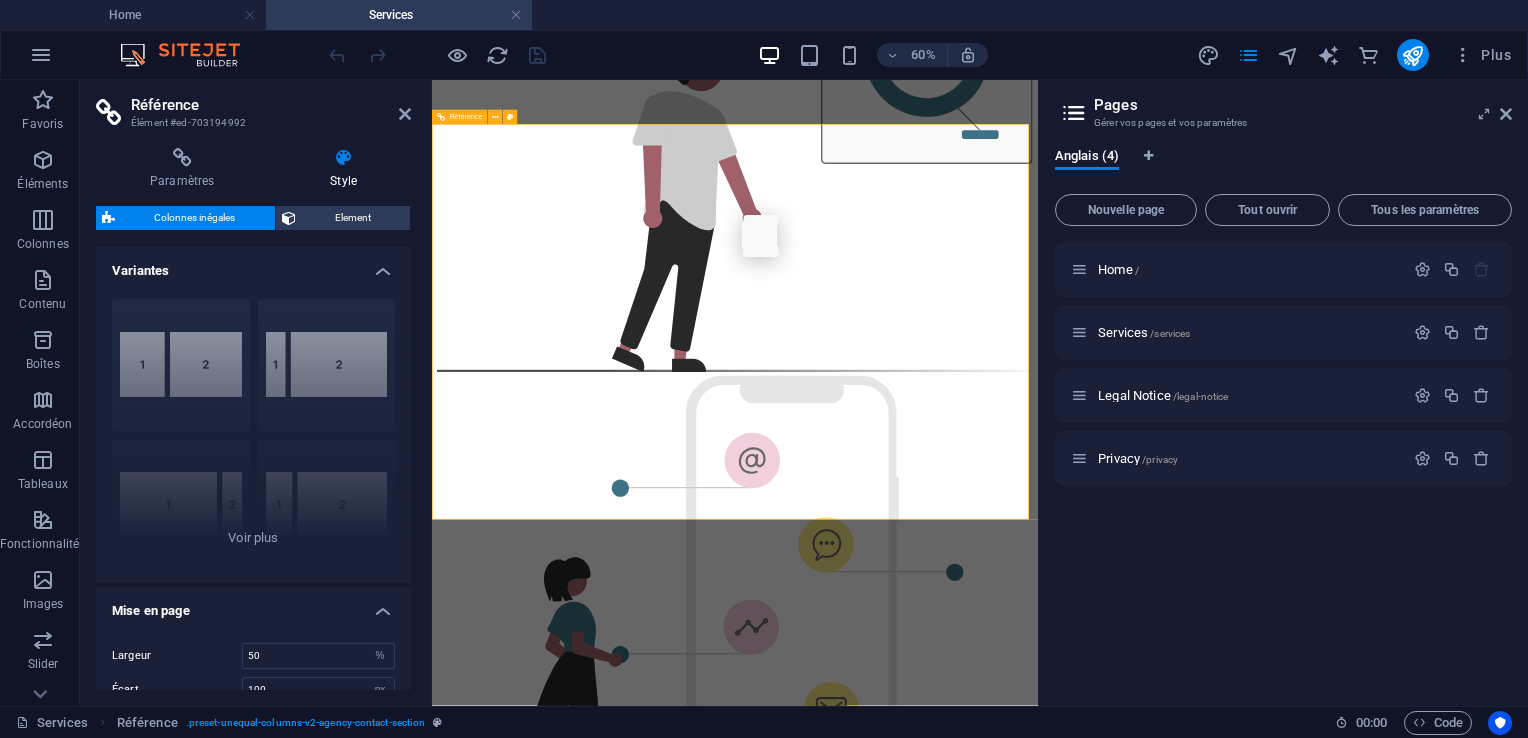 click at bounding box center [937, 1807] 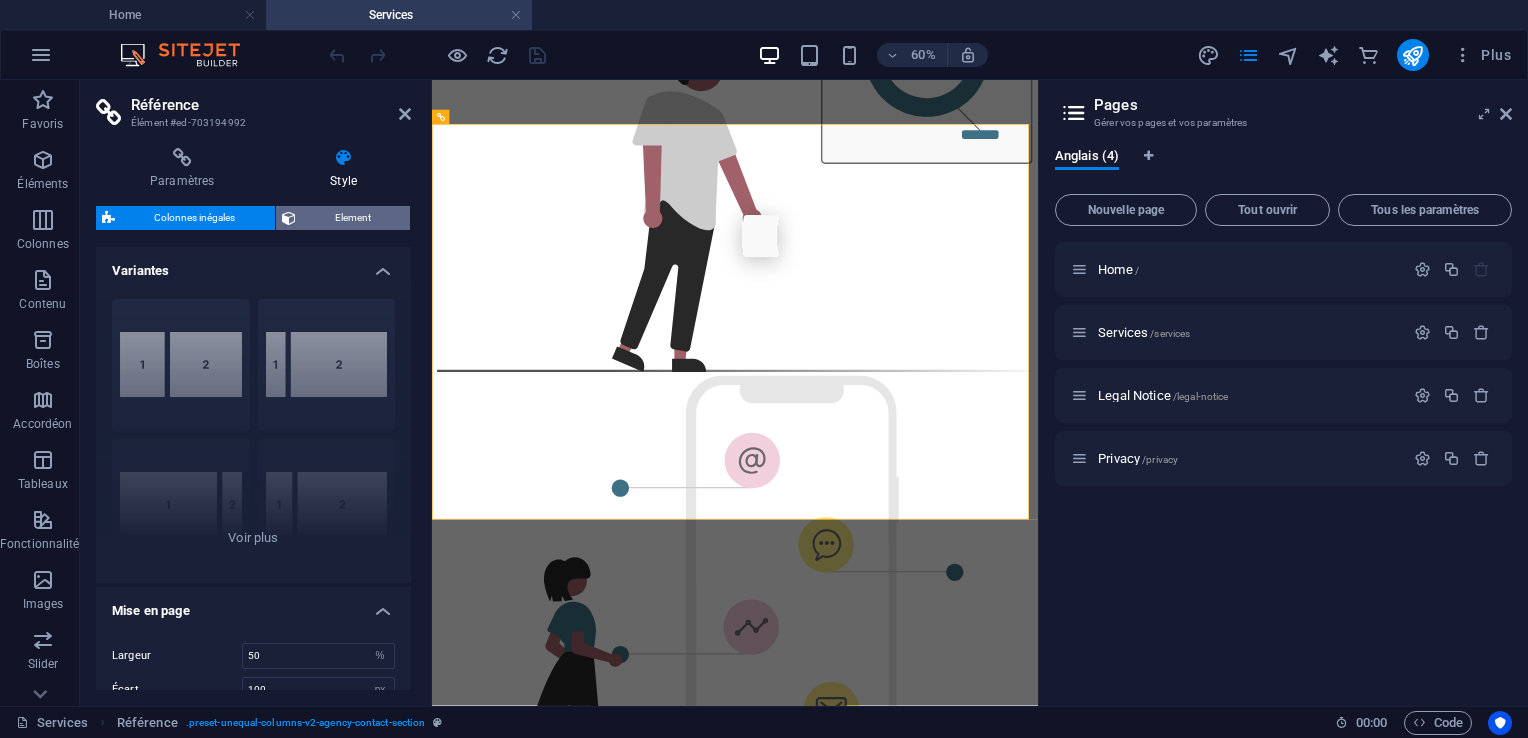 click on "Element" at bounding box center [353, 218] 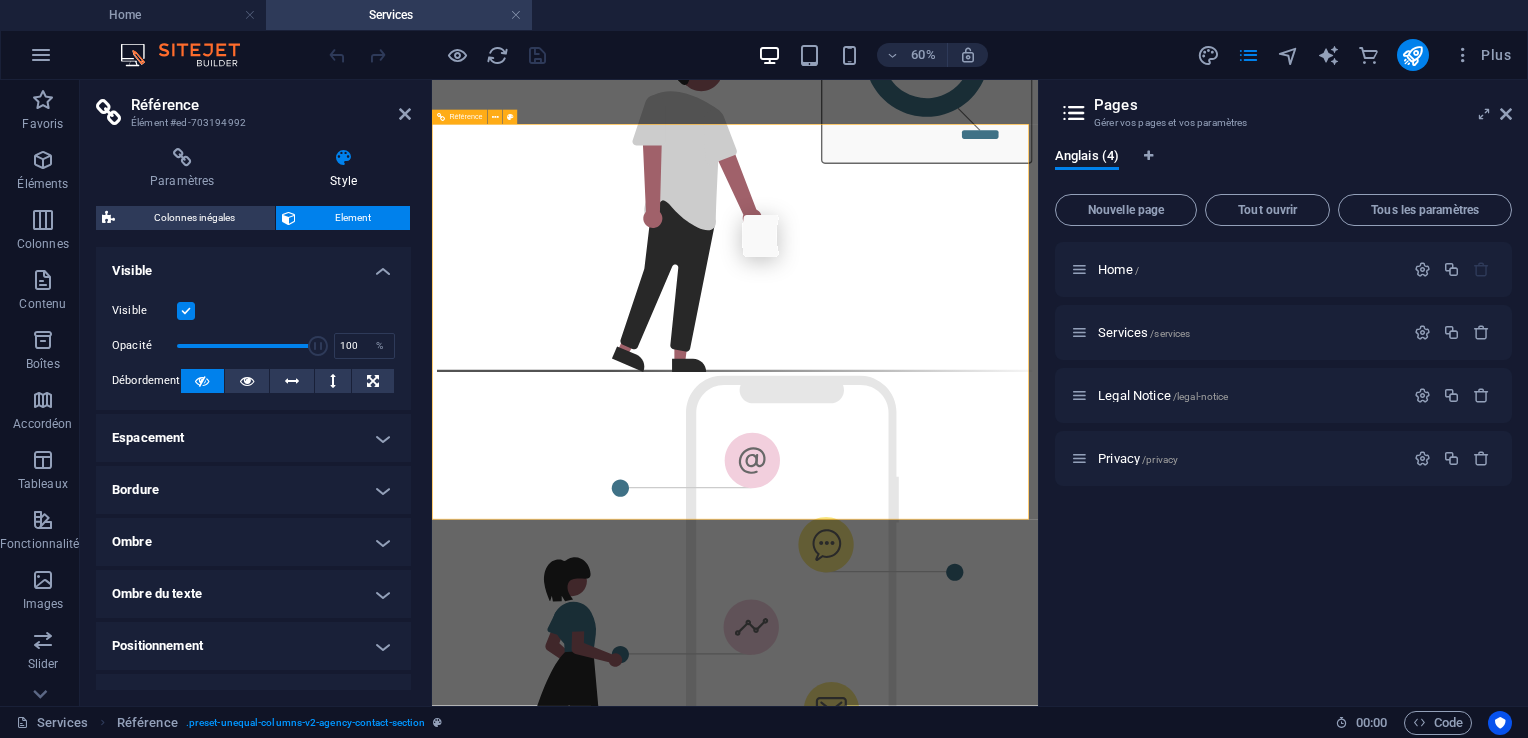 click at bounding box center (937, 1807) 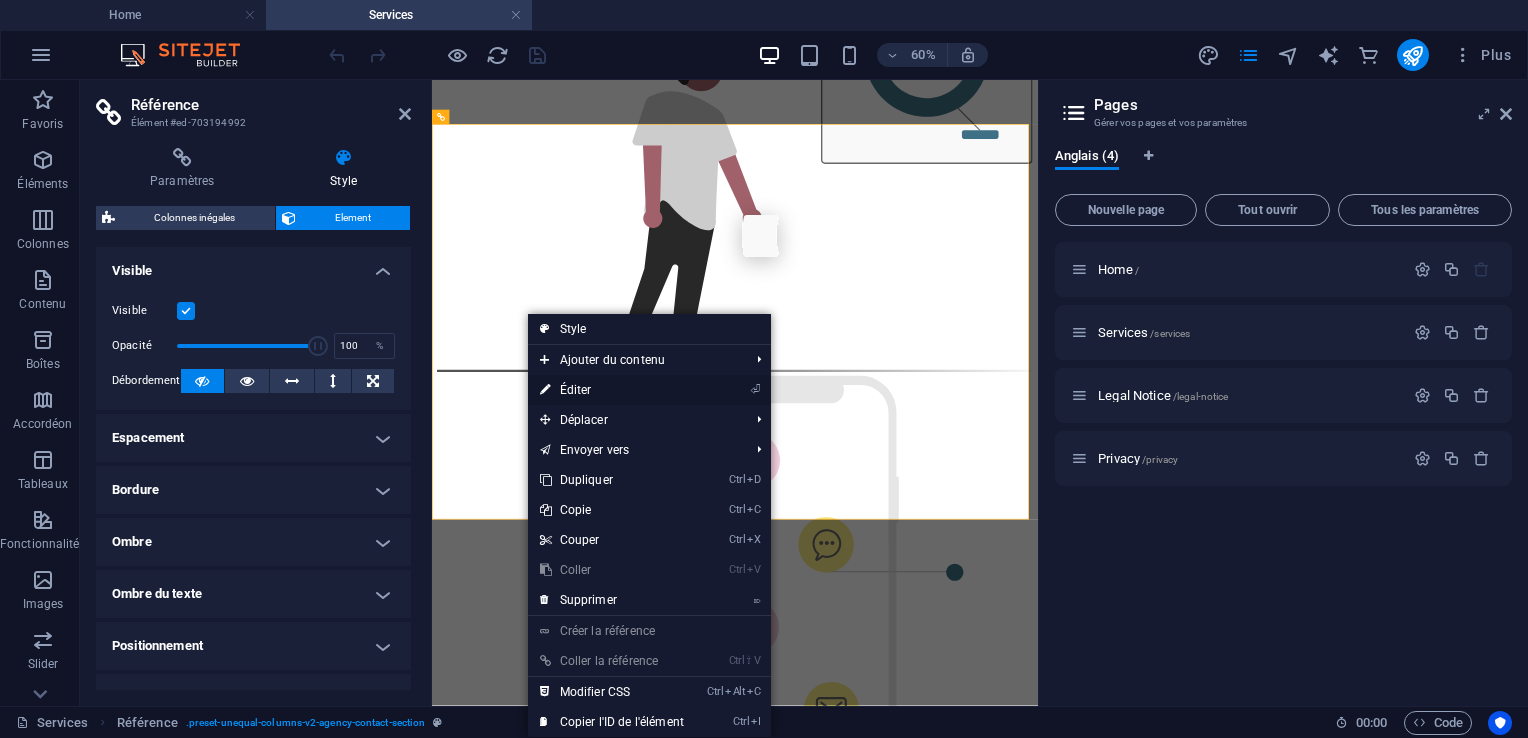 click on "⏎  Éditer" at bounding box center [612, 390] 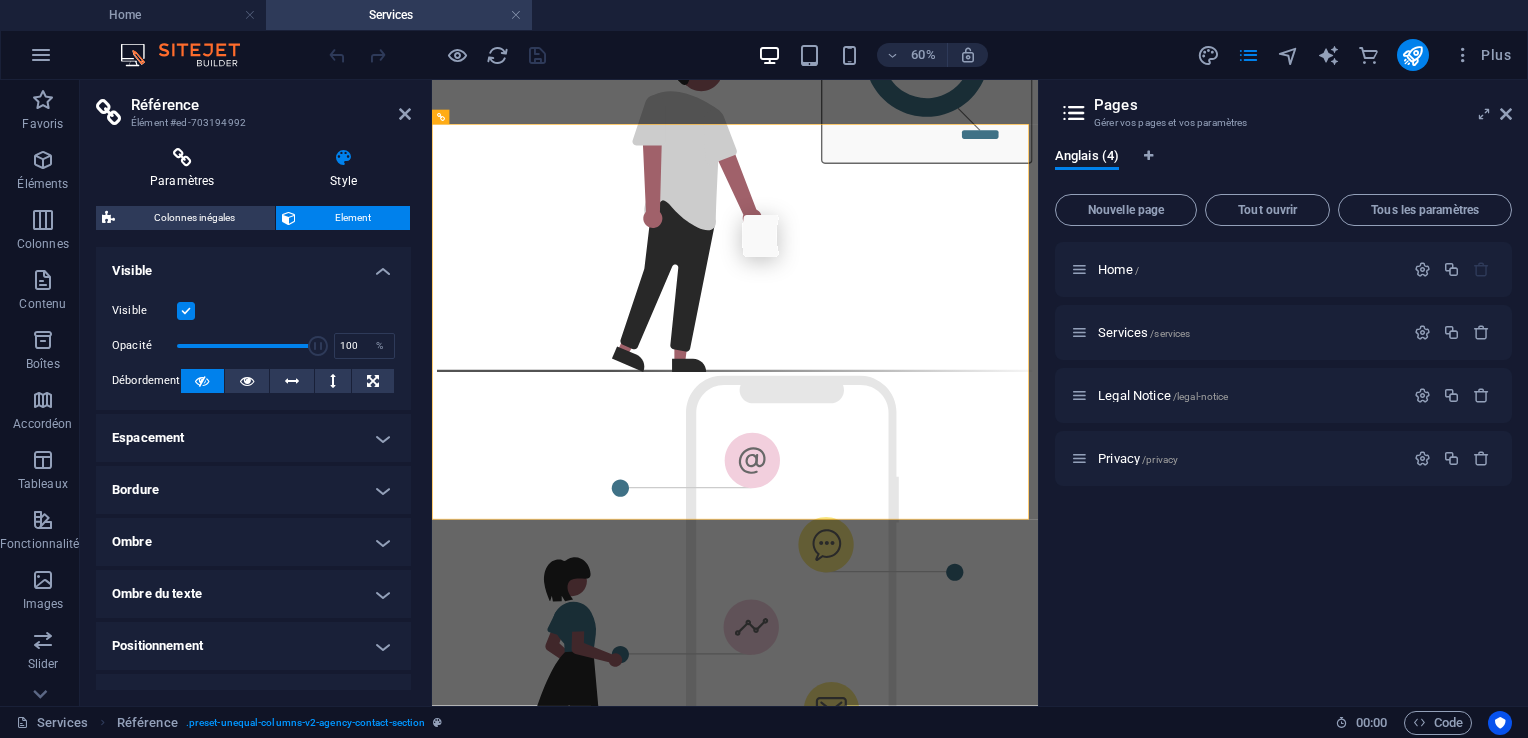 click at bounding box center [182, 158] 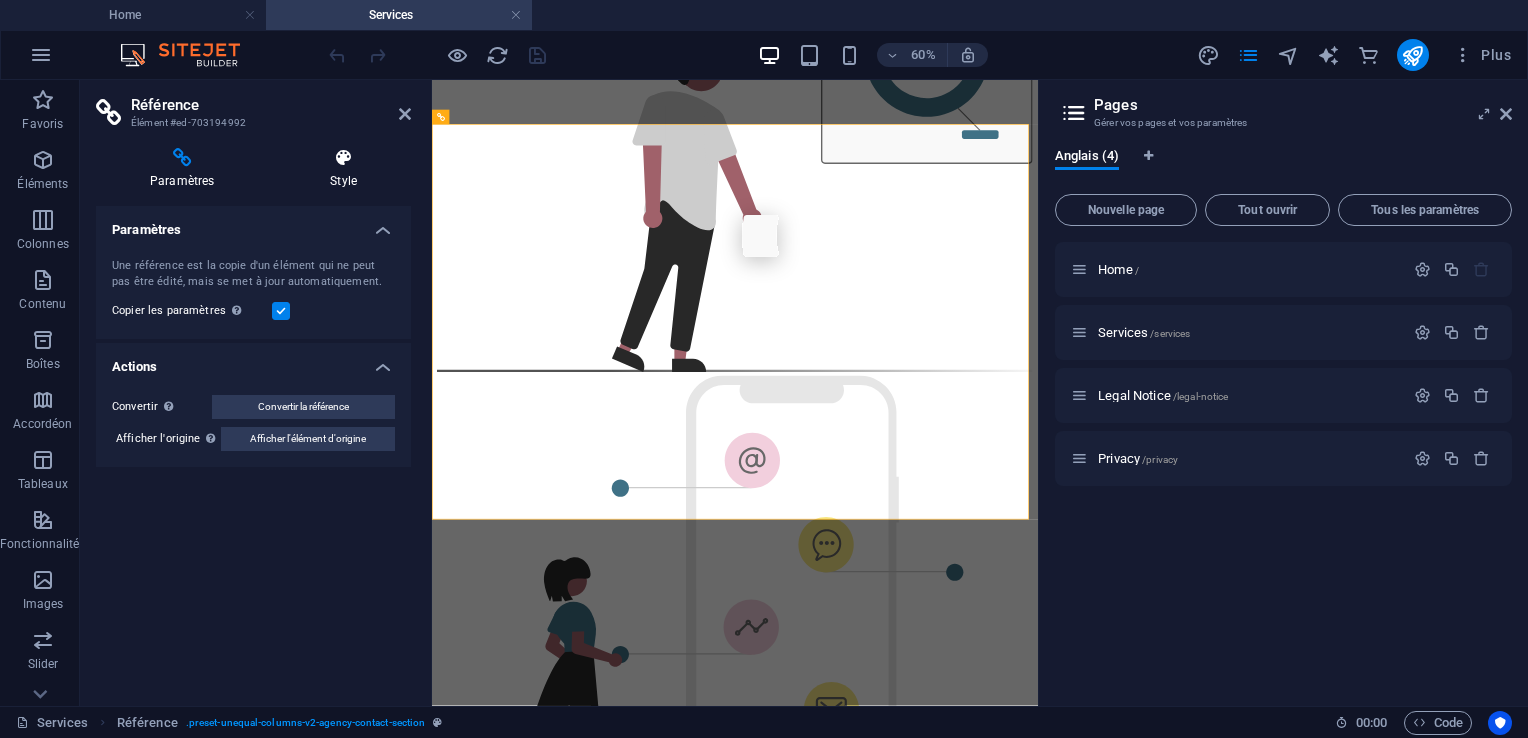 click on "Style" at bounding box center [343, 169] 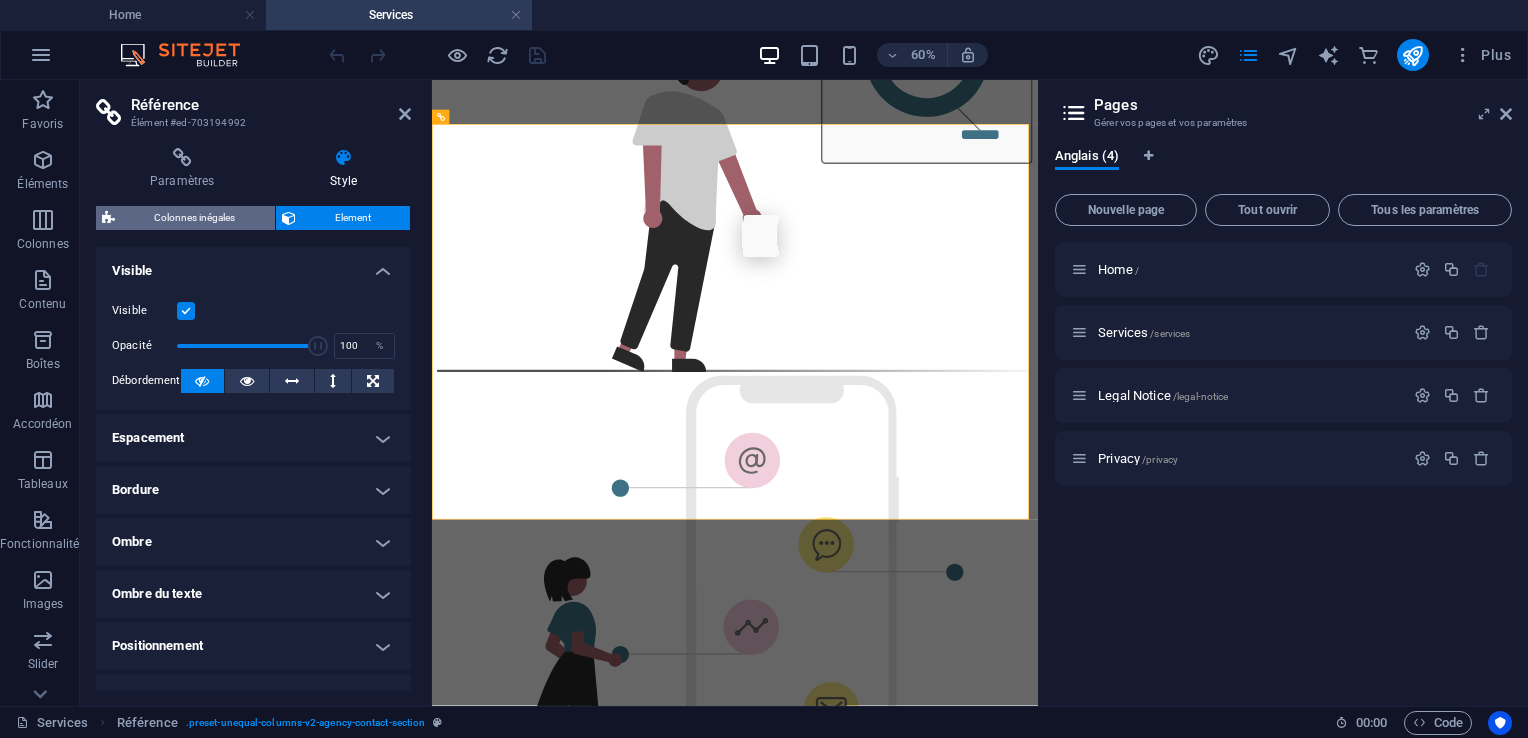 click on "Colonnes inégales" at bounding box center [195, 218] 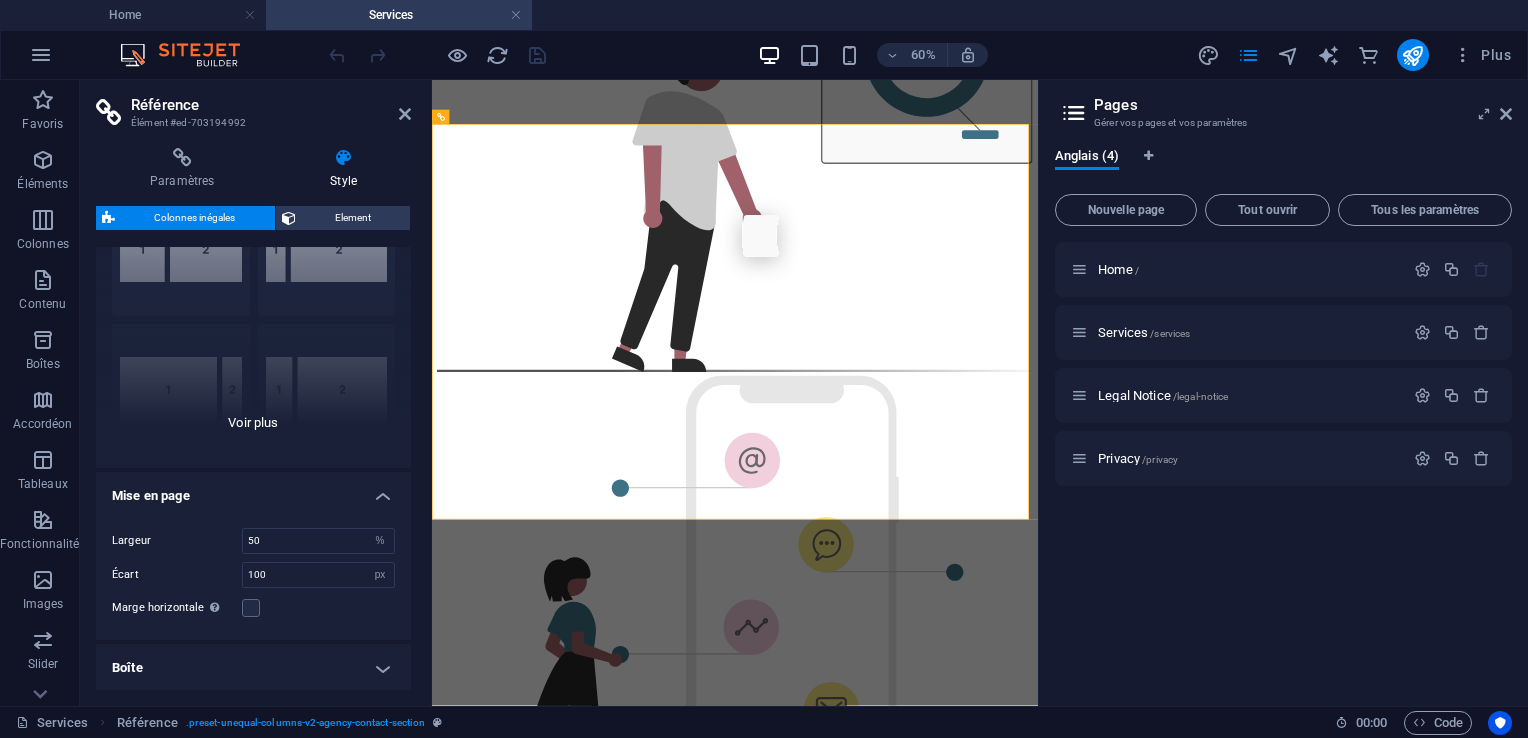 scroll, scrollTop: 0, scrollLeft: 0, axis: both 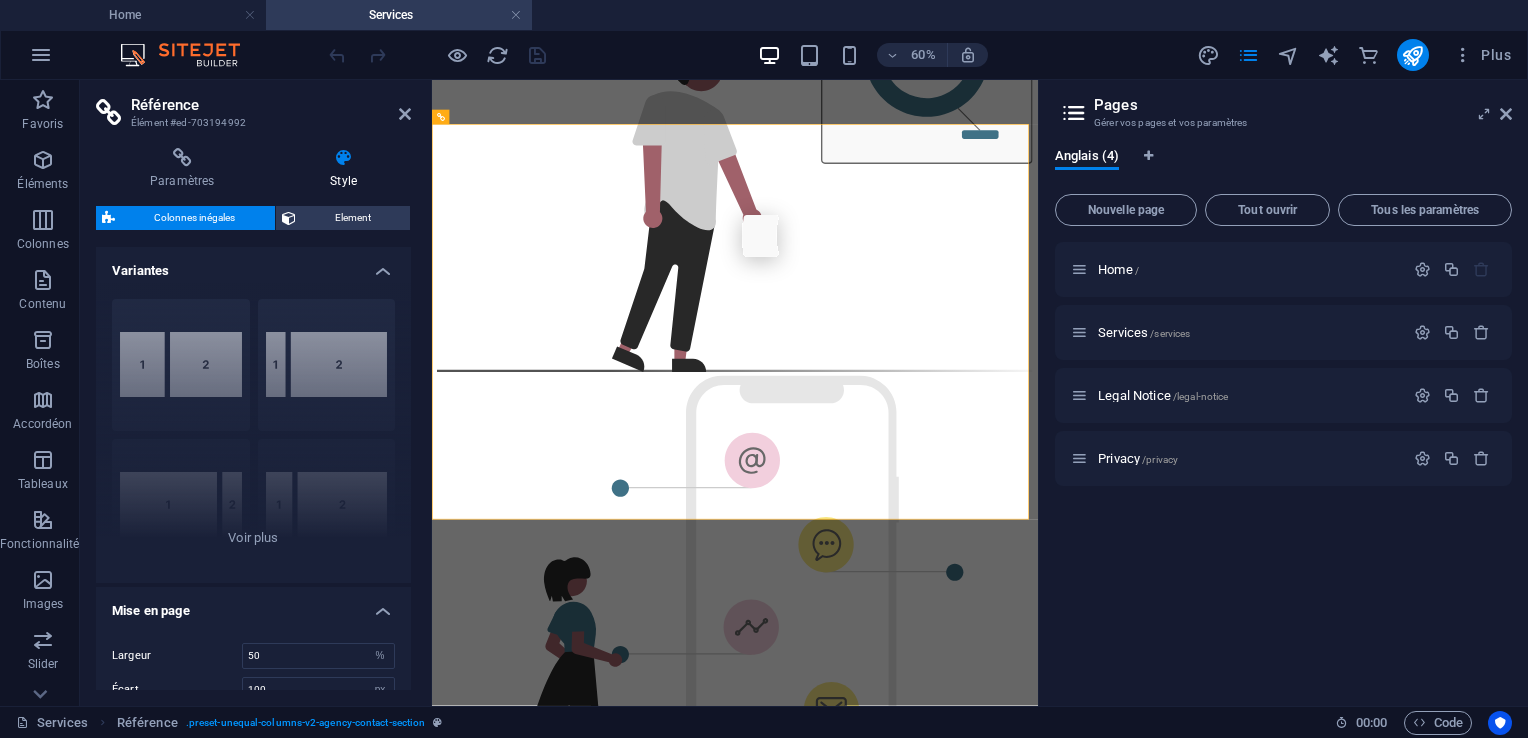 click on "Pages Gérer vos pages et vos paramètres Anglais (4) Nouvelle page Tout ouvrir Tous les paramètres Home / Services /services Legal Notice /legal-notice Privacy /privacy" at bounding box center (1283, 393) 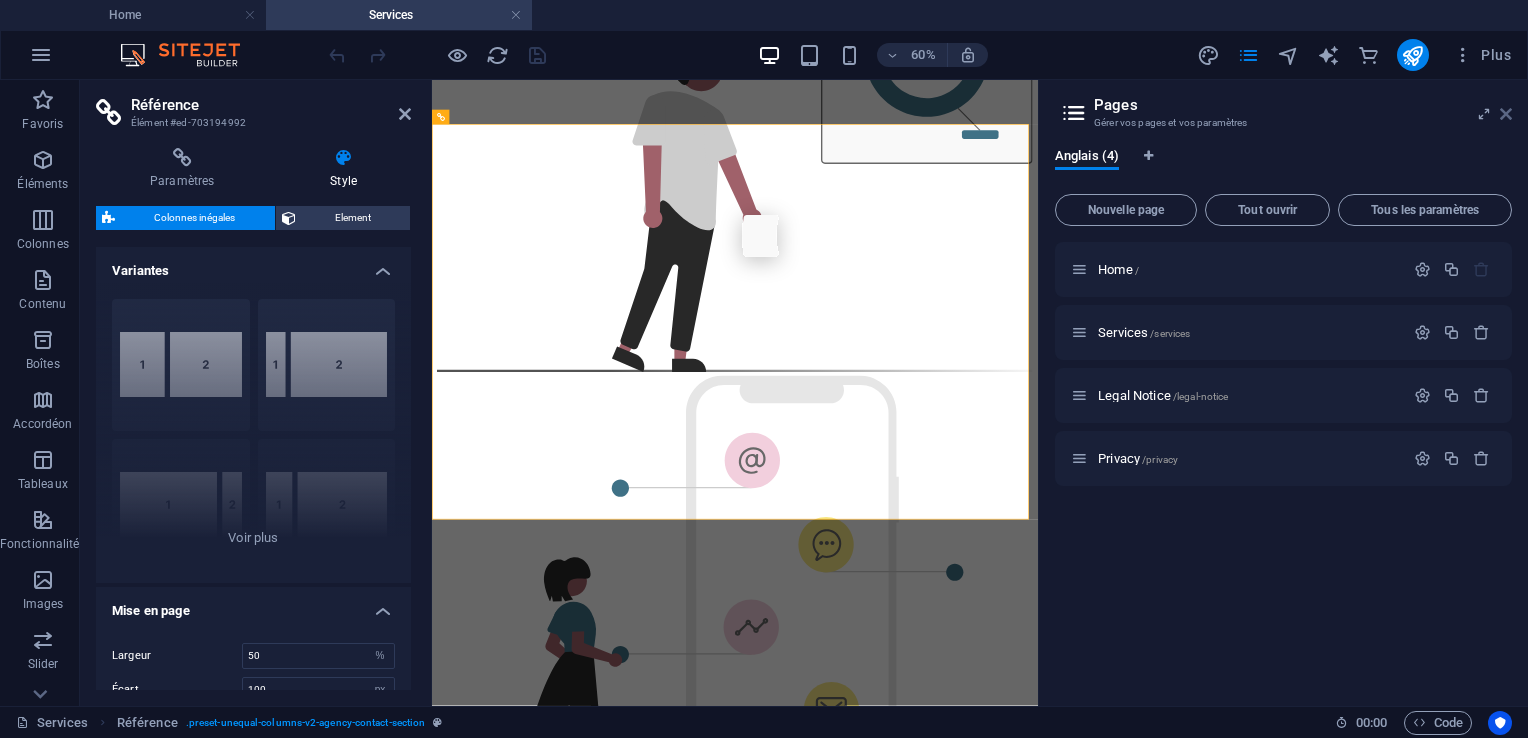 click at bounding box center (1506, 114) 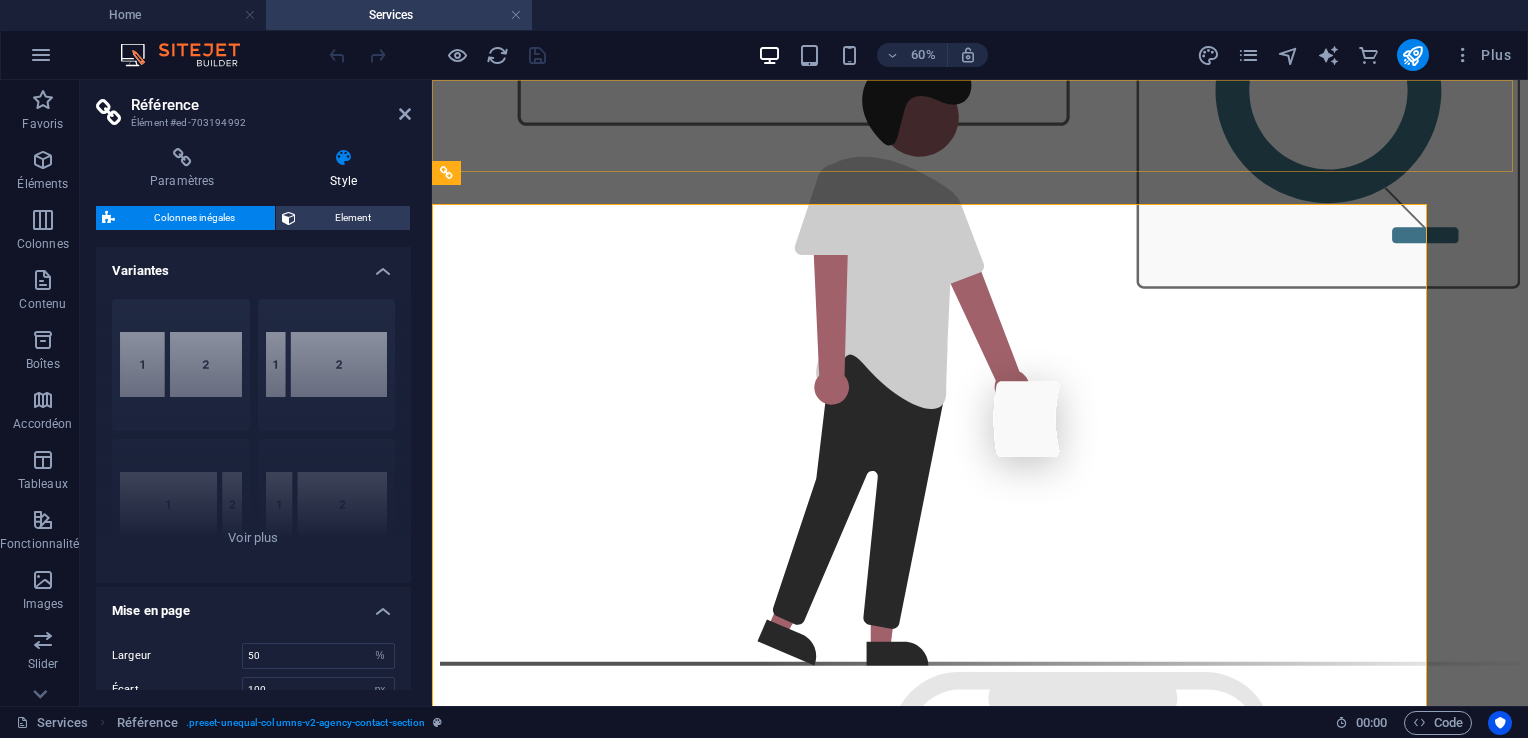 scroll, scrollTop: 1716, scrollLeft: 0, axis: vertical 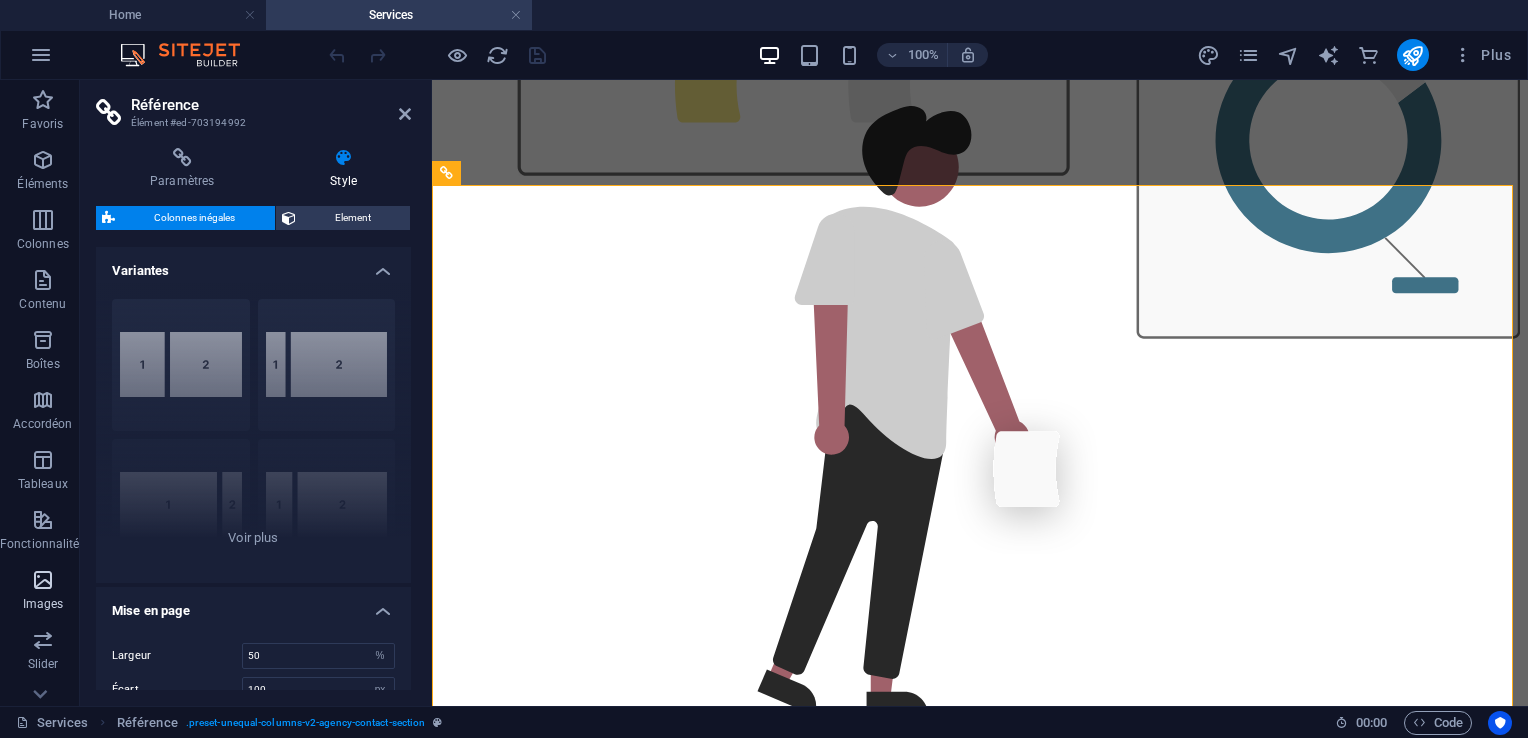 click on "Images" at bounding box center [43, 604] 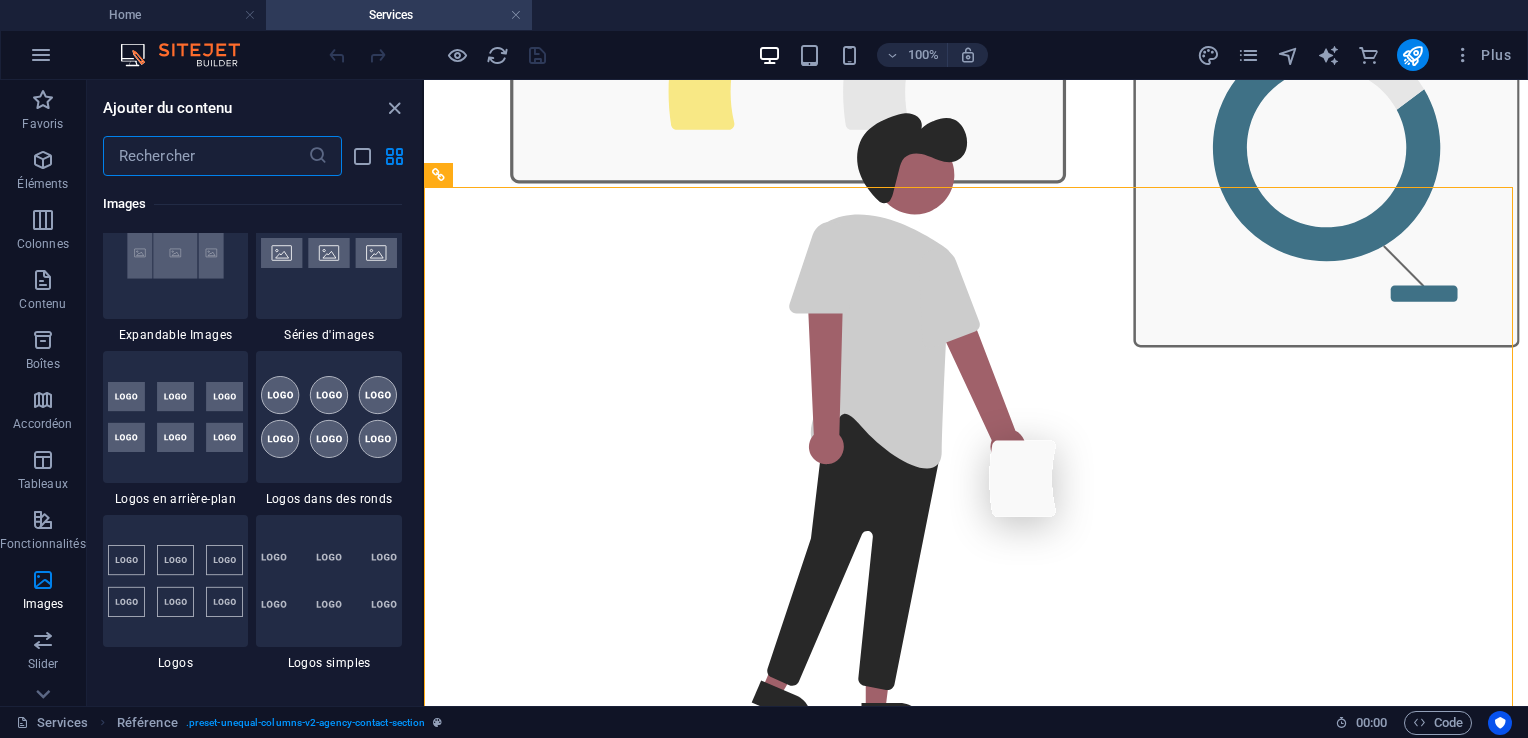 scroll, scrollTop: 10672, scrollLeft: 0, axis: vertical 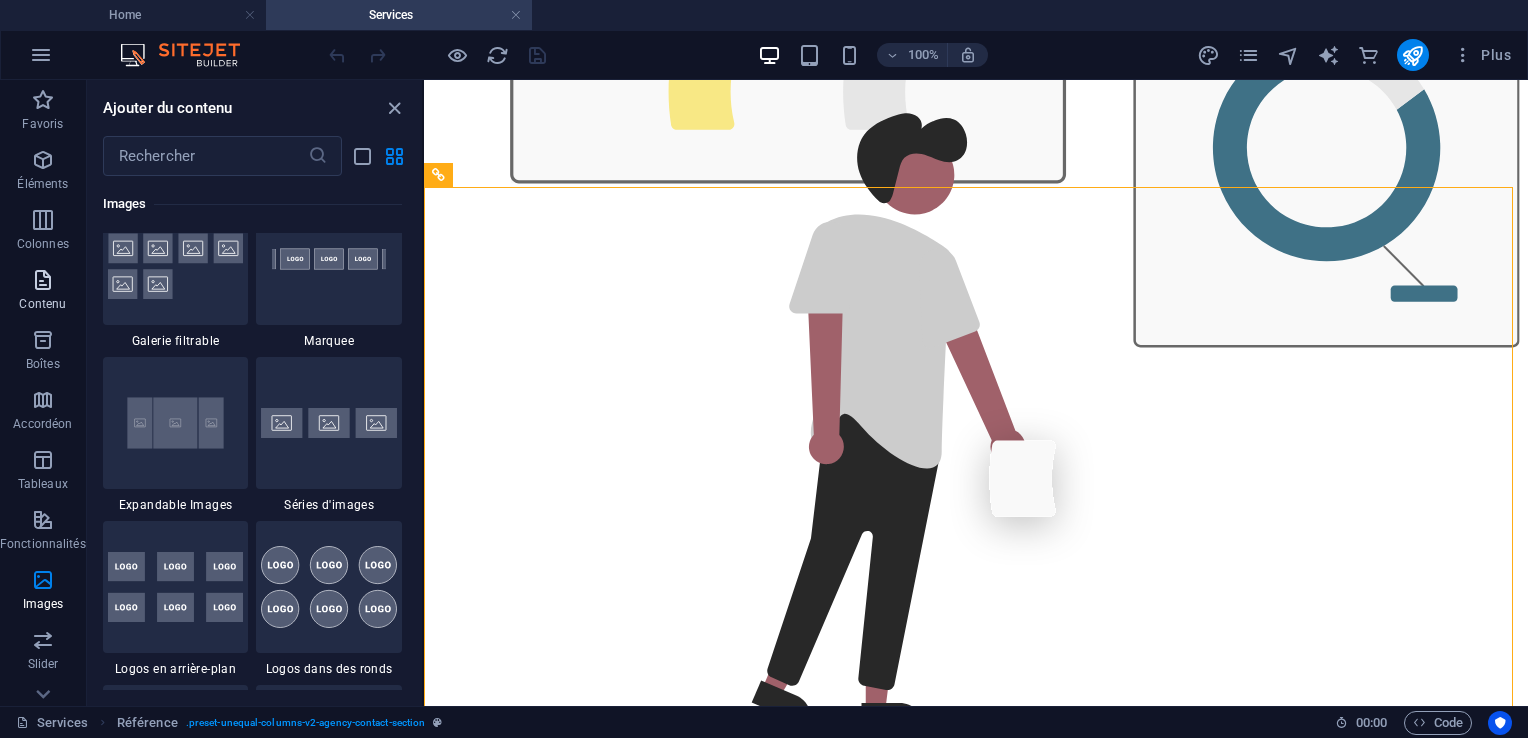 click at bounding box center (43, 280) 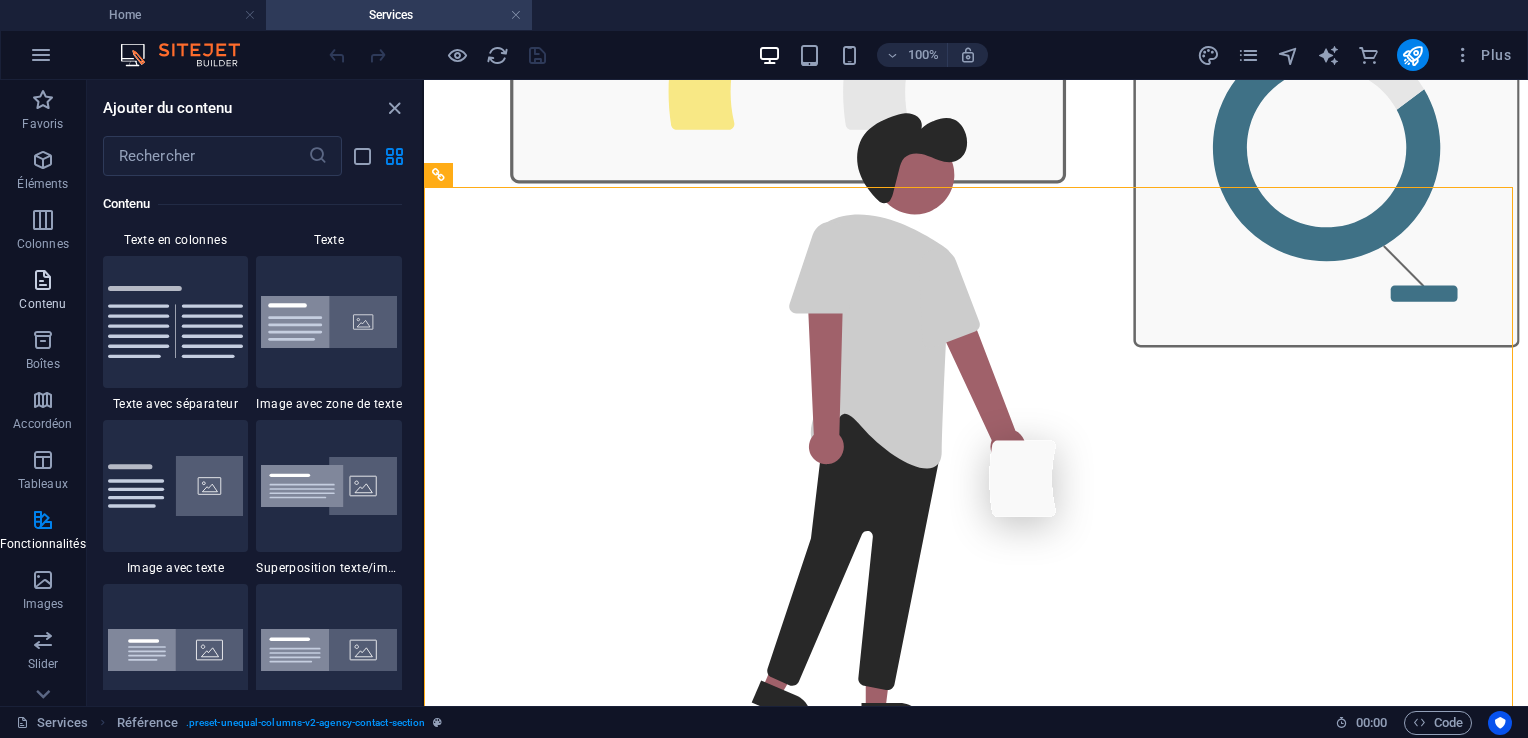 scroll, scrollTop: 3499, scrollLeft: 0, axis: vertical 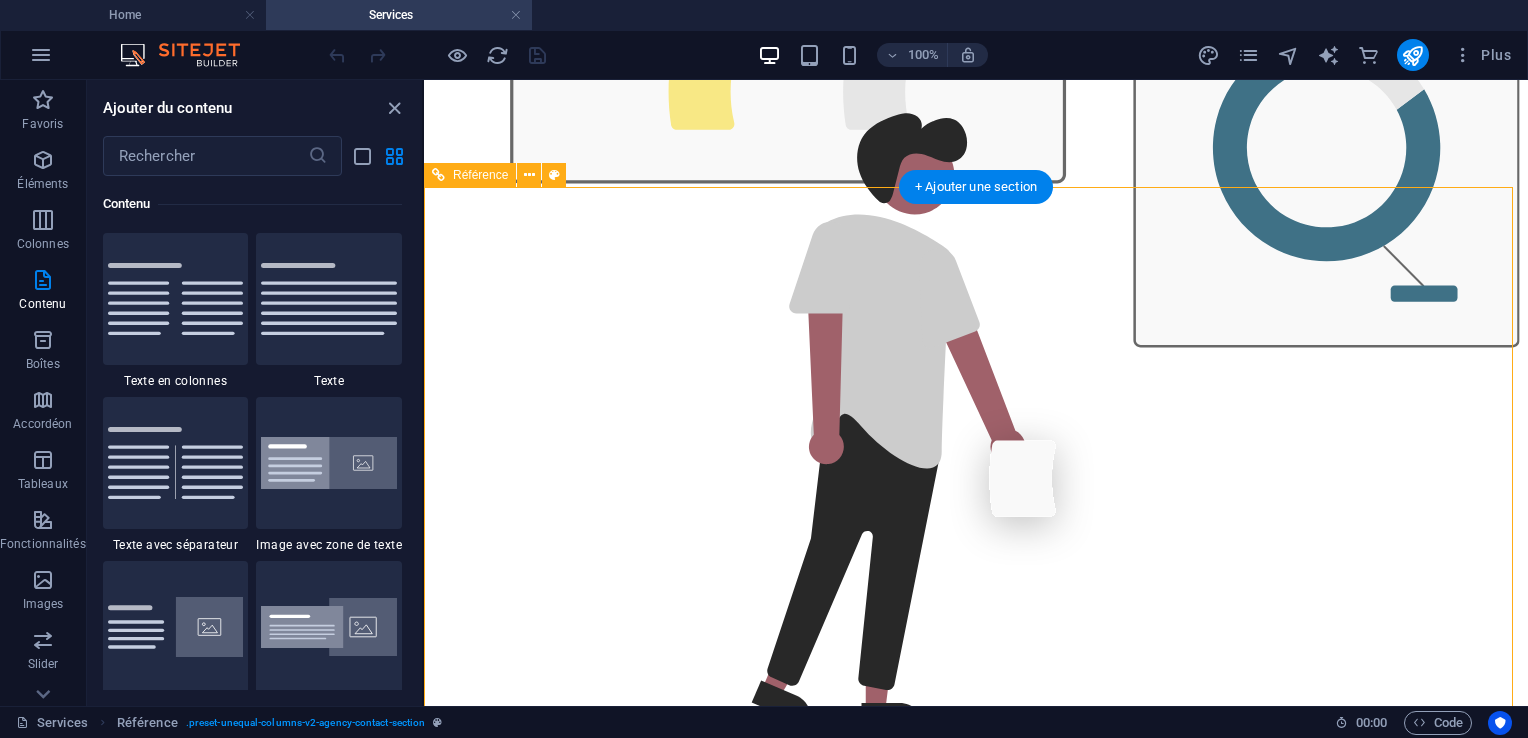 drag, startPoint x: 642, startPoint y: 318, endPoint x: 760, endPoint y: 372, distance: 129.76903 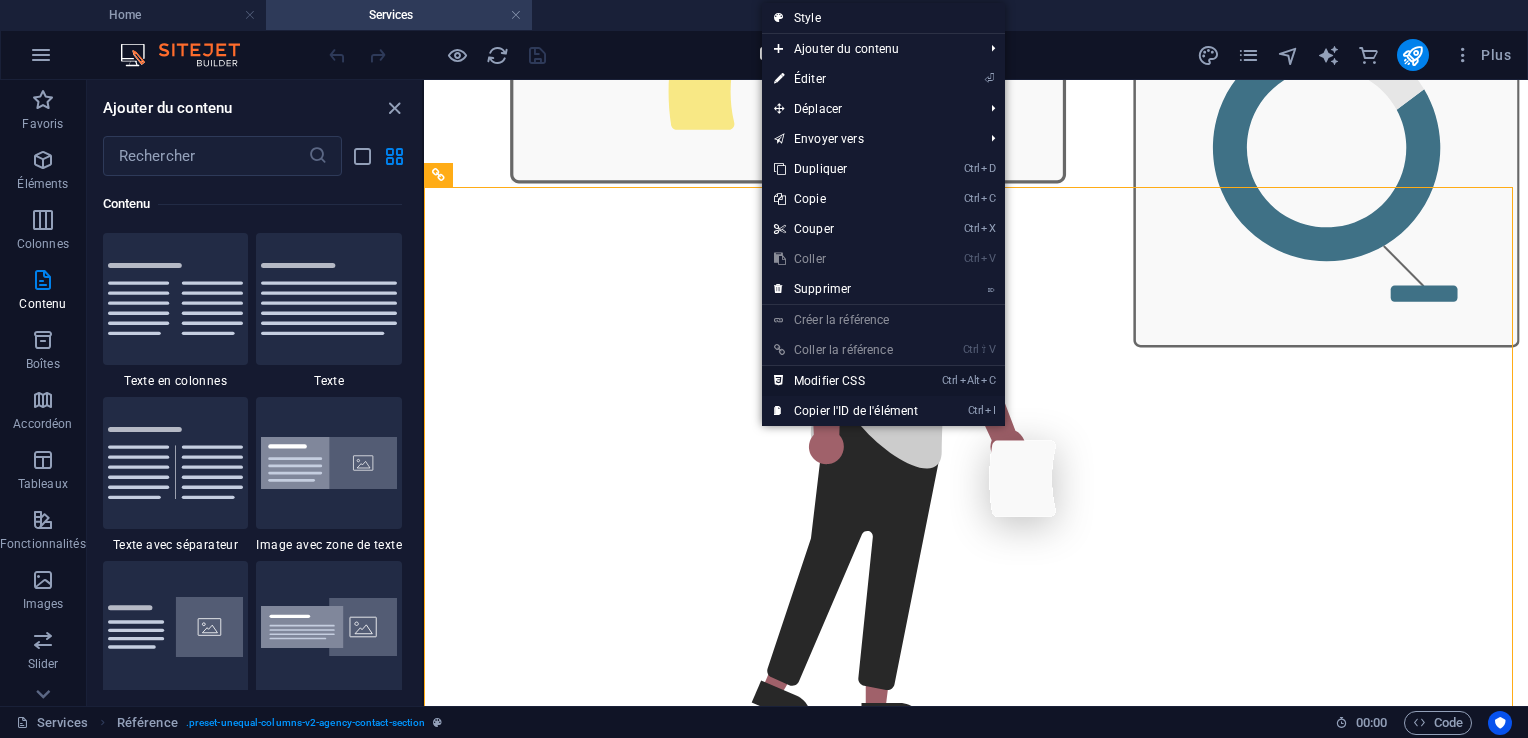 click on "Ctrl Alt C  Modifier CSS" at bounding box center (846, 381) 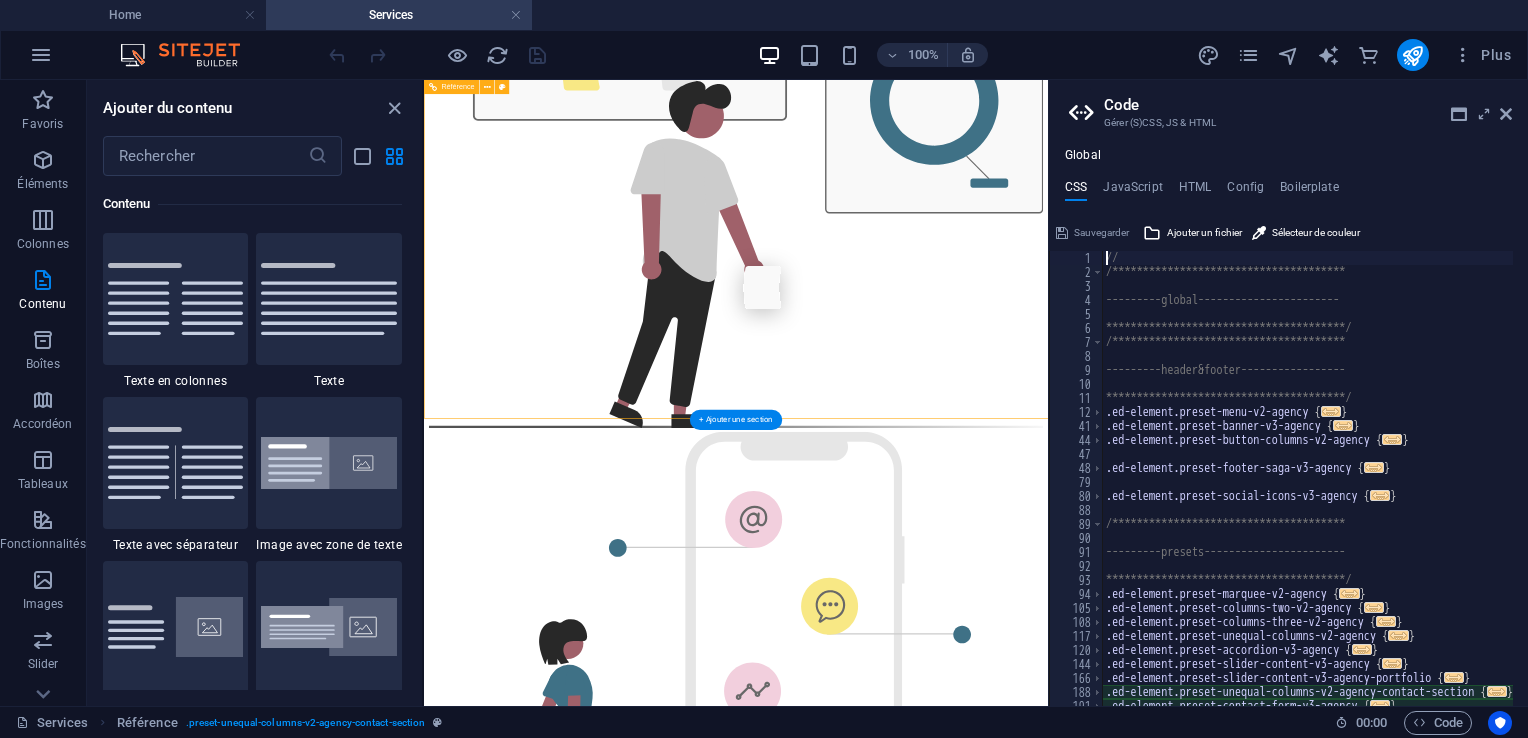 type on "@include unequal-columns-v2($box-width: (50%, 40%, 100%), $margin: (100px, 40px, null));" 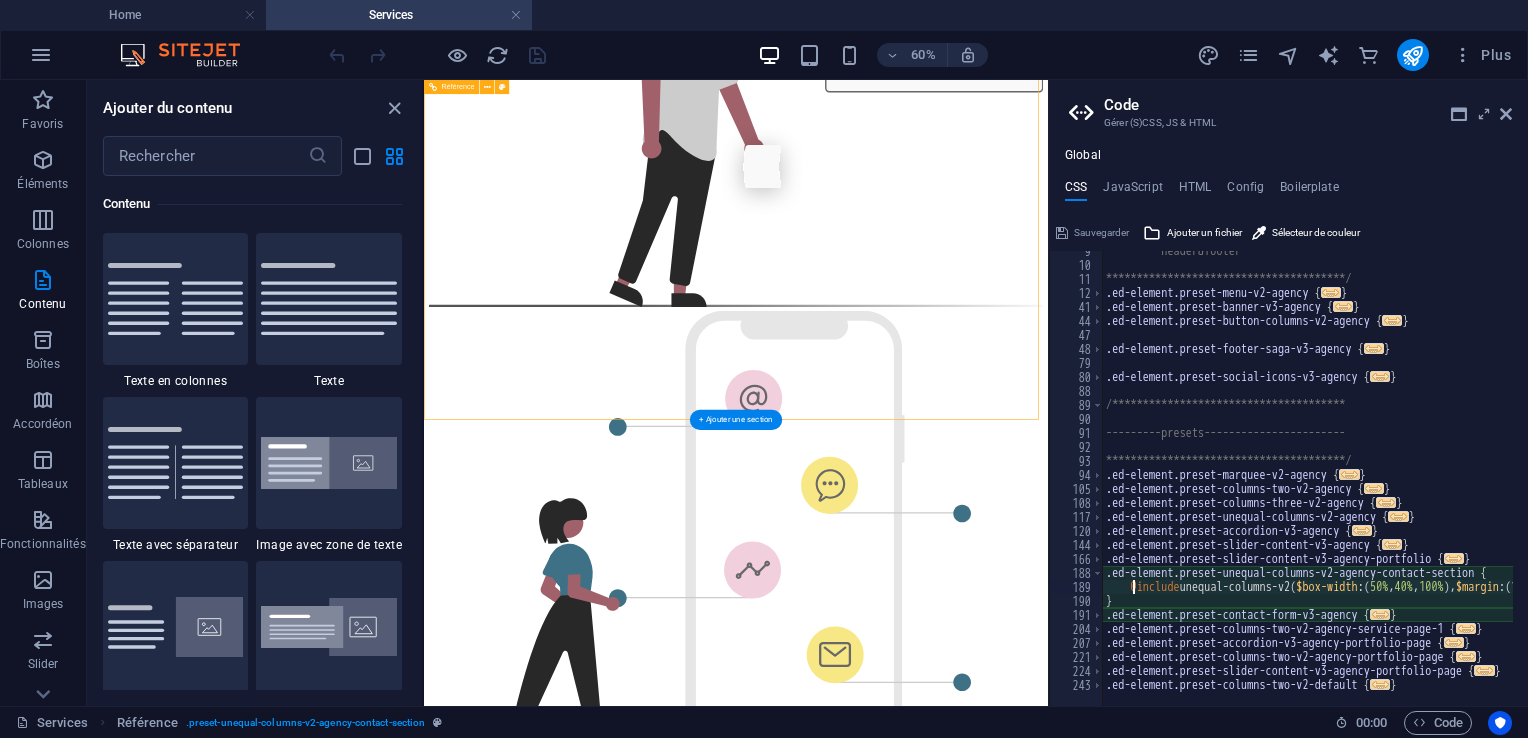 scroll, scrollTop: 119, scrollLeft: 0, axis: vertical 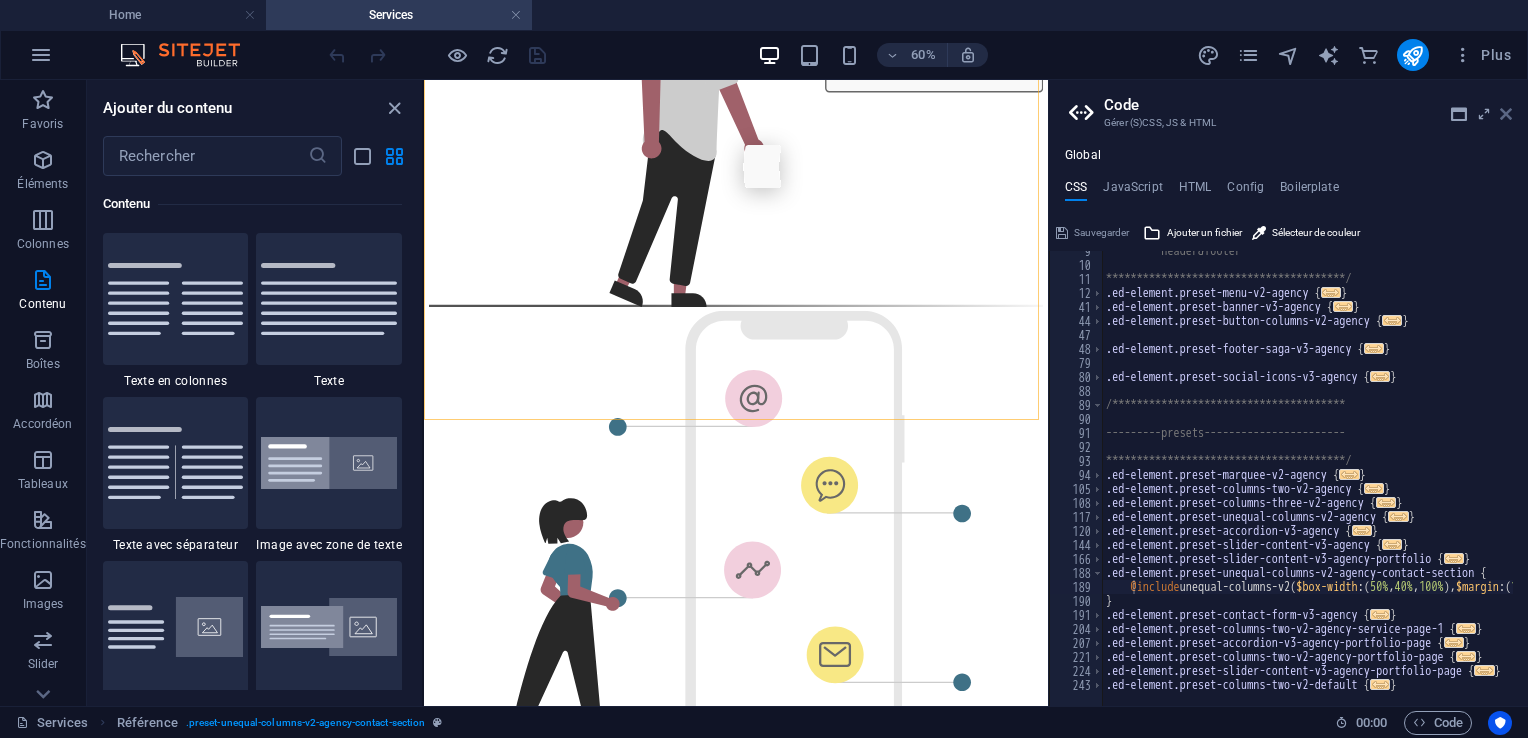 click at bounding box center (1506, 114) 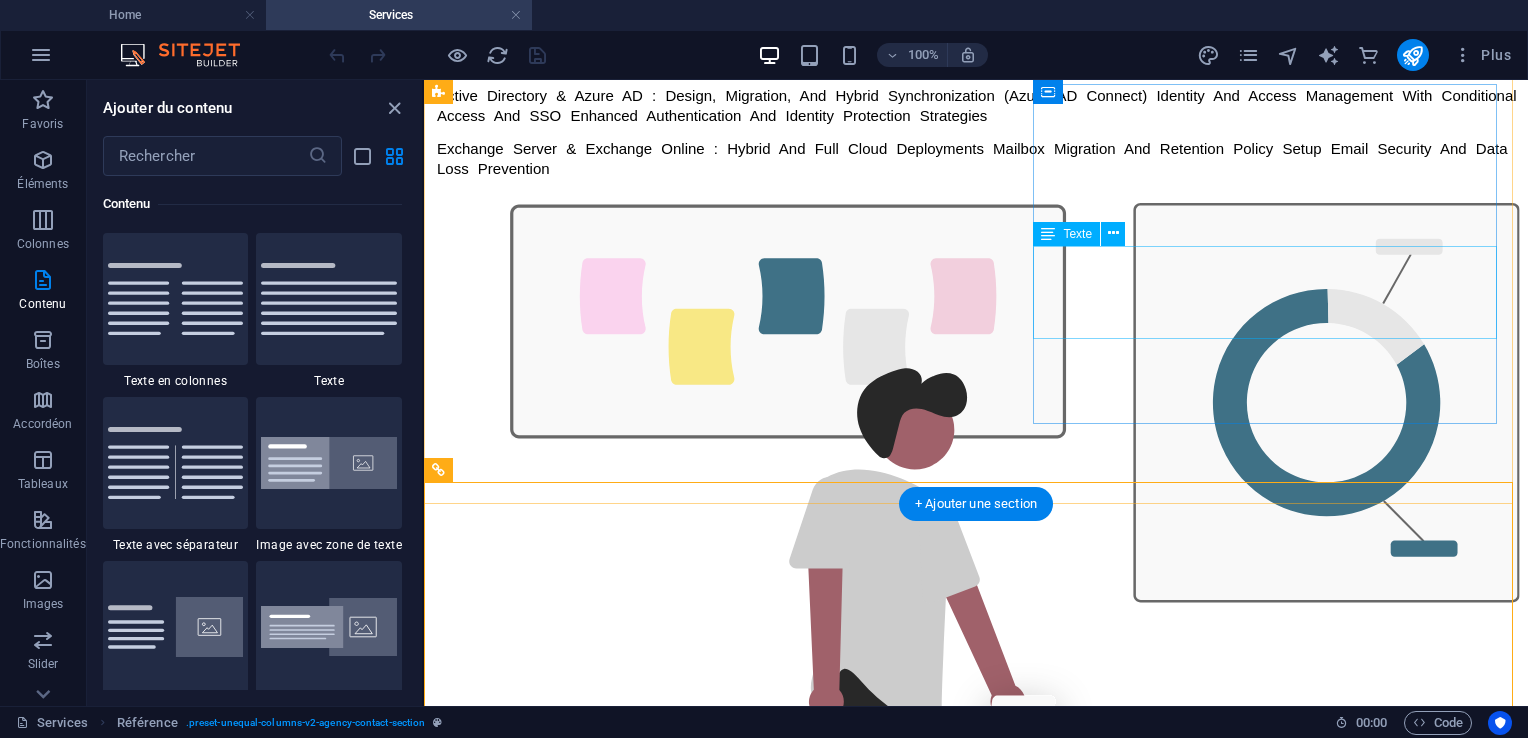 scroll, scrollTop: 1422, scrollLeft: 0, axis: vertical 